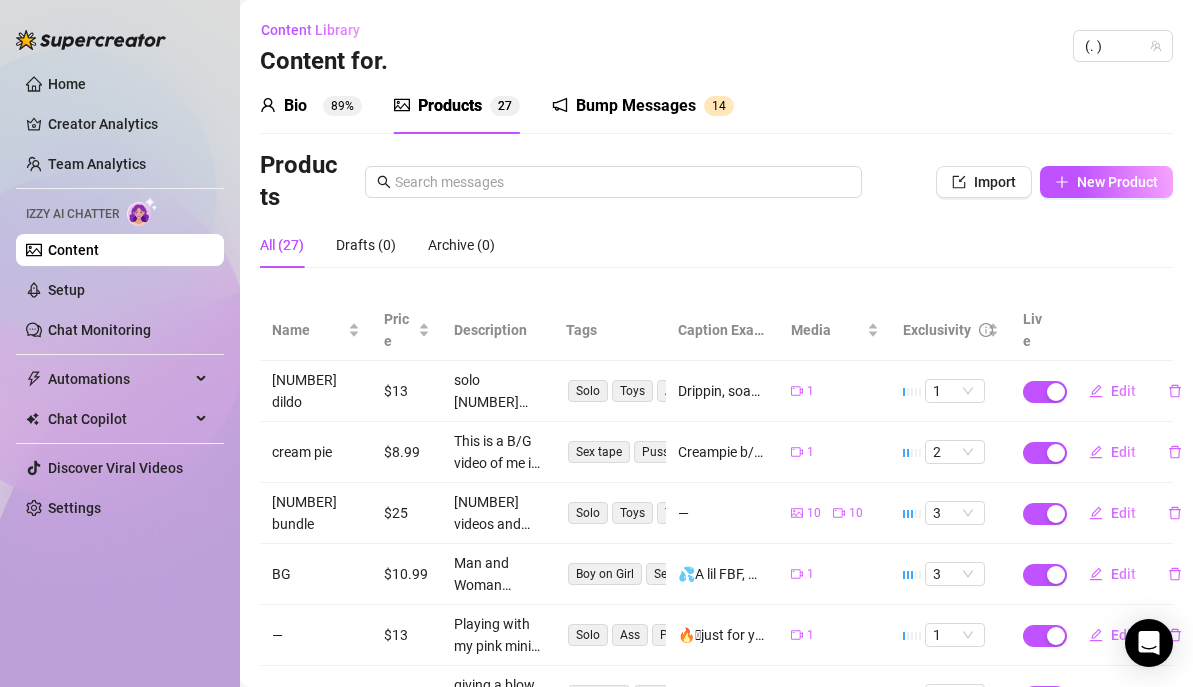 scroll, scrollTop: 0, scrollLeft: 0, axis: both 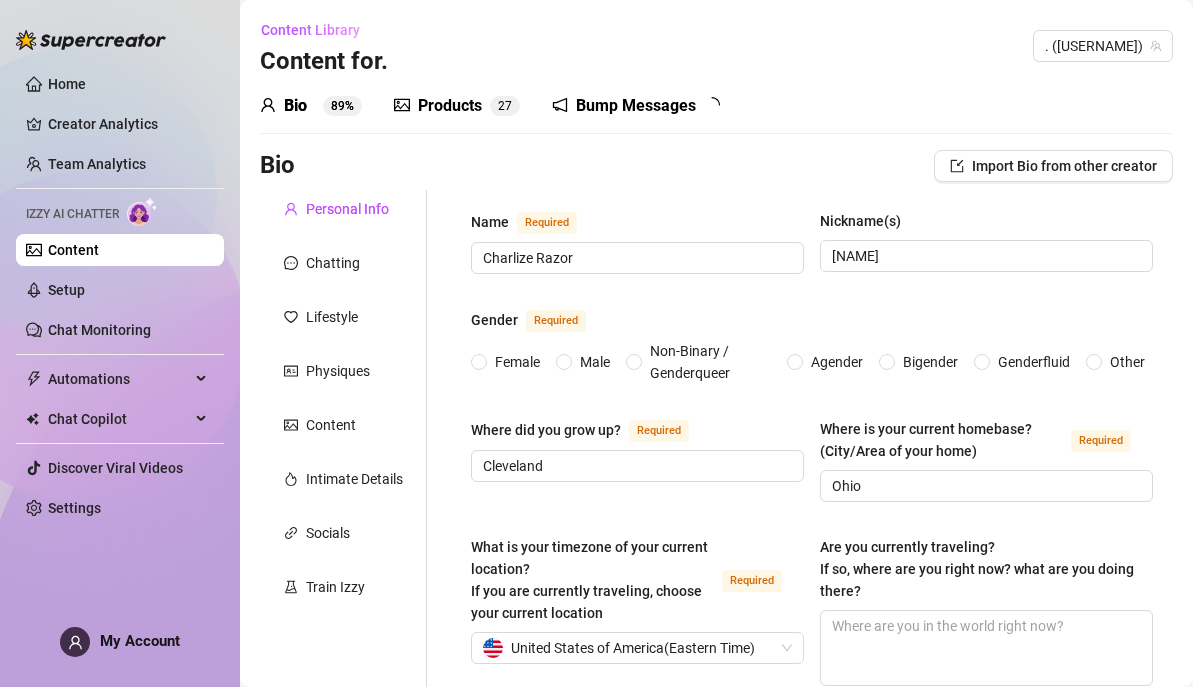 radio on "true" 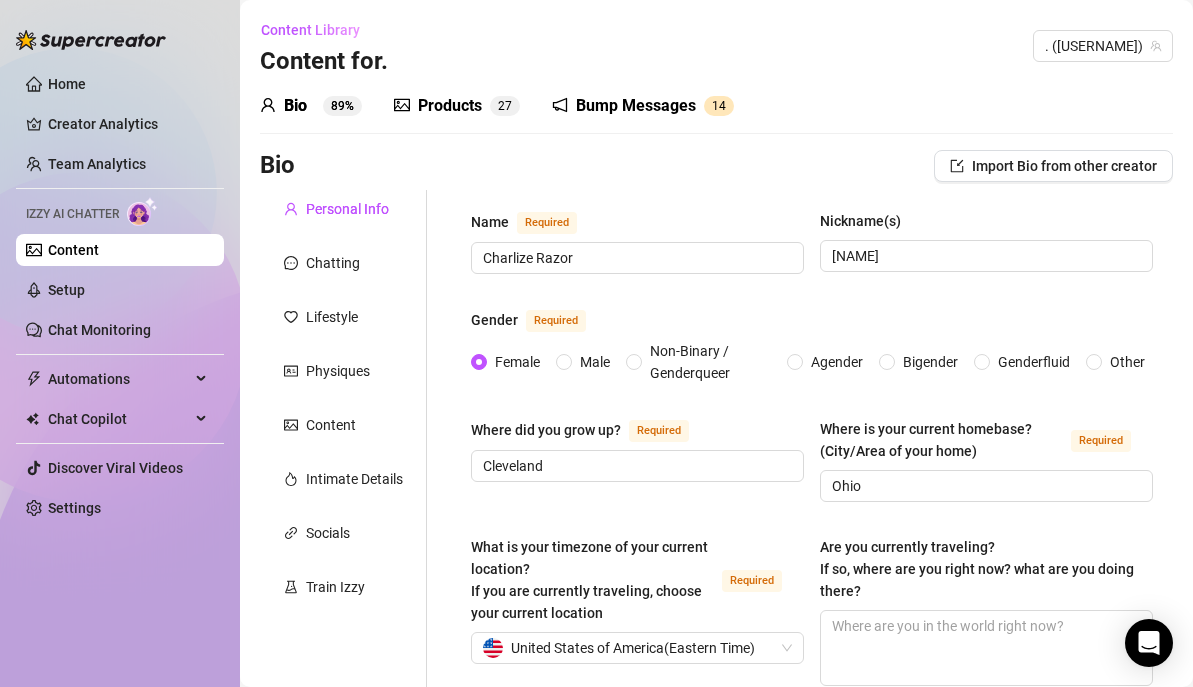 scroll, scrollTop: 0, scrollLeft: 0, axis: both 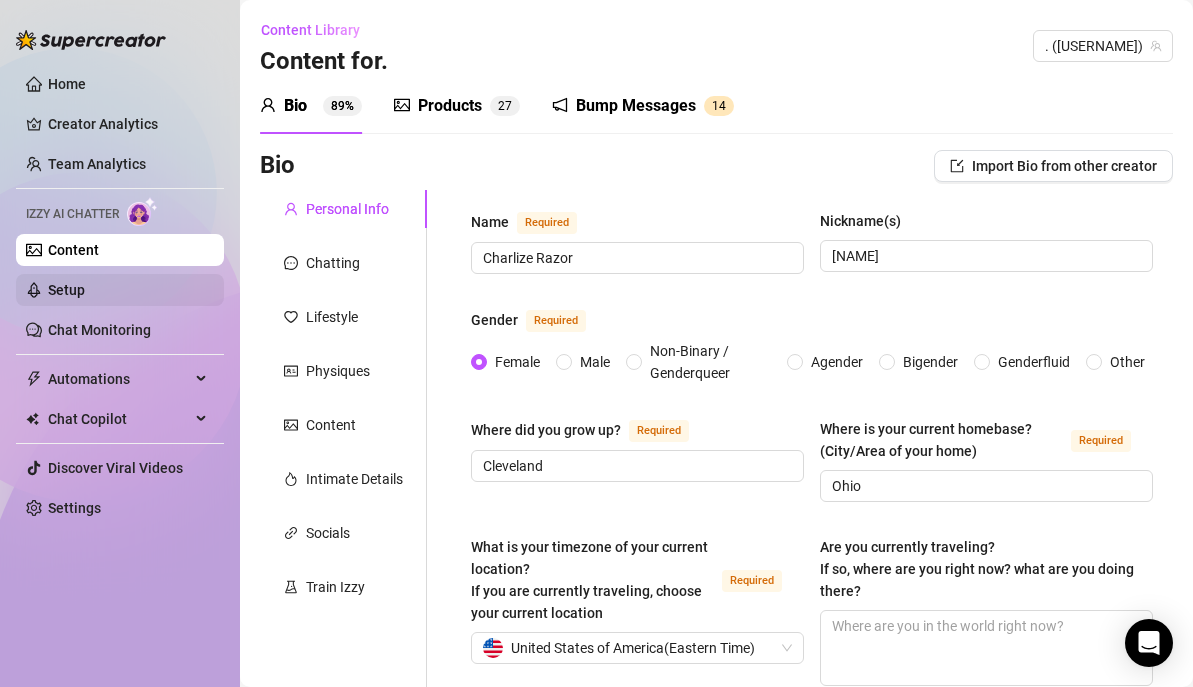 click on "Setup" at bounding box center (66, 290) 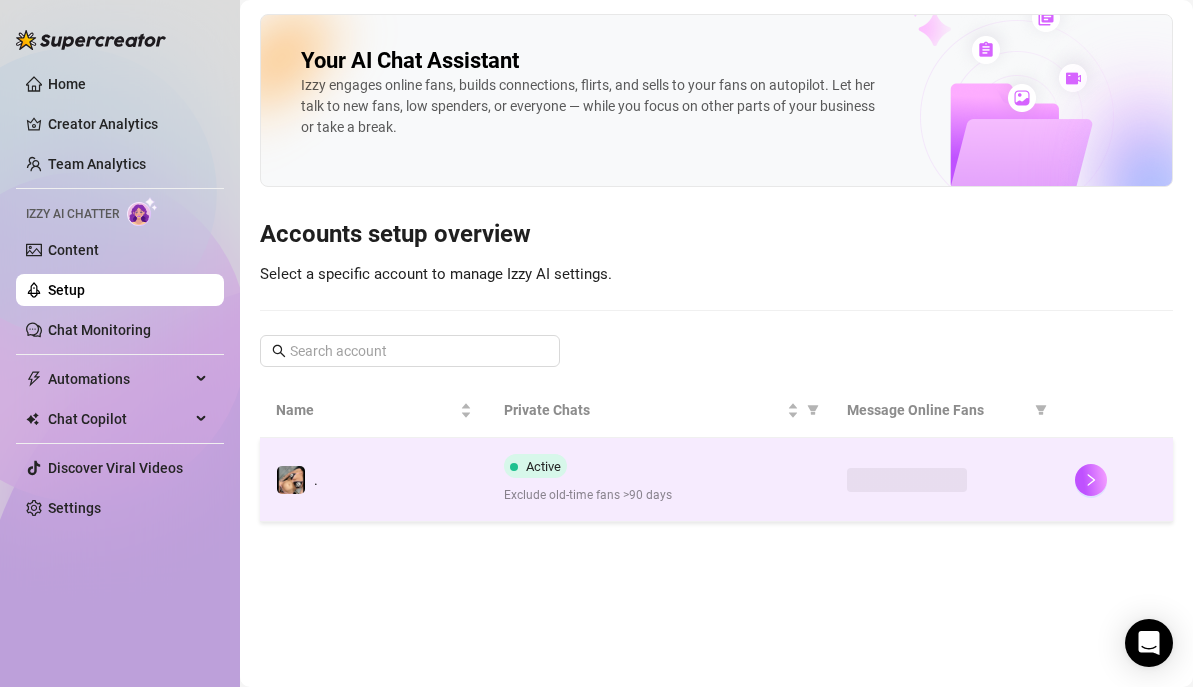click on "Active" at bounding box center (535, 466) 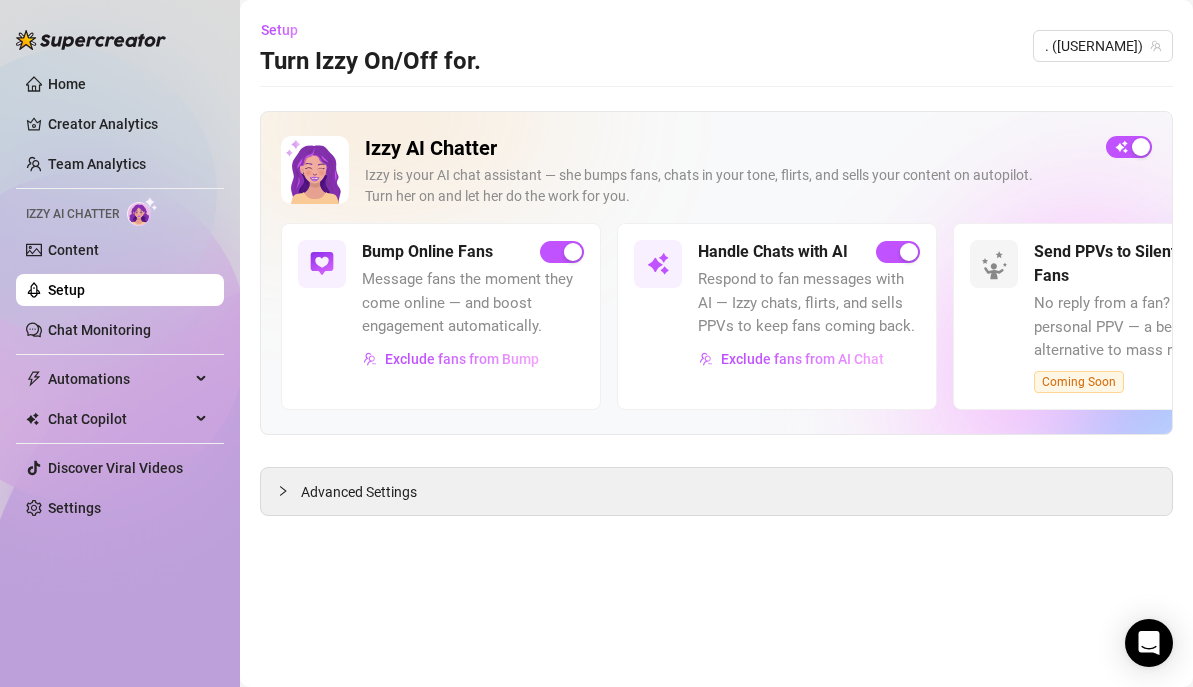 click at bounding box center (1141, 147) 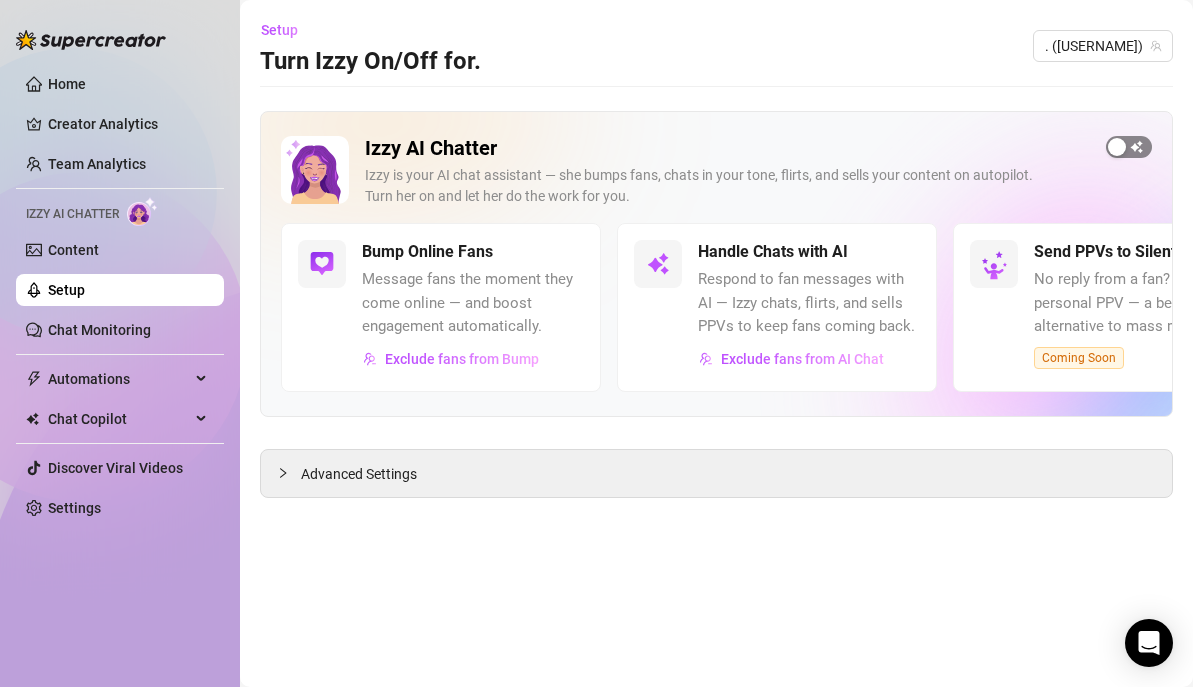 click at bounding box center (1117, 147) 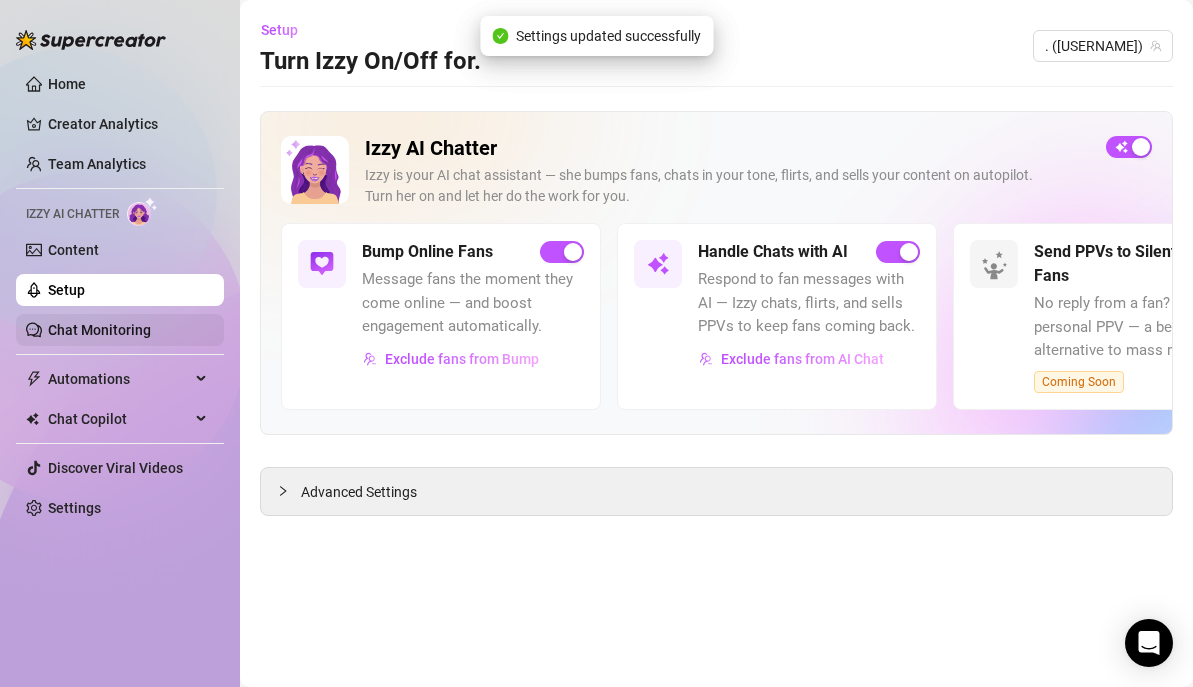 click on "Chat Monitoring" at bounding box center [99, 330] 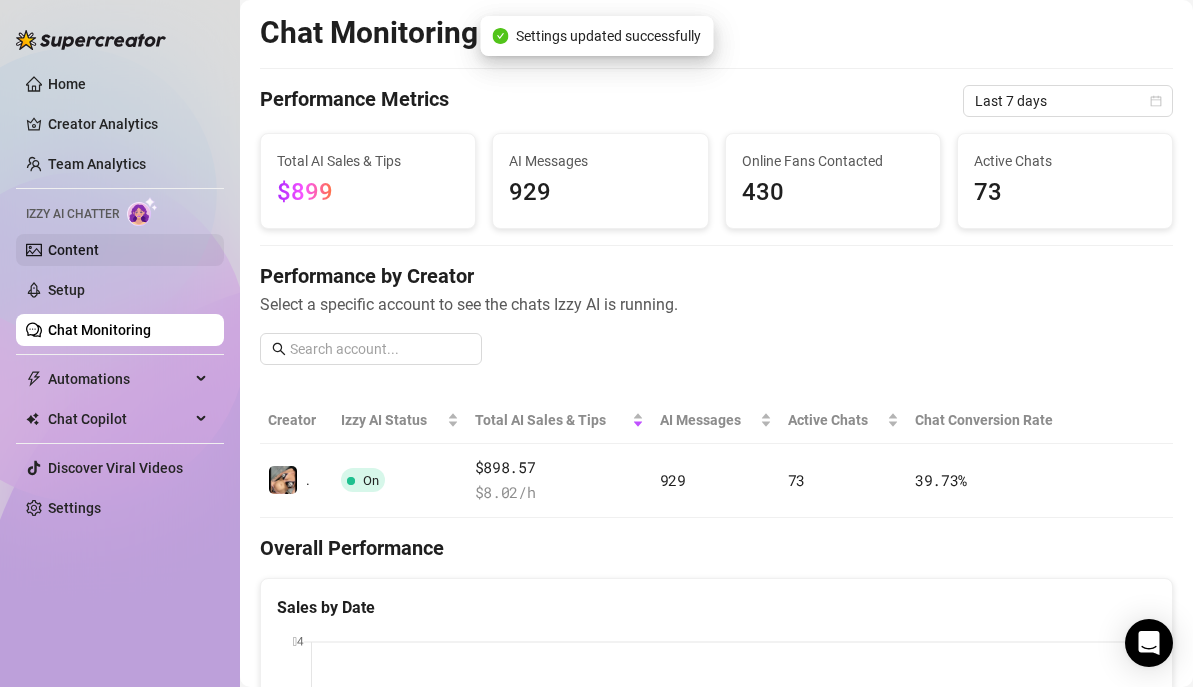 click on "Content" at bounding box center [73, 250] 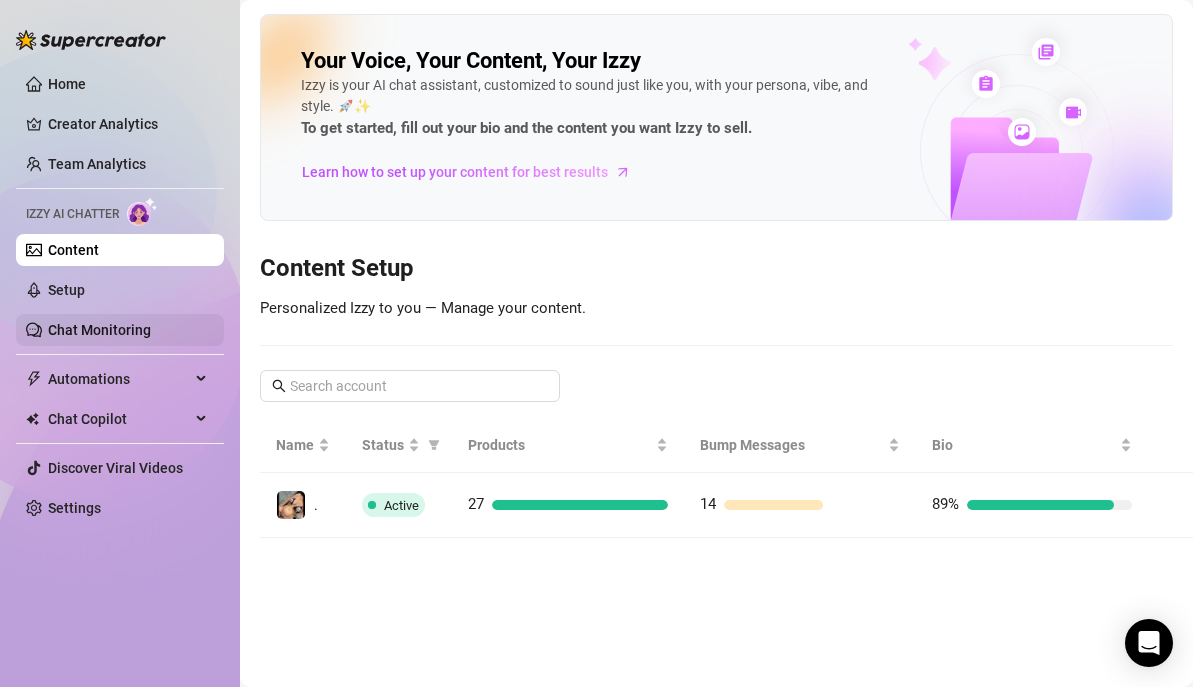 click on "Chat Monitoring" at bounding box center (99, 330) 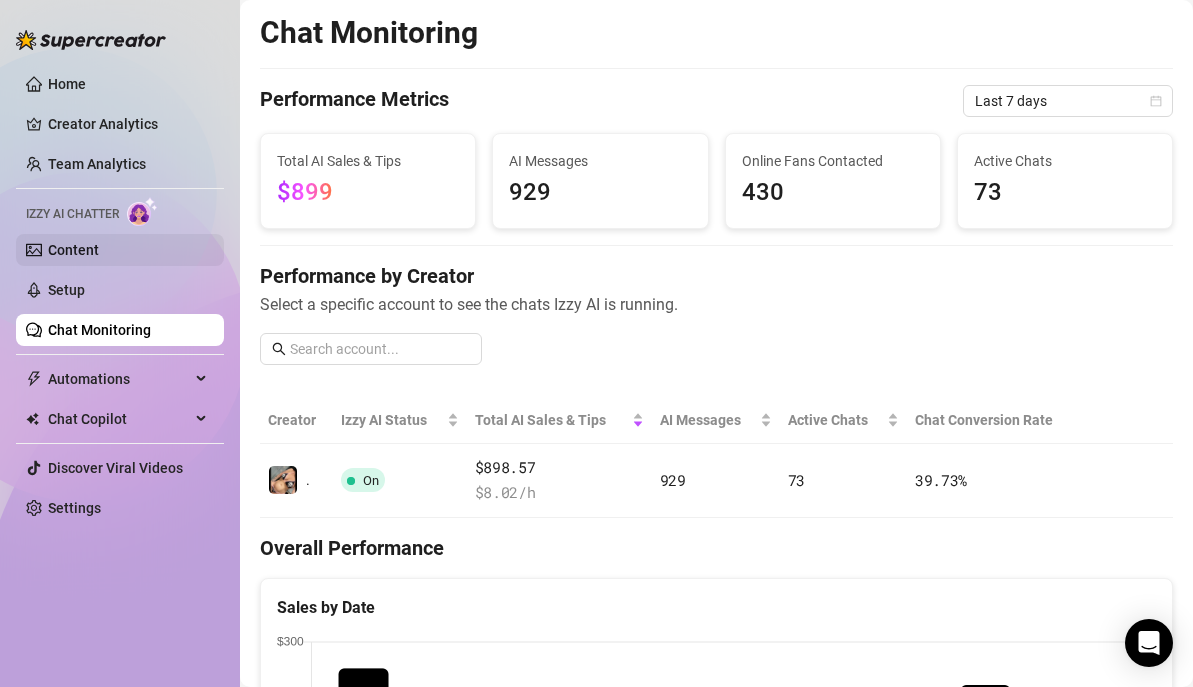 click on "Content" at bounding box center (73, 250) 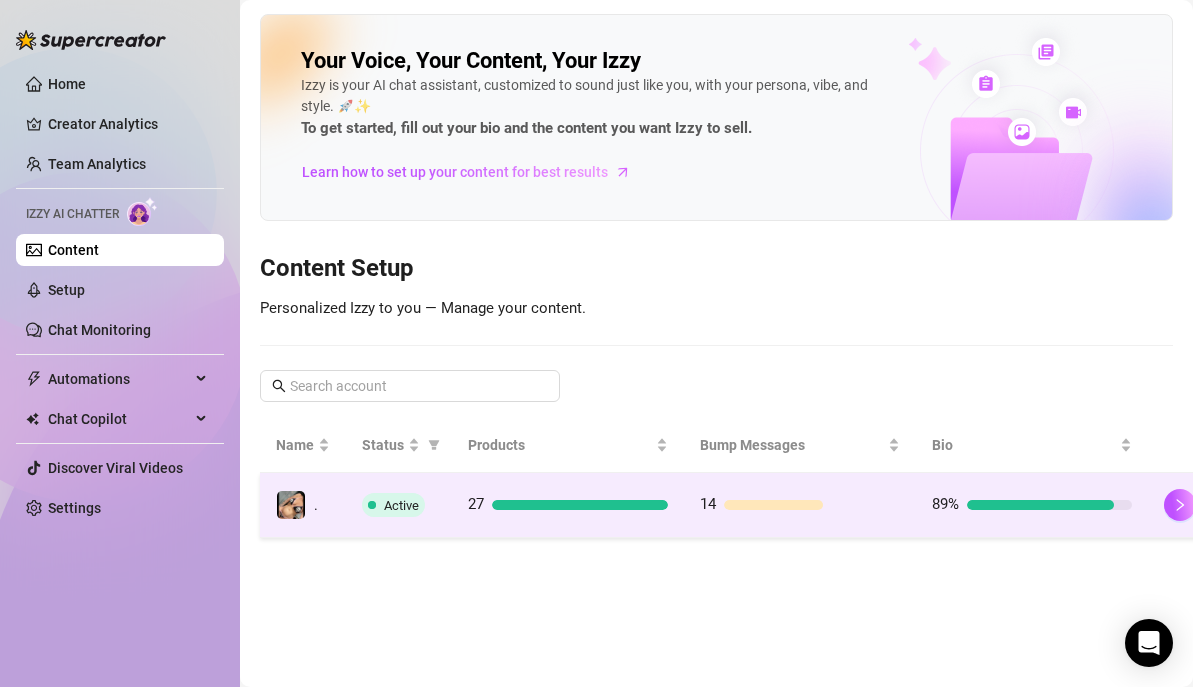 click on "27" at bounding box center (568, 505) 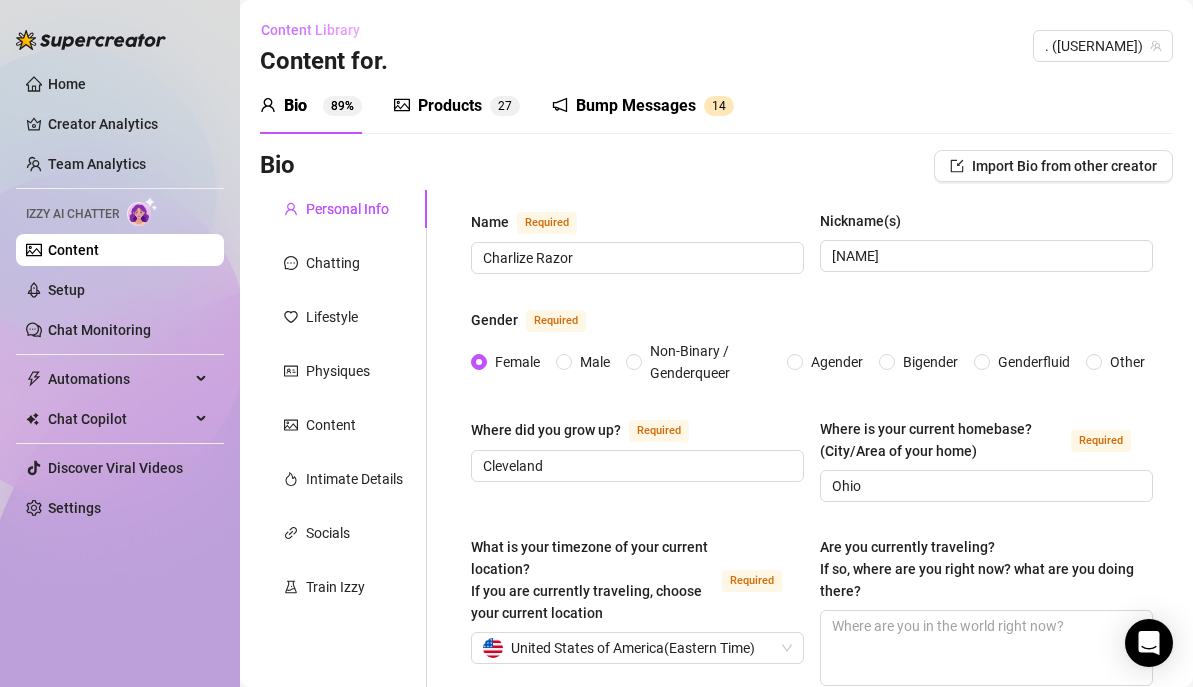 click on "Content Library" at bounding box center (310, 30) 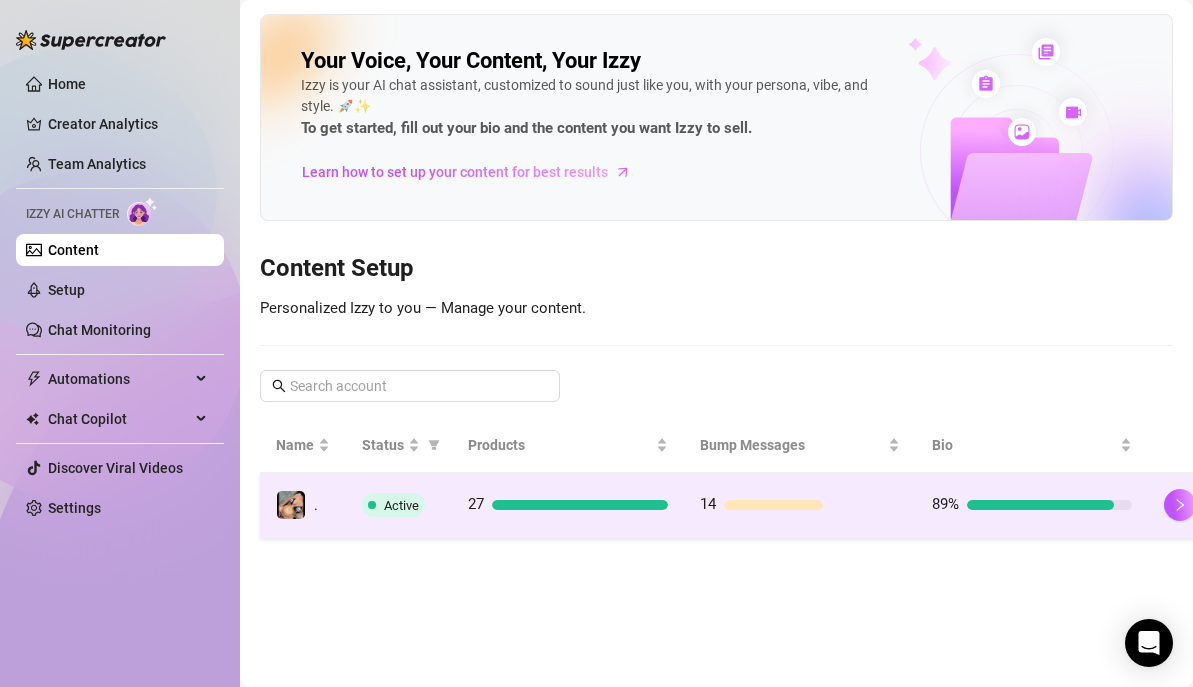 click on "27" at bounding box center [568, 505] 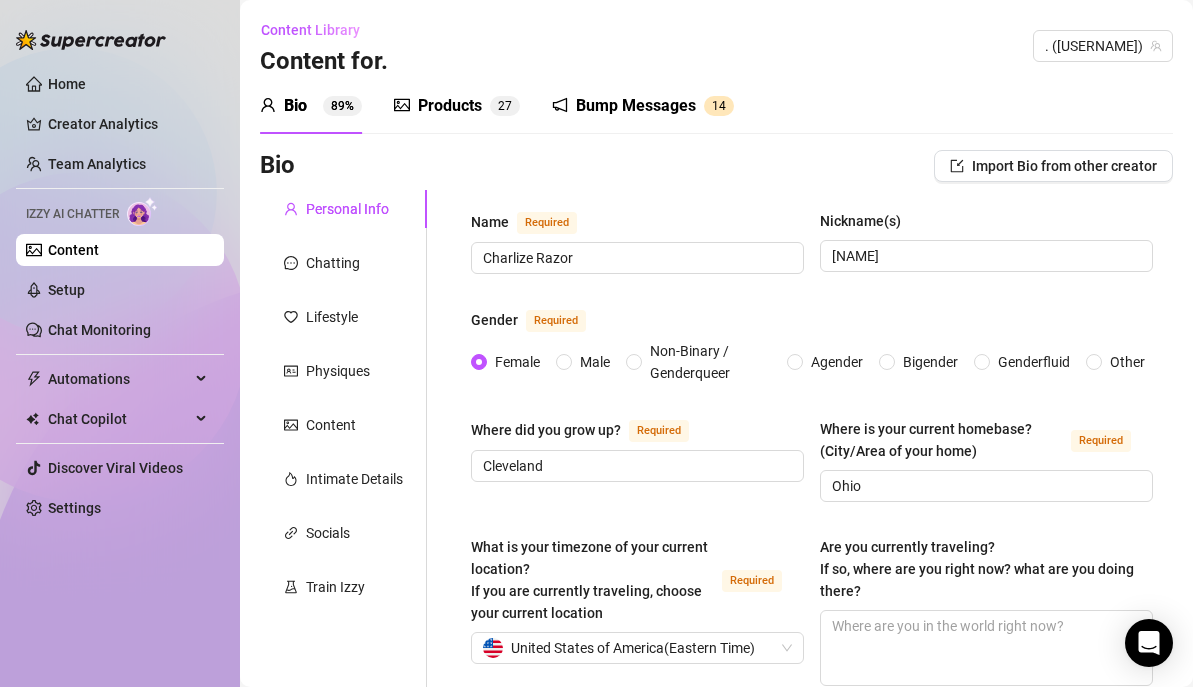 click on "Products" at bounding box center [450, 106] 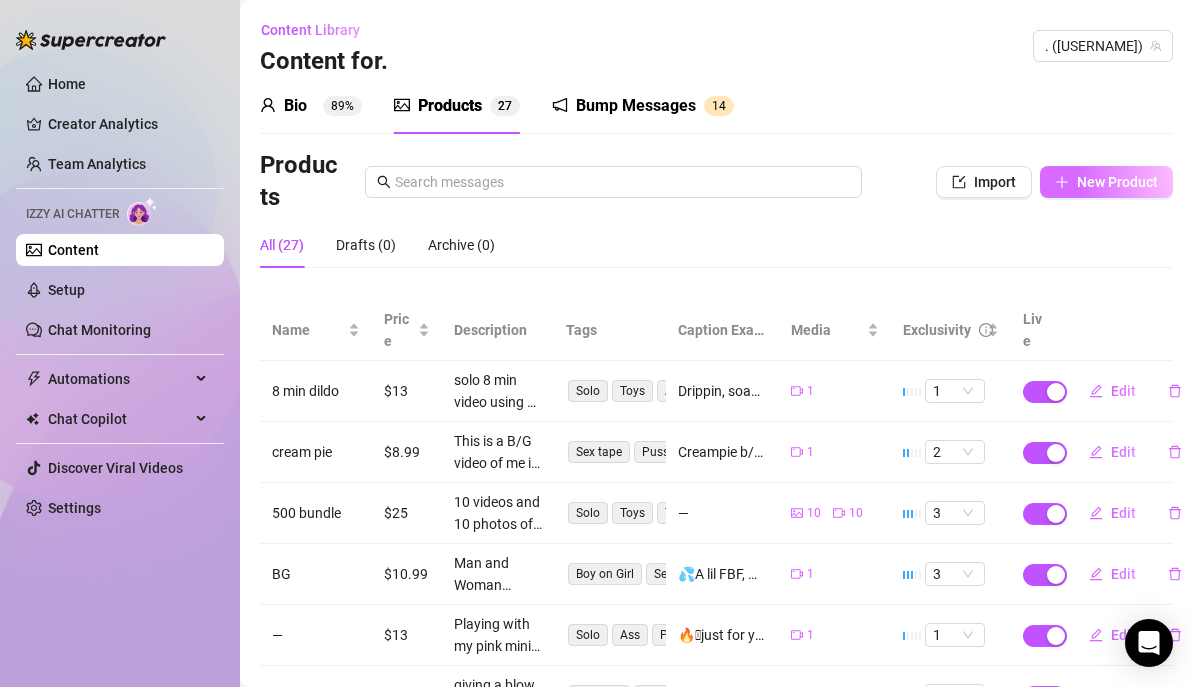 click on "New Product" at bounding box center (1117, 182) 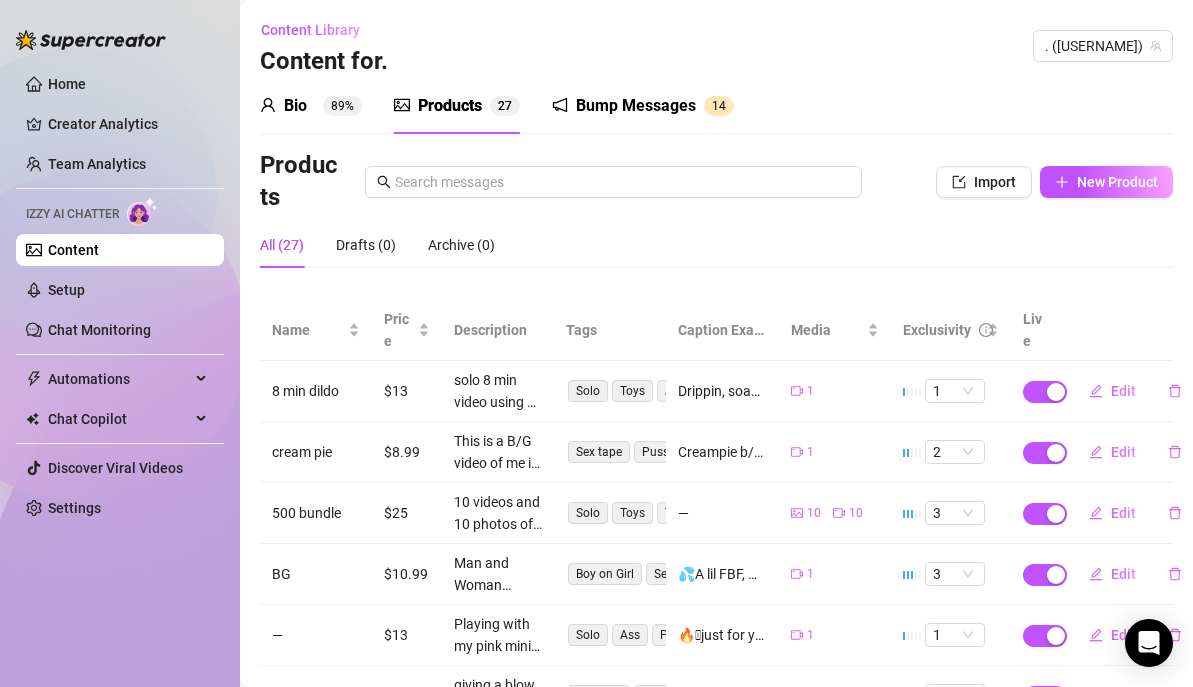 type on "Type your message here..." 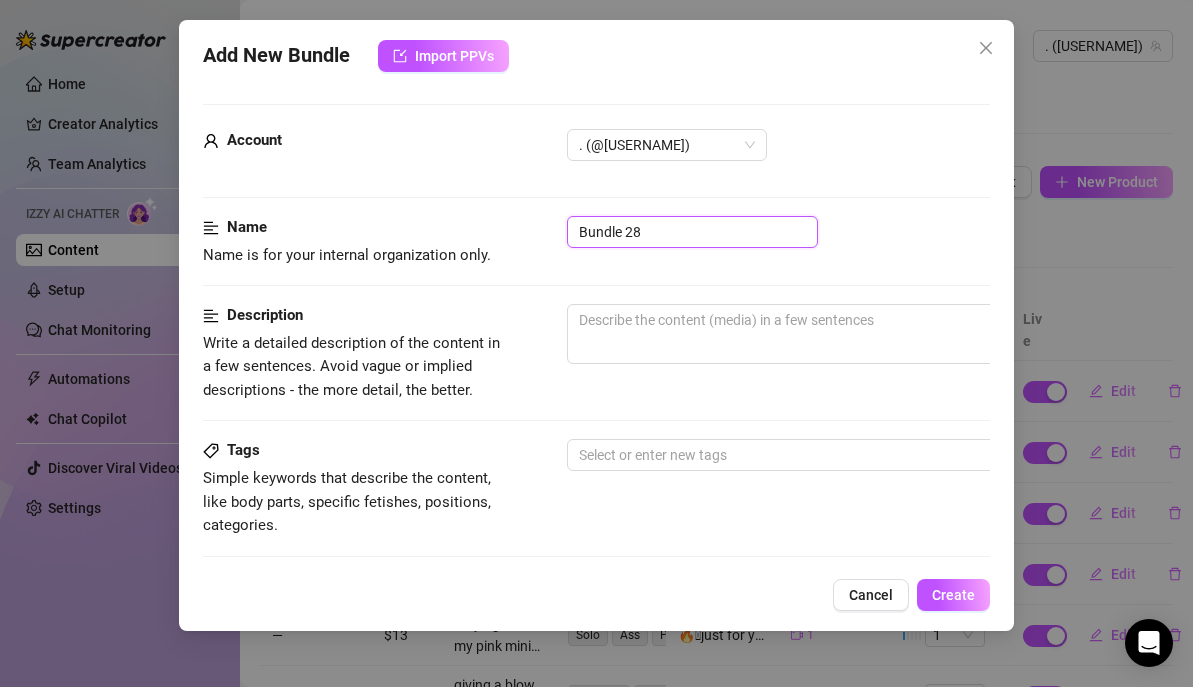 click on "Bundle 28" at bounding box center [692, 232] 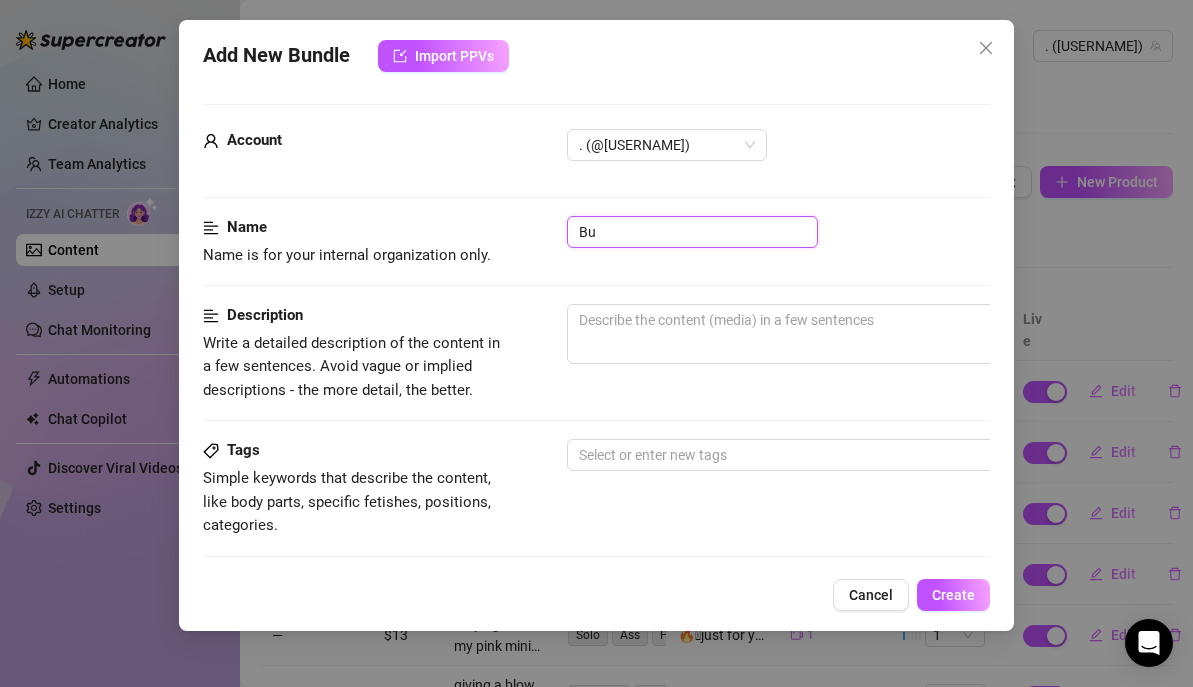 type on "B" 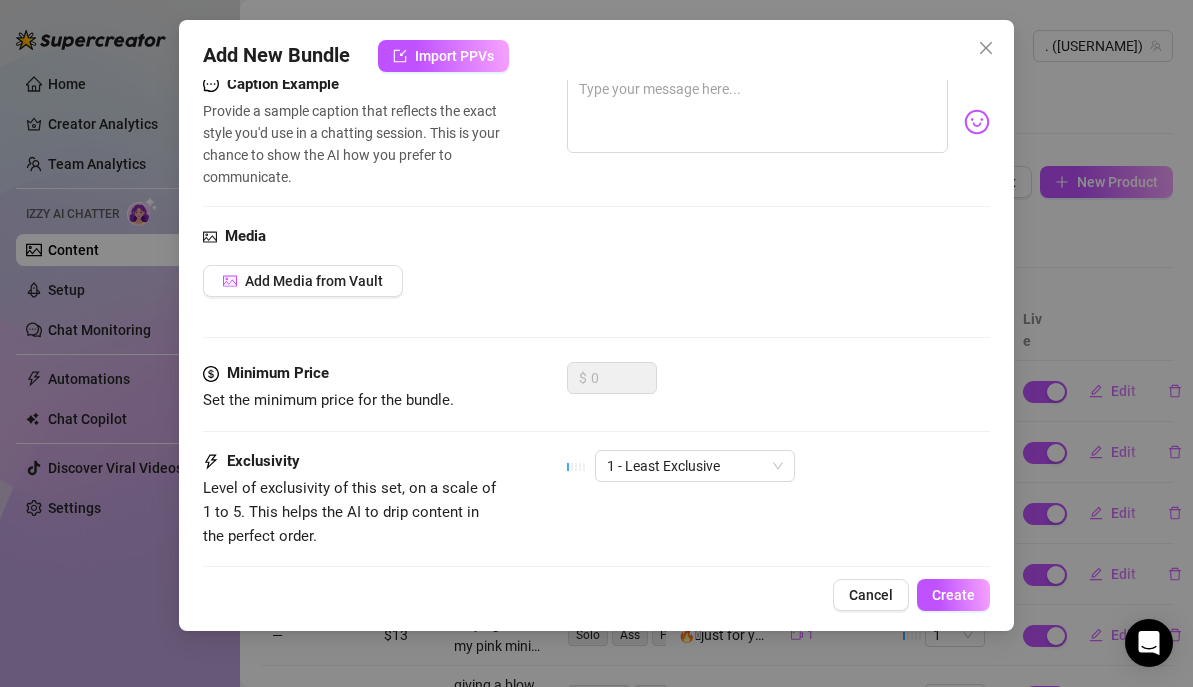 scroll, scrollTop: 551, scrollLeft: 0, axis: vertical 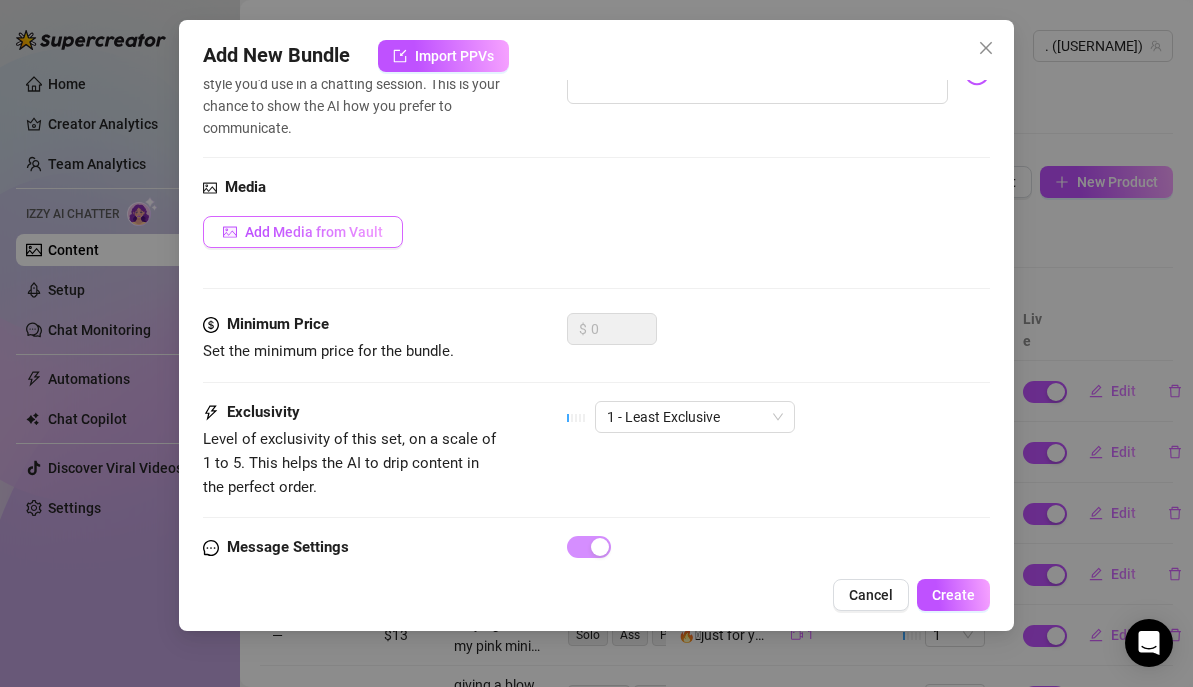 type 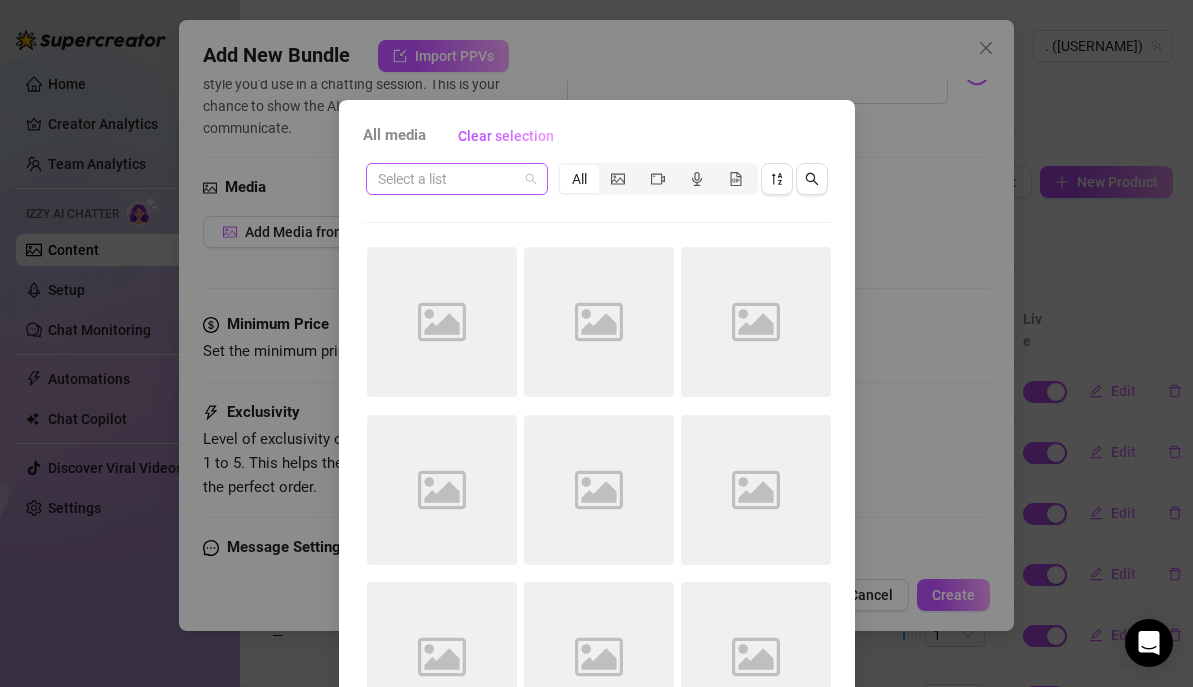 click at bounding box center (448, 179) 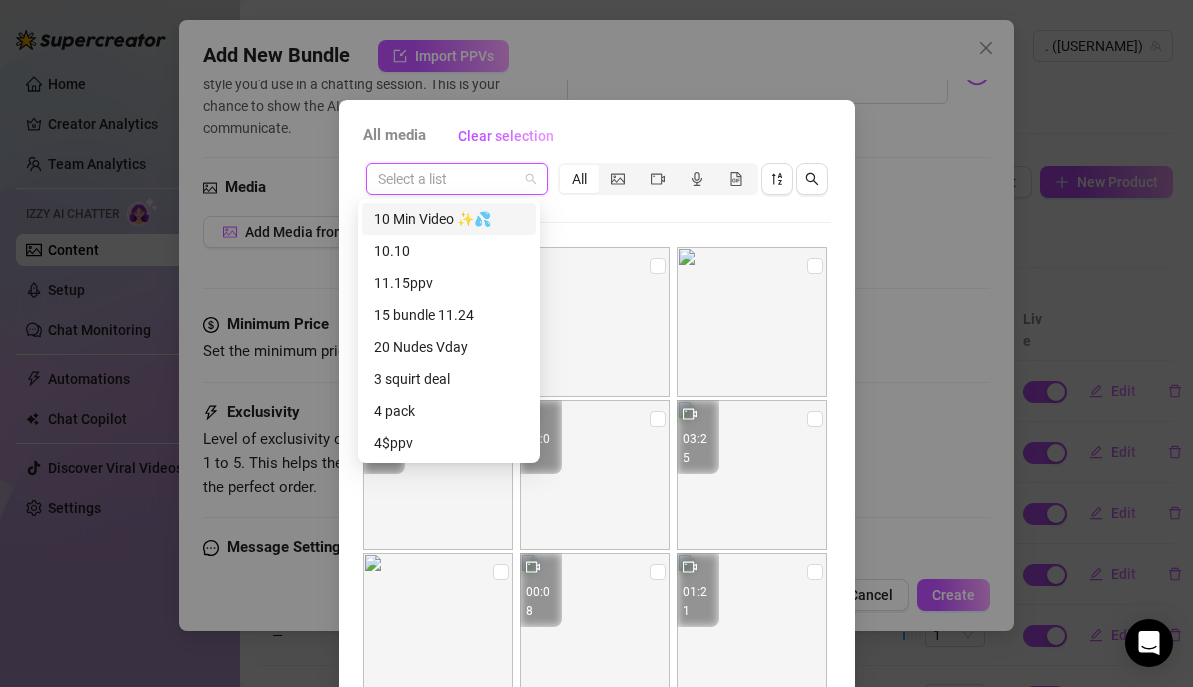 scroll, scrollTop: 64, scrollLeft: 0, axis: vertical 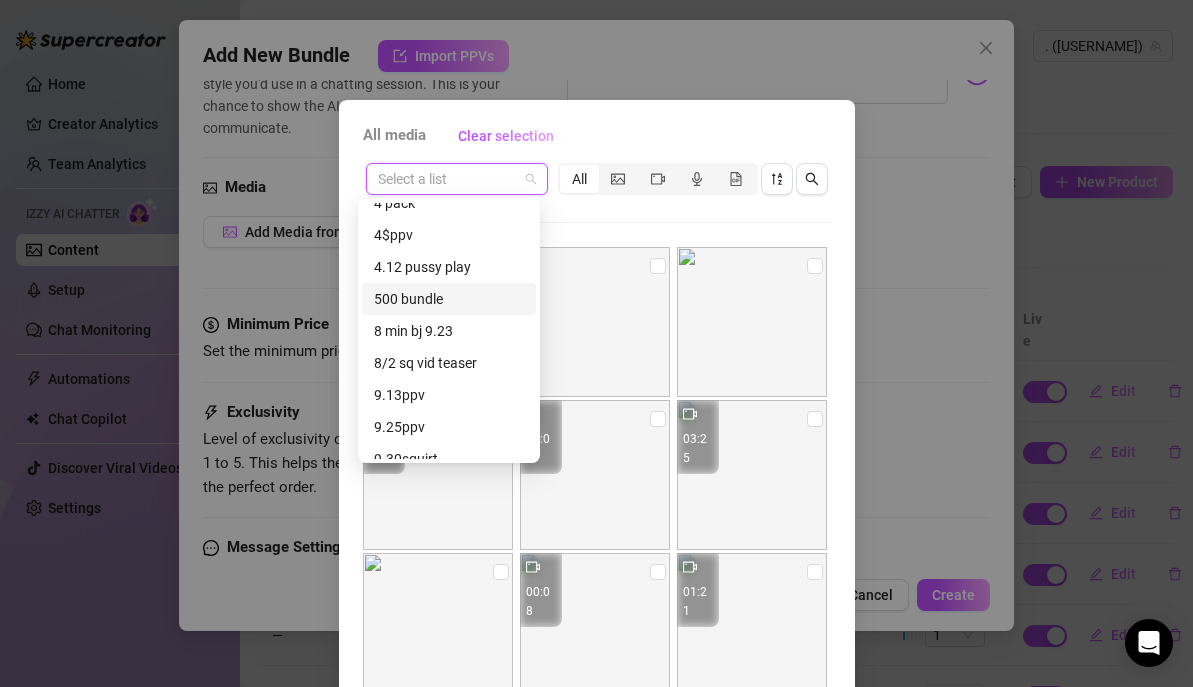 click on "500 bundle" at bounding box center (449, 299) 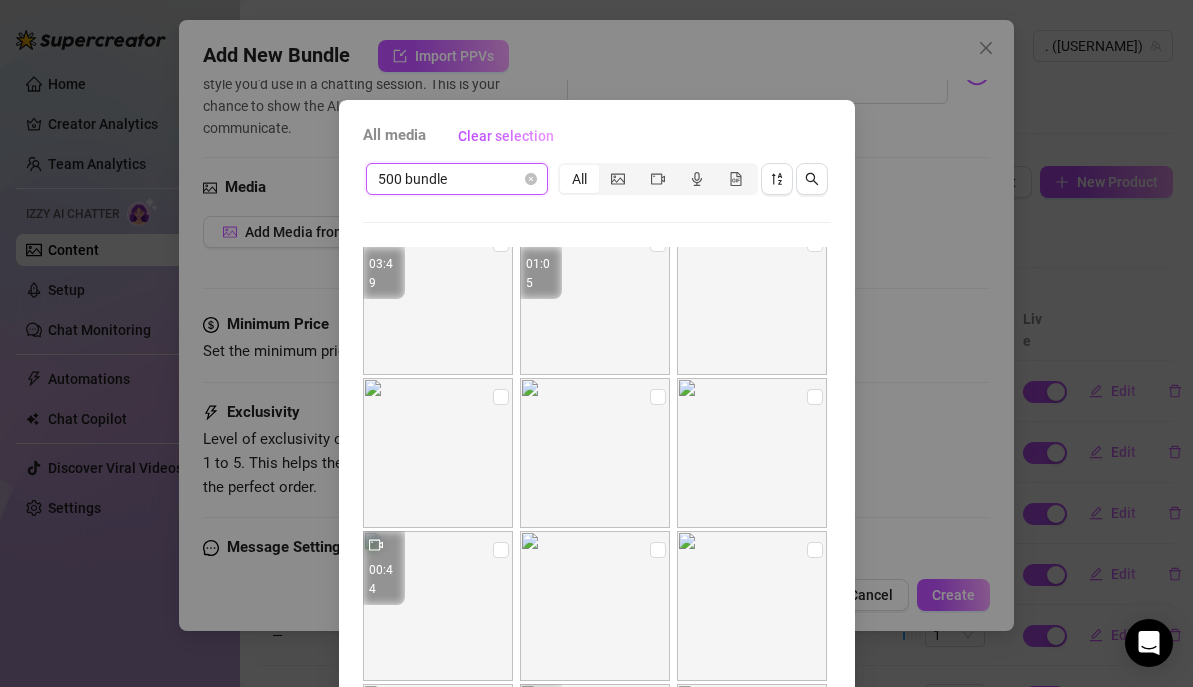 scroll, scrollTop: 0, scrollLeft: 0, axis: both 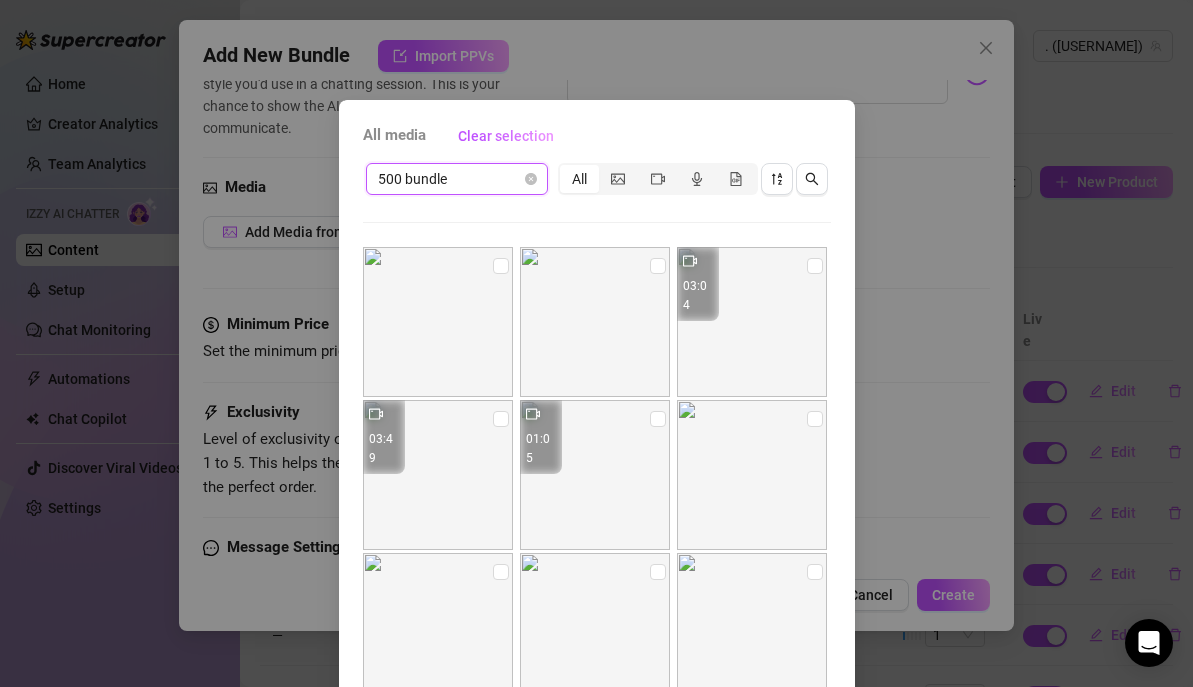click on "All" at bounding box center (579, 179) 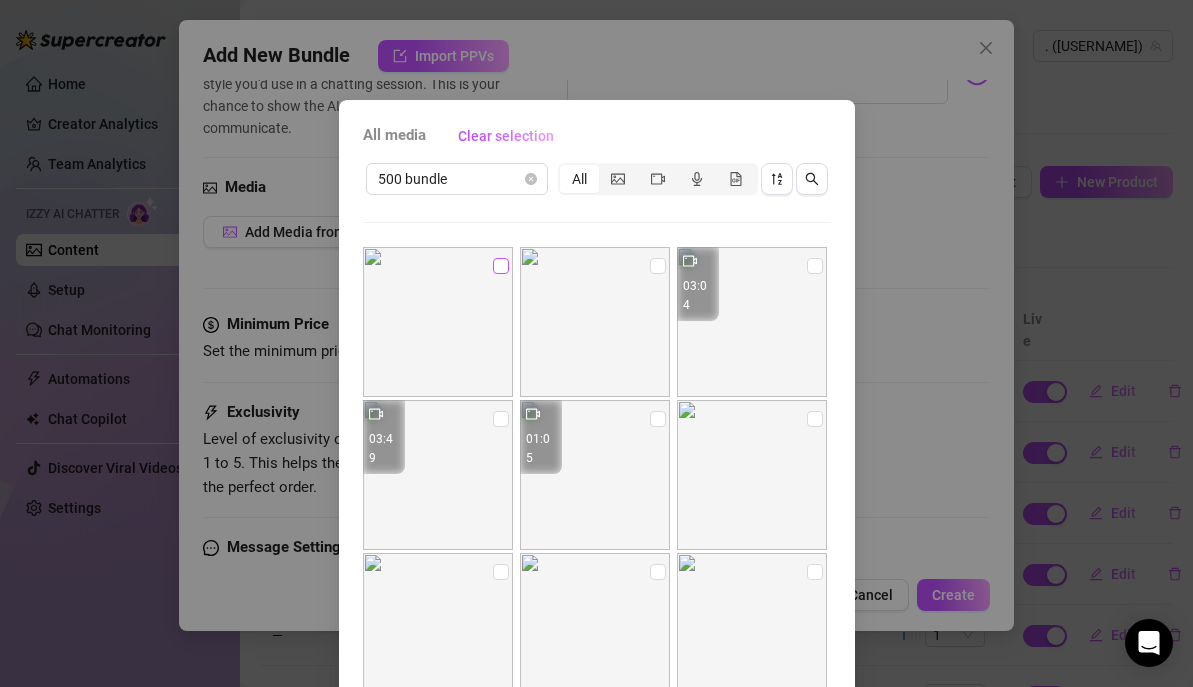 click at bounding box center [501, 266] 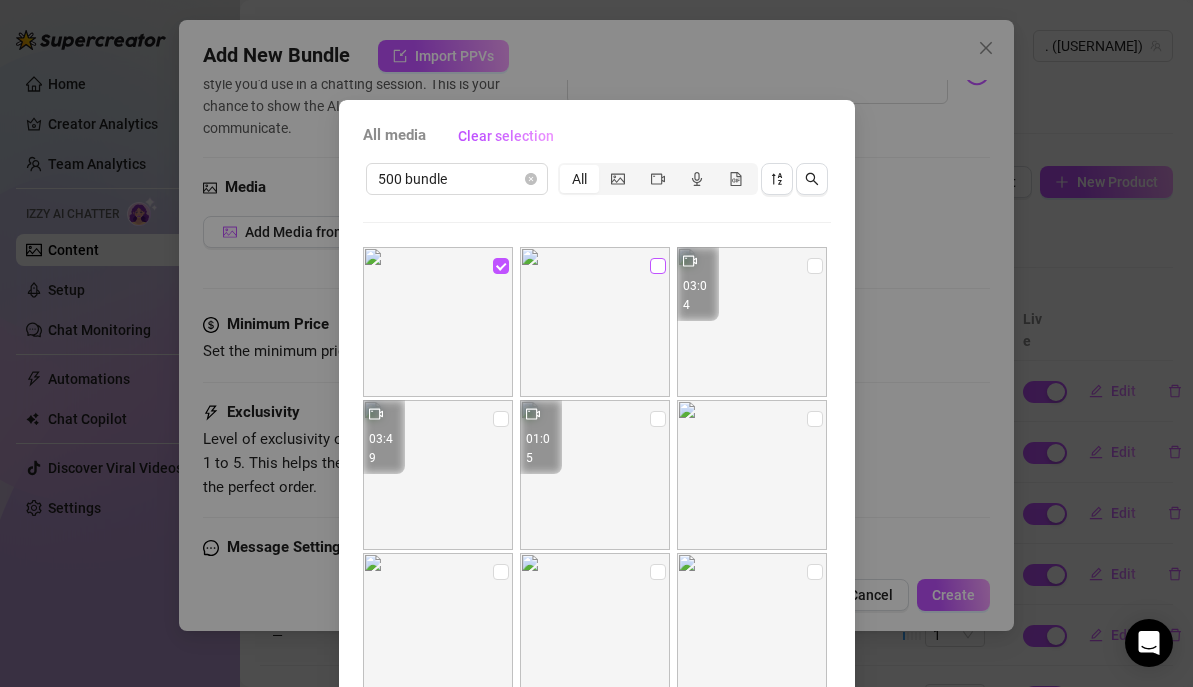 click at bounding box center (658, 266) 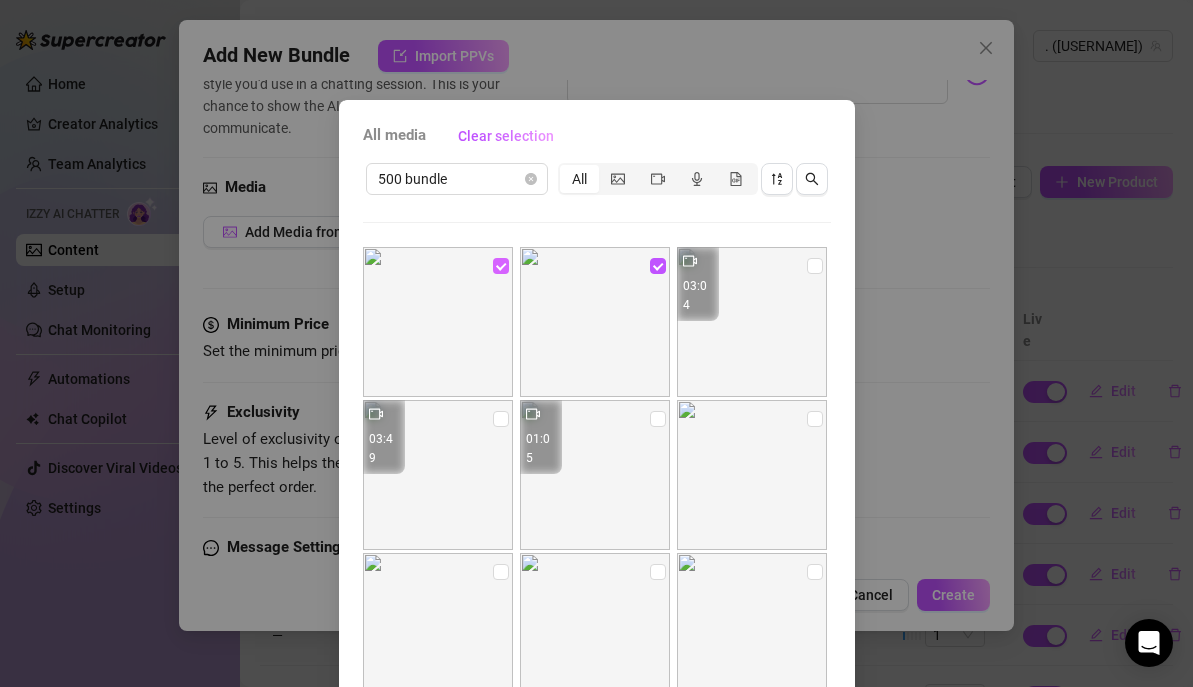 click at bounding box center (501, 266) 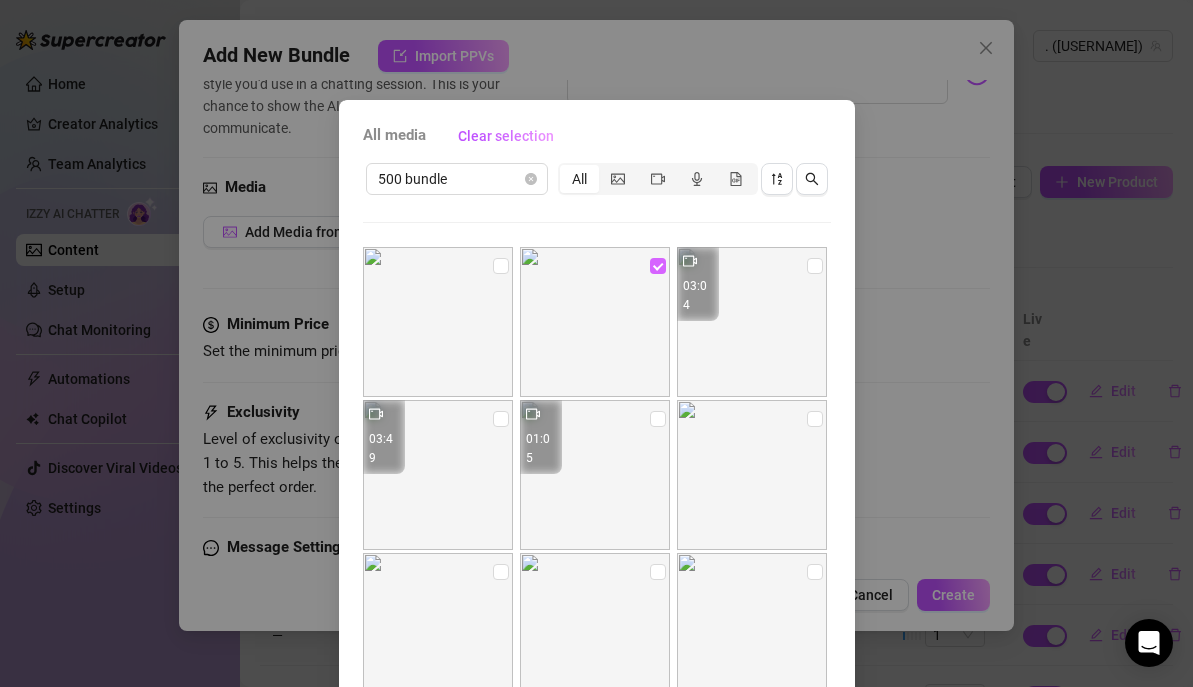 click at bounding box center [658, 266] 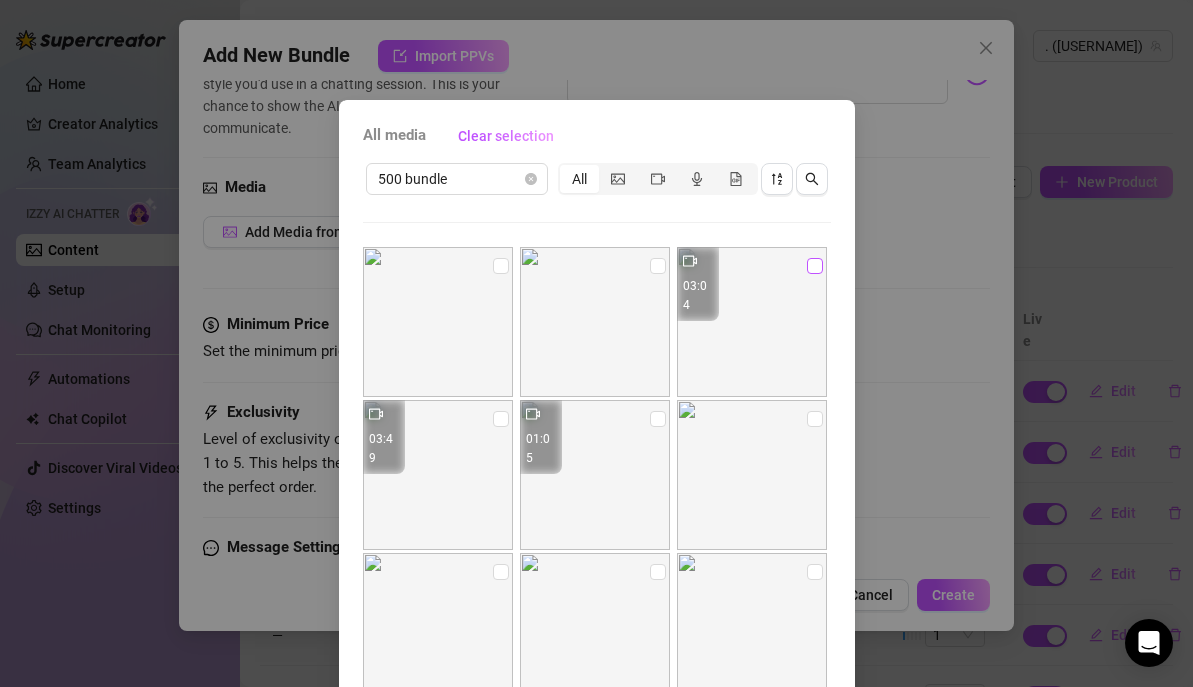 click at bounding box center [815, 266] 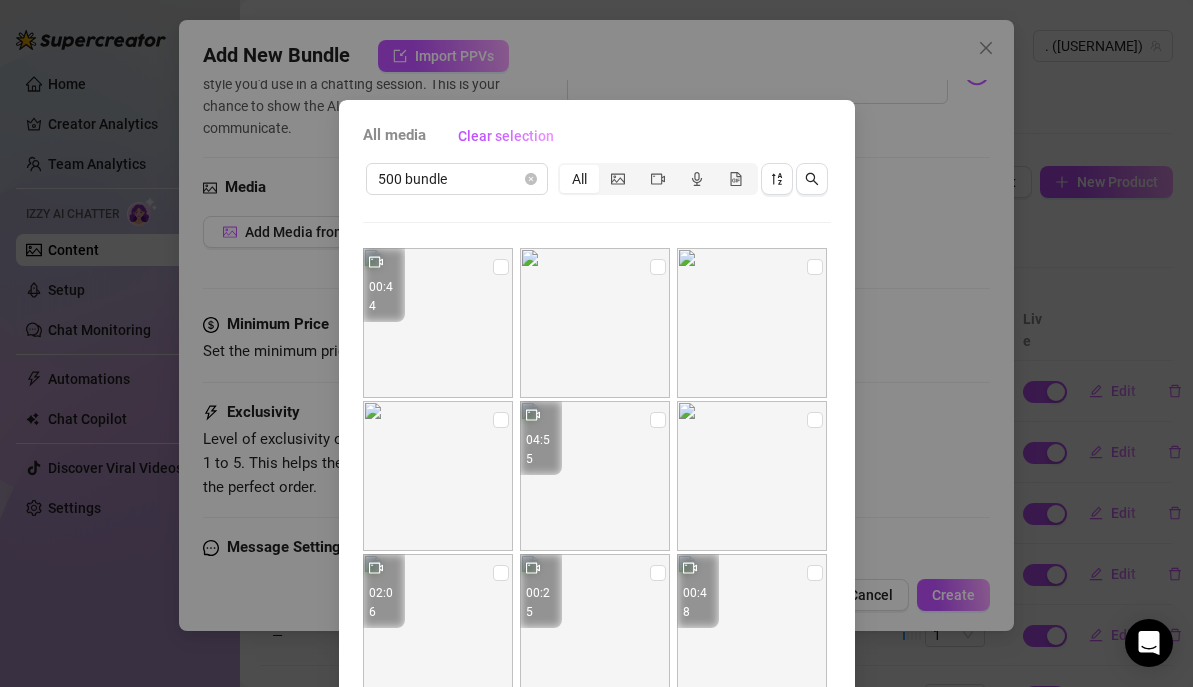 scroll, scrollTop: 500, scrollLeft: 0, axis: vertical 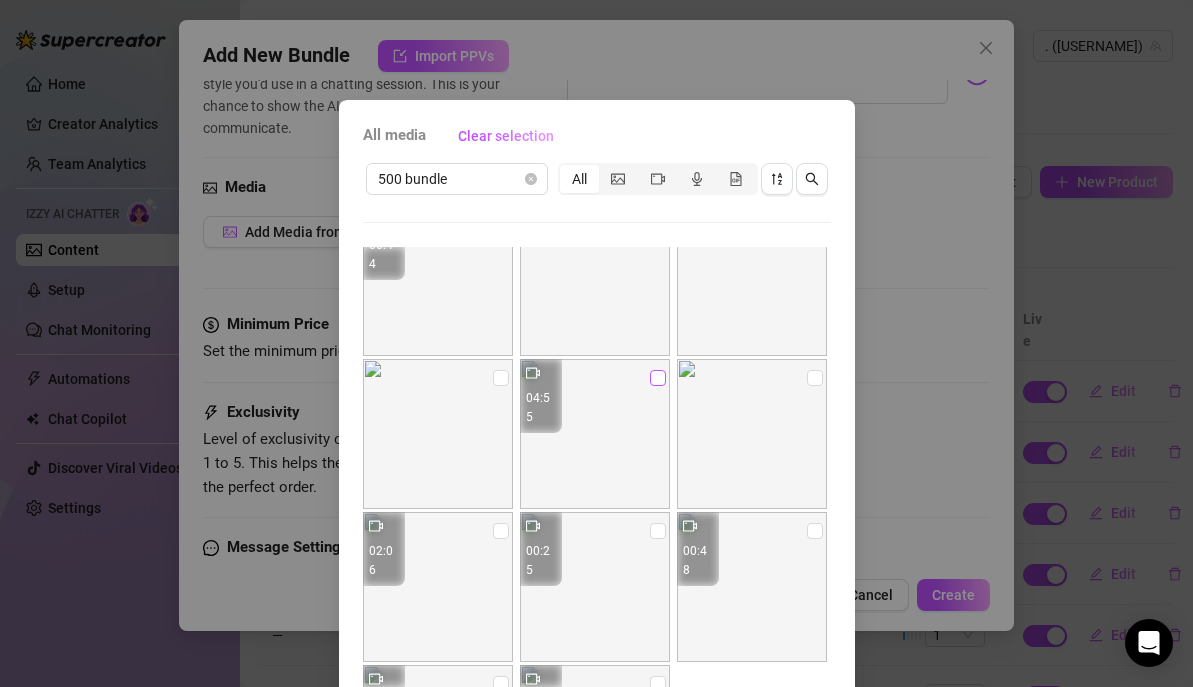 click at bounding box center [658, 378] 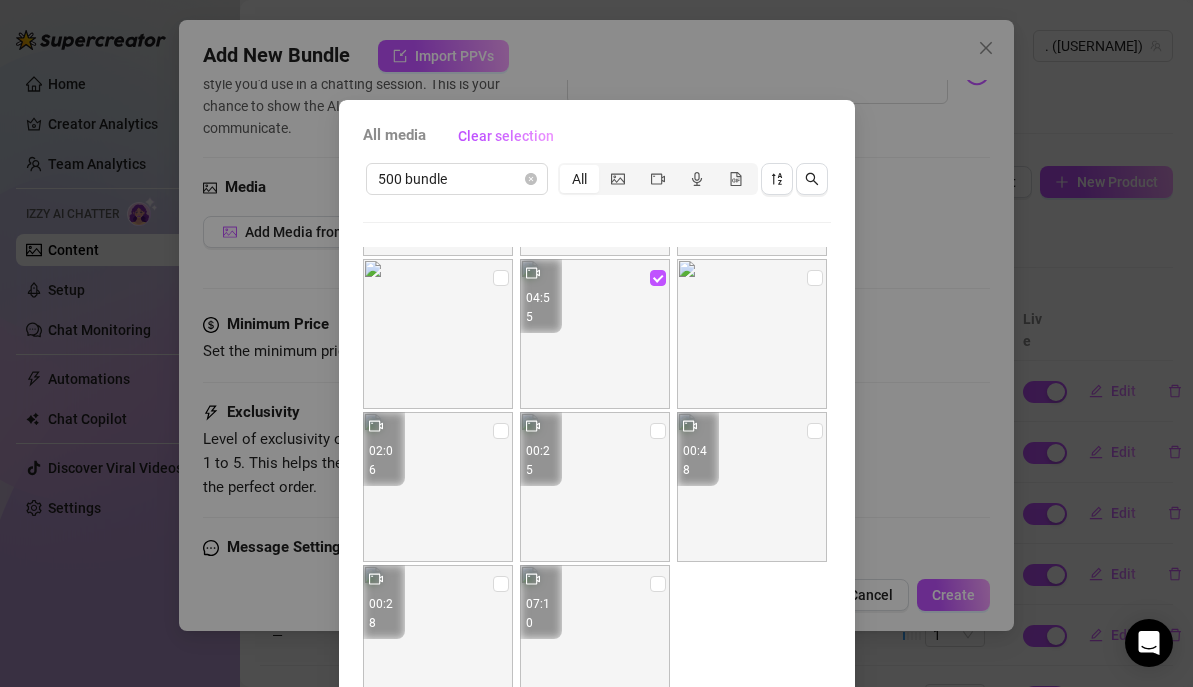 scroll, scrollTop: 601, scrollLeft: 0, axis: vertical 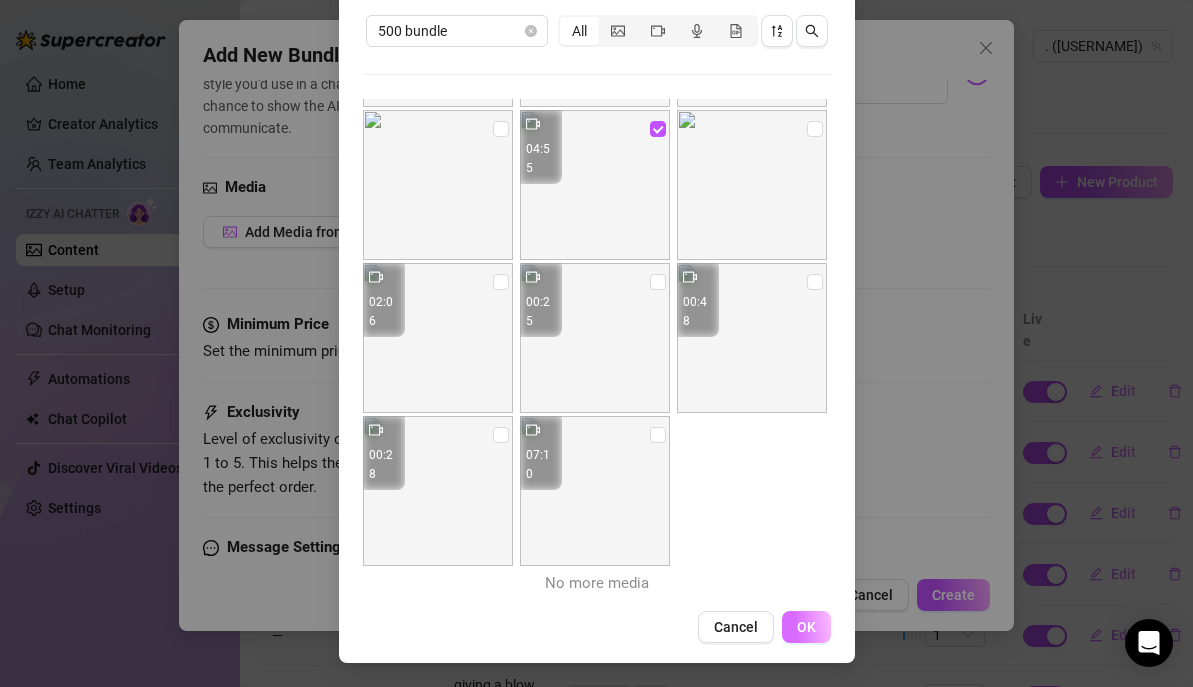 click on "OK" at bounding box center [806, 627] 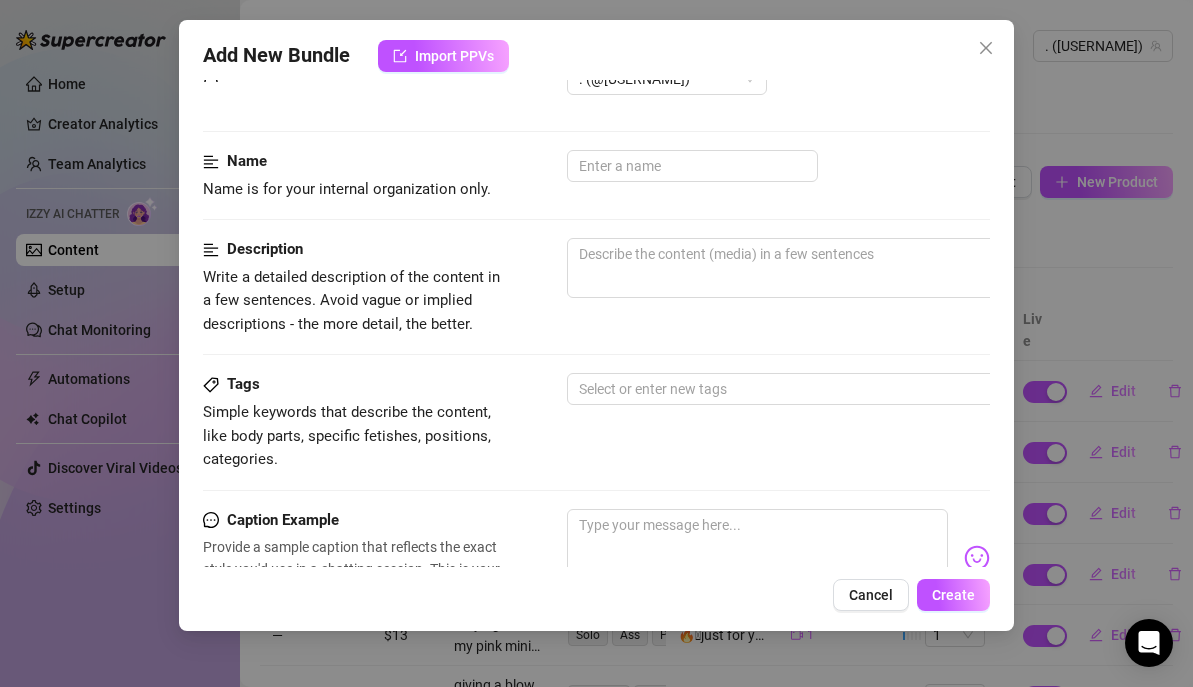 scroll, scrollTop: 29, scrollLeft: 0, axis: vertical 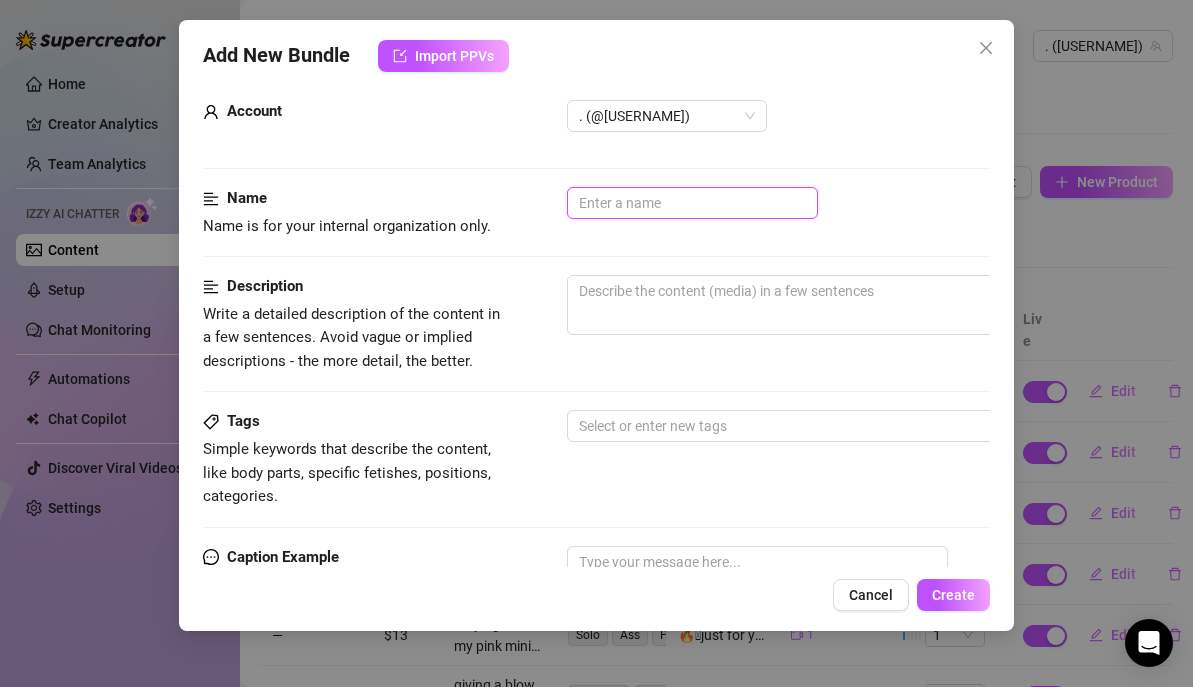 click at bounding box center (692, 203) 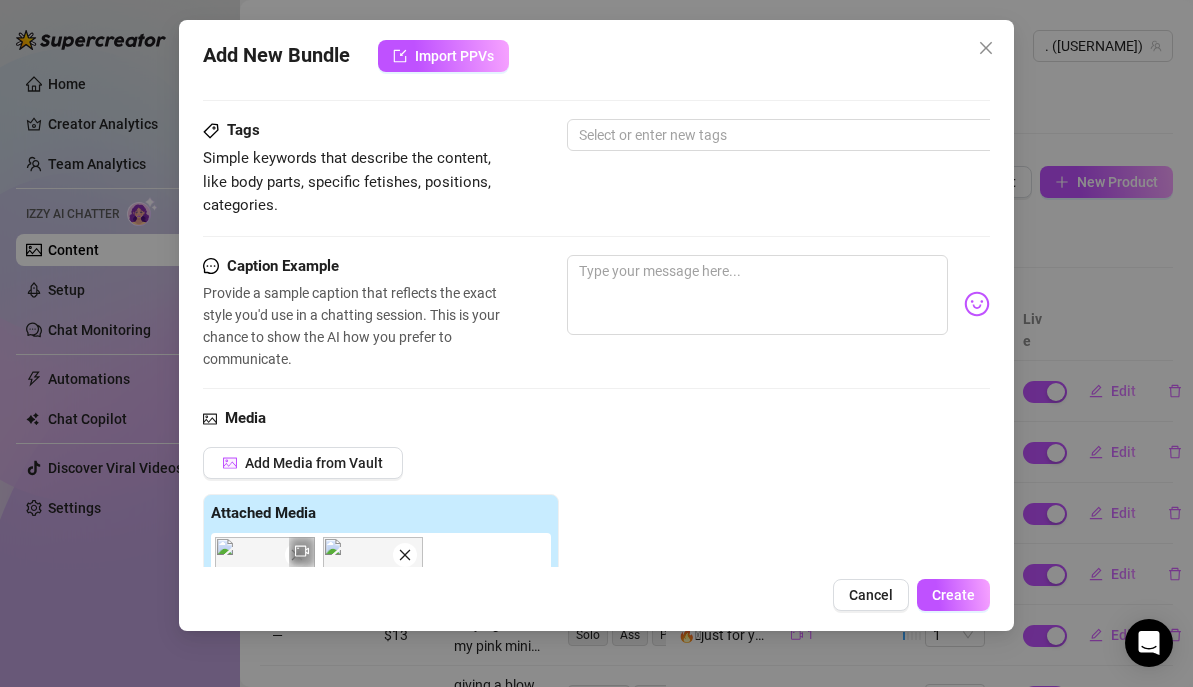 scroll, scrollTop: 505, scrollLeft: 0, axis: vertical 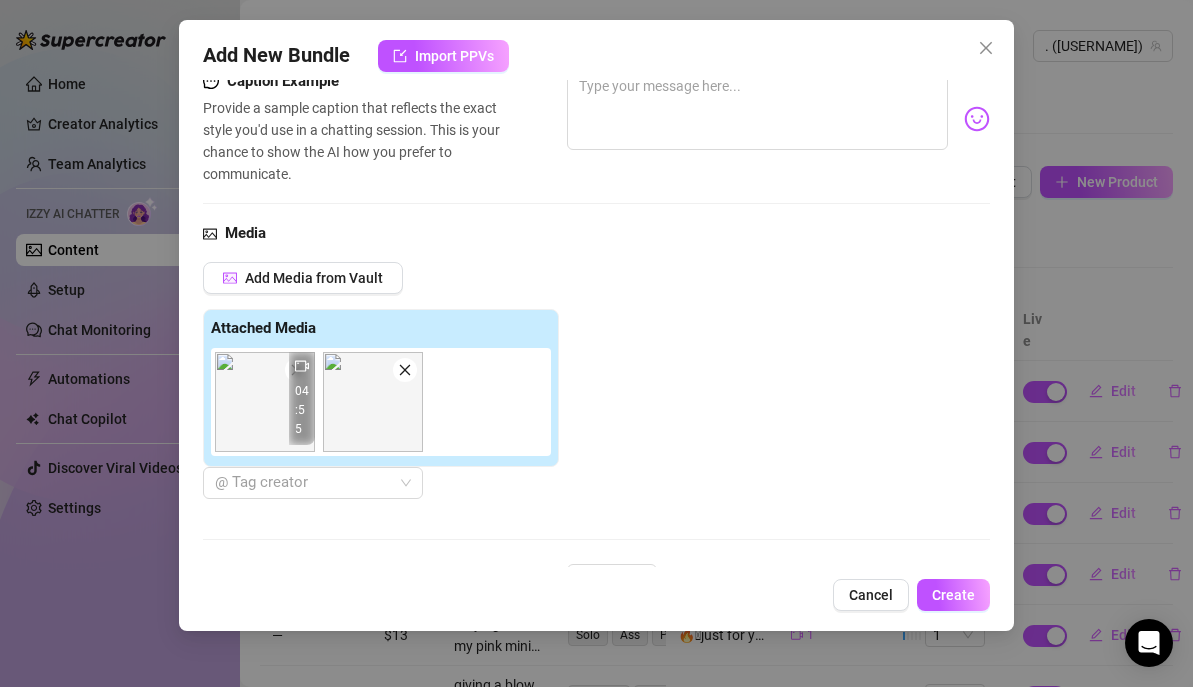 click 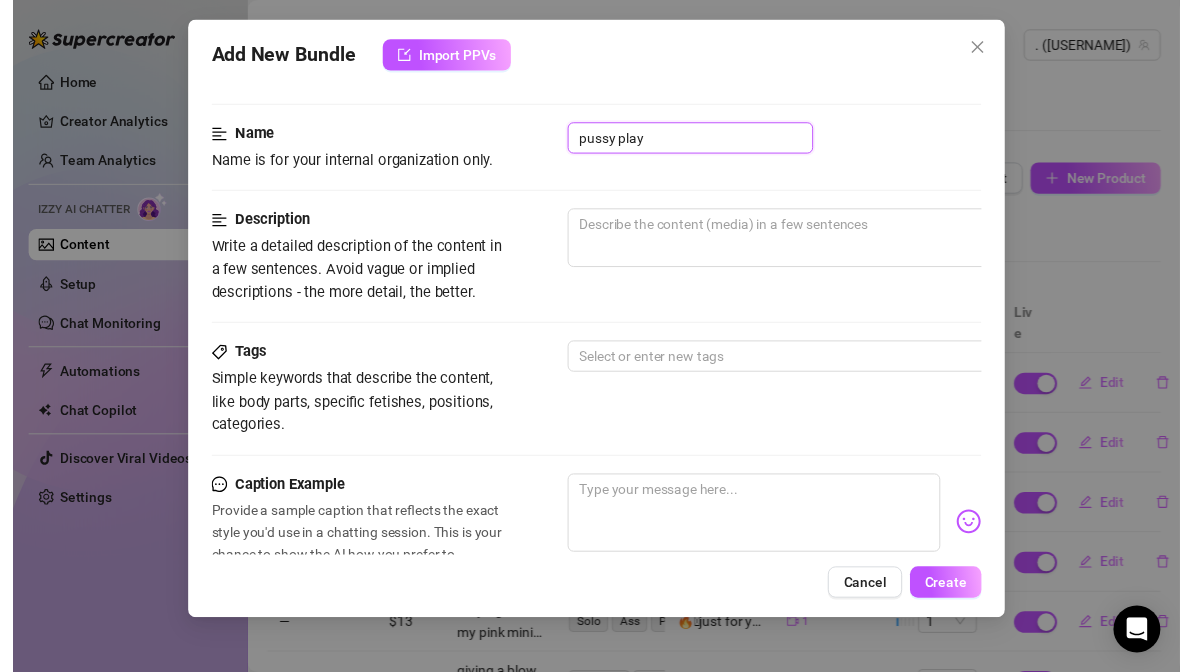 scroll, scrollTop: 76, scrollLeft: 0, axis: vertical 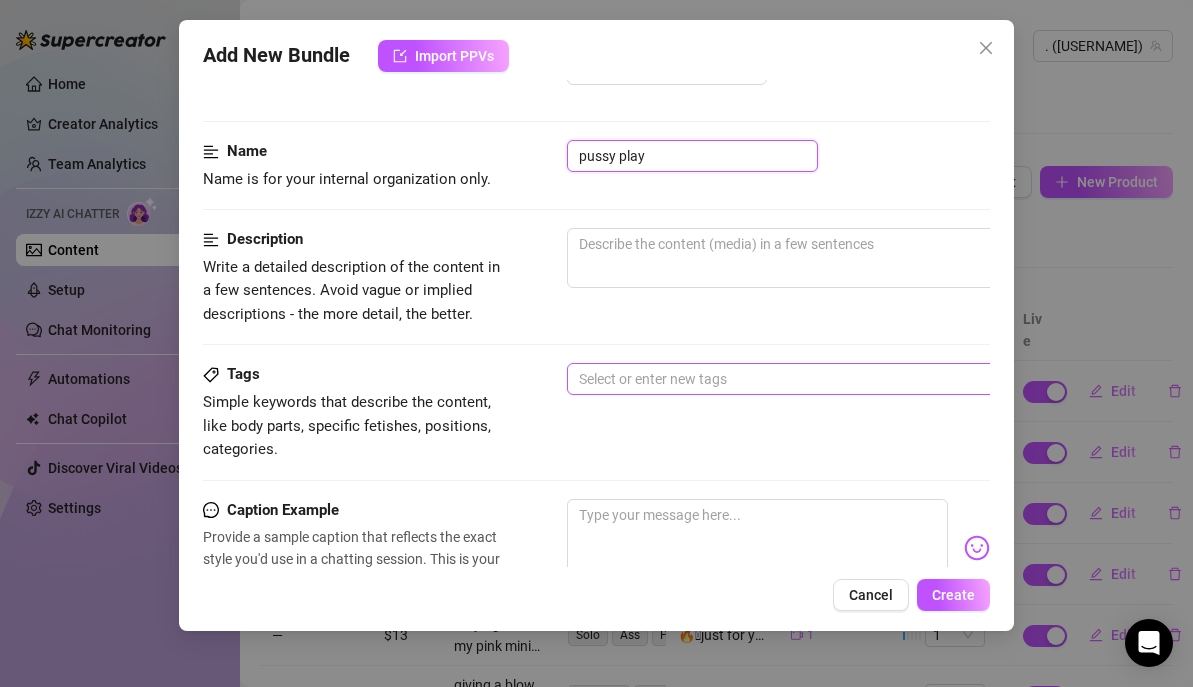 click at bounding box center [906, 379] 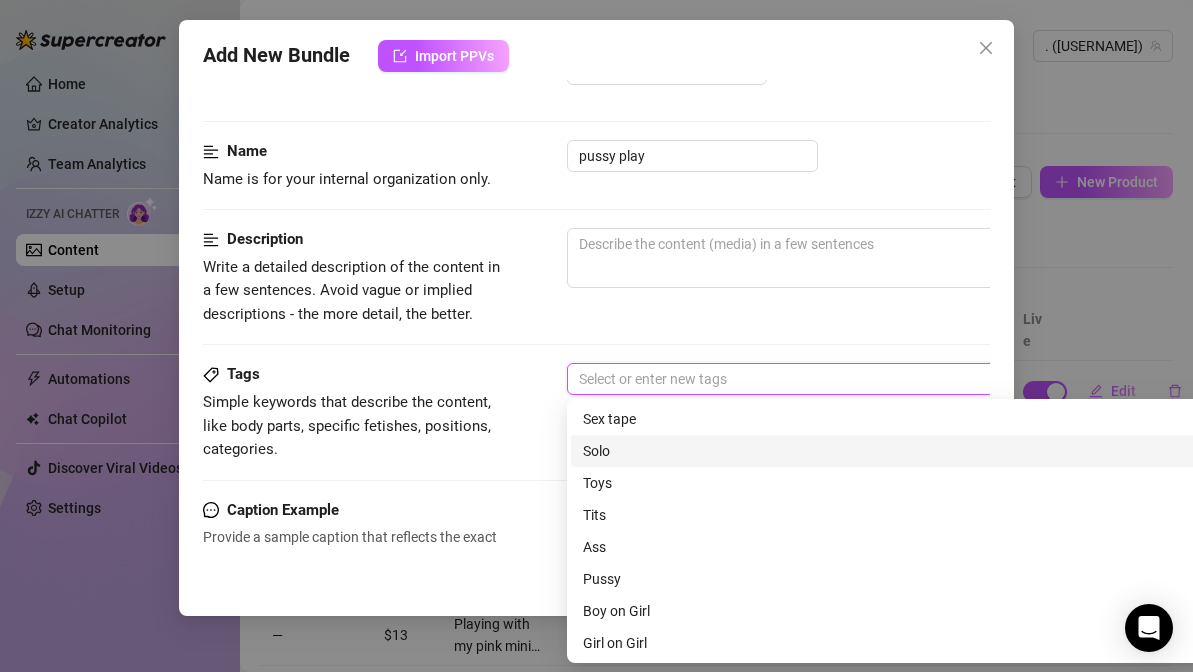 click on "Solo" at bounding box center [917, 451] 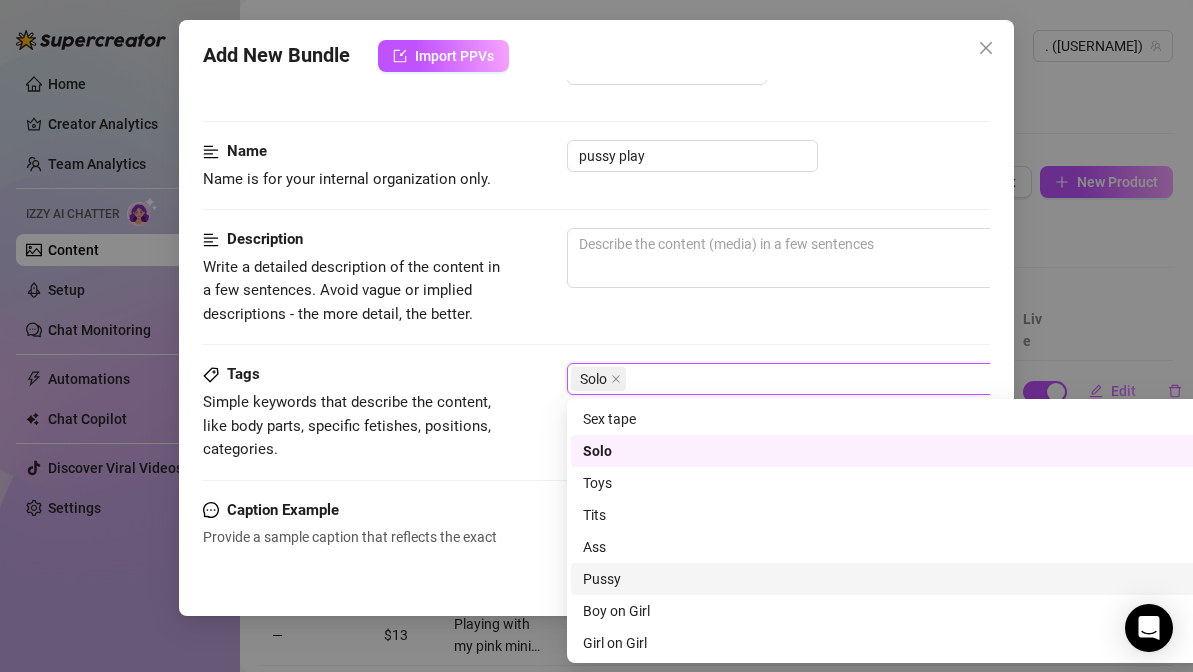 click on "Pussy" at bounding box center (917, 579) 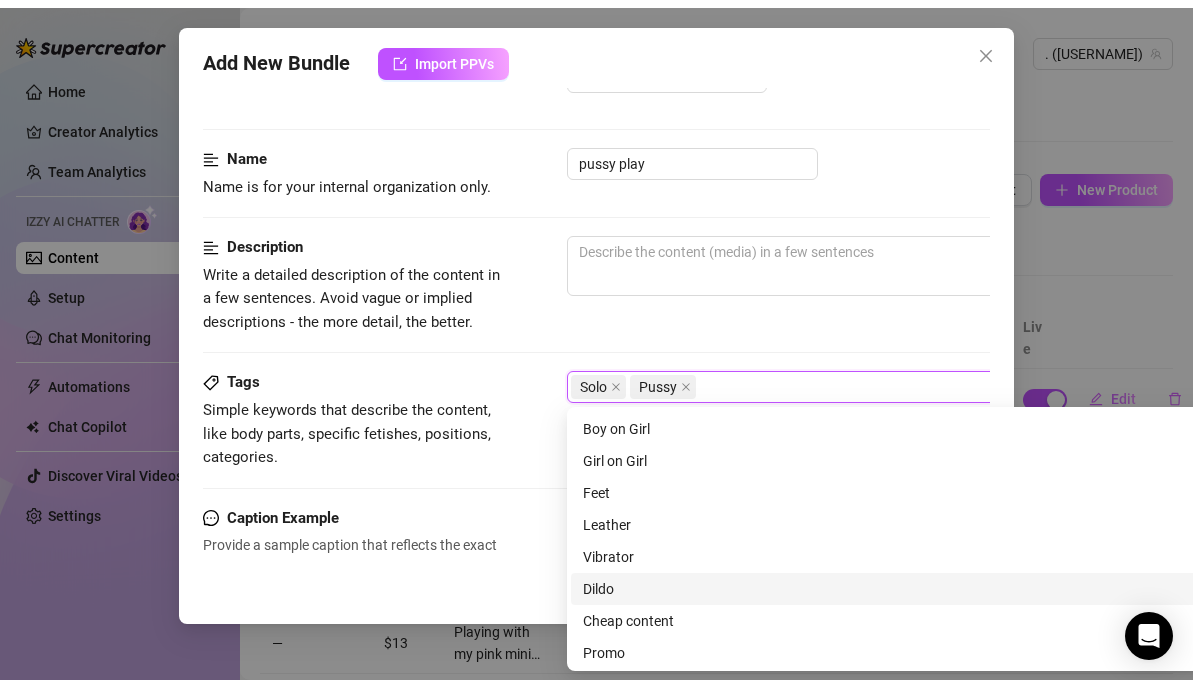 scroll, scrollTop: 256, scrollLeft: 0, axis: vertical 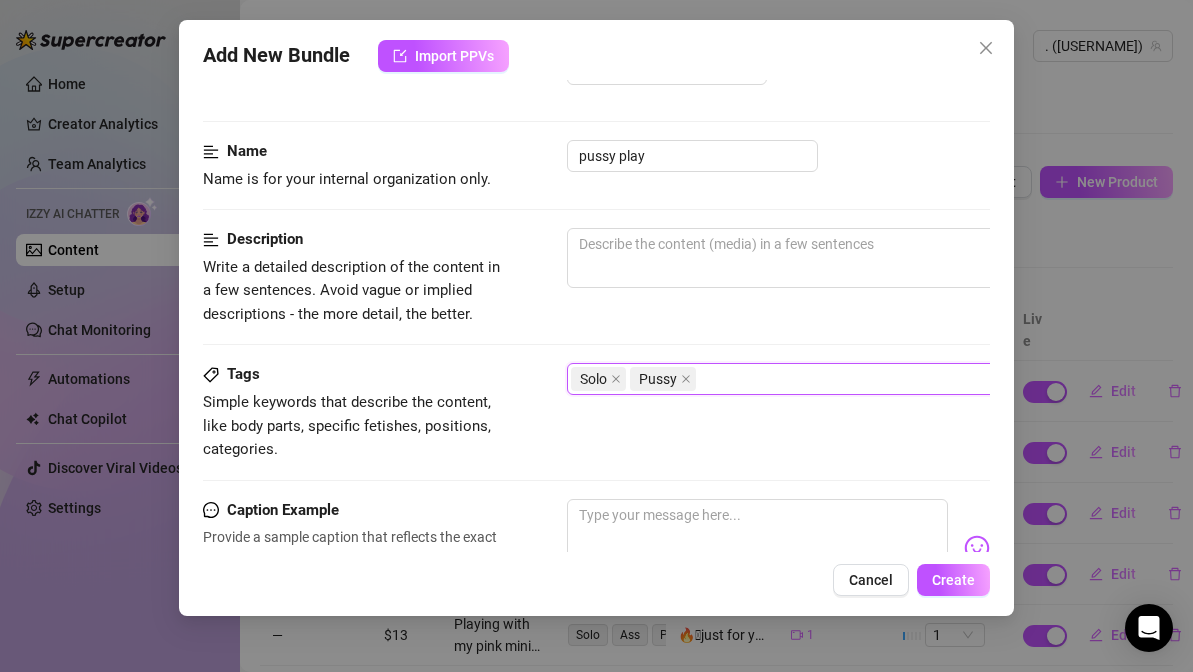 click on "Tags Simple keywords that describe the content, like body parts, specific fetishes, positions, categories. Solo, Pussy Solo Pussy" at bounding box center [596, 430] 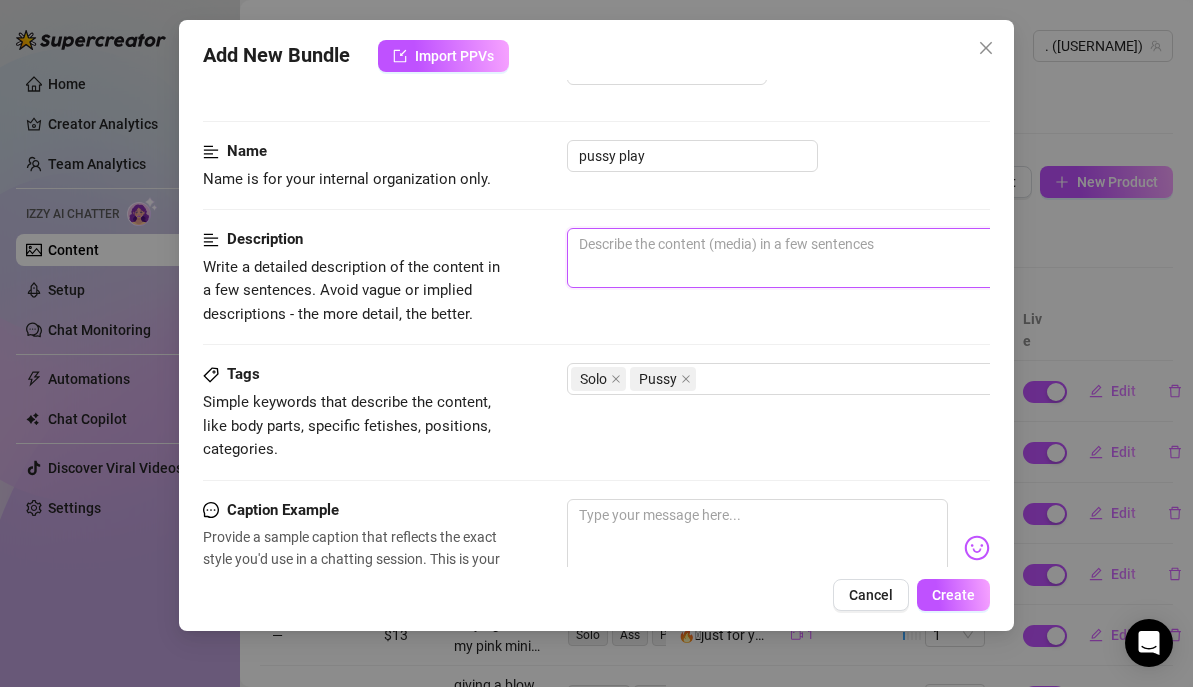 click at bounding box center (917, 258) 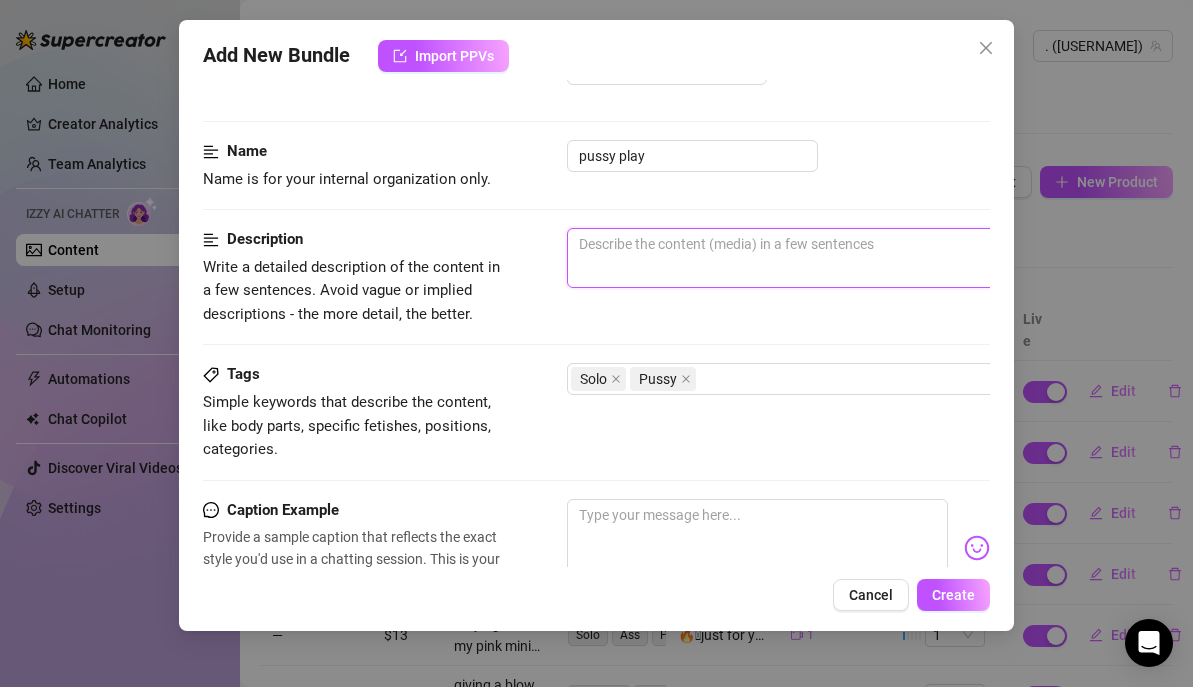 type on "T" 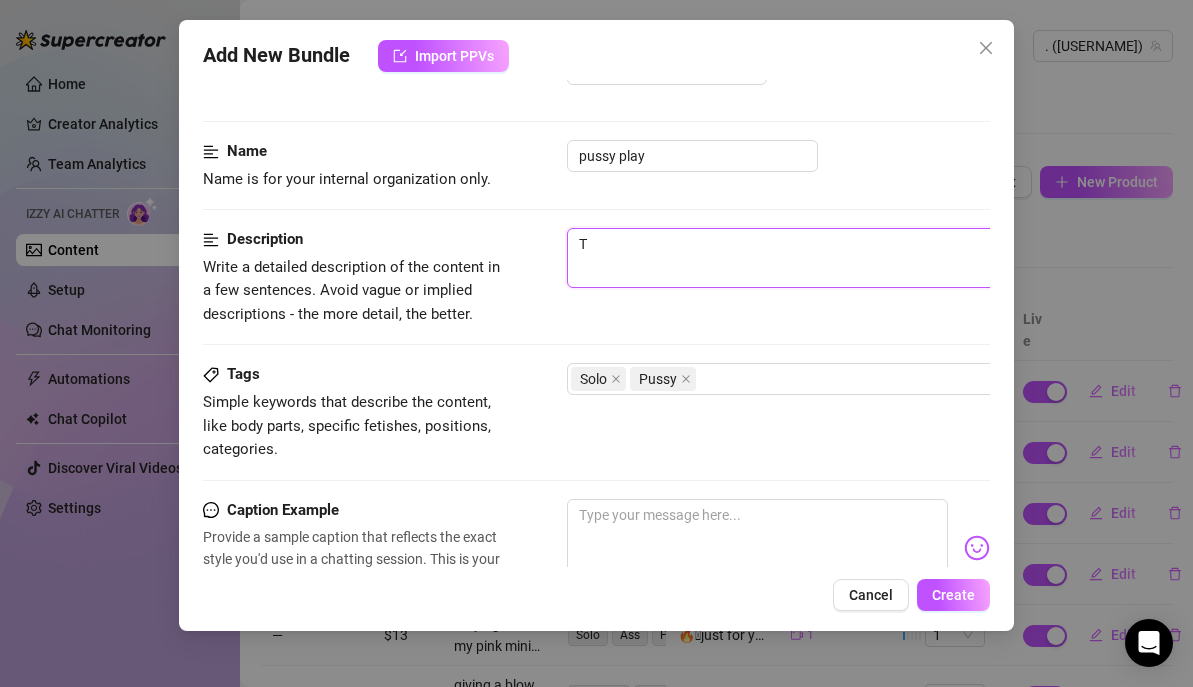 type on "Th" 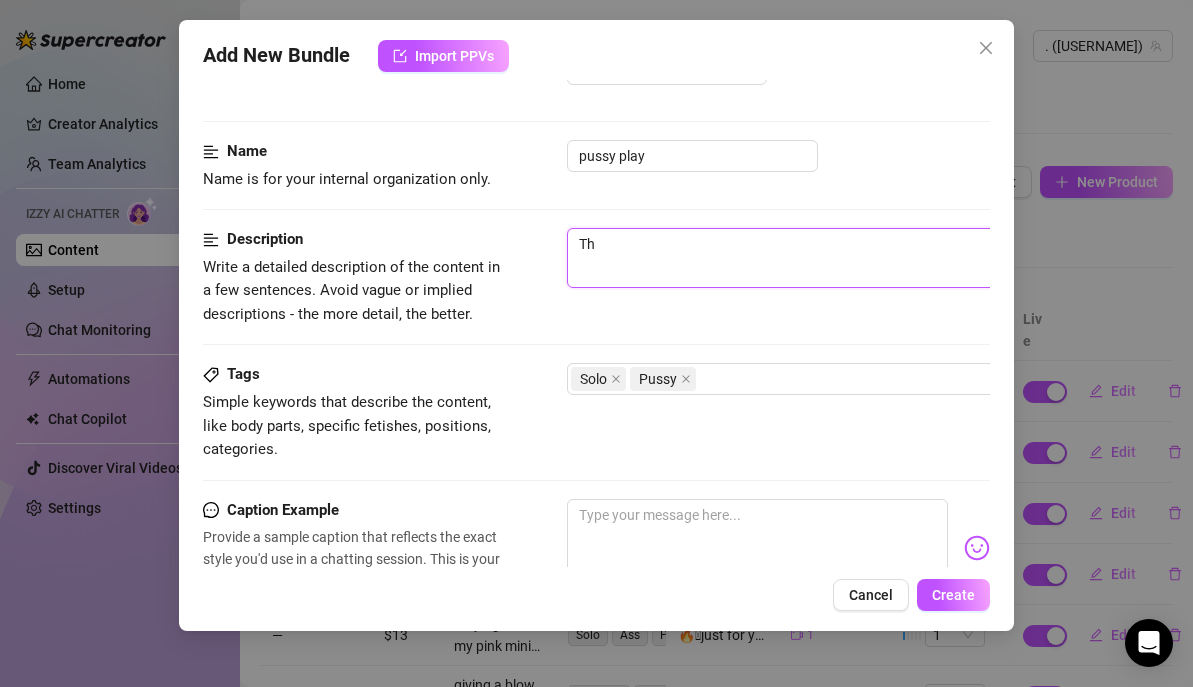 type on "Thi" 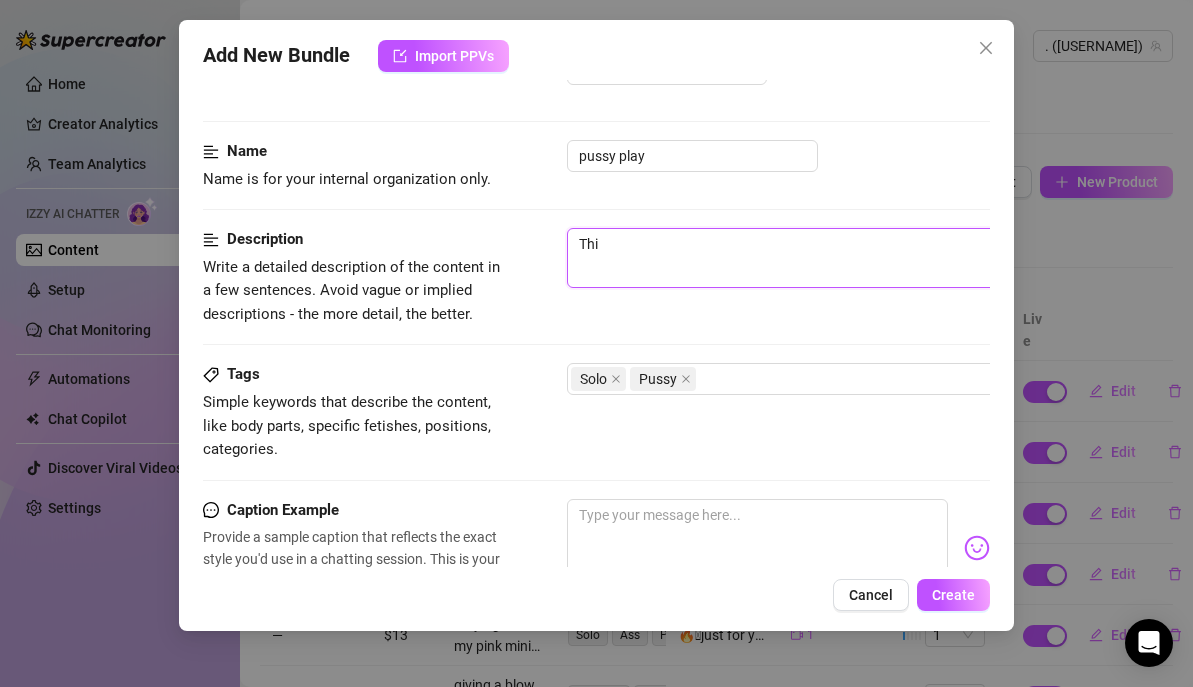 type on "This" 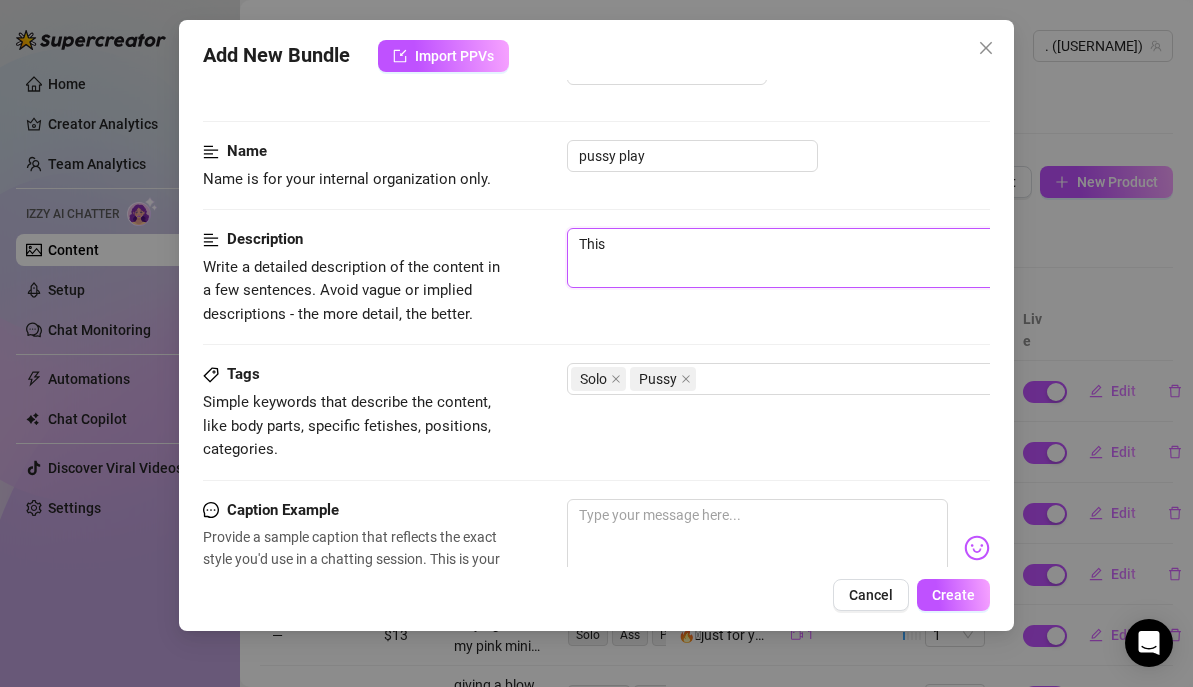 type on "This" 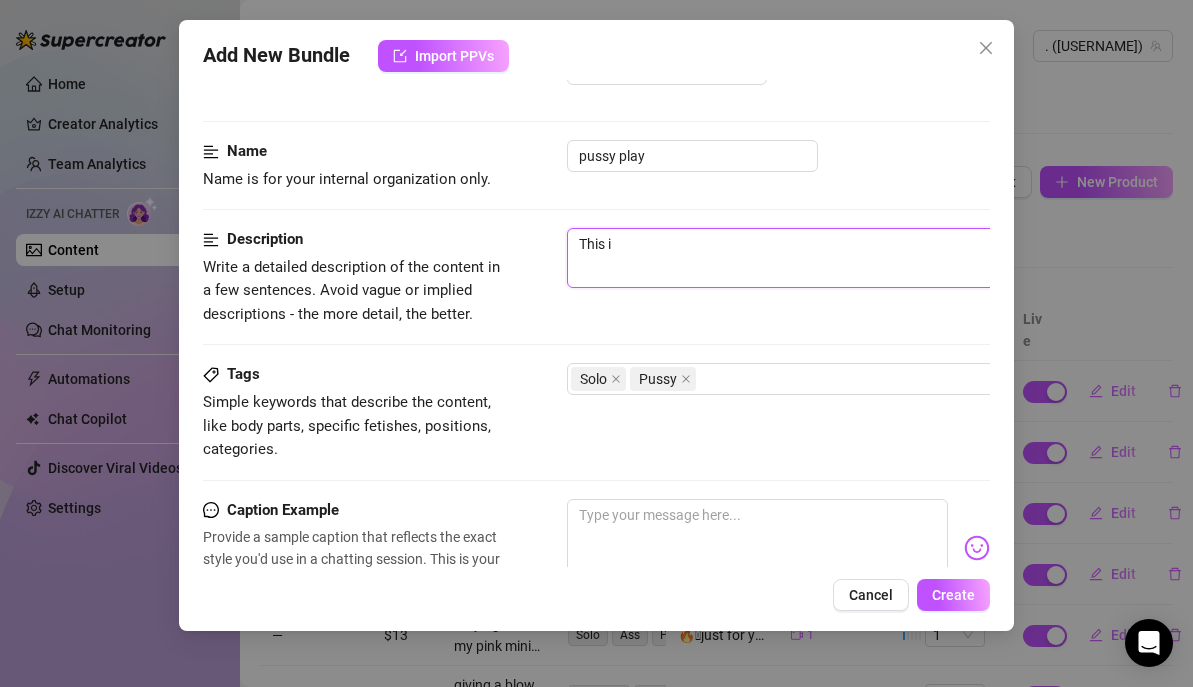type on "This is" 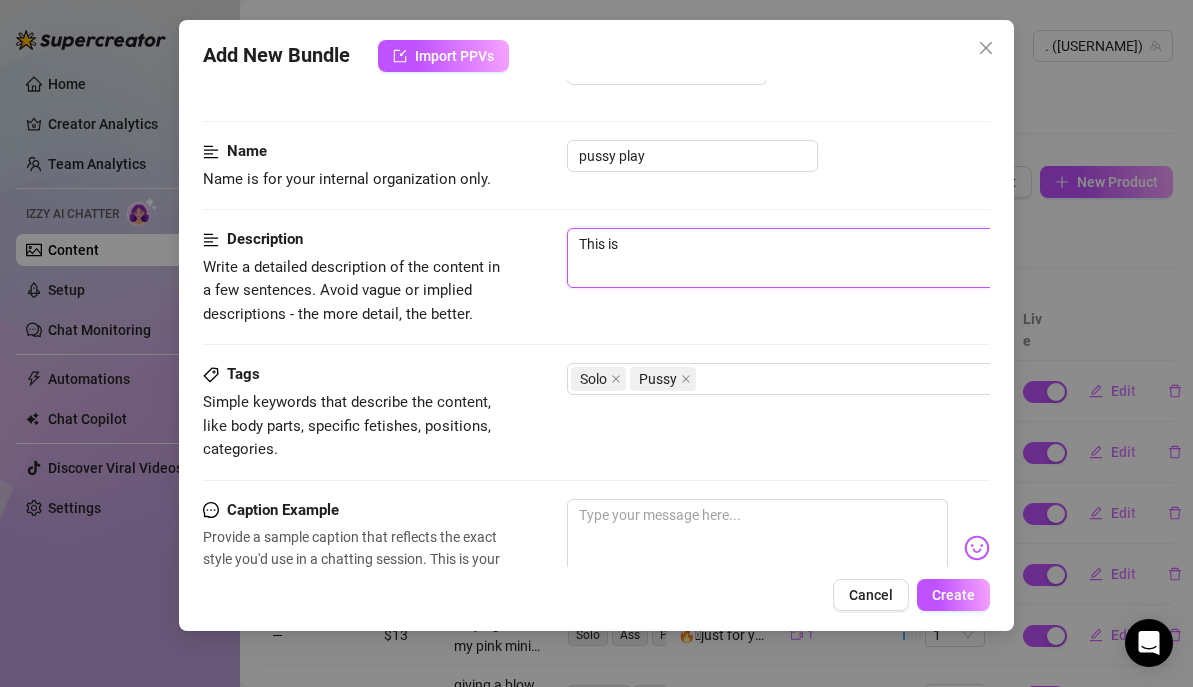 type on "This is" 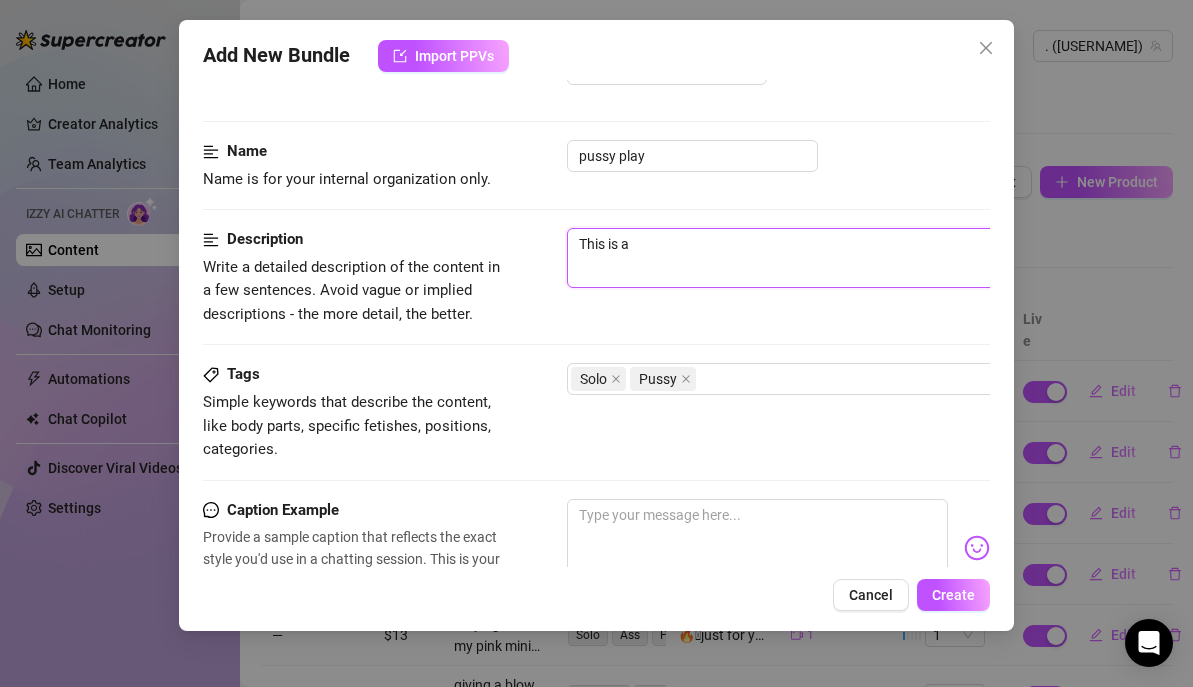 type on "This is a" 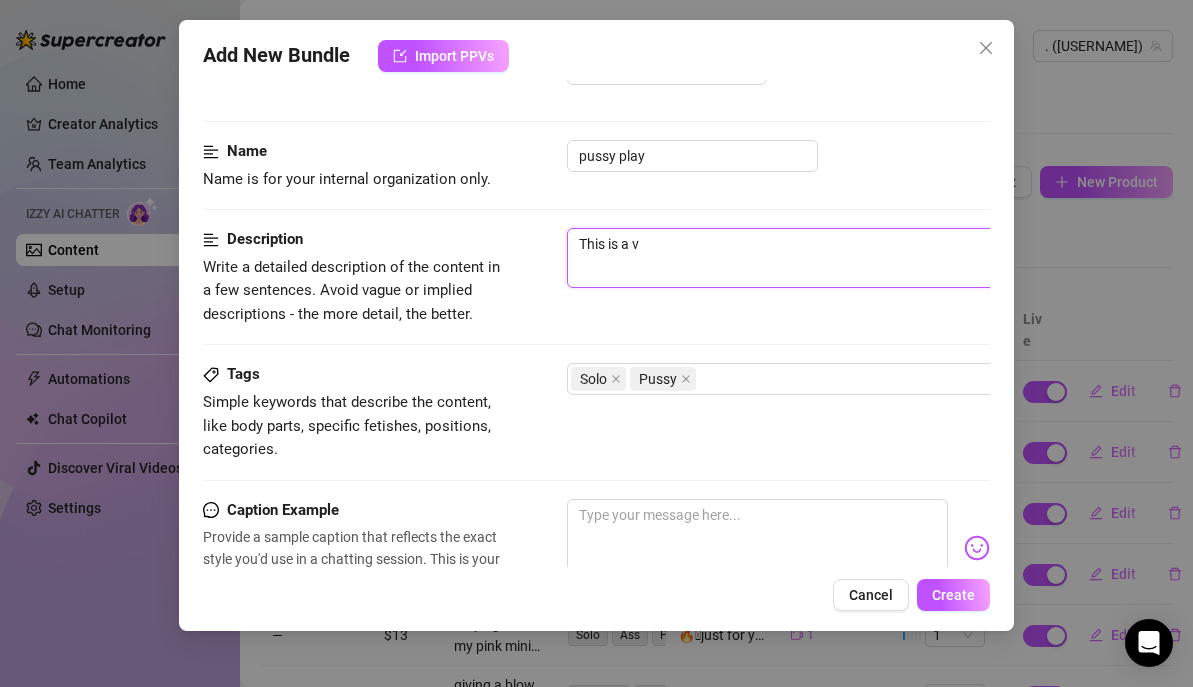 type on "This is a vi" 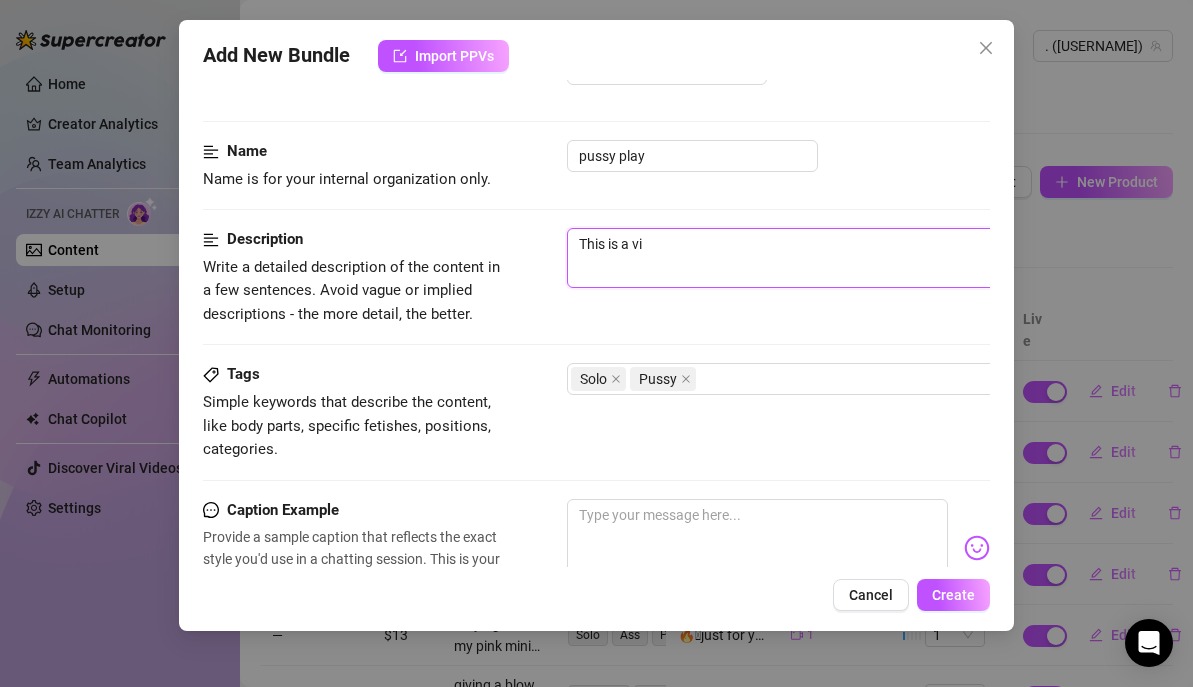 type on "This is a vid" 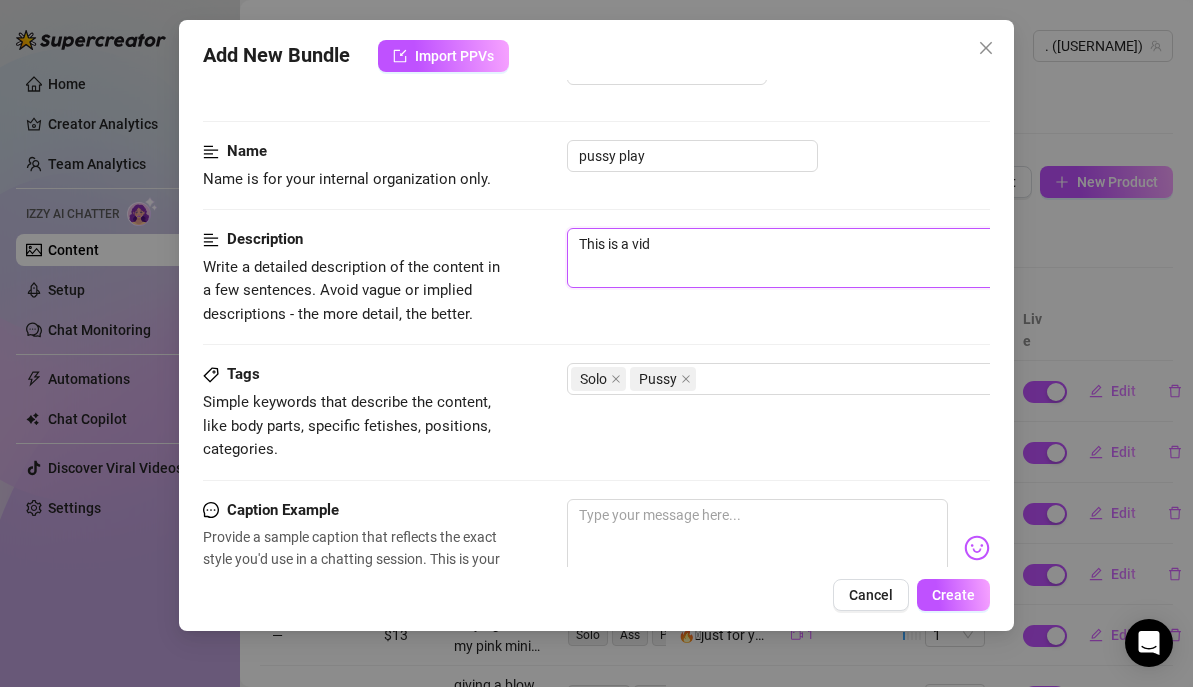 type on "This is a vide" 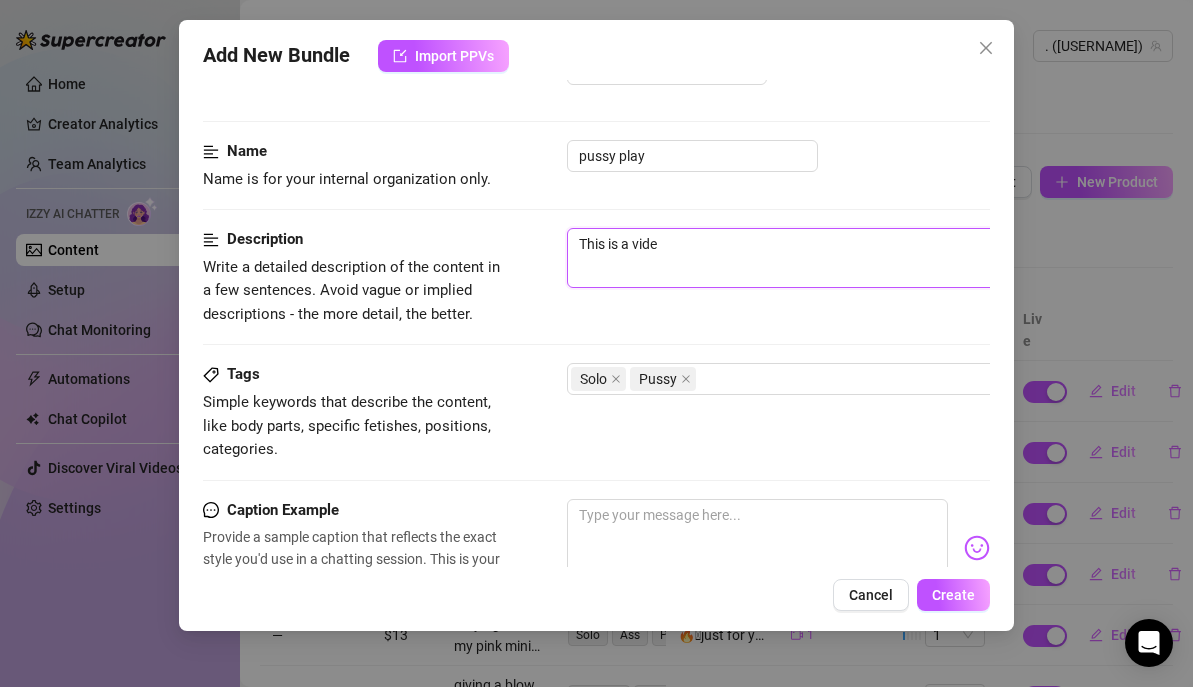 type on "This is a video of m" 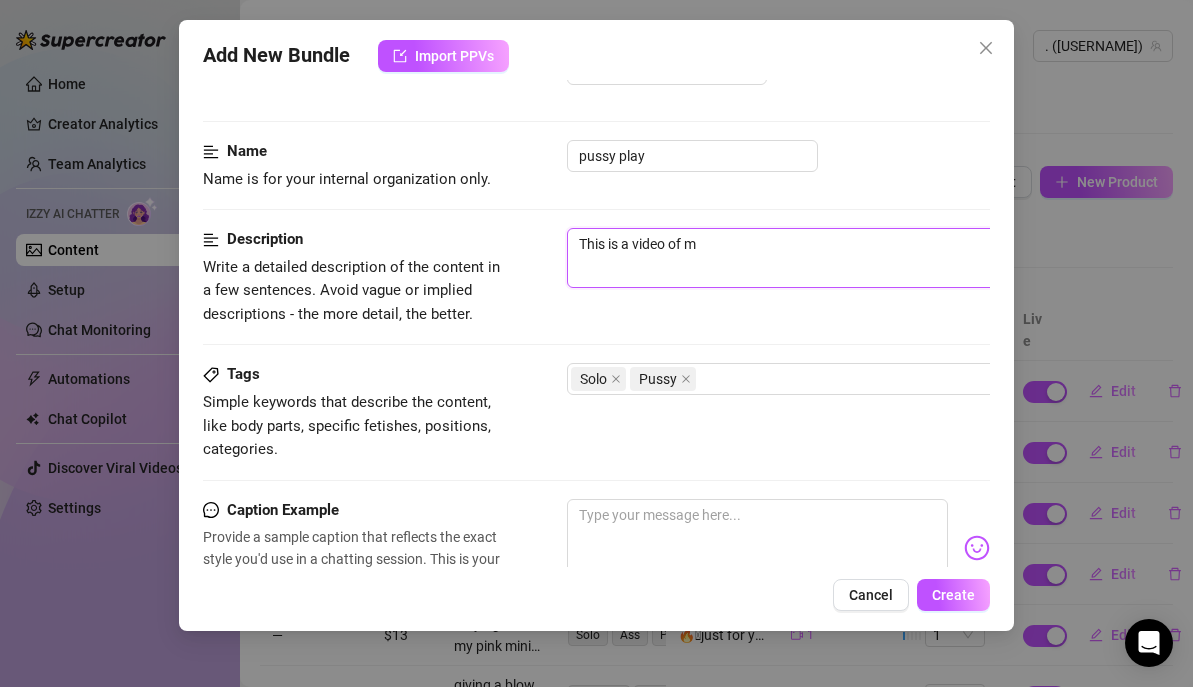 type on "This is a video of m" 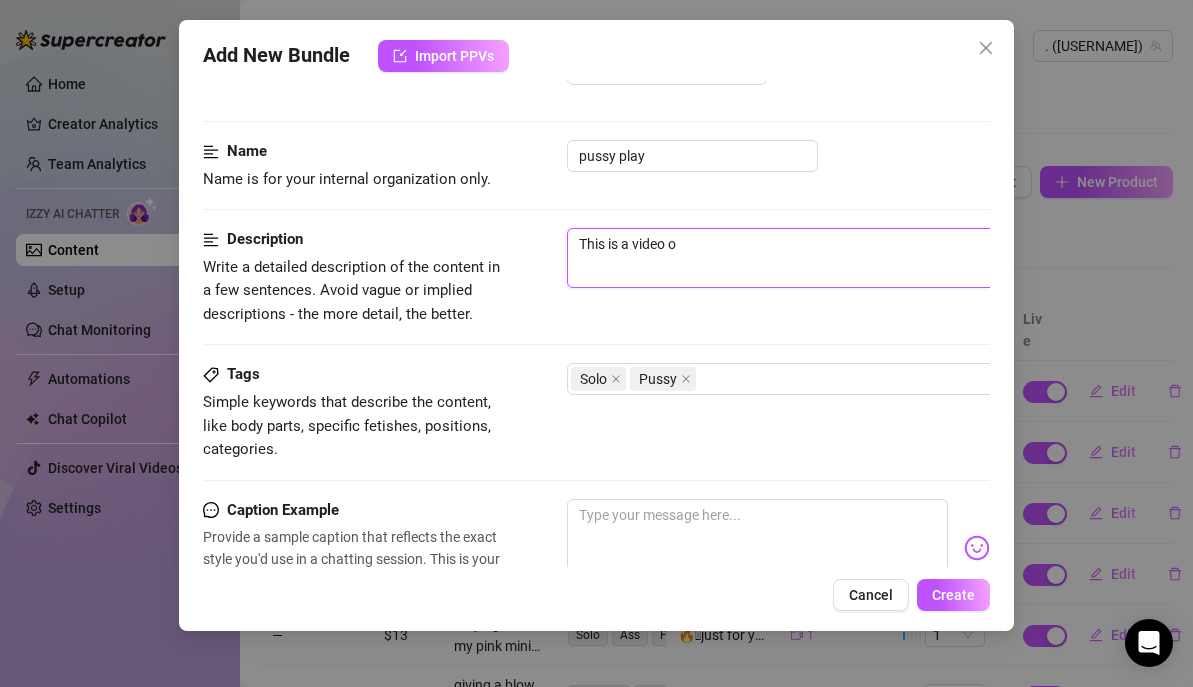 type on "This is a video of" 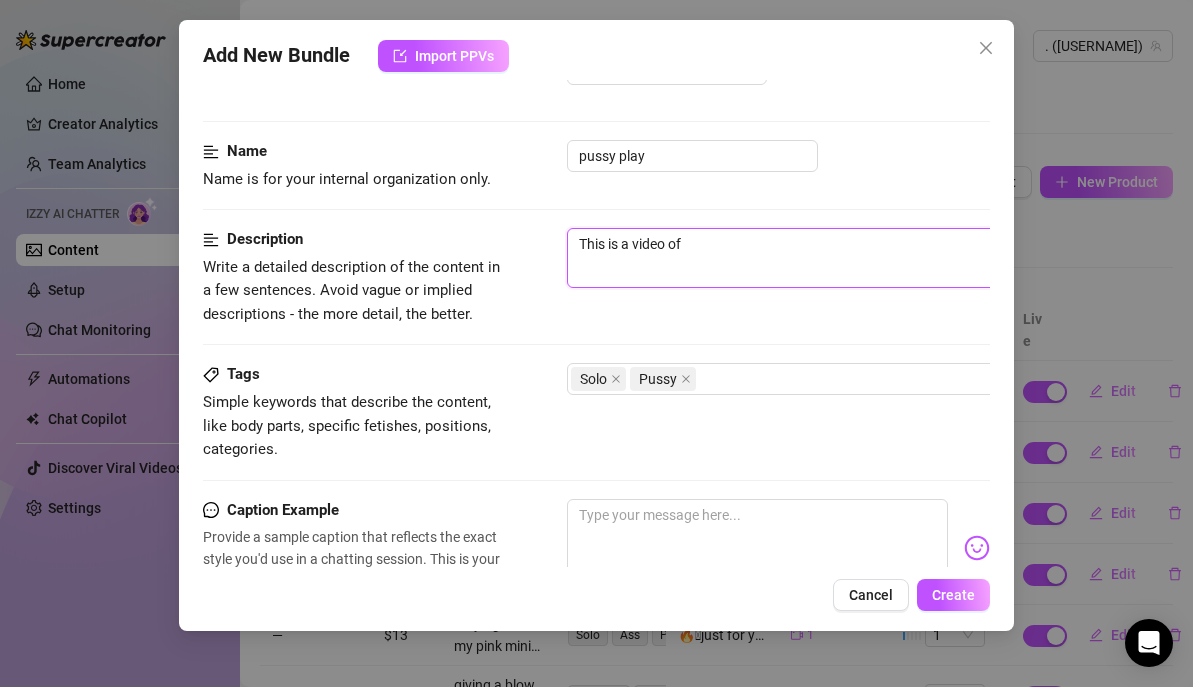 type on "This is a video of" 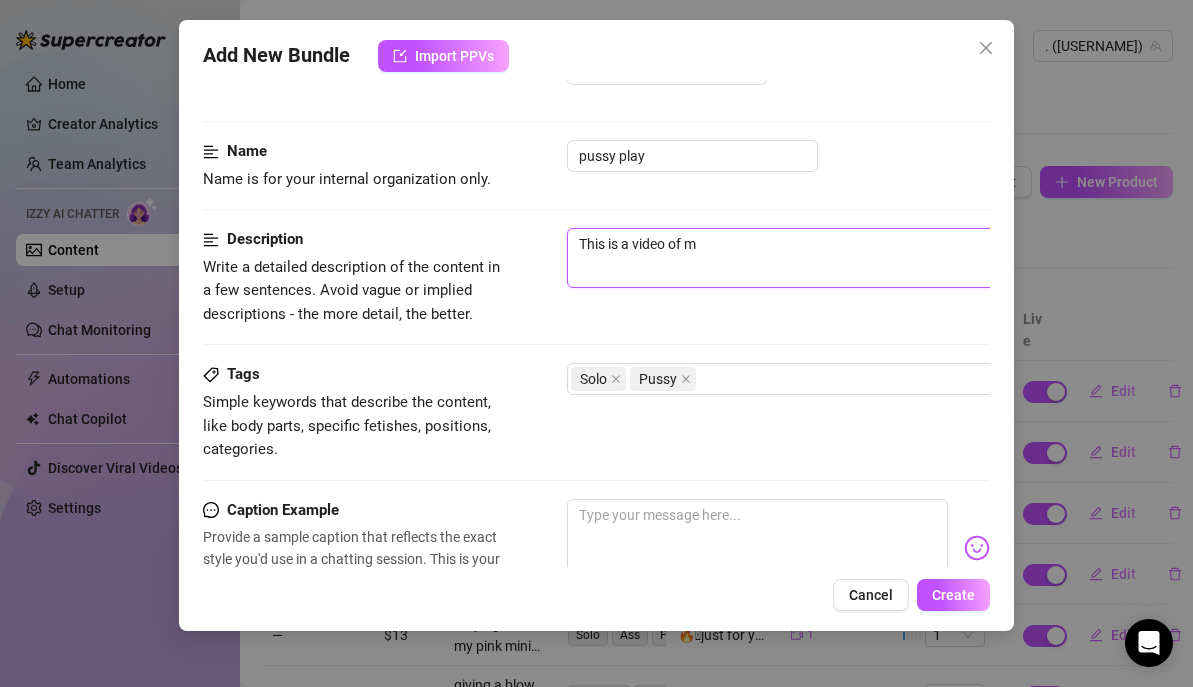 type on "This is a video of" 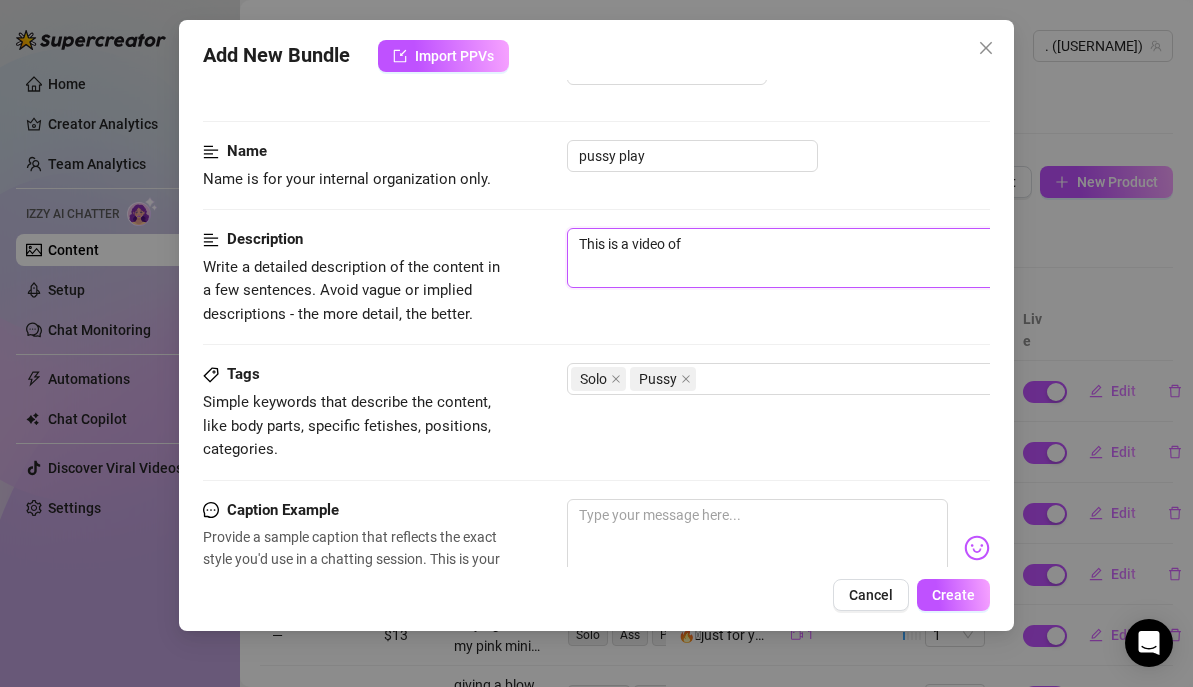 type on "This is a video of" 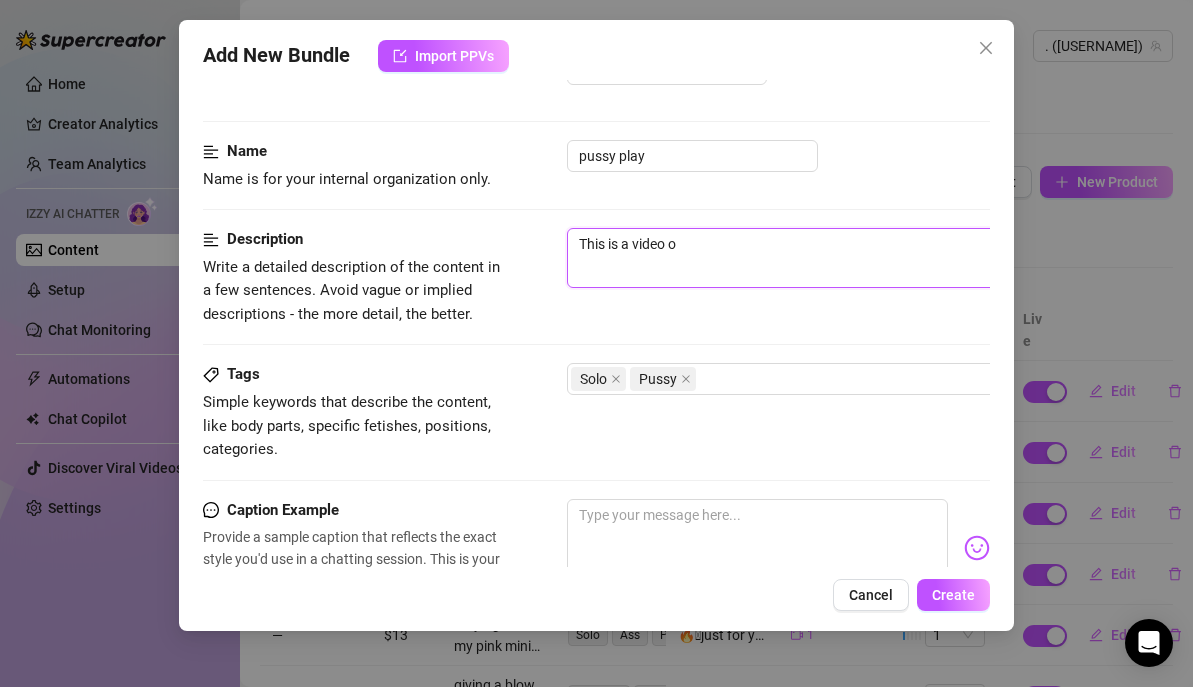 type on "This is a video of m" 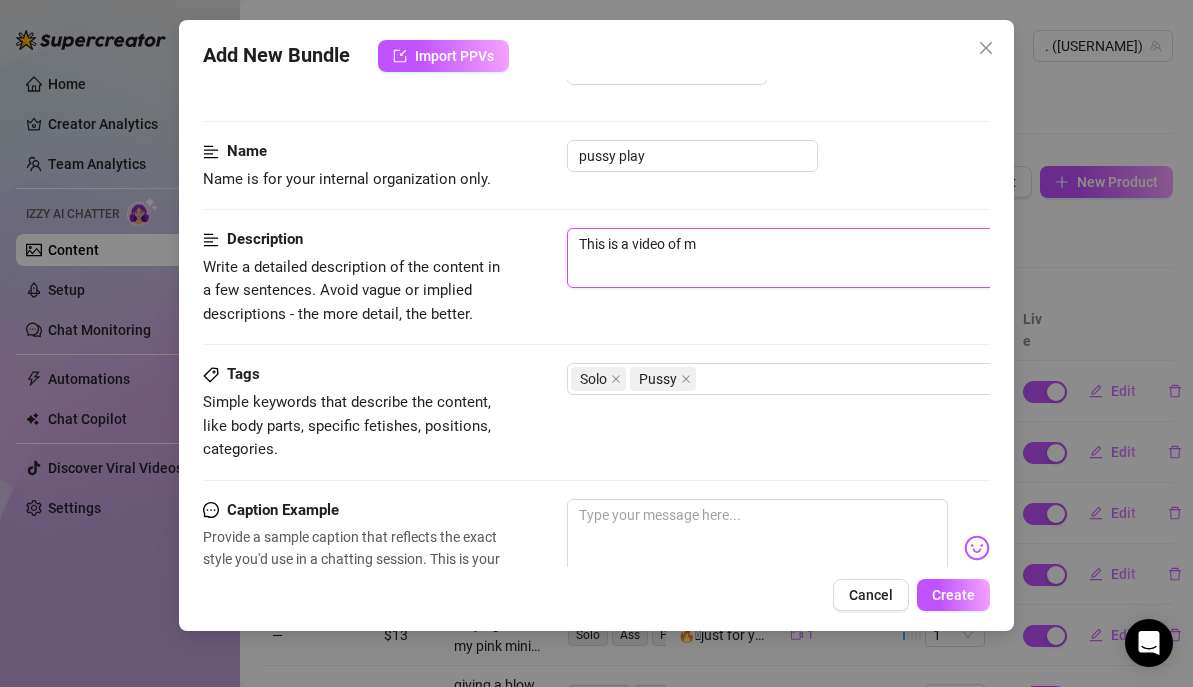 type on "This is a video of m" 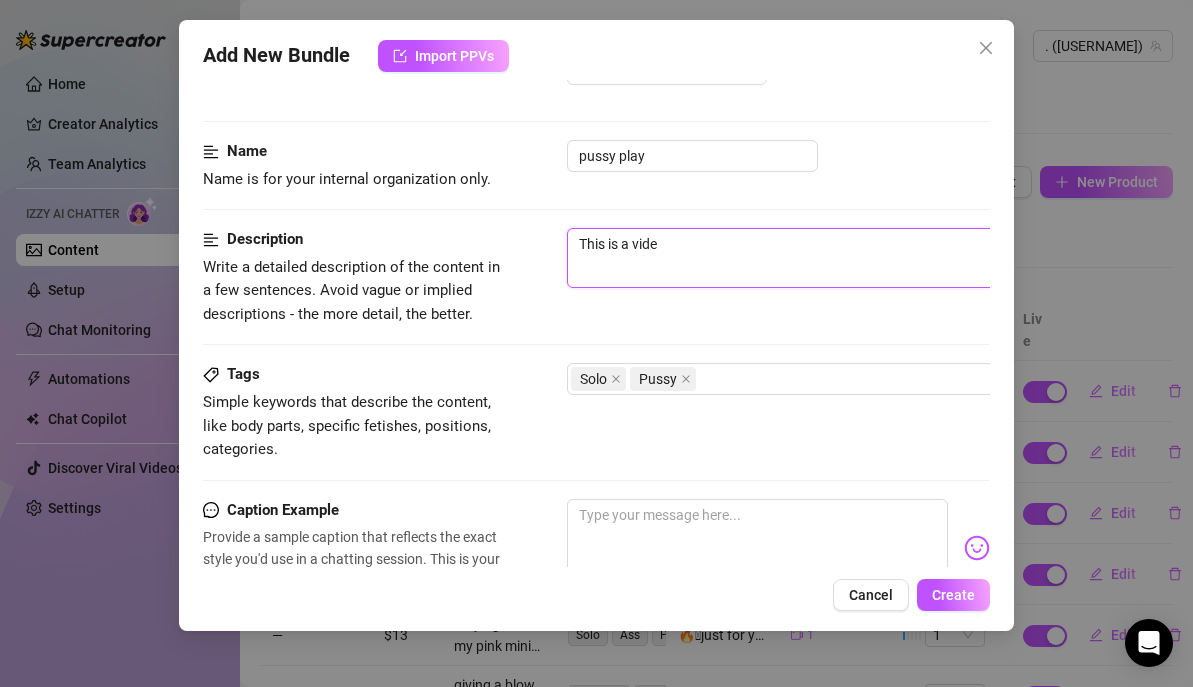 type on "This is a vid" 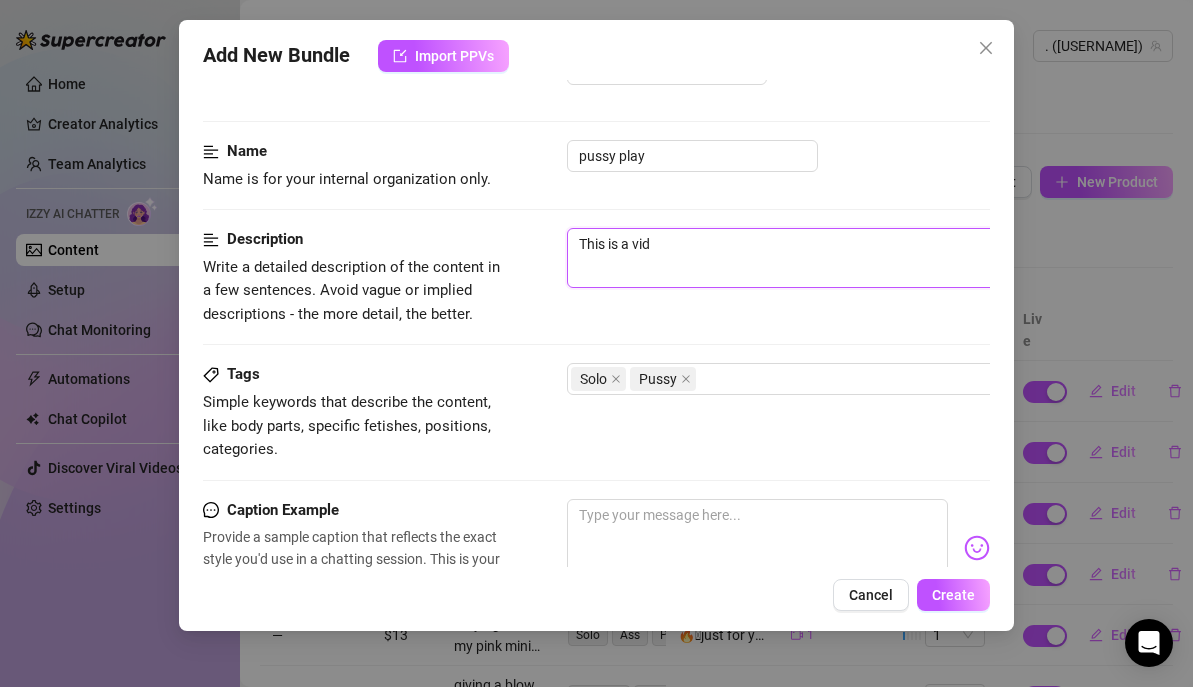 type on "This is a vi" 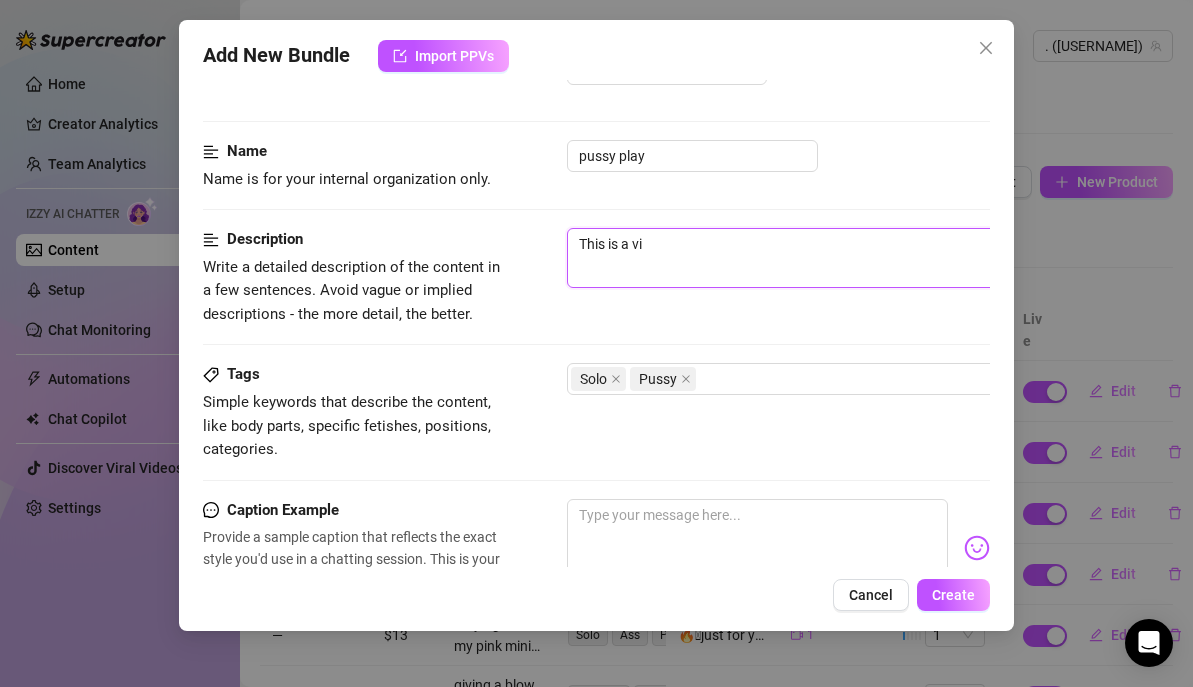 type on "This is a v" 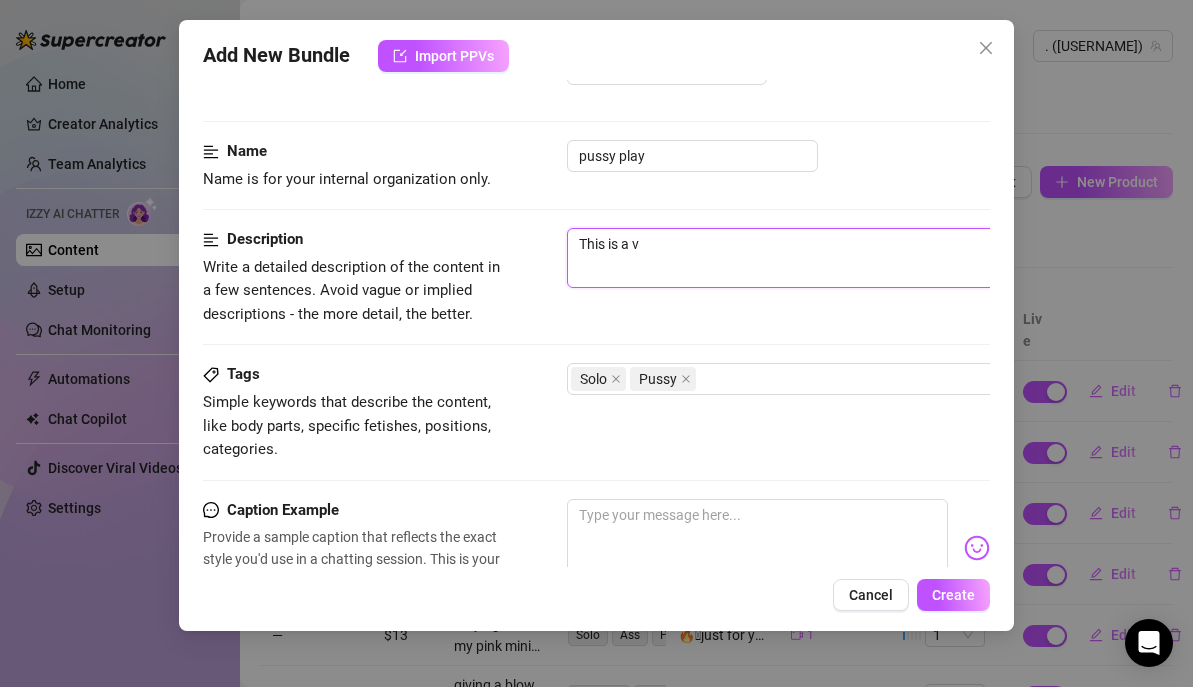 type on "This is a" 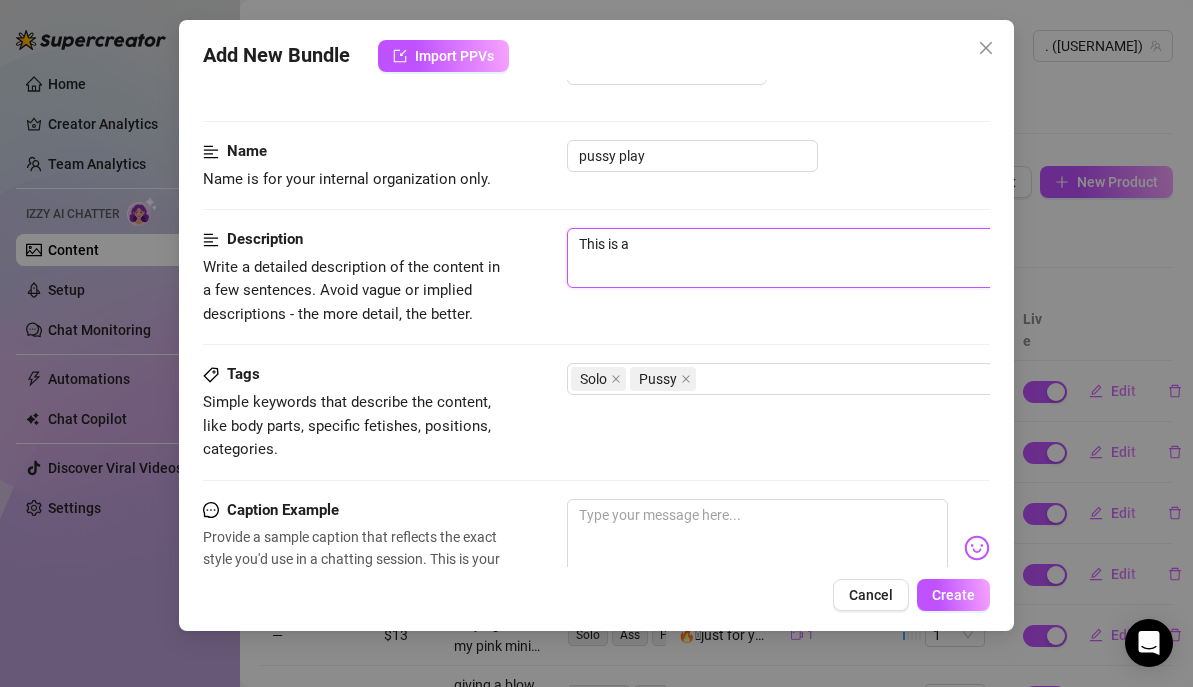 type on "This is a" 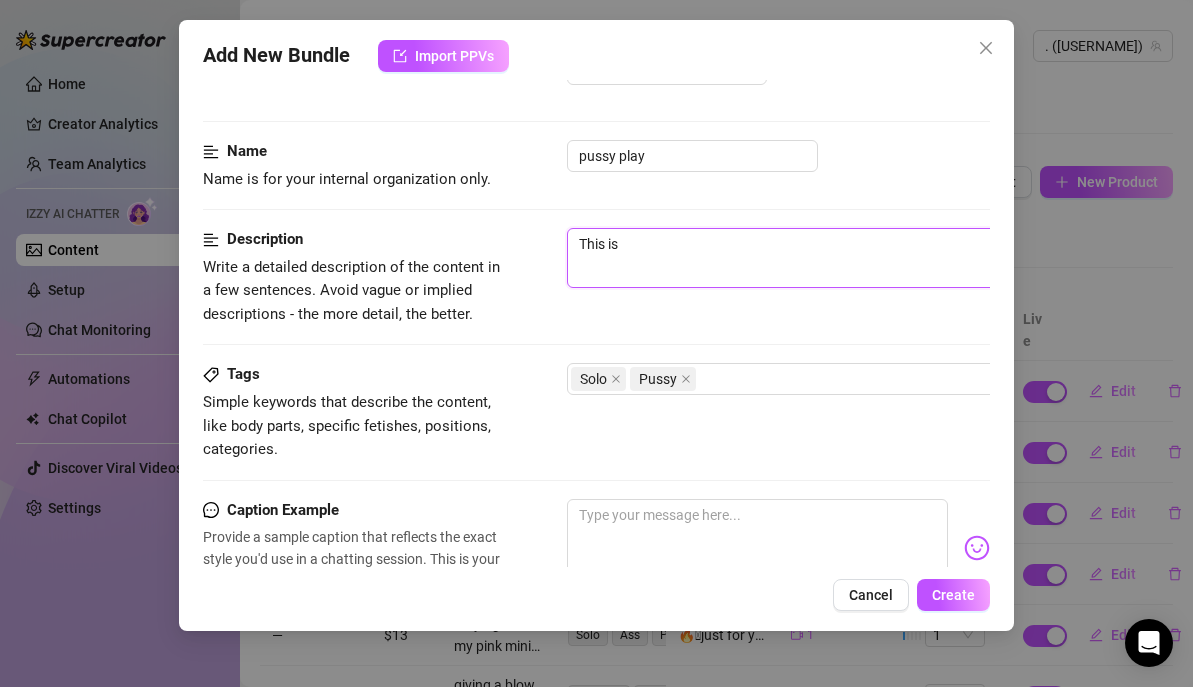 type on "This is" 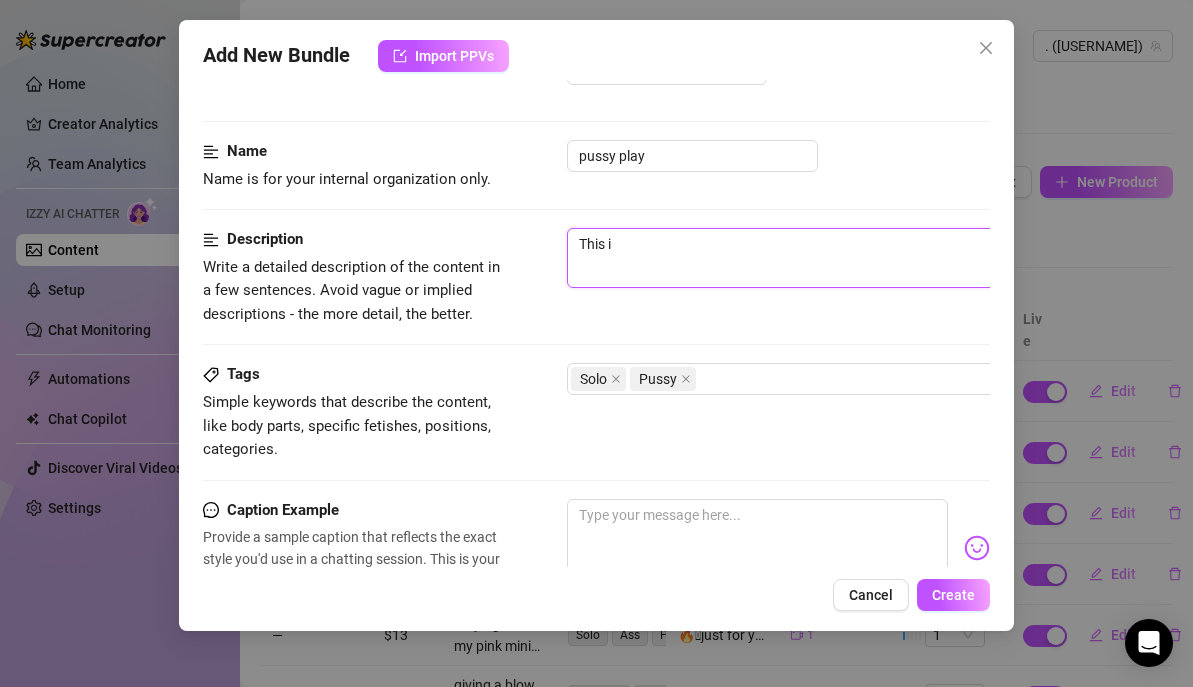 type on "This" 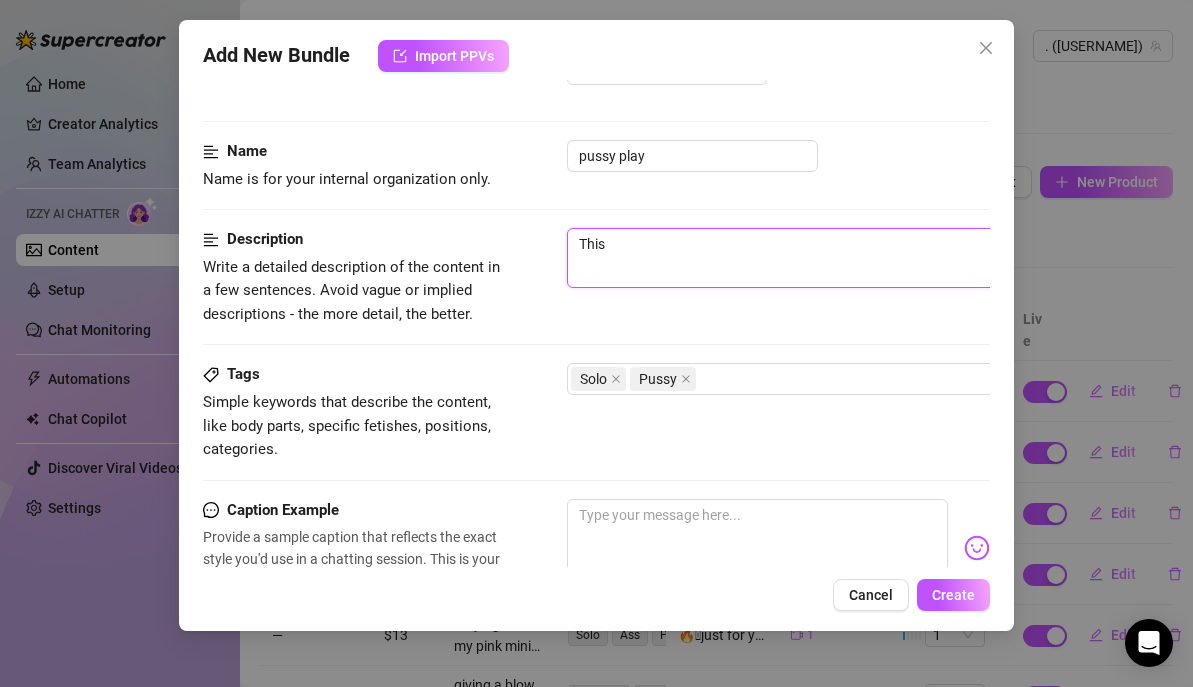type on "This" 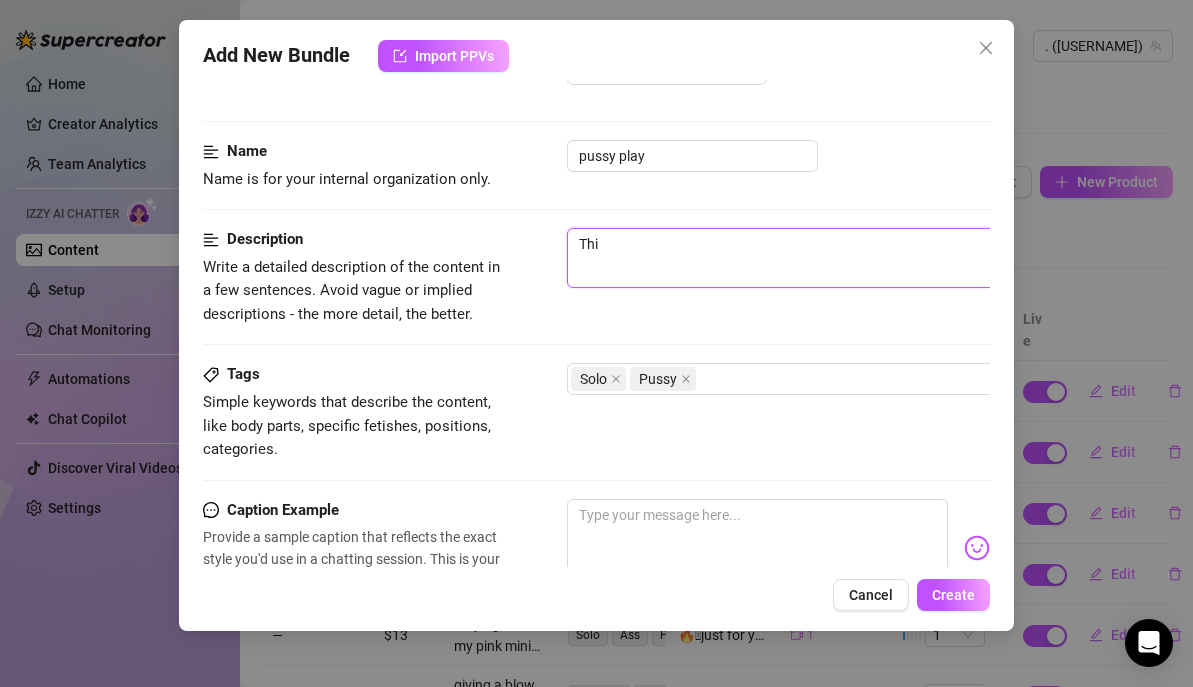 type on "Th" 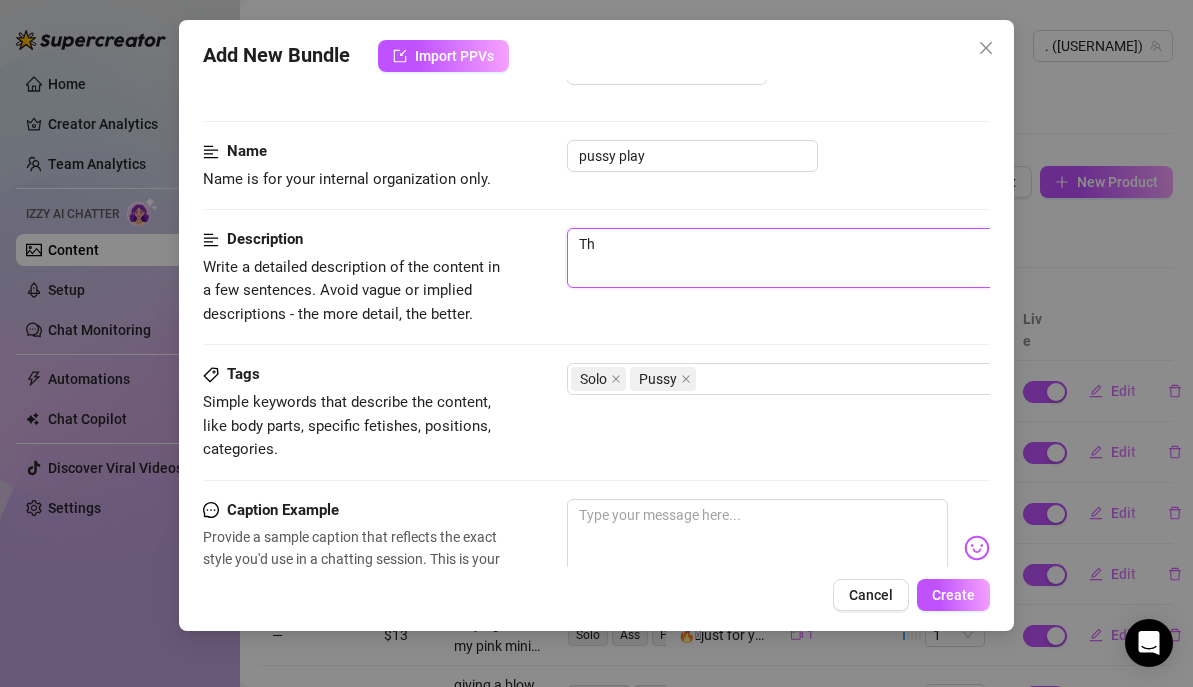 type on "T" 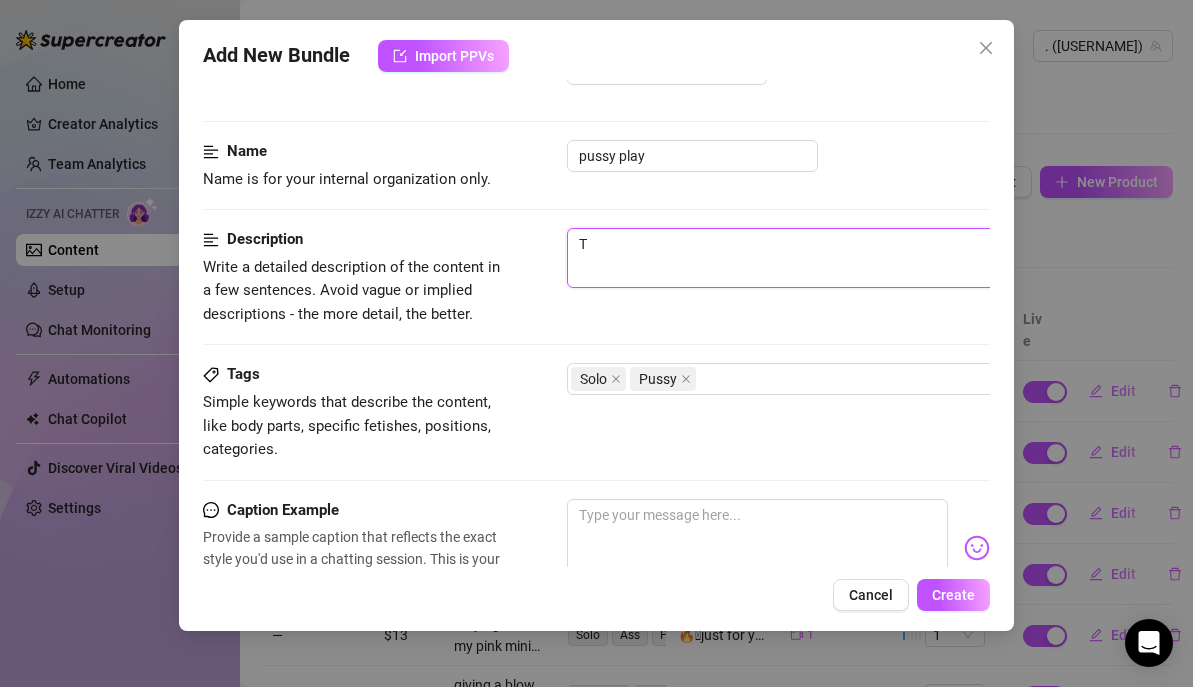 type on "Describe the content (media) in a few sentences" 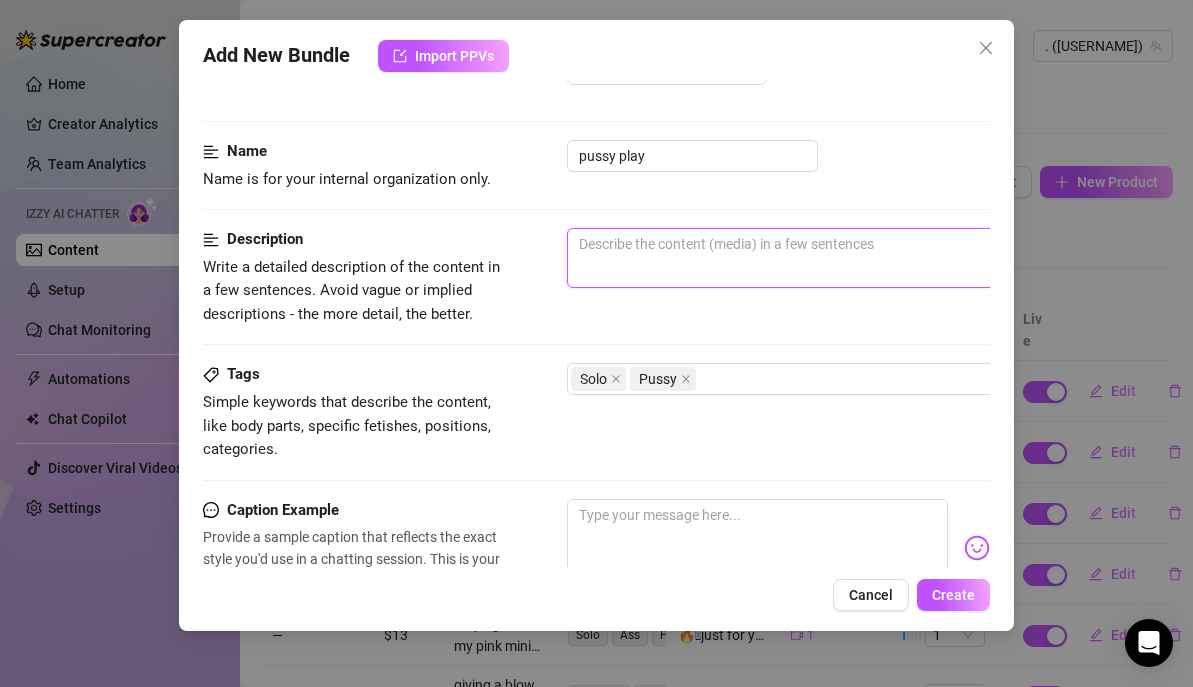 type on "c" 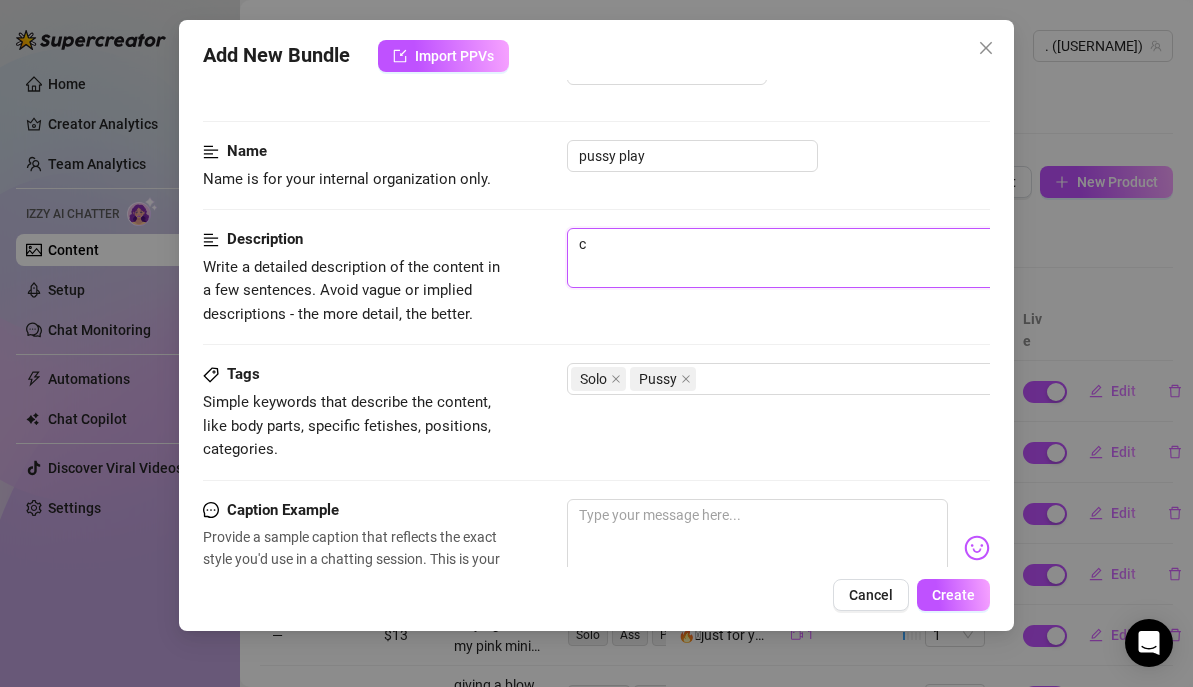 type on "co" 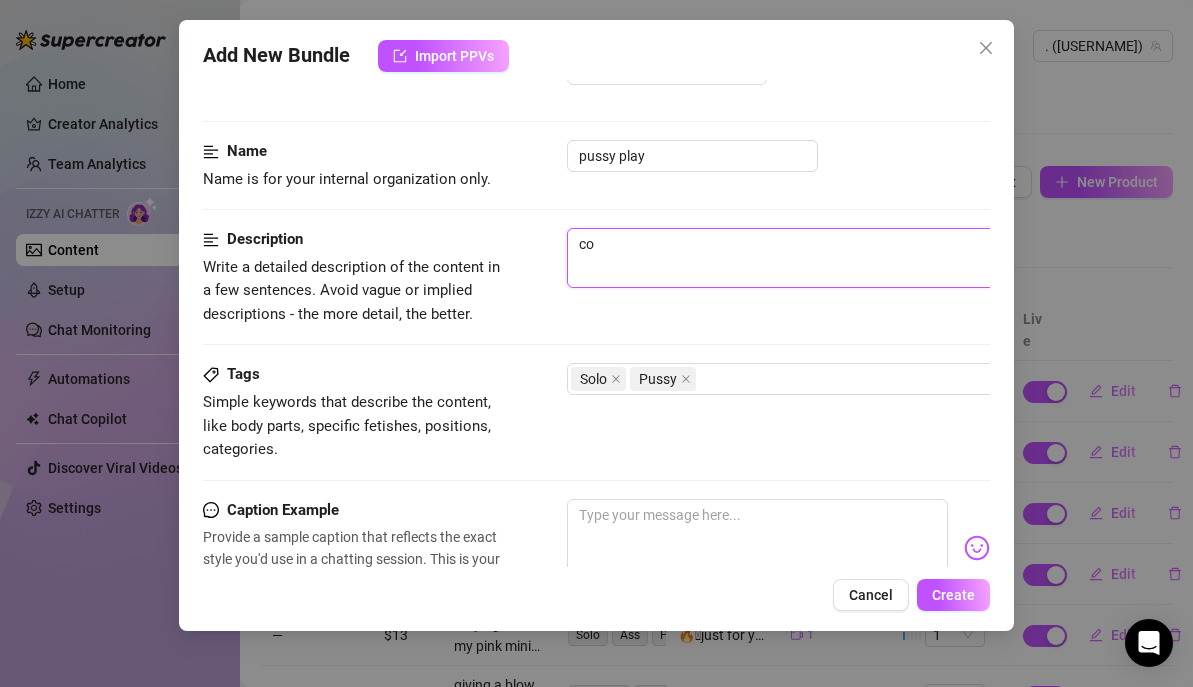 type on "con" 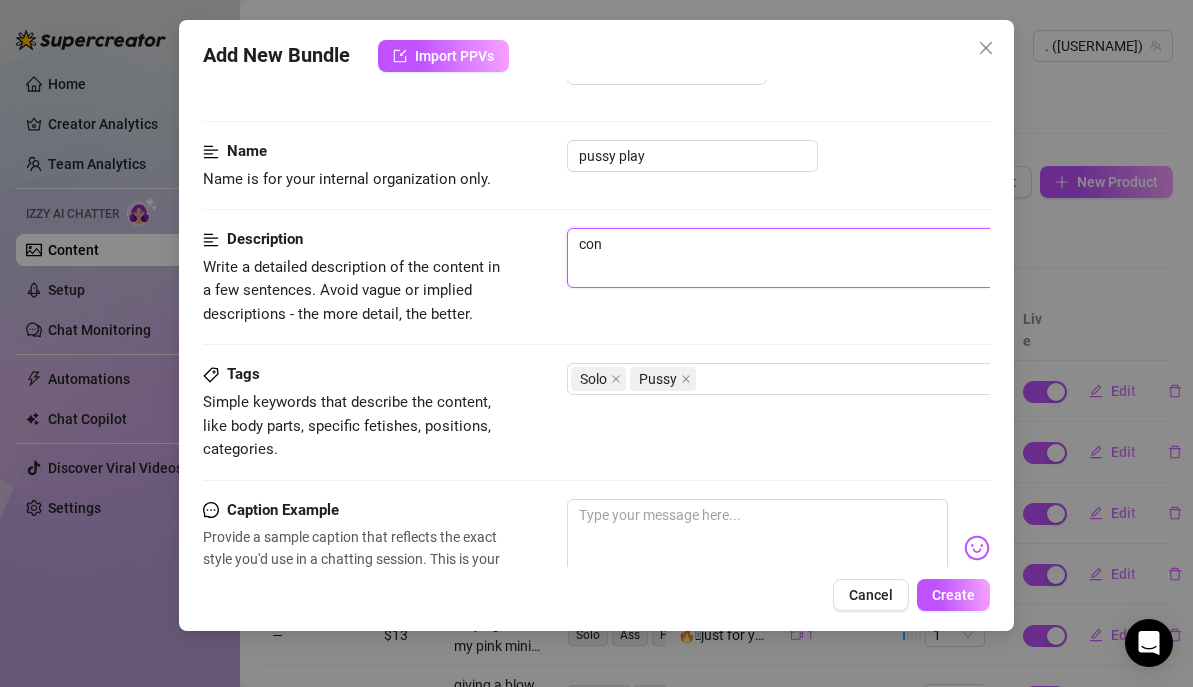 type on "cont" 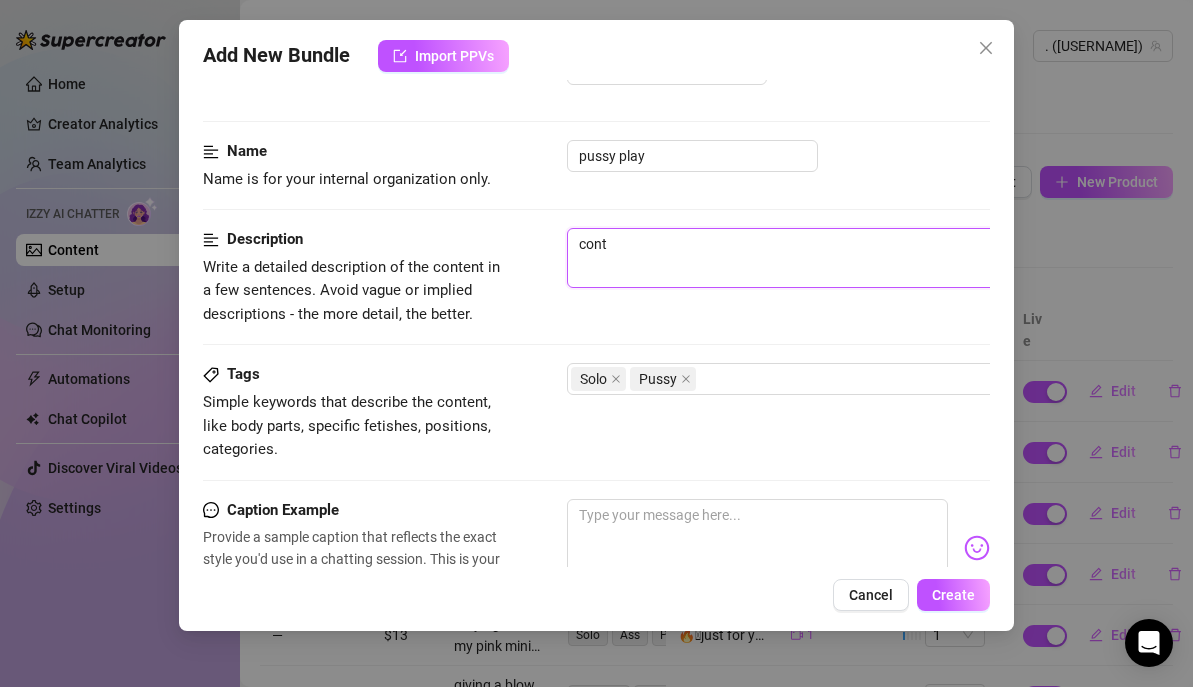 type on "conte" 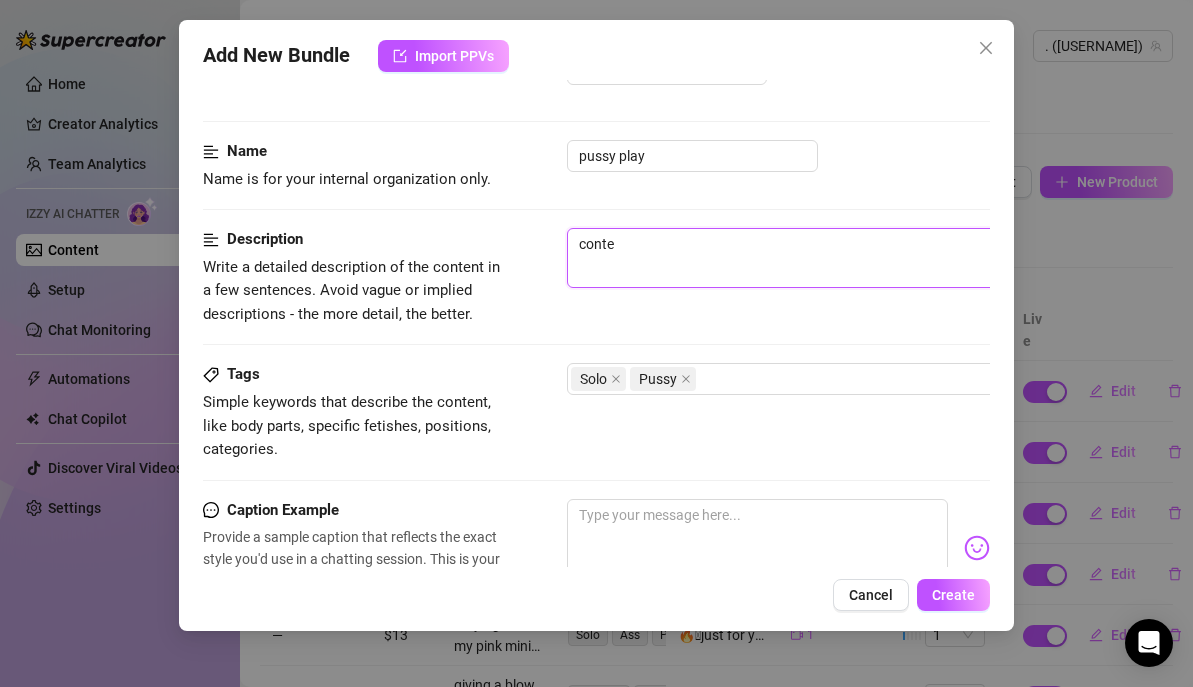 type on "conten" 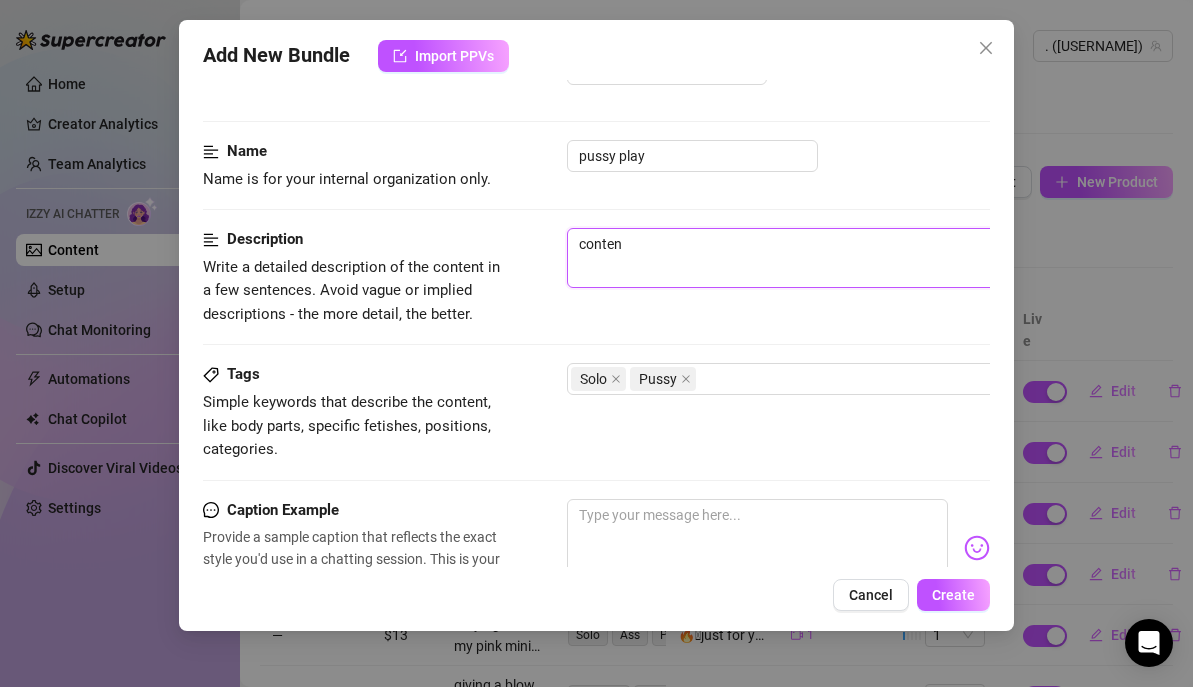 type on "content" 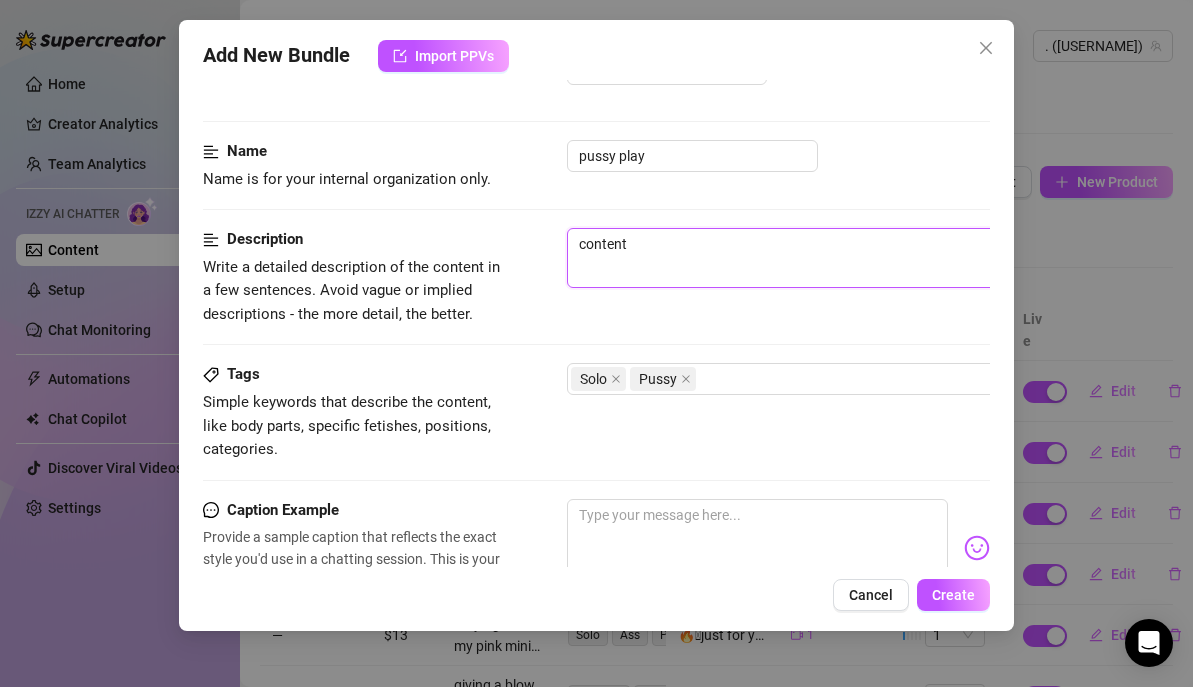 type on "content" 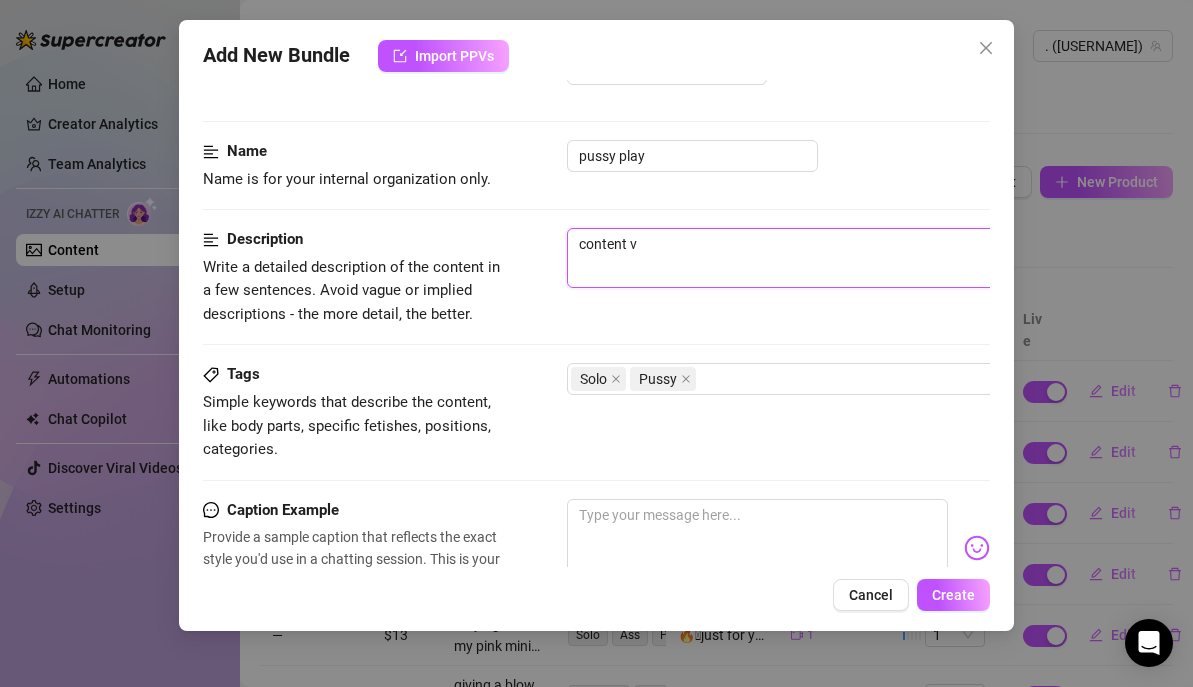 type on "content vi" 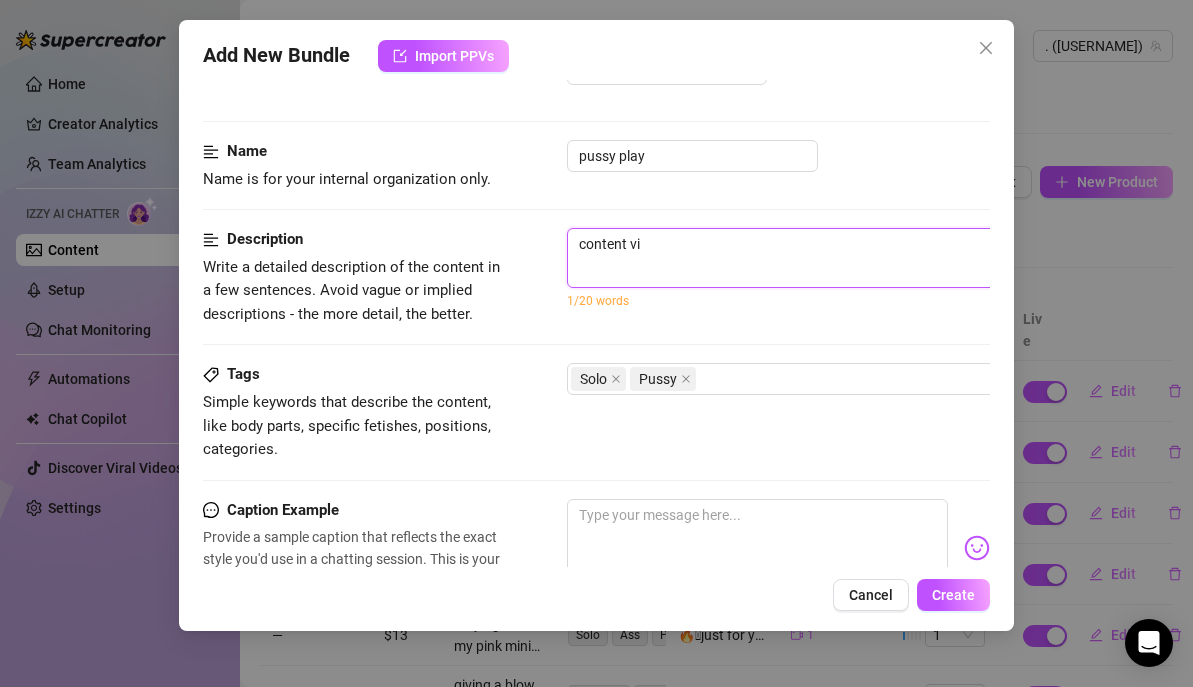 type on "content vid" 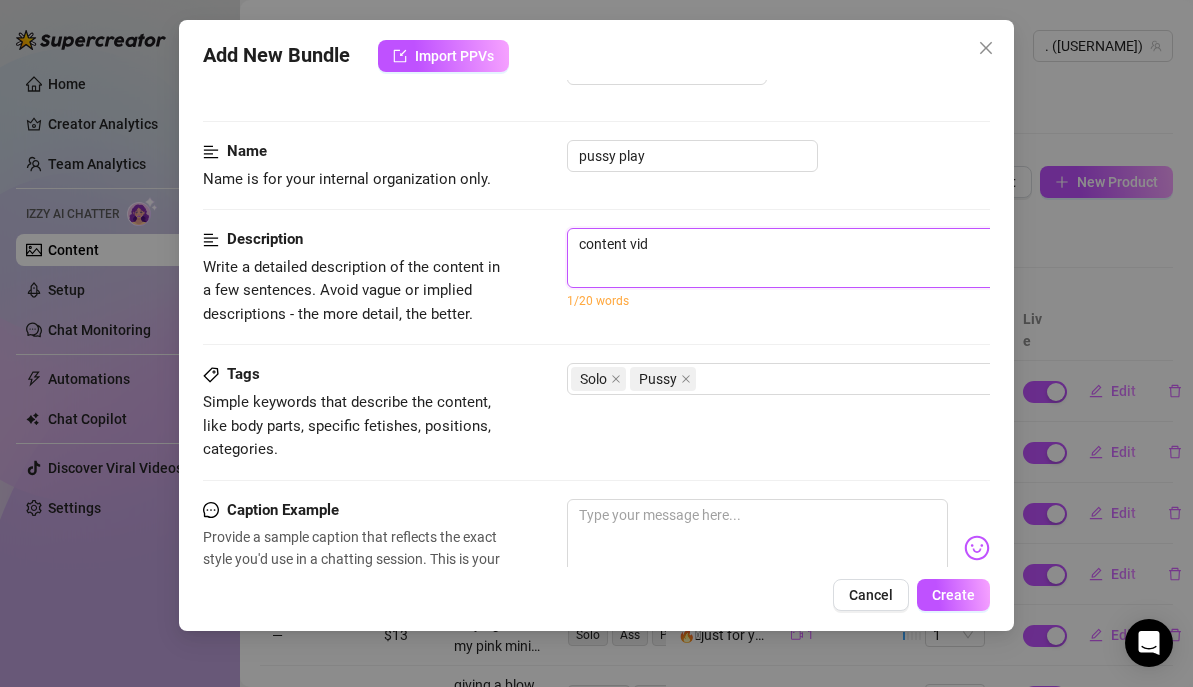 type on "content vide" 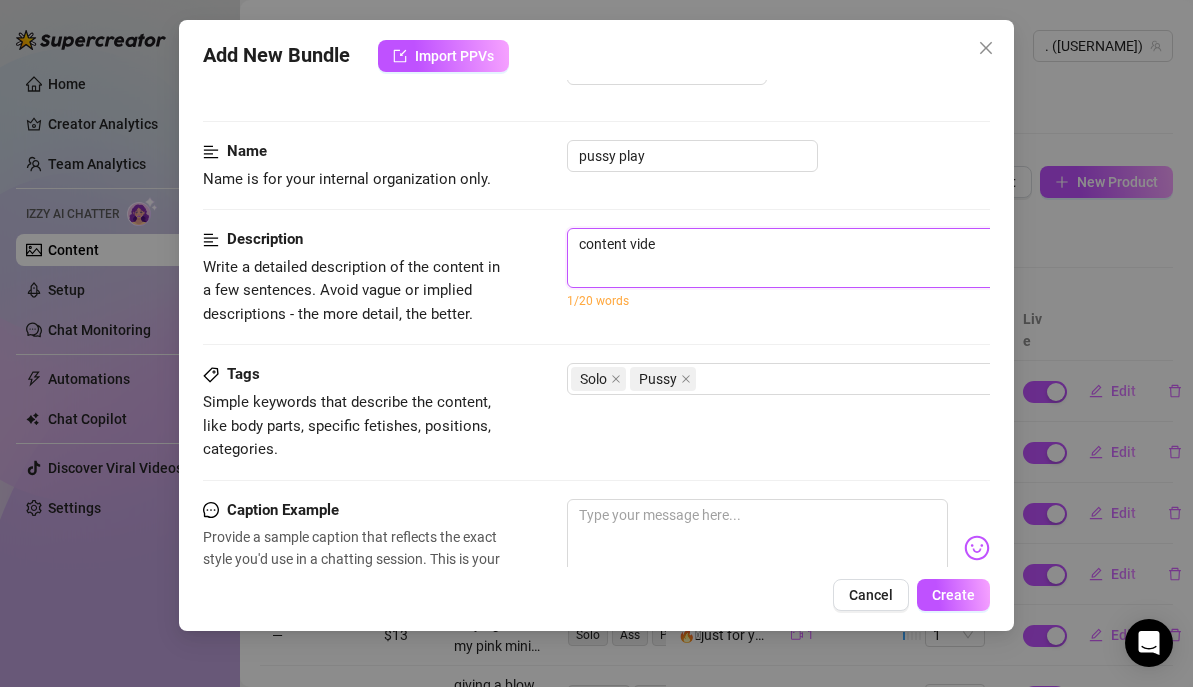type on "content video" 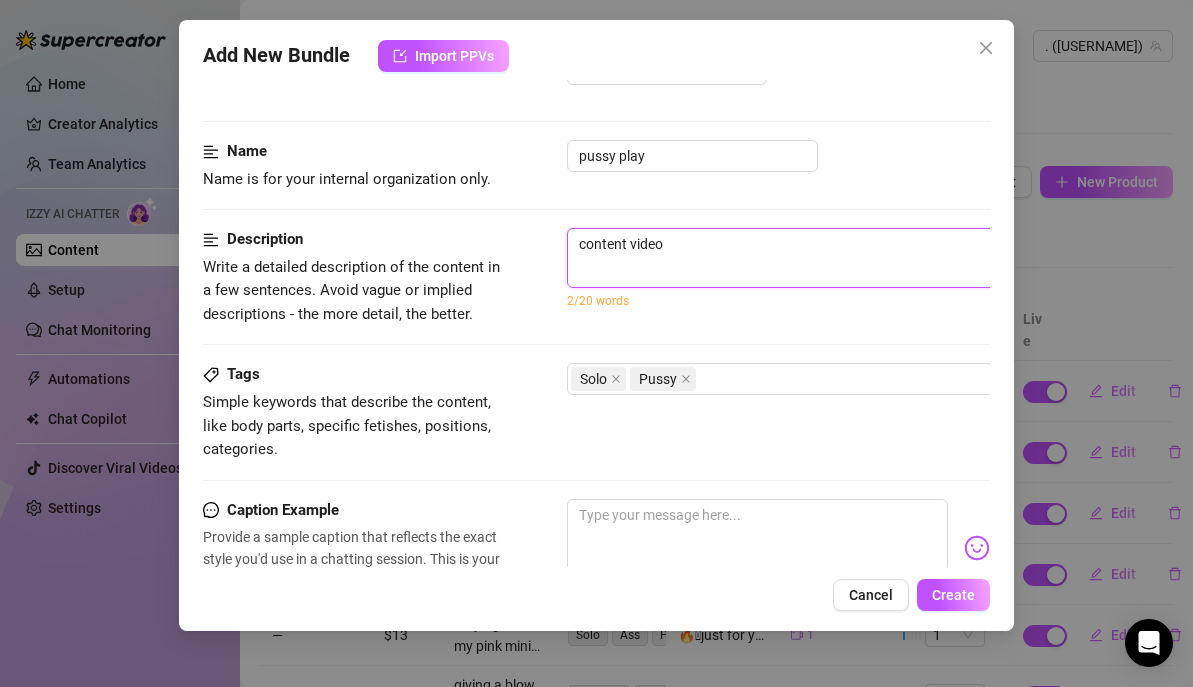 type on "content video" 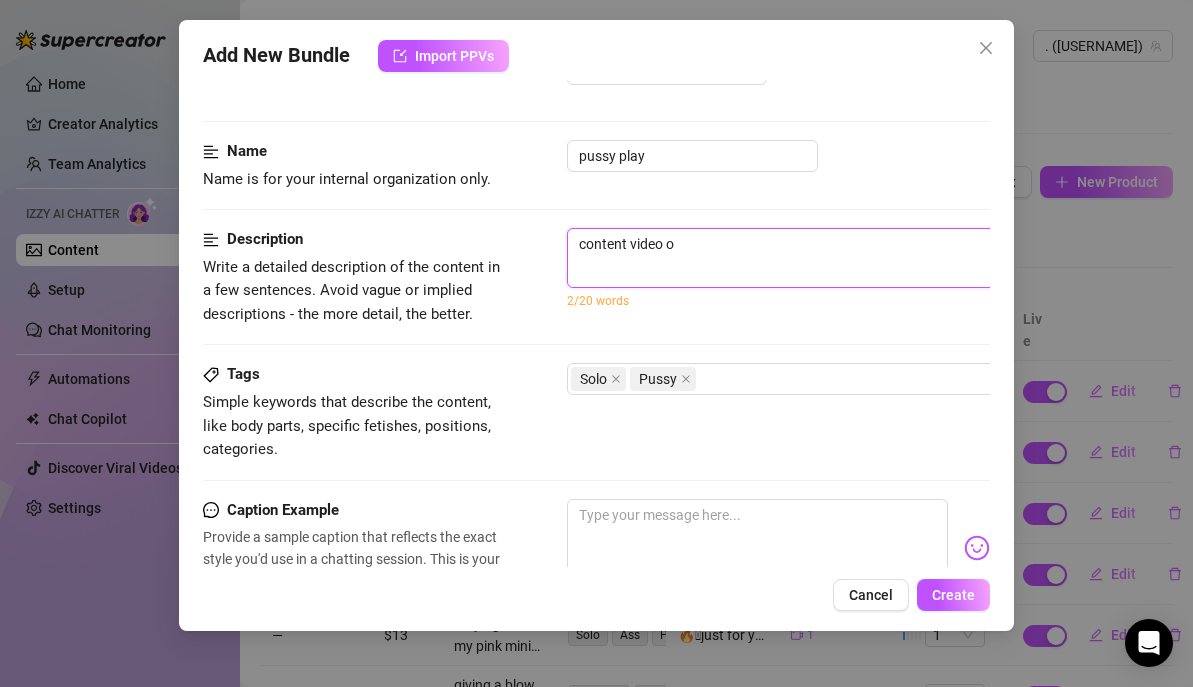 type on "content video of" 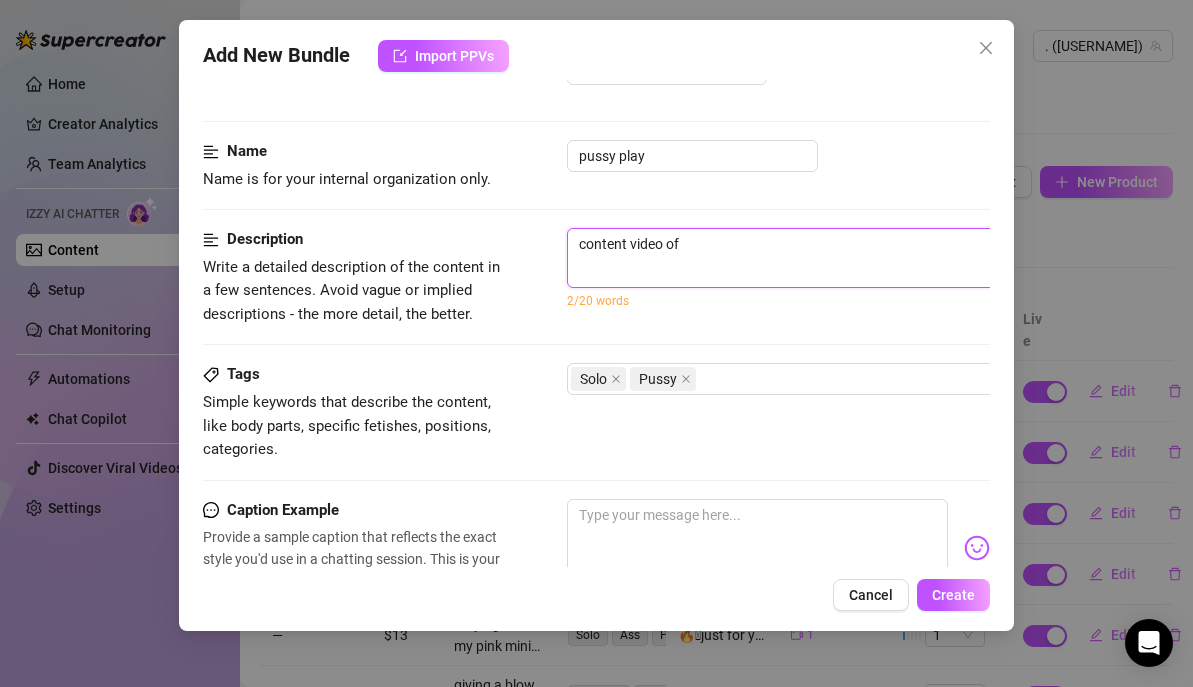 type on "content video of" 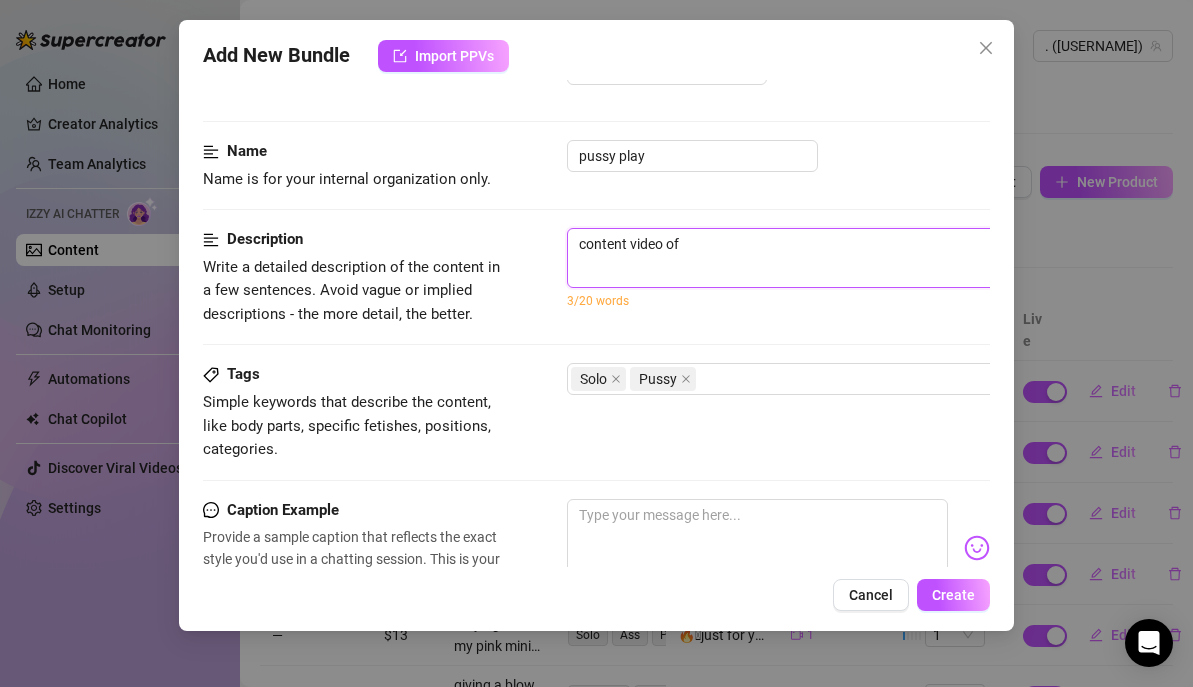 type on "content video of e" 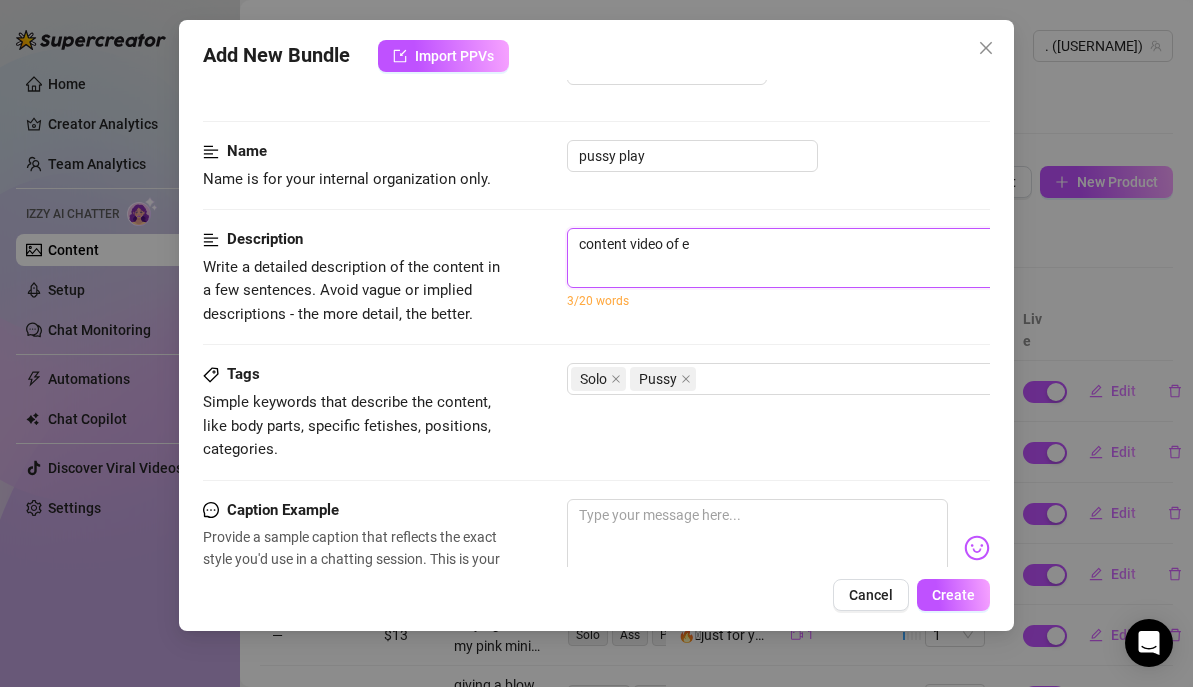 type on "content video of ex" 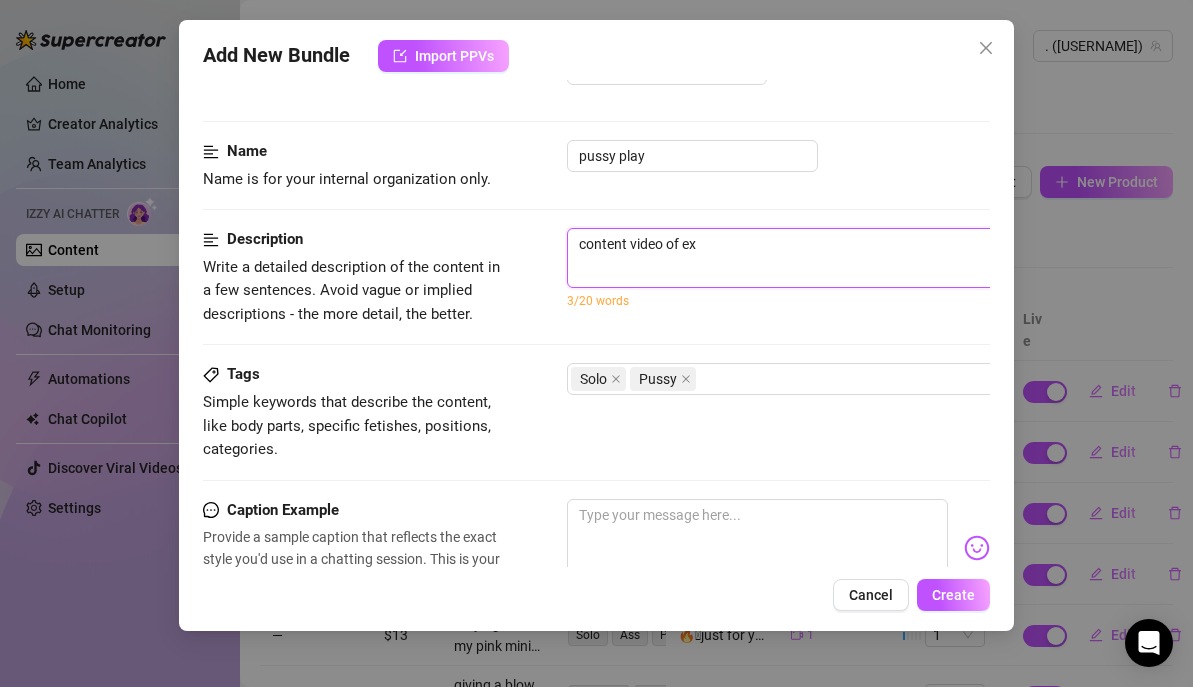 type on "content video of ext" 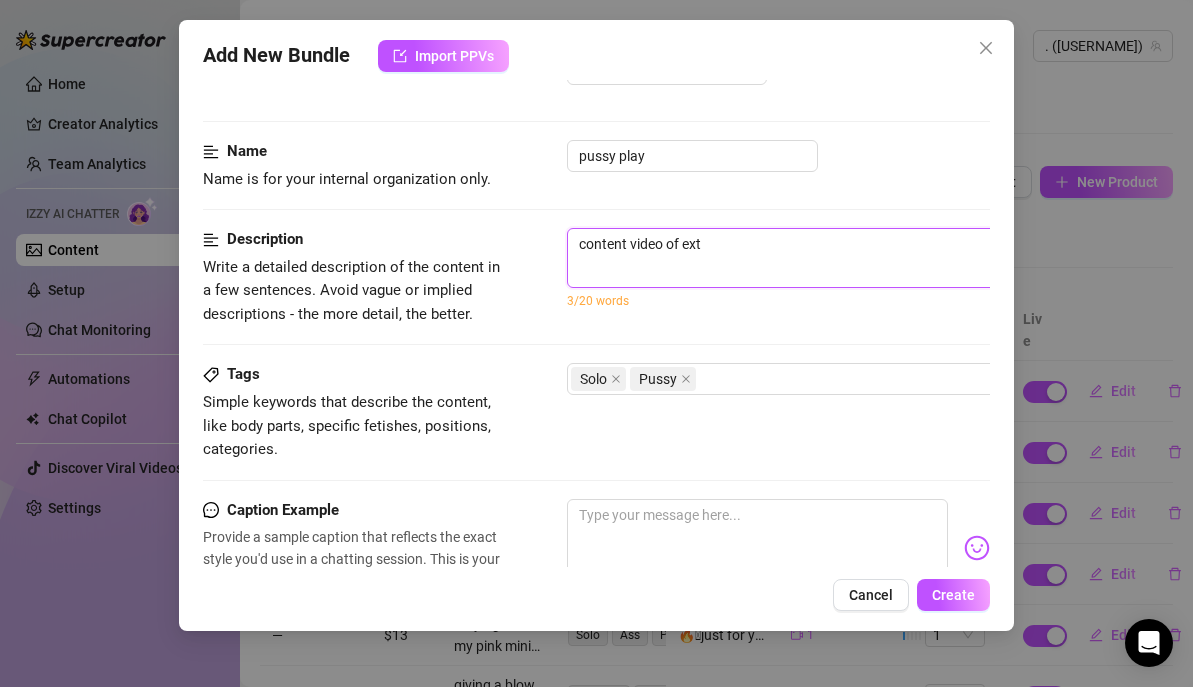 type on "content video of extr" 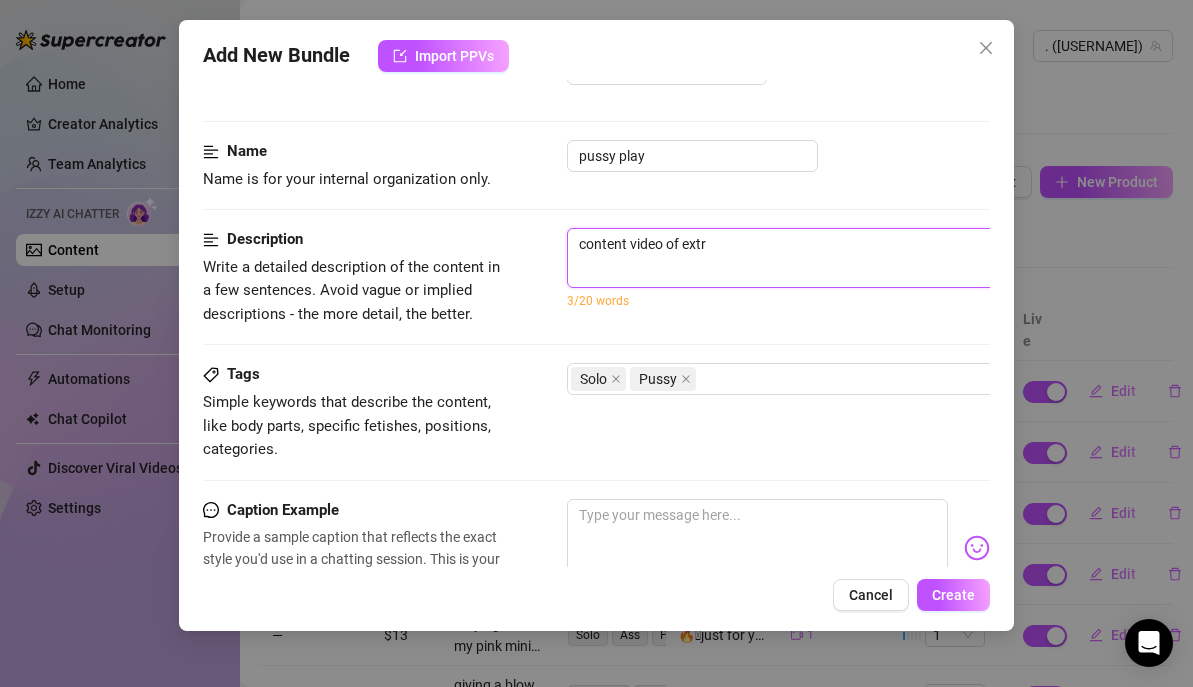 type on "content video of extre" 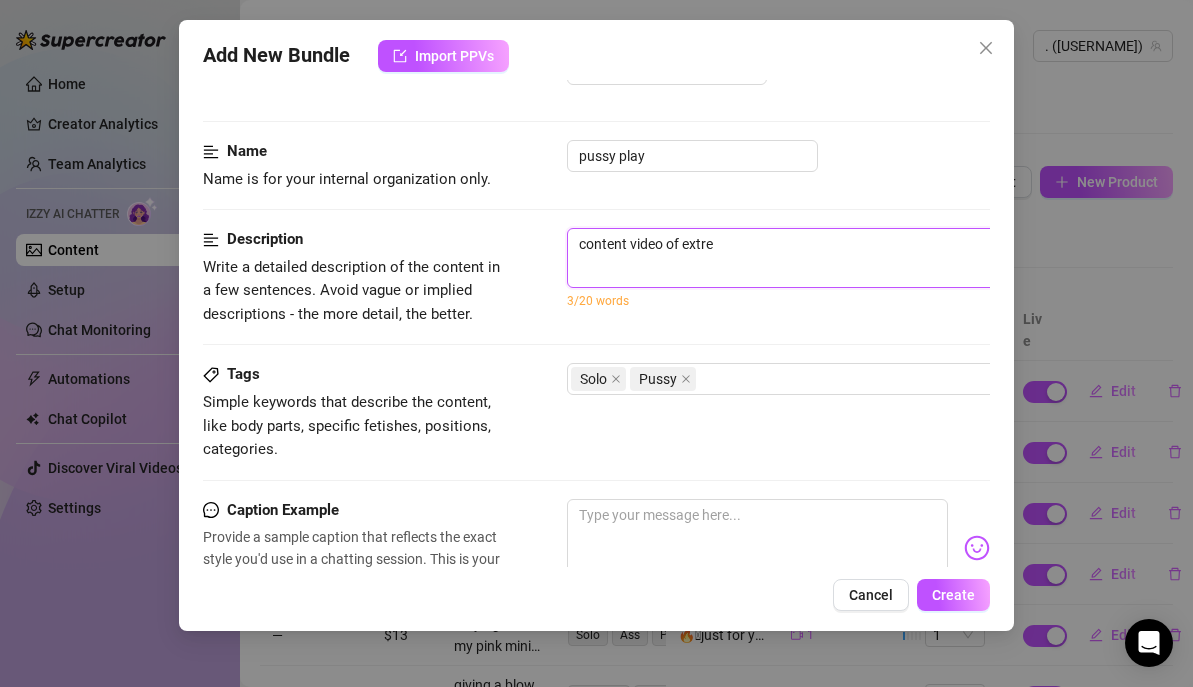 type on "content video of extrem" 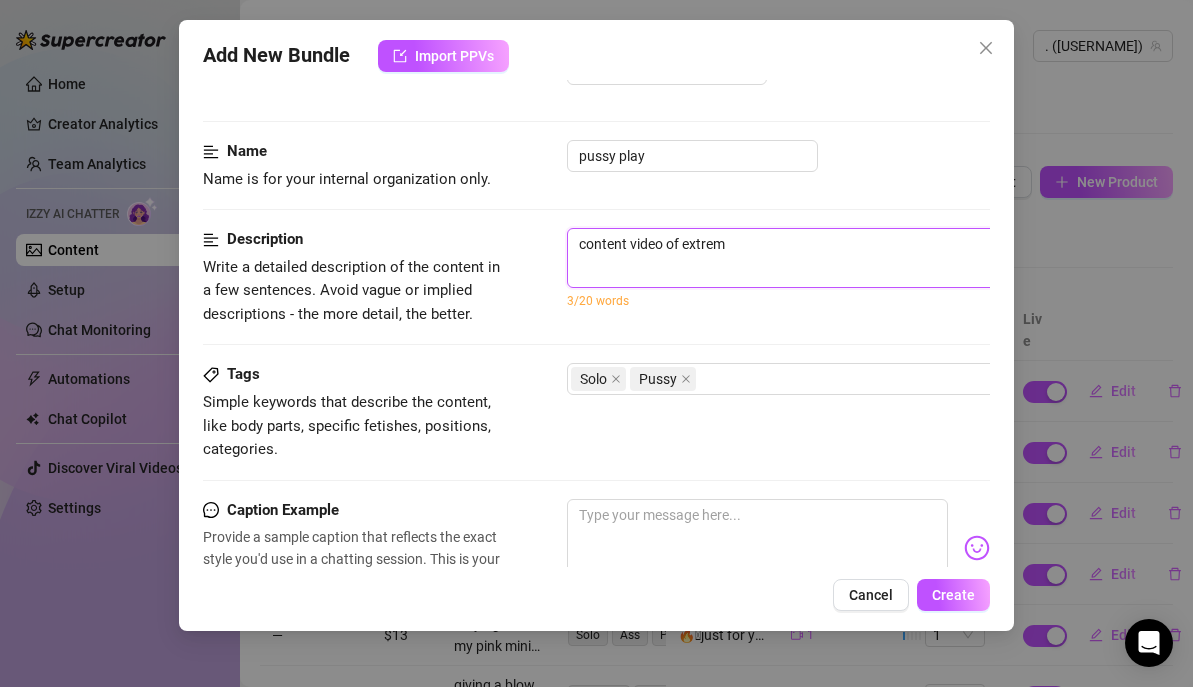 type on "content video of extreme" 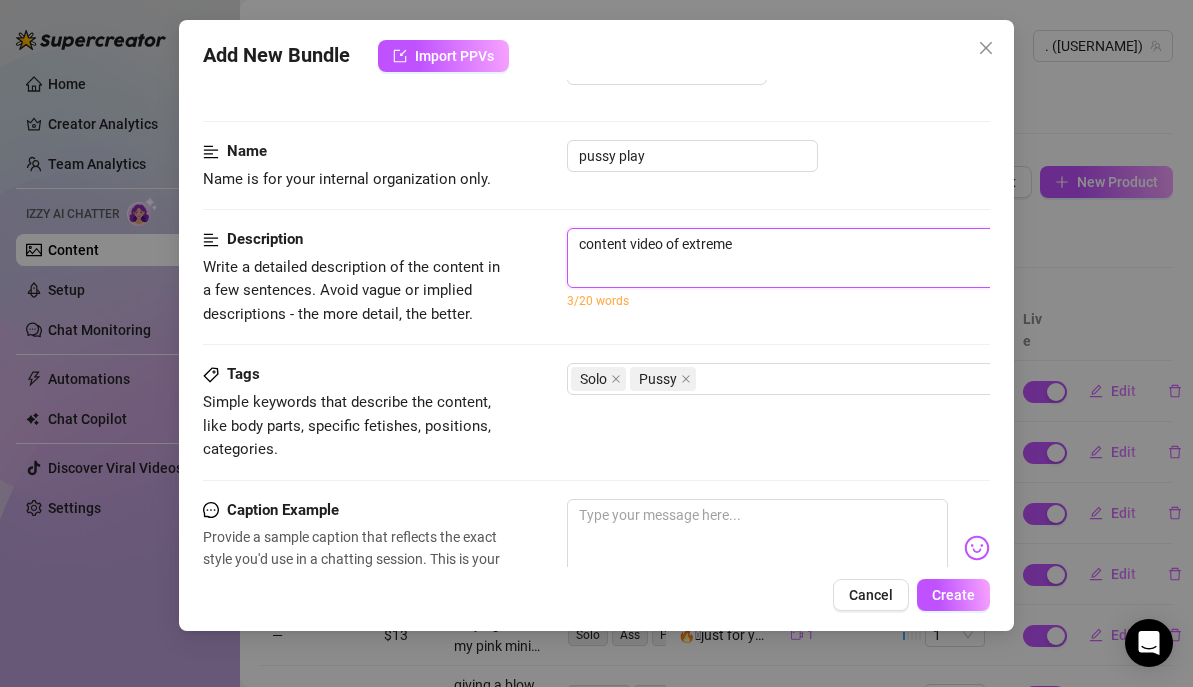 type on "content video of extreme" 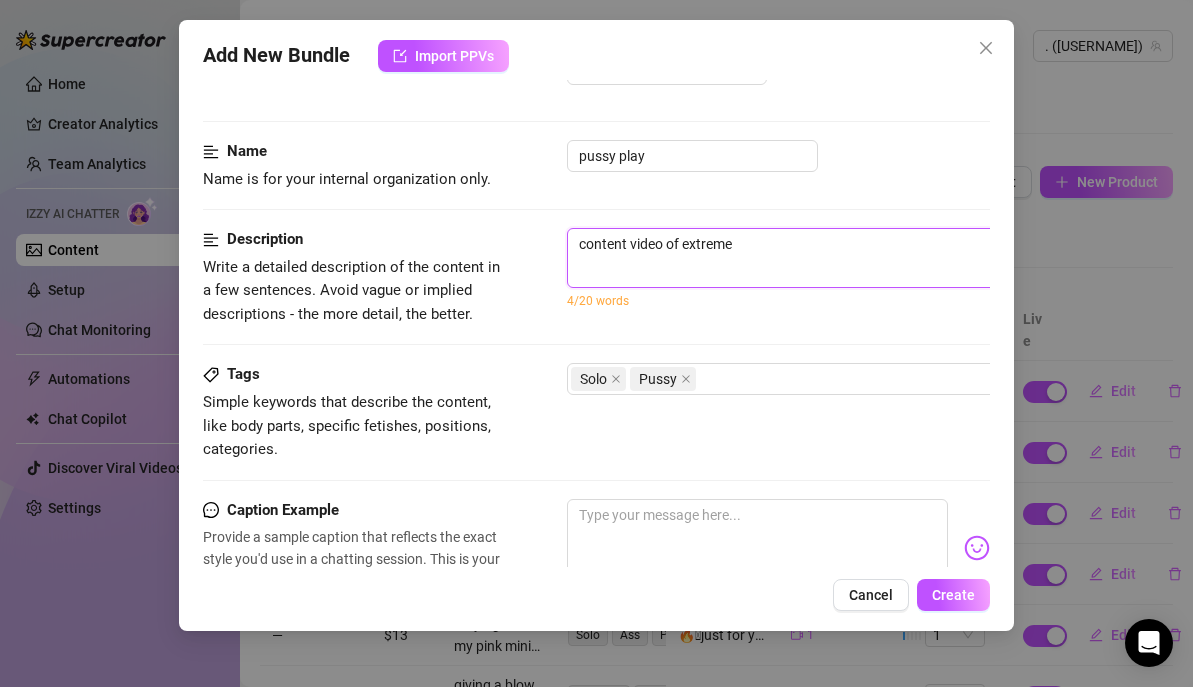 type on "content video of extreme p" 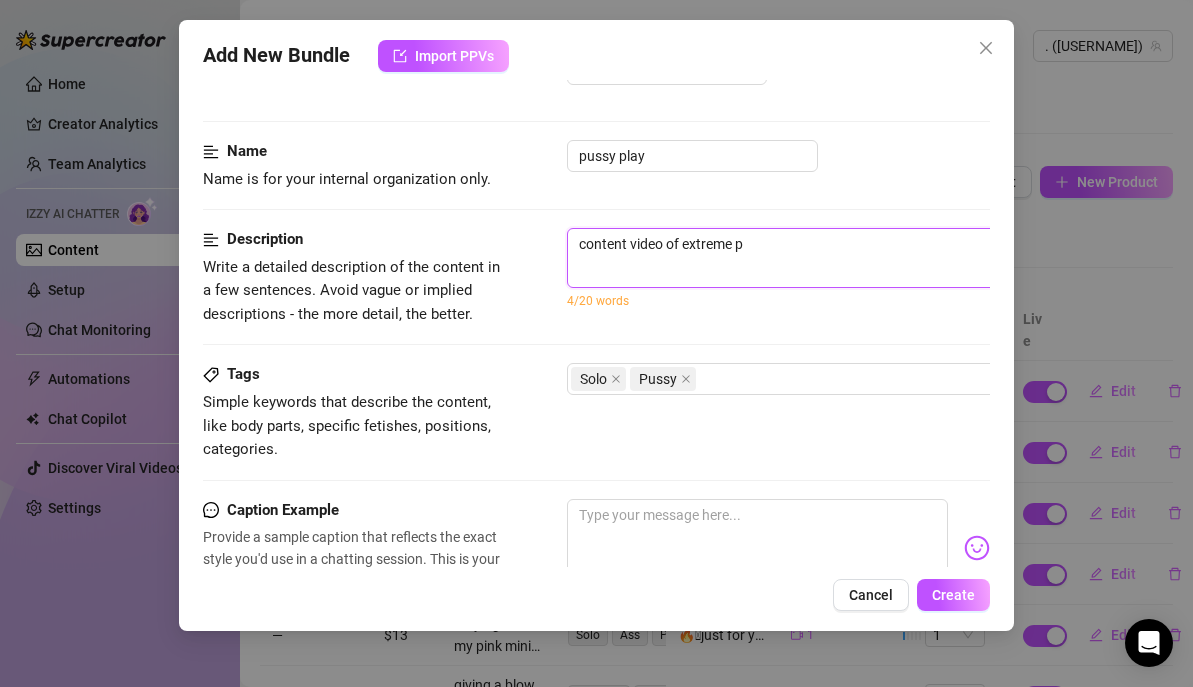 type on "content video of extreme pu" 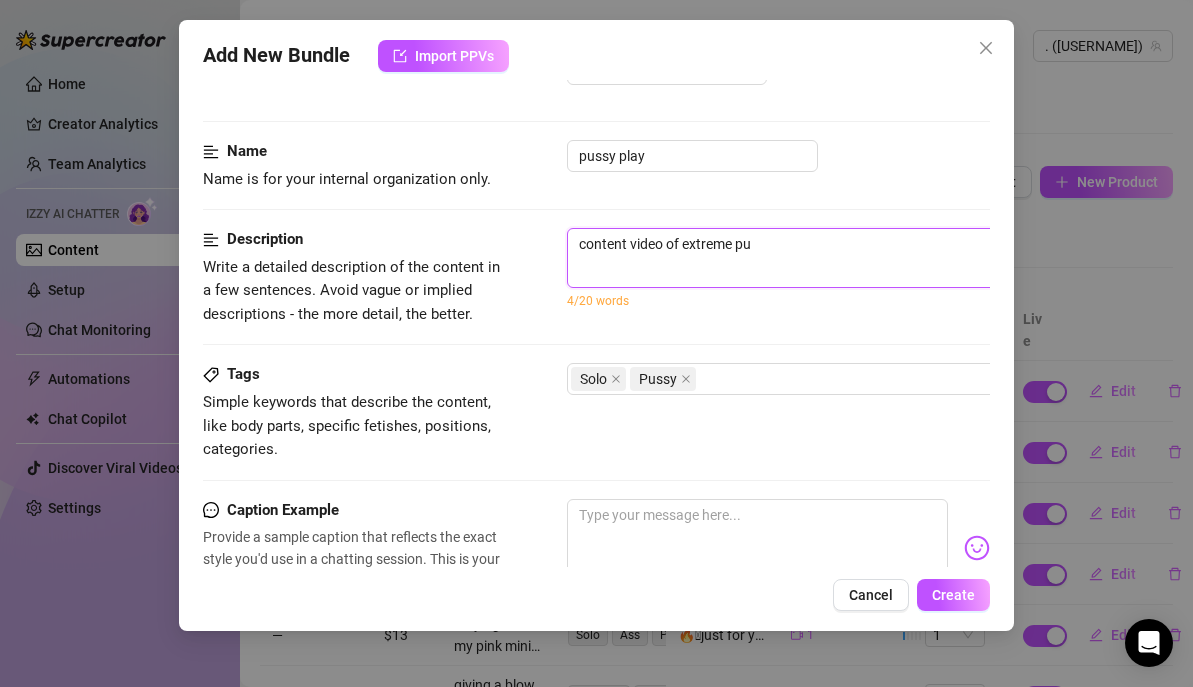 type on "content video of extreme pus" 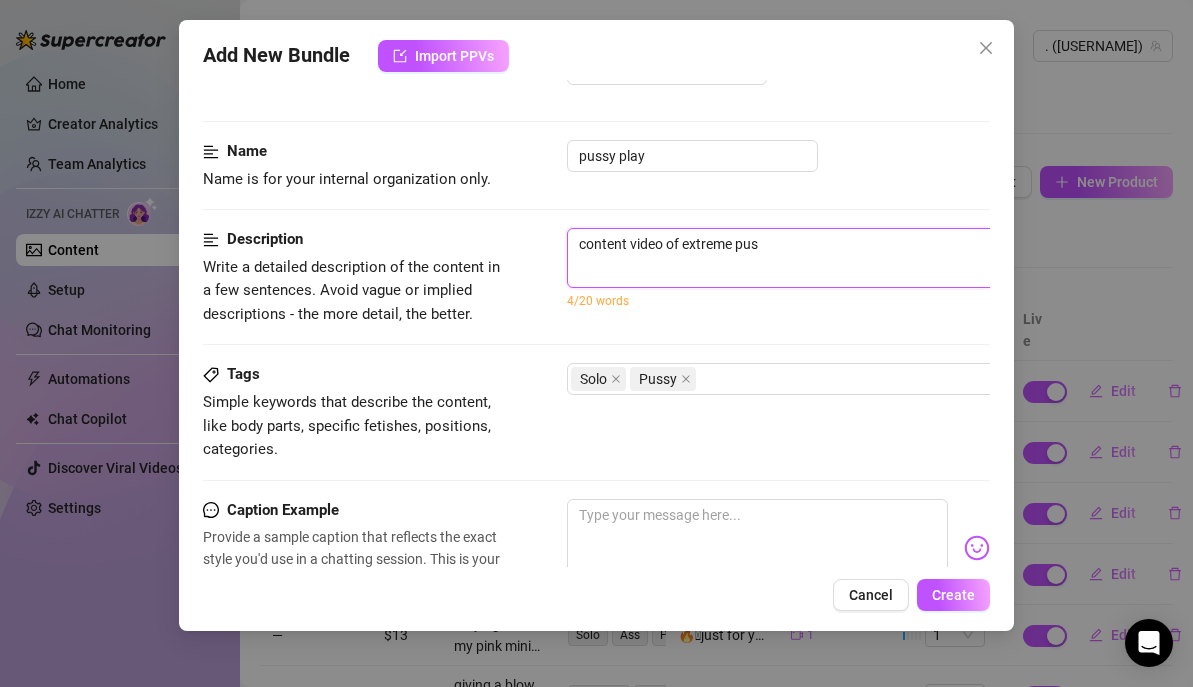 type on "content video of extreme puss" 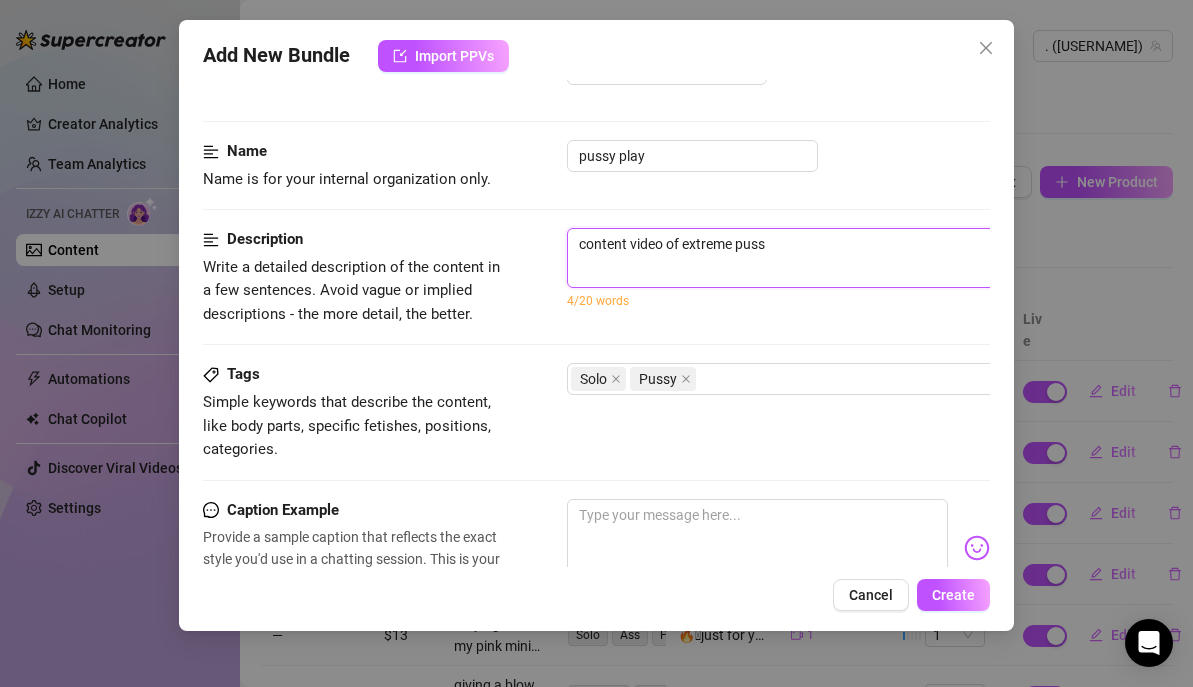 type on "content video of extreme pussy" 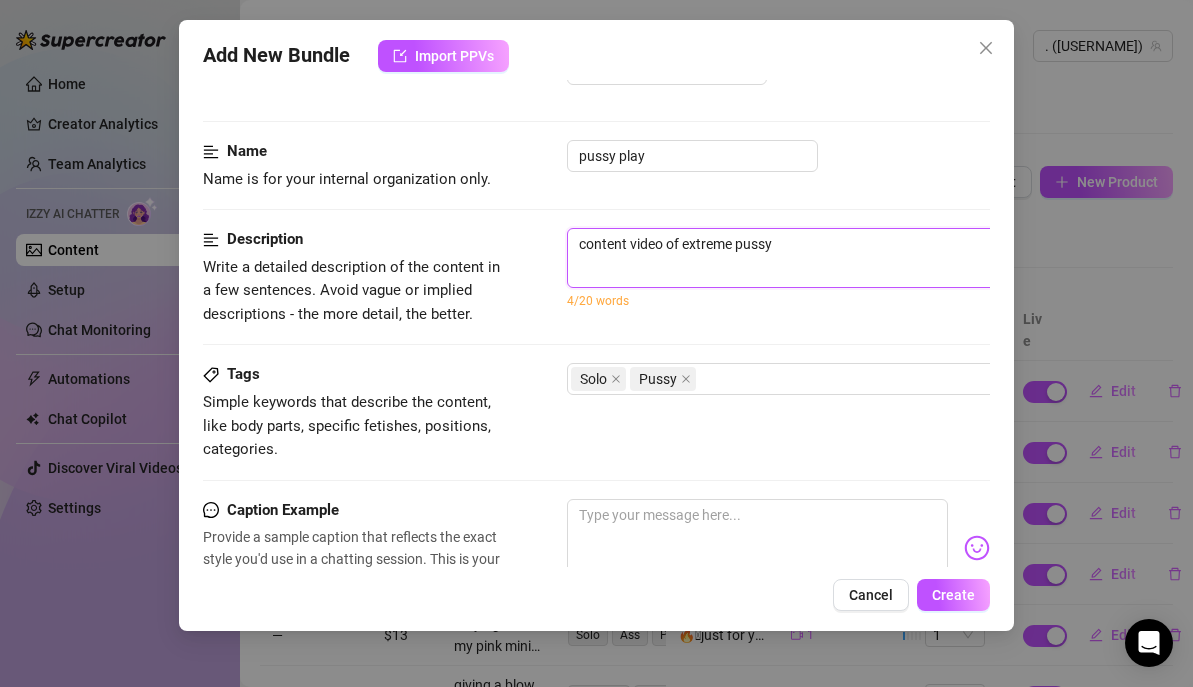 type on "content video of extreme pussy" 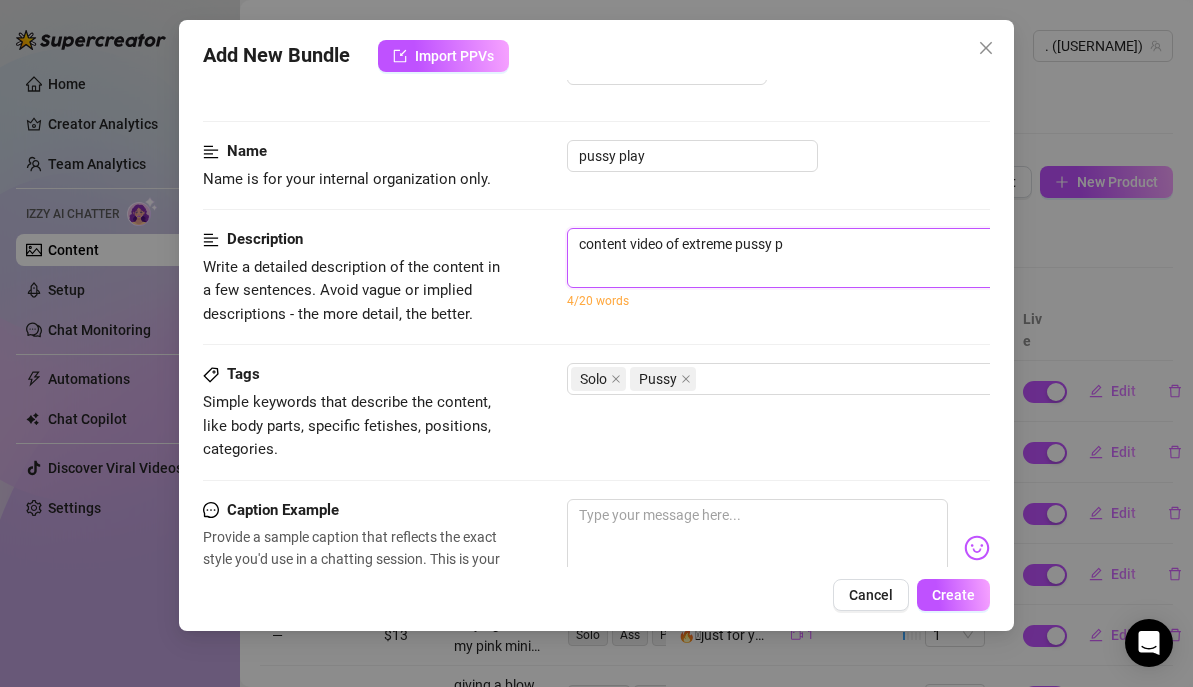 type on "content video of extreme pussy pl" 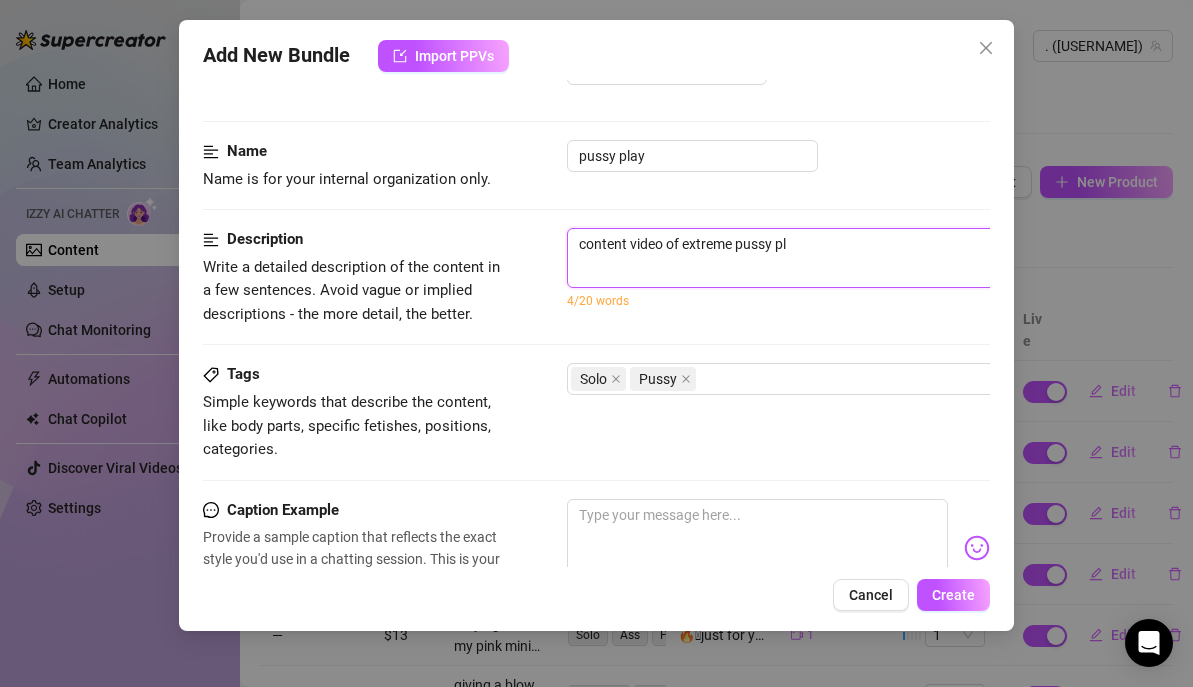 type on "content video of extreme pussy pla" 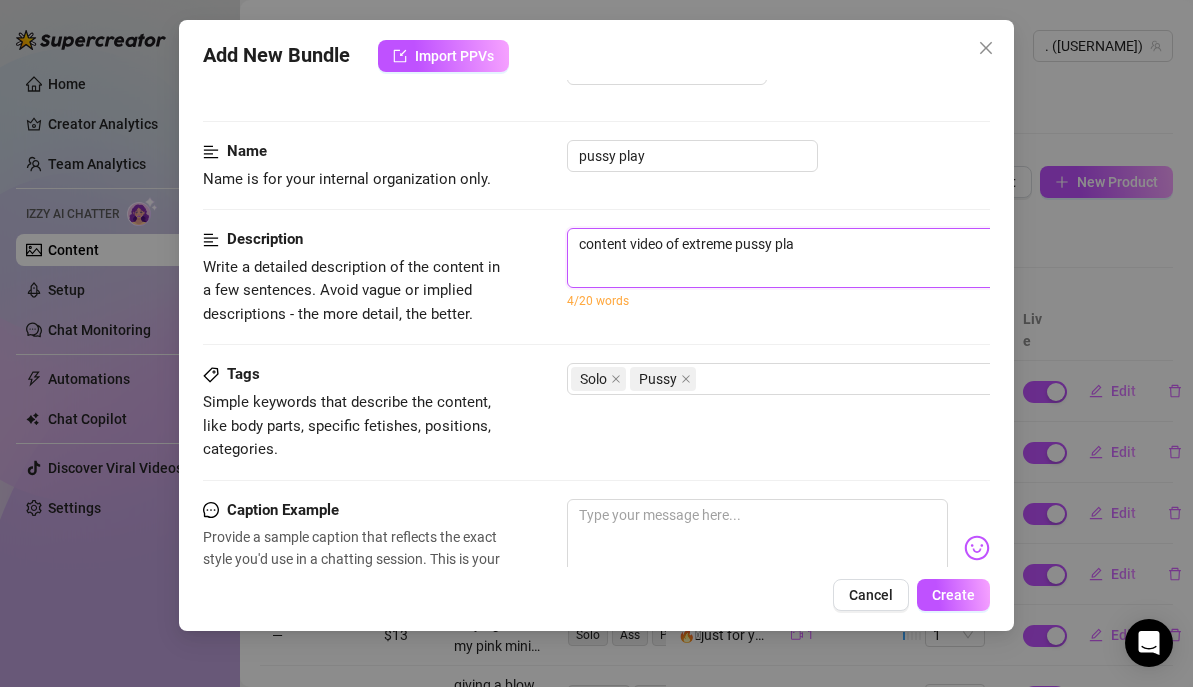 type on "content video of extreme pussy play" 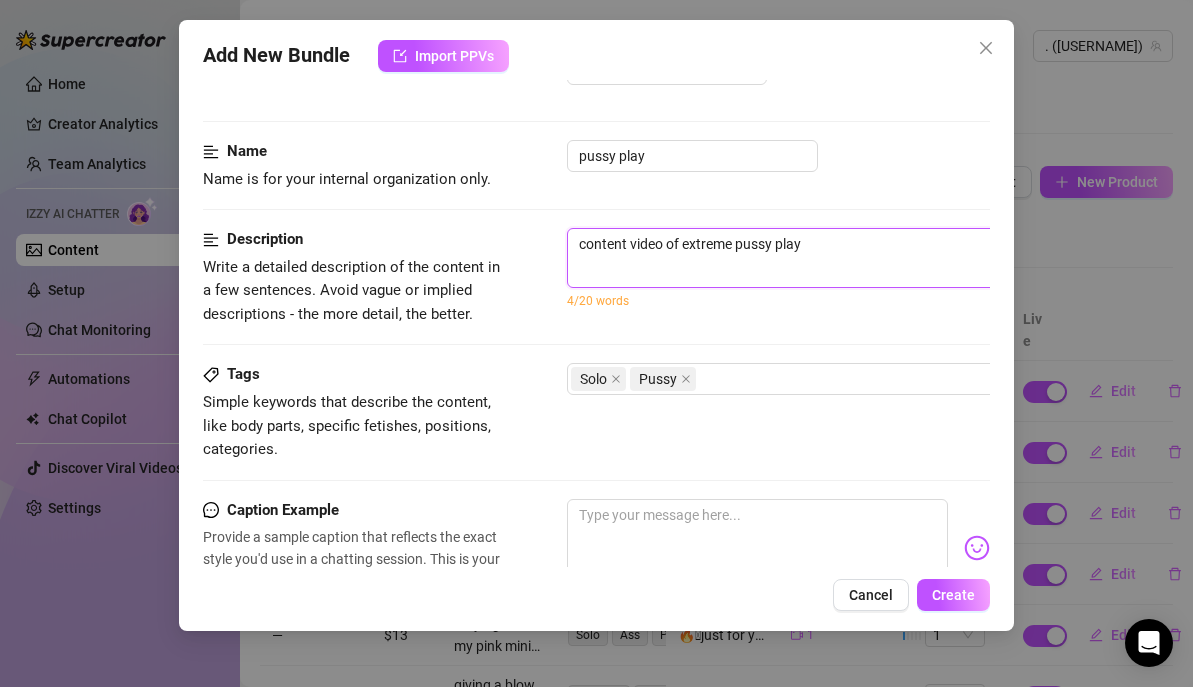 type on "content video of extreme pussy play" 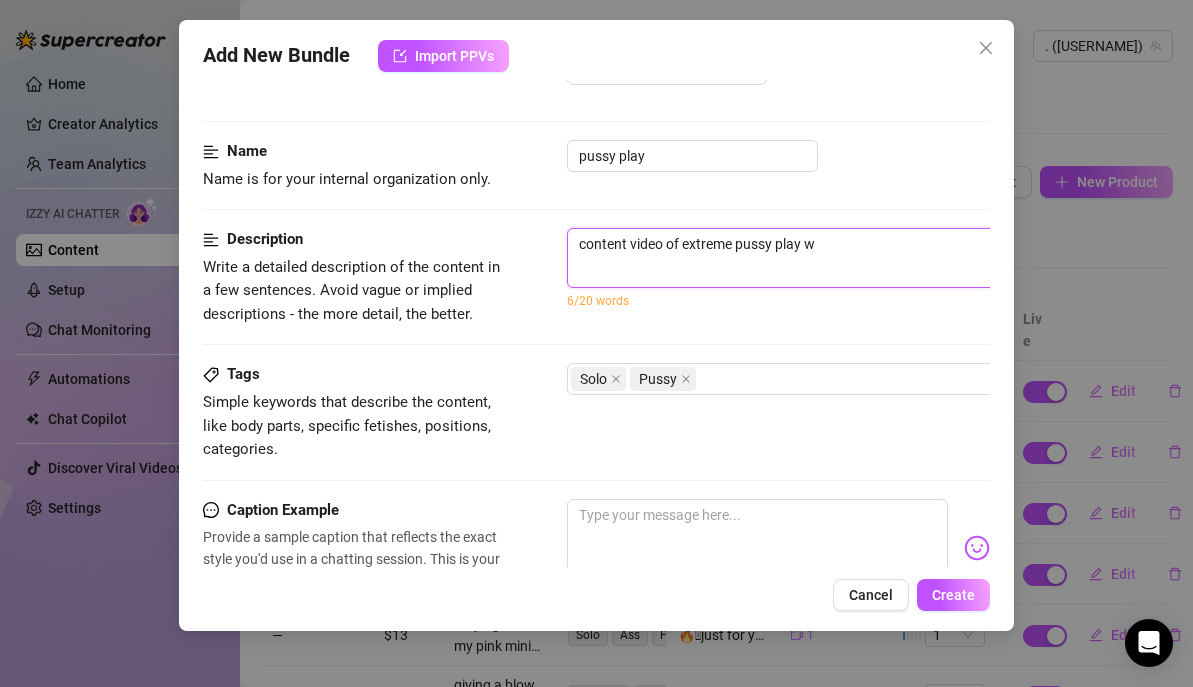 type on "content video of extreme pussy play wi" 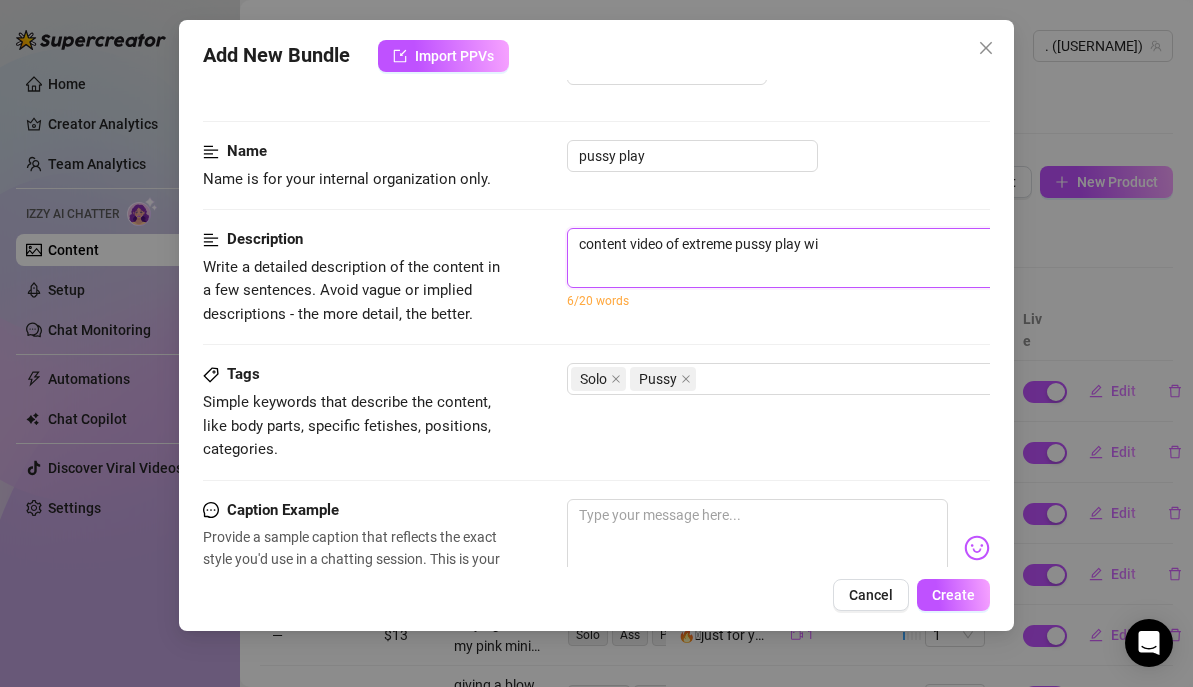 type on "content video of extreme pussy play wit" 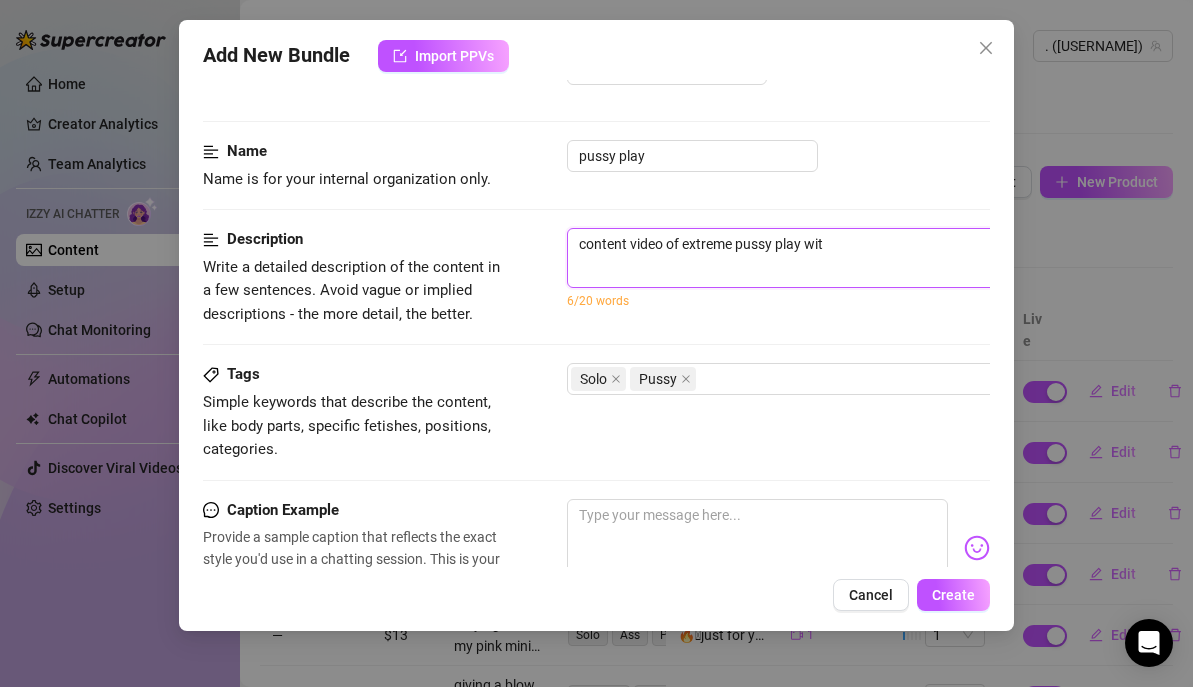 type on "content video of extreme pussy play with" 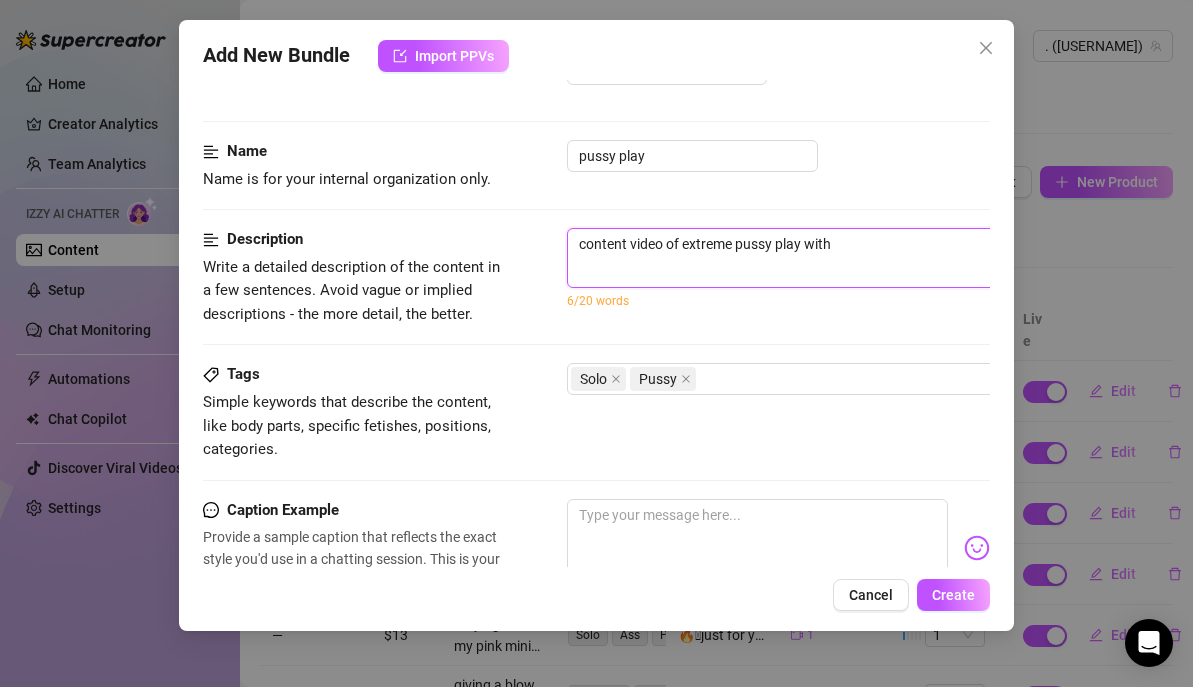 type on "content video of extreme pussy play with" 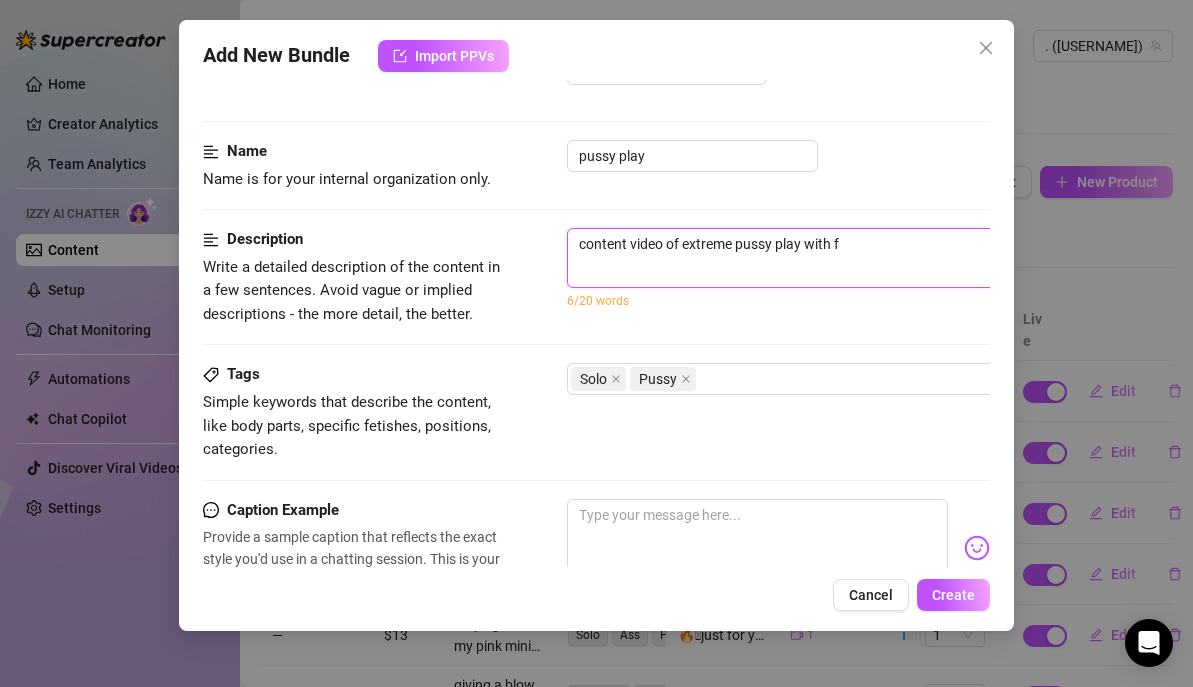 type on "content video of extreme pussy play with fi" 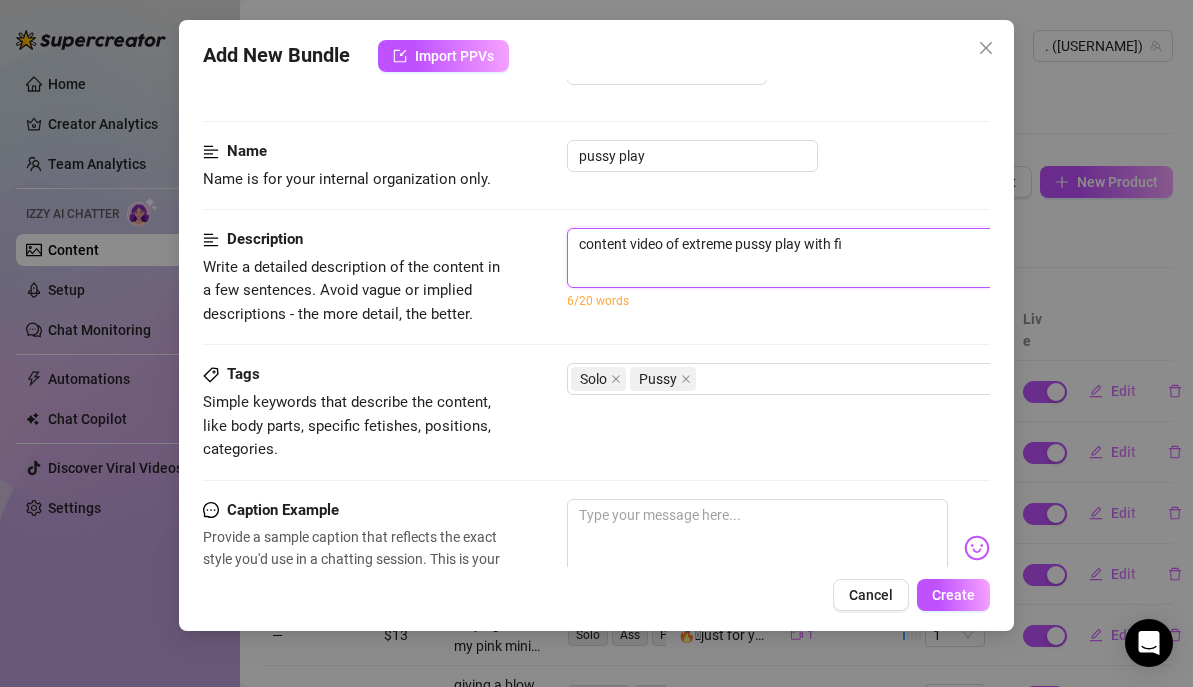 type on "content video of extreme pussy play with fin" 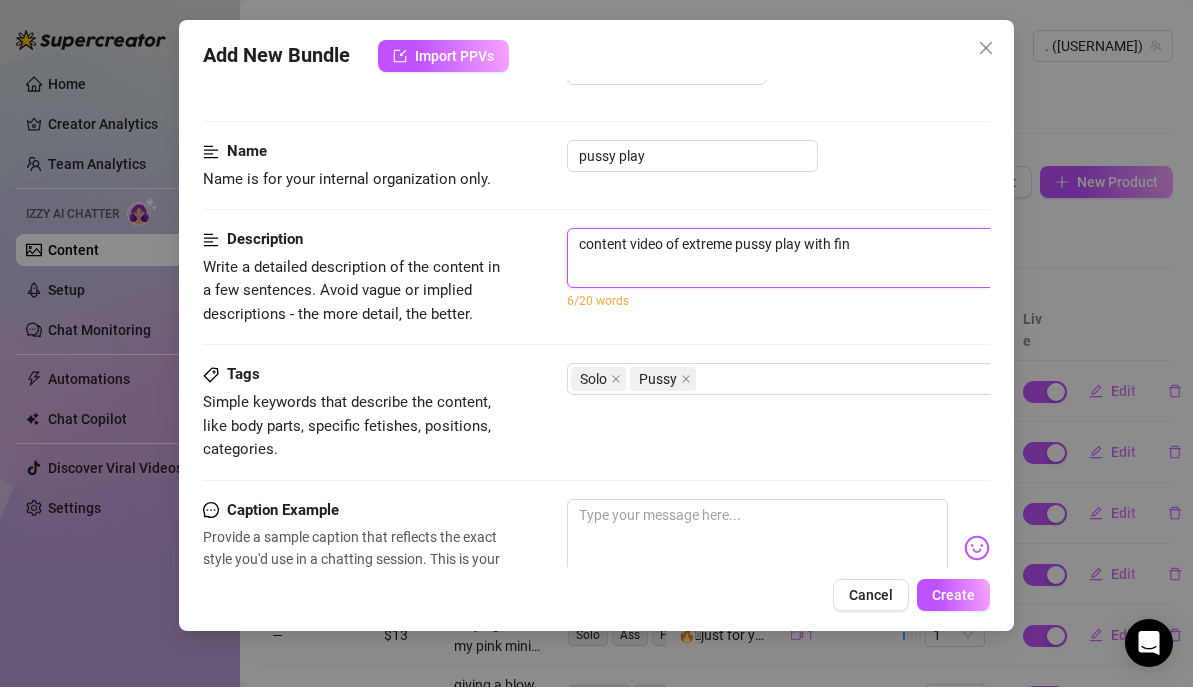type on "content video of extreme pussy play with fing" 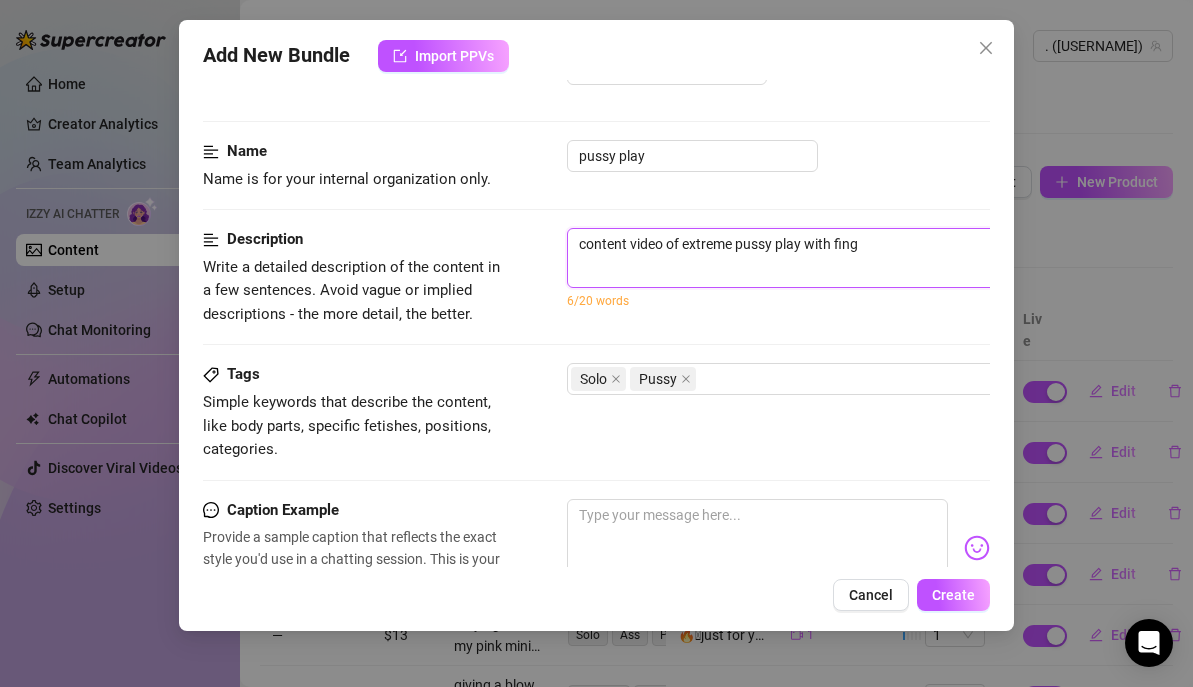 type on "content video of extreme pussy play with finge" 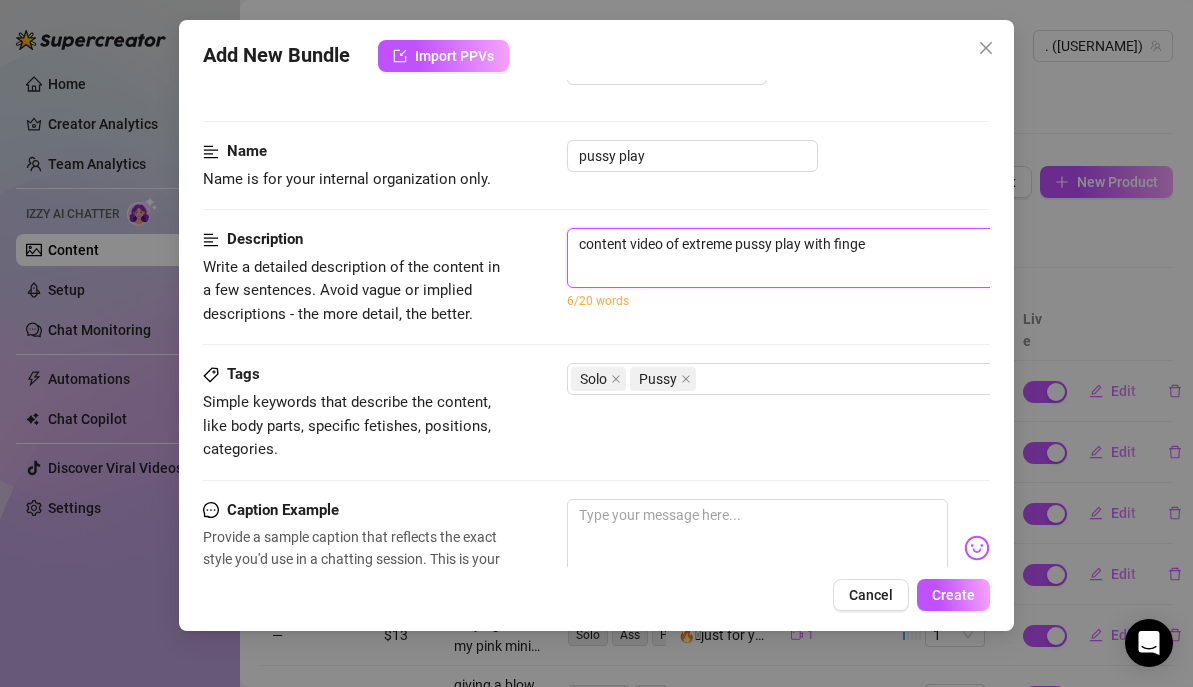 type on "content video of extreme pussy play with finger" 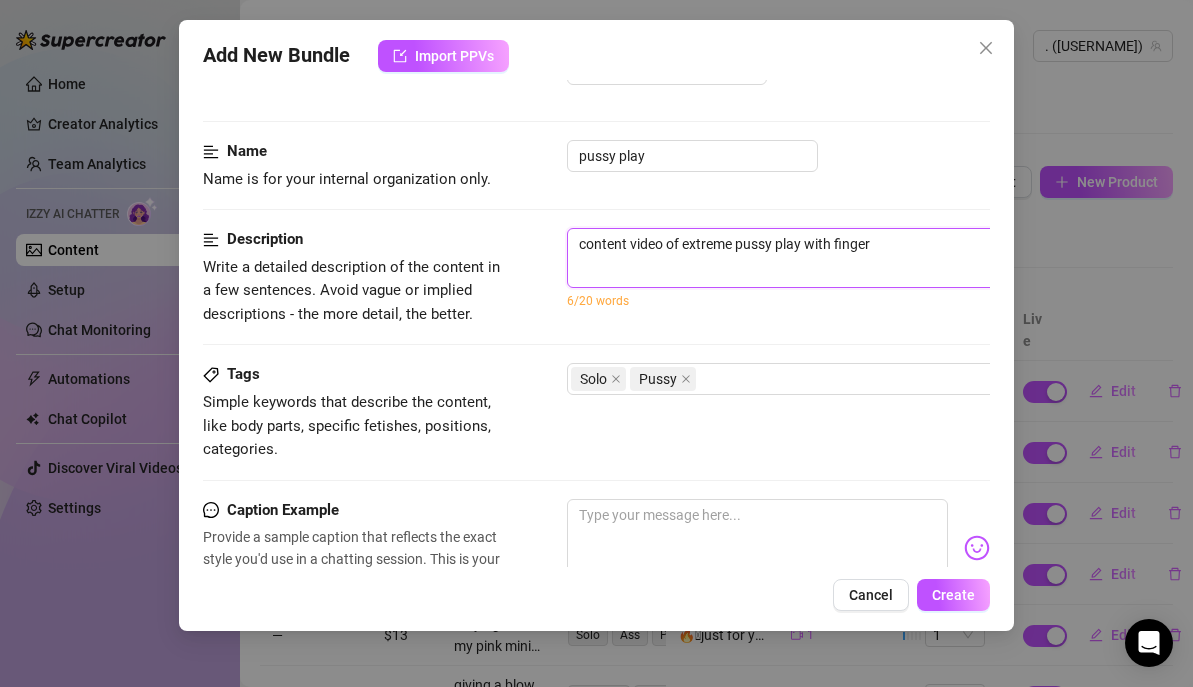 type on "content video of extreme pussy play with fingers" 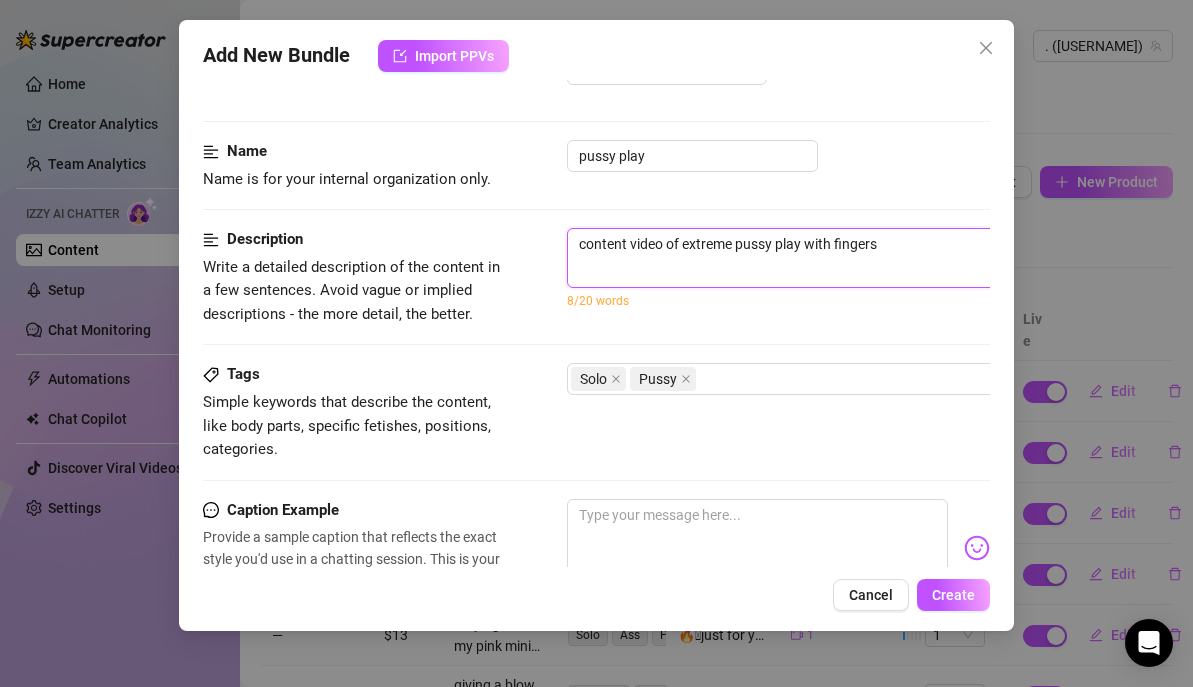 type on "content video of extreme pussy play with finger" 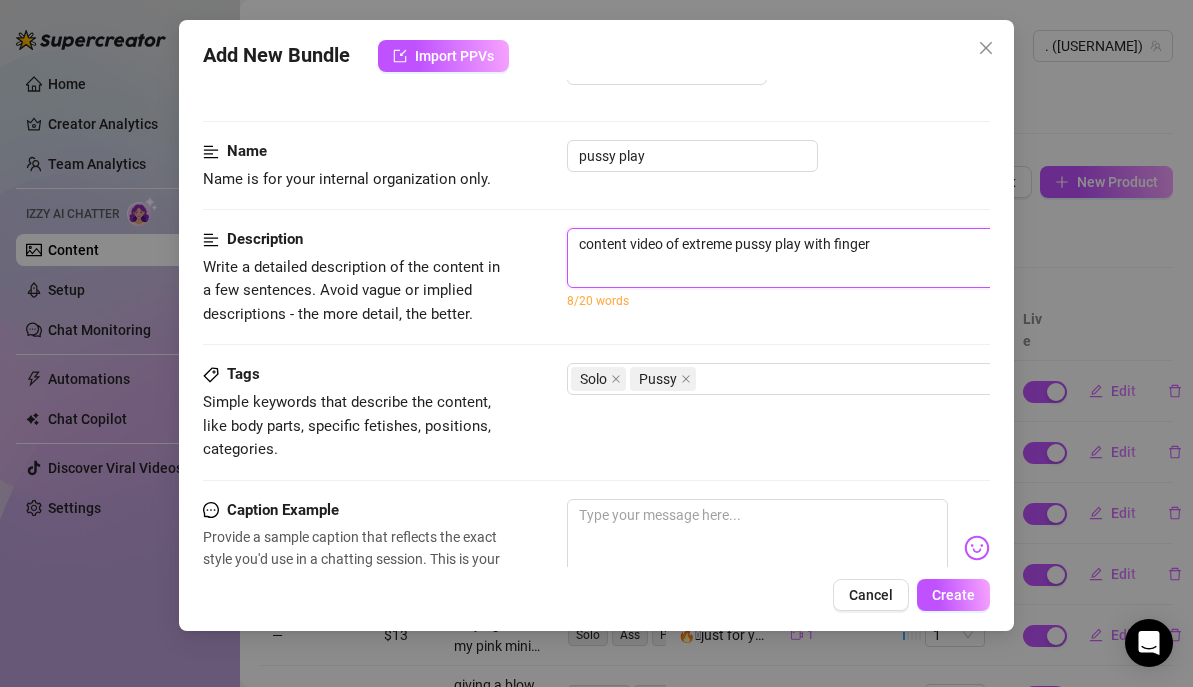type on "content video of extreme pussy play with fingeri" 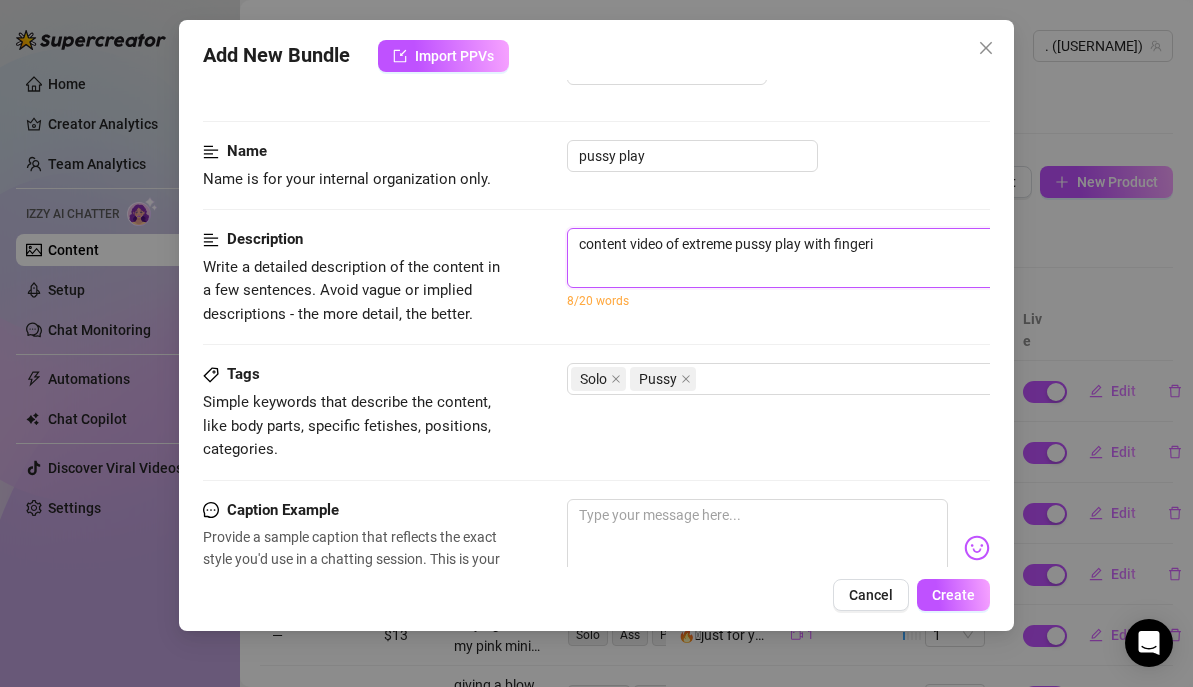 type on "content video of extreme pussy play with fingerin" 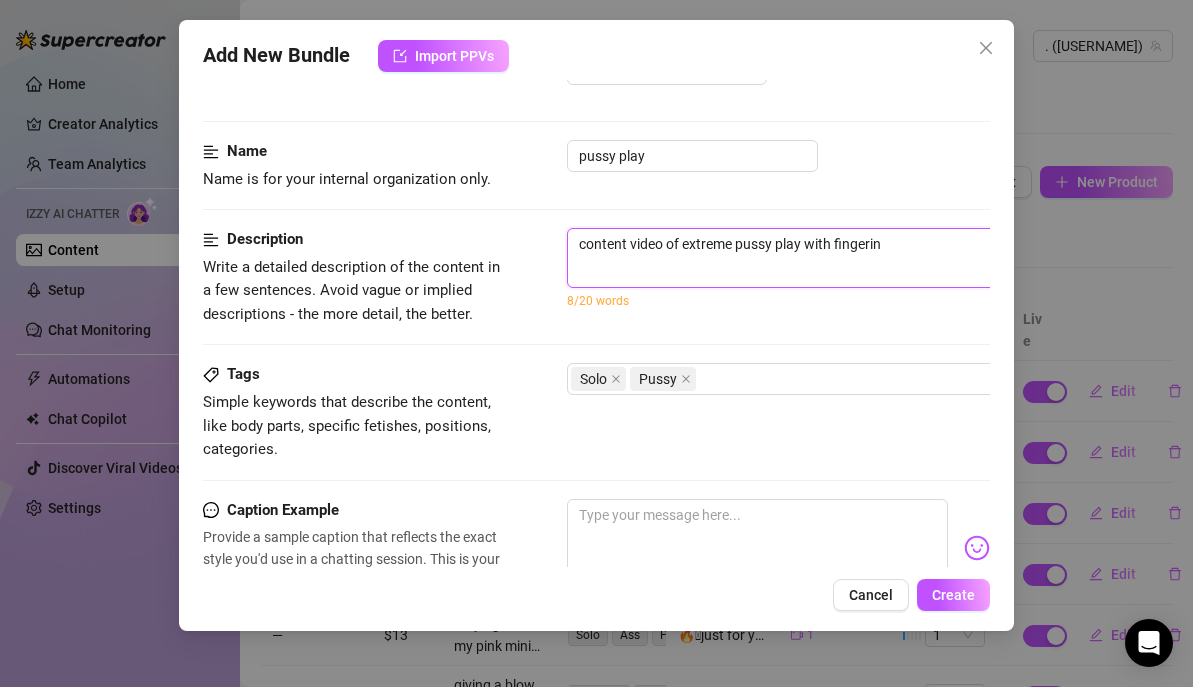 type on "content video of extreme pussy play with fingering" 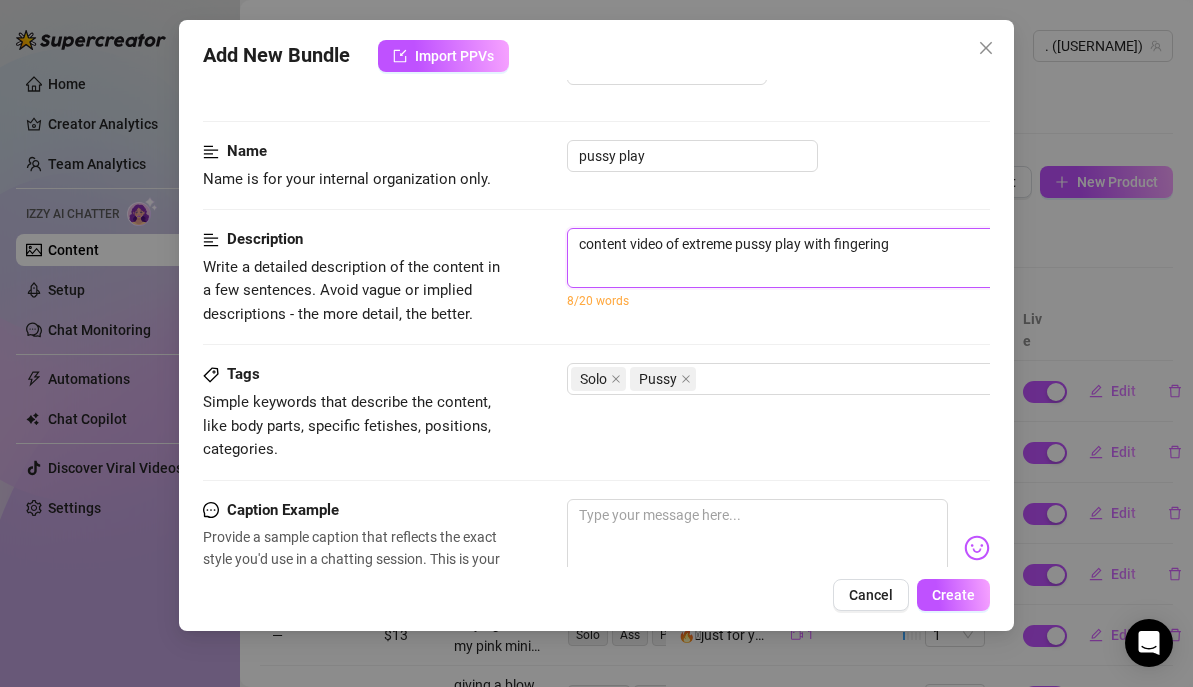 type on "content video of extreme pussy play with fingering" 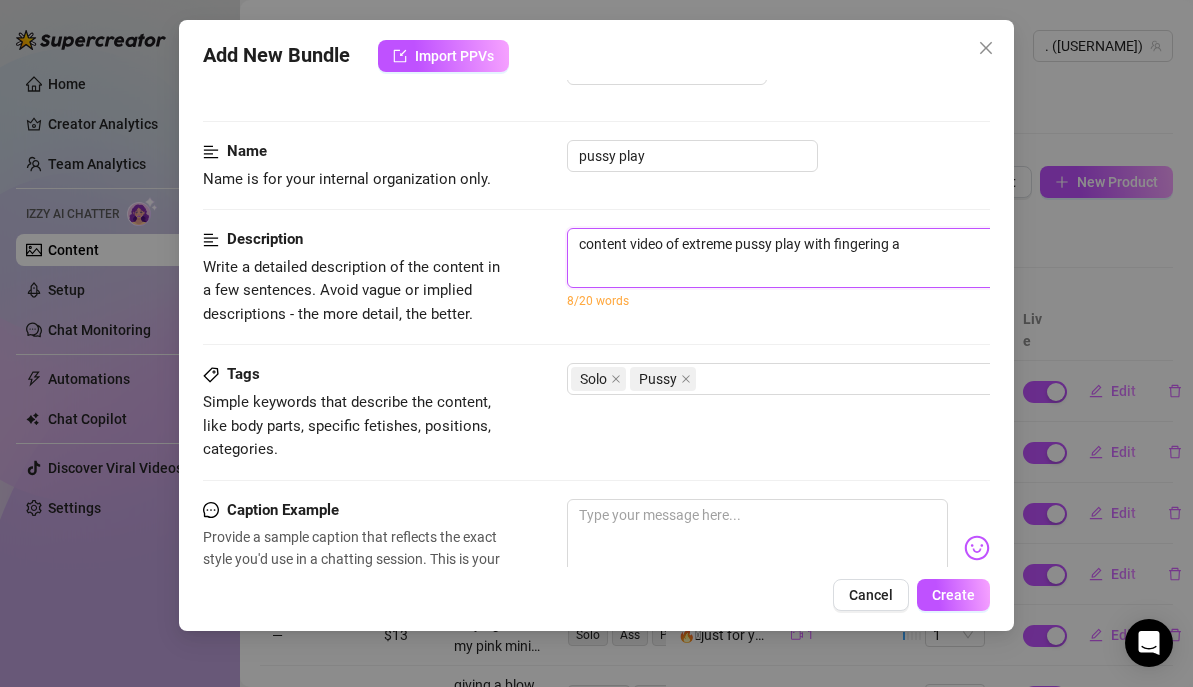 type on "content video of extreme pussy play with fingering an" 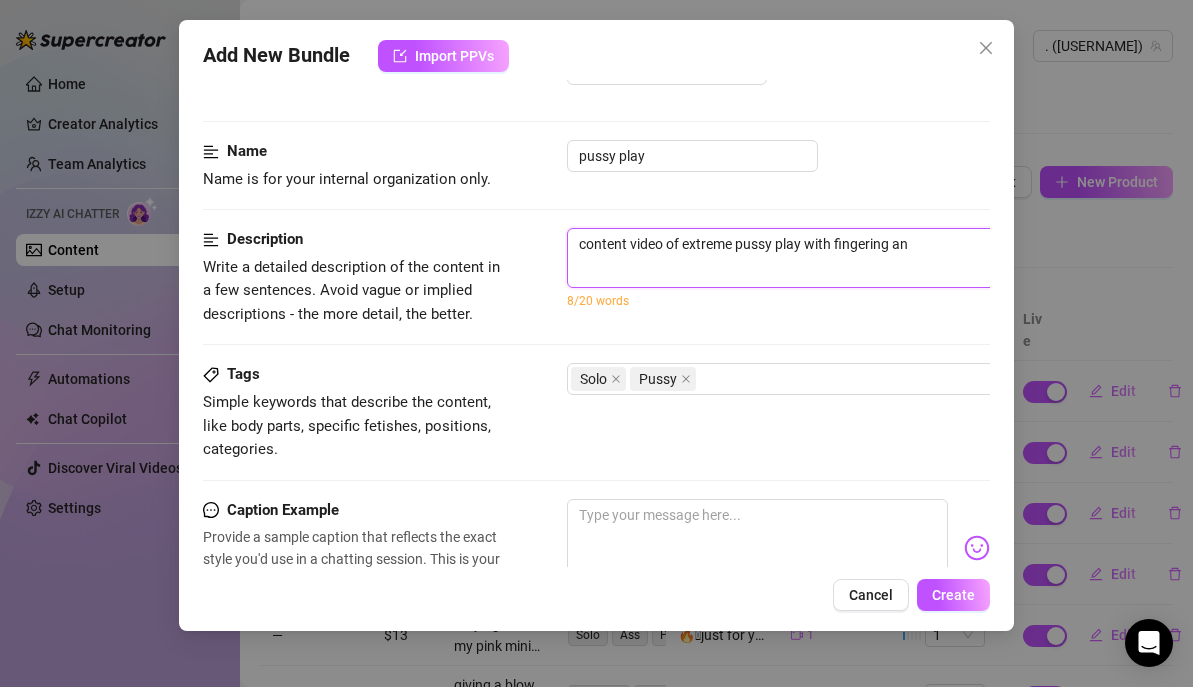 type on "content video of extreme pussy play with fingering and" 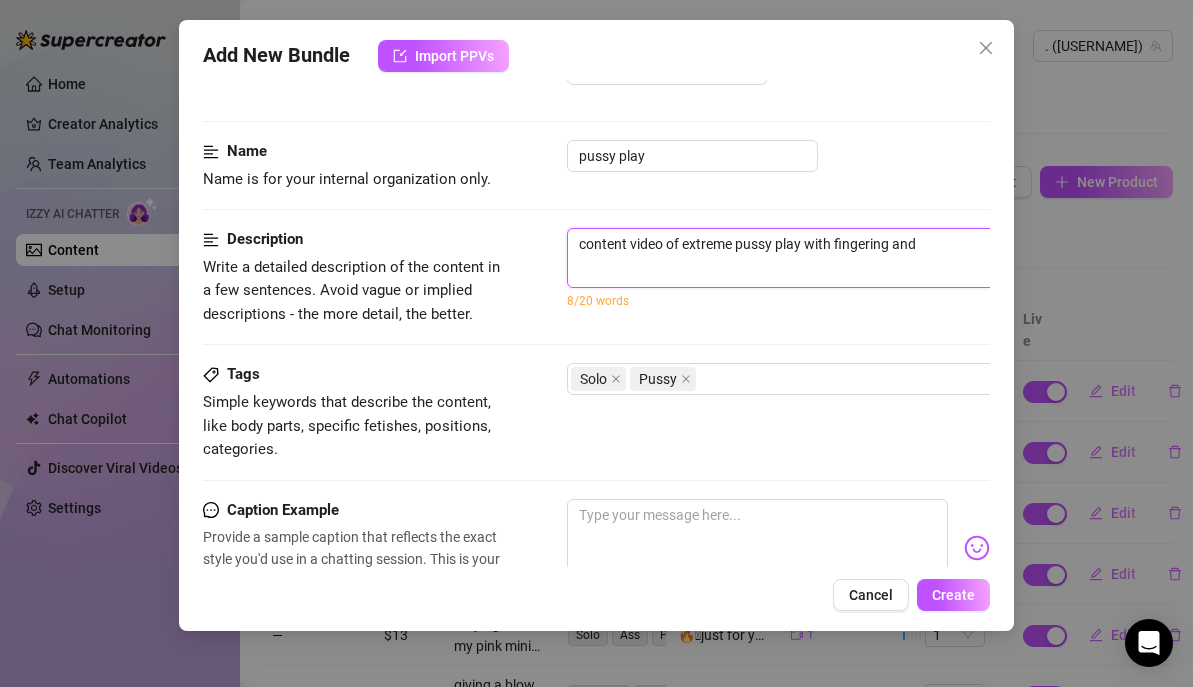 type on "content video of extreme pussy play with fingering and" 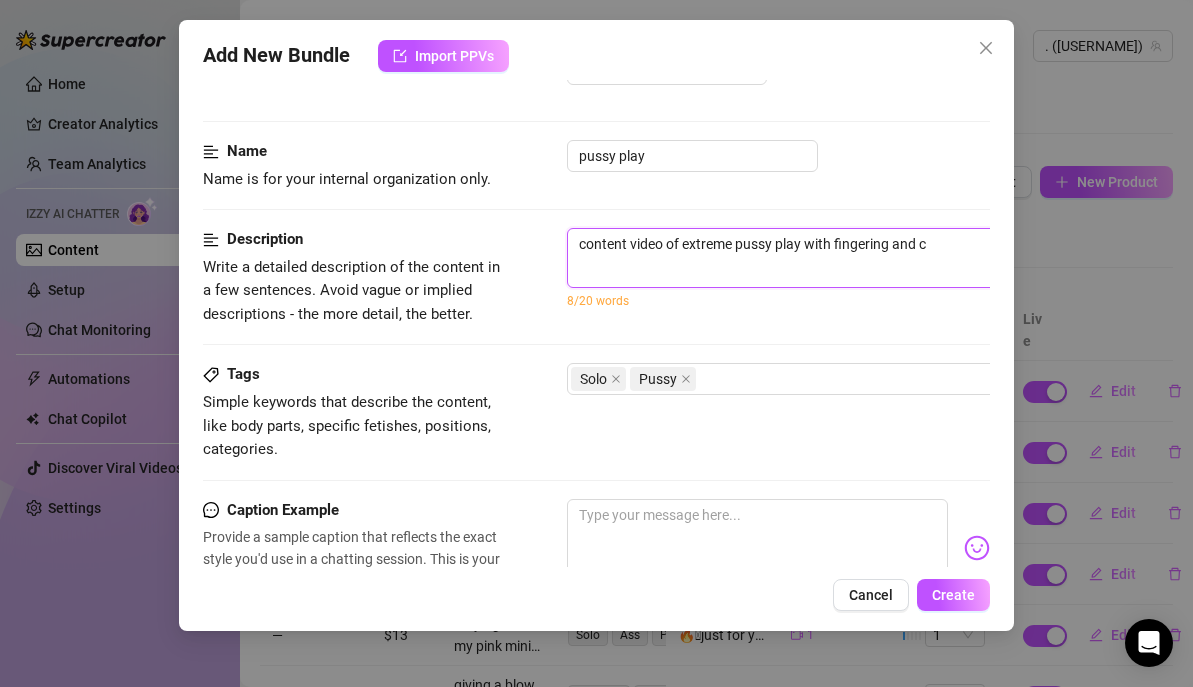 type on "content video of extreme pussy play with fingering and cl" 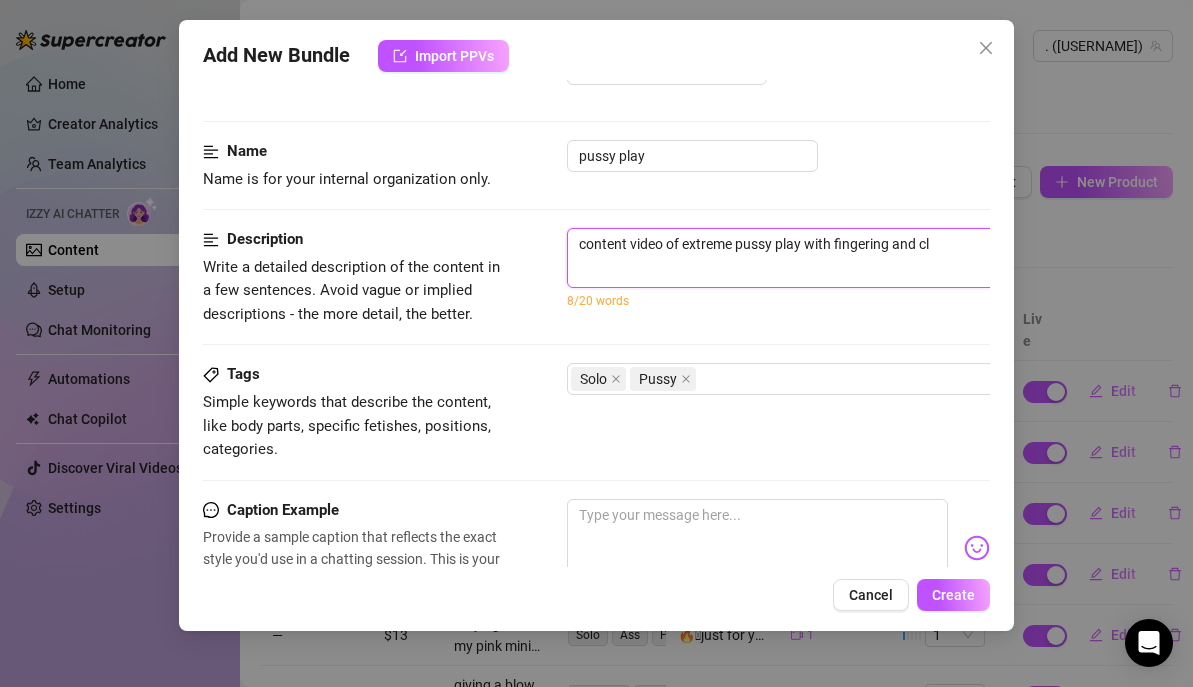 type 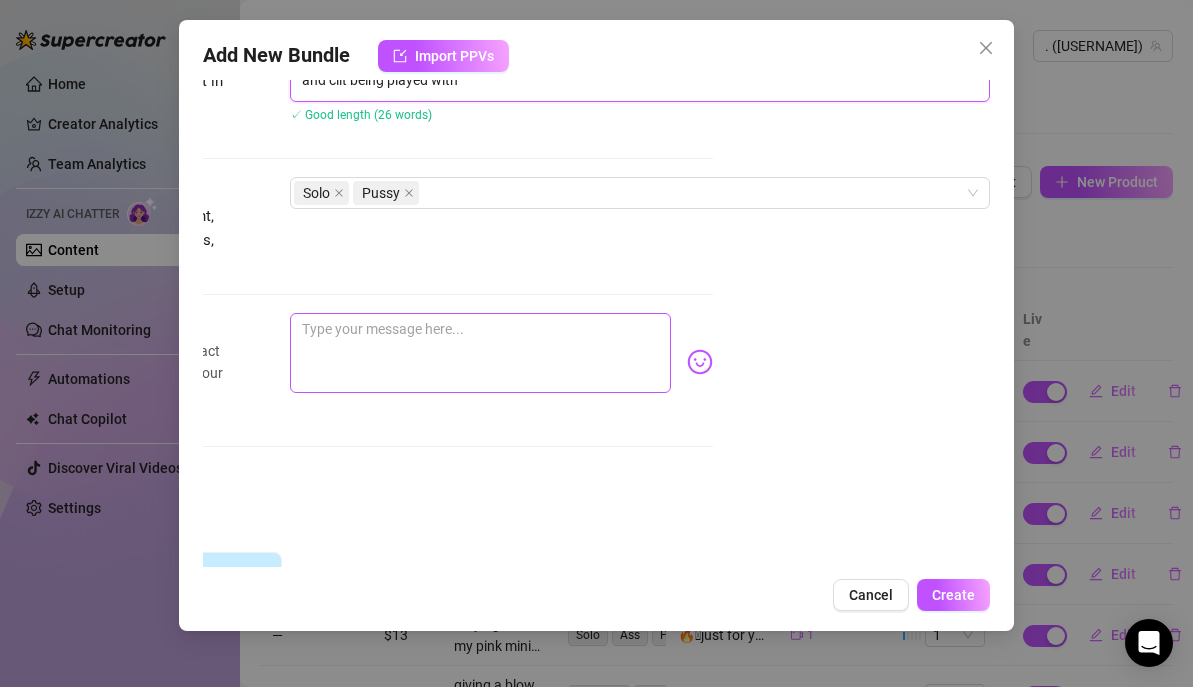 scroll, scrollTop: 263, scrollLeft: 279, axis: both 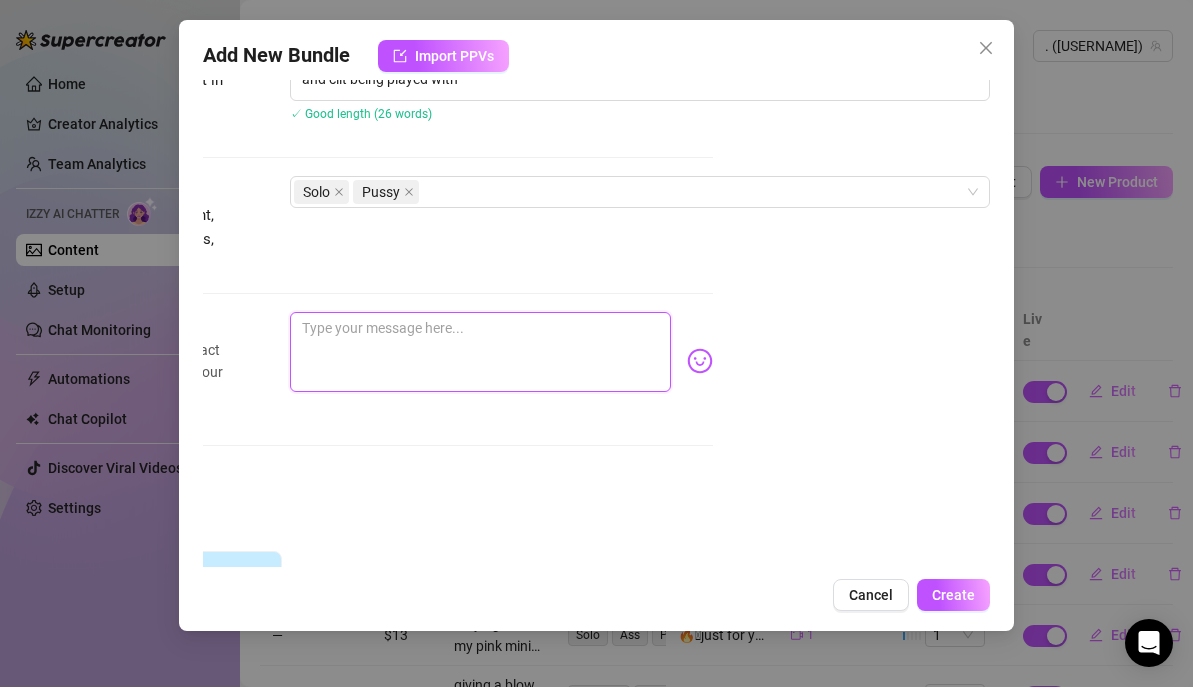 click at bounding box center (480, 352) 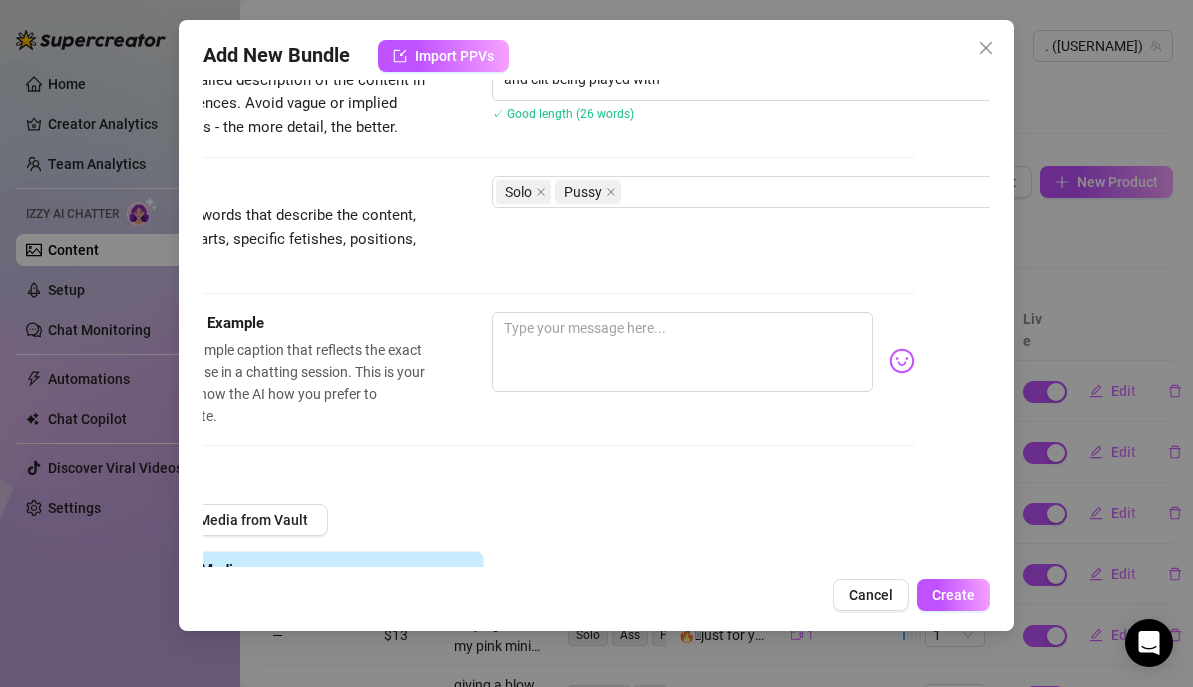 scroll, scrollTop: 263, scrollLeft: 0, axis: vertical 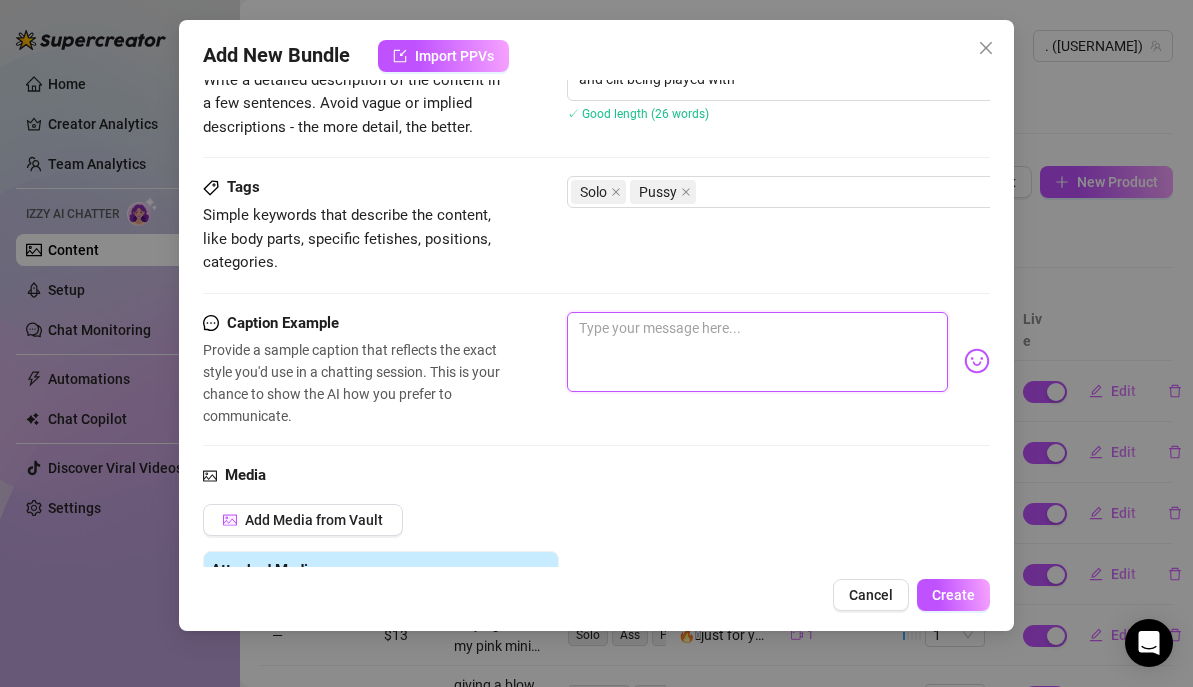 click at bounding box center (757, 352) 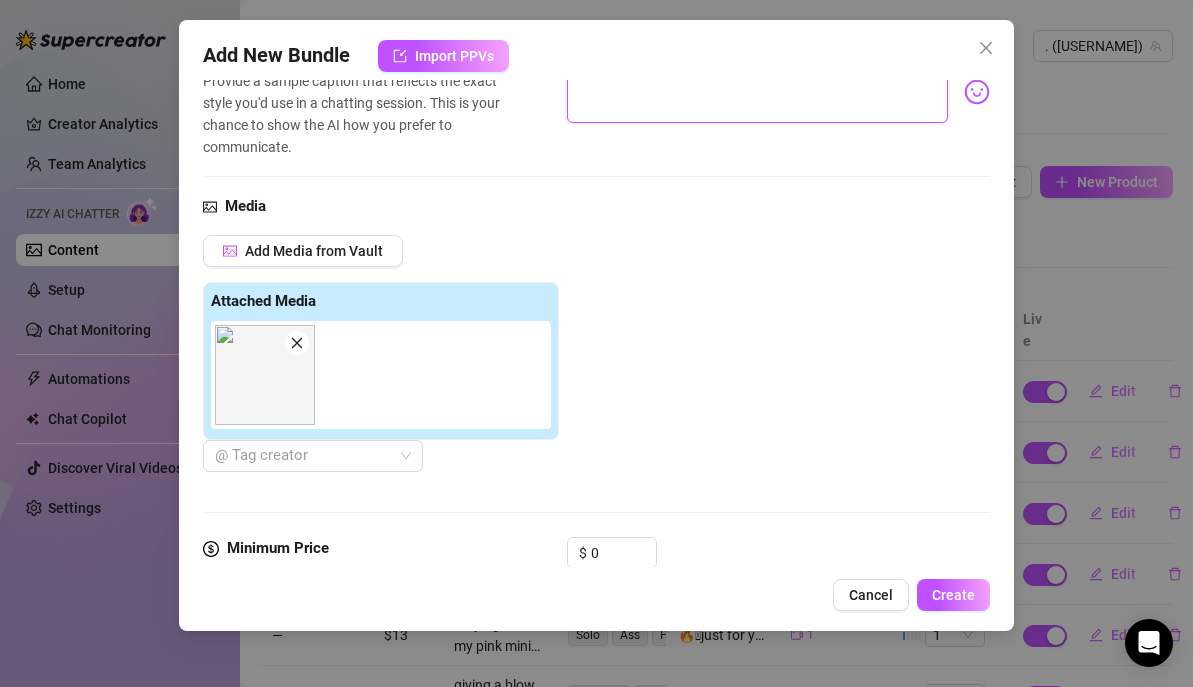 scroll, scrollTop: 567, scrollLeft: 0, axis: vertical 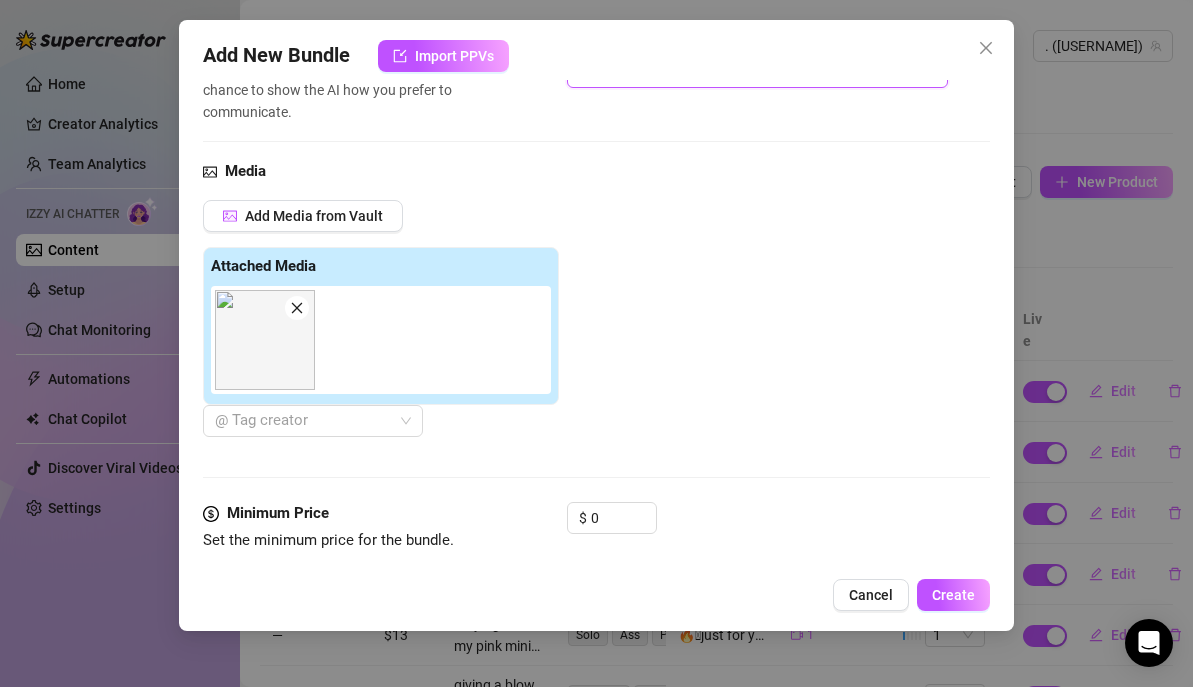 click at bounding box center [297, 308] 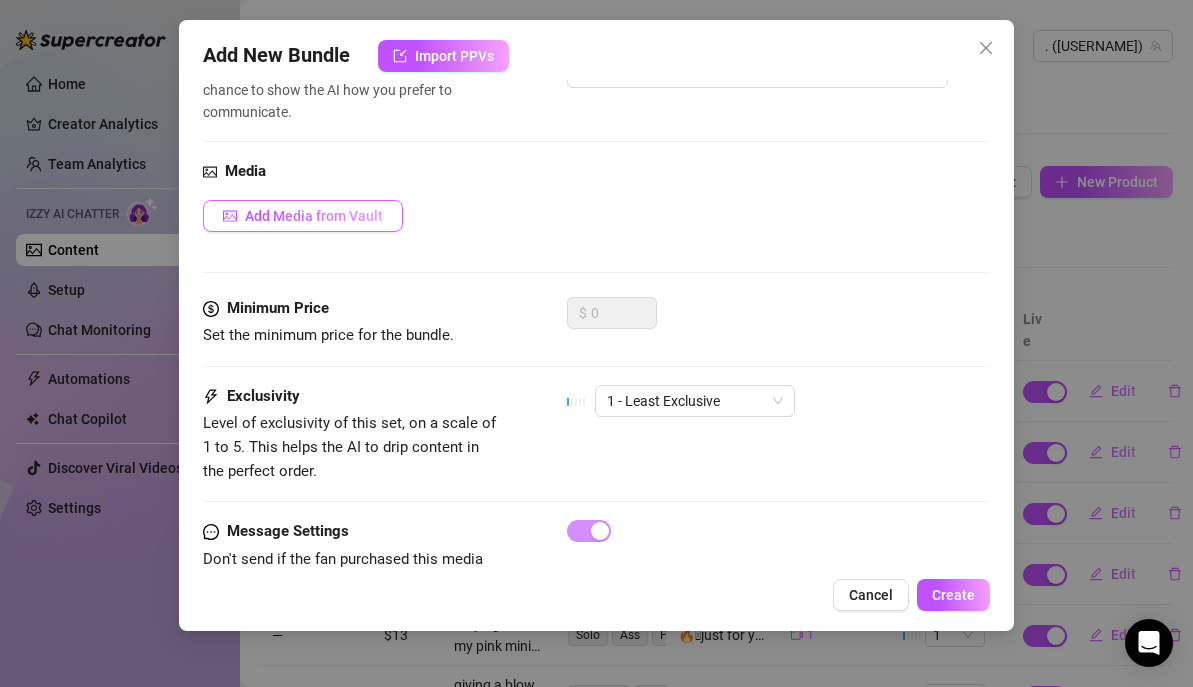 click on "Add Media from Vault" at bounding box center [314, 216] 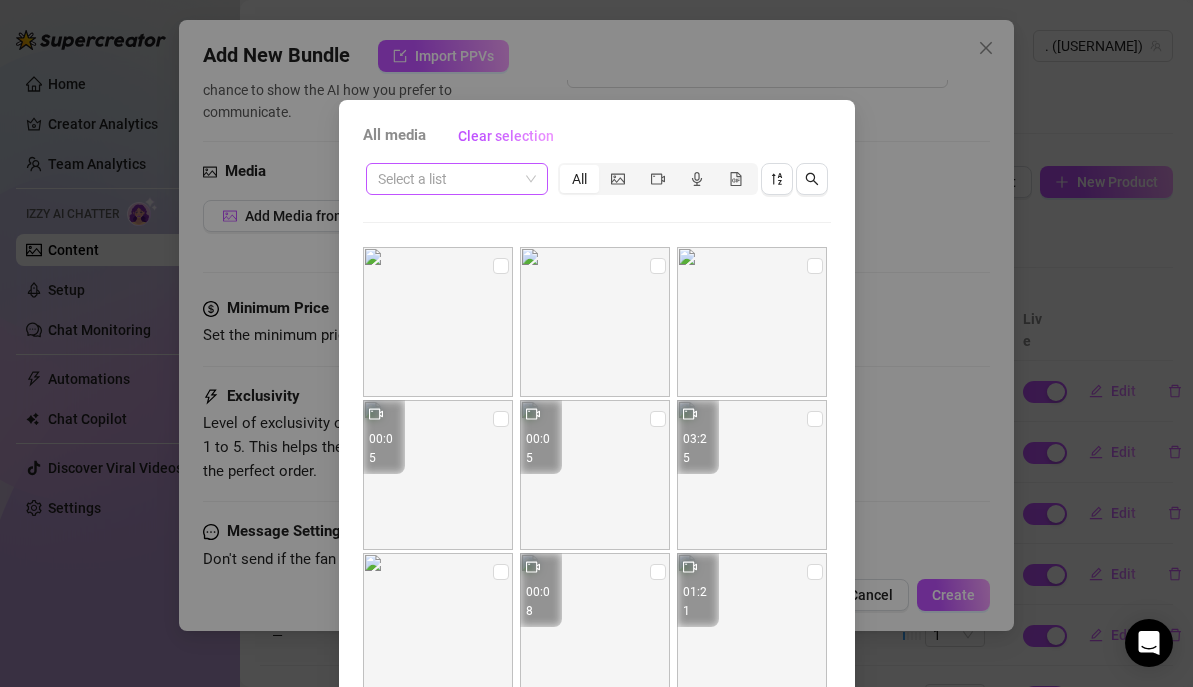 click at bounding box center (448, 179) 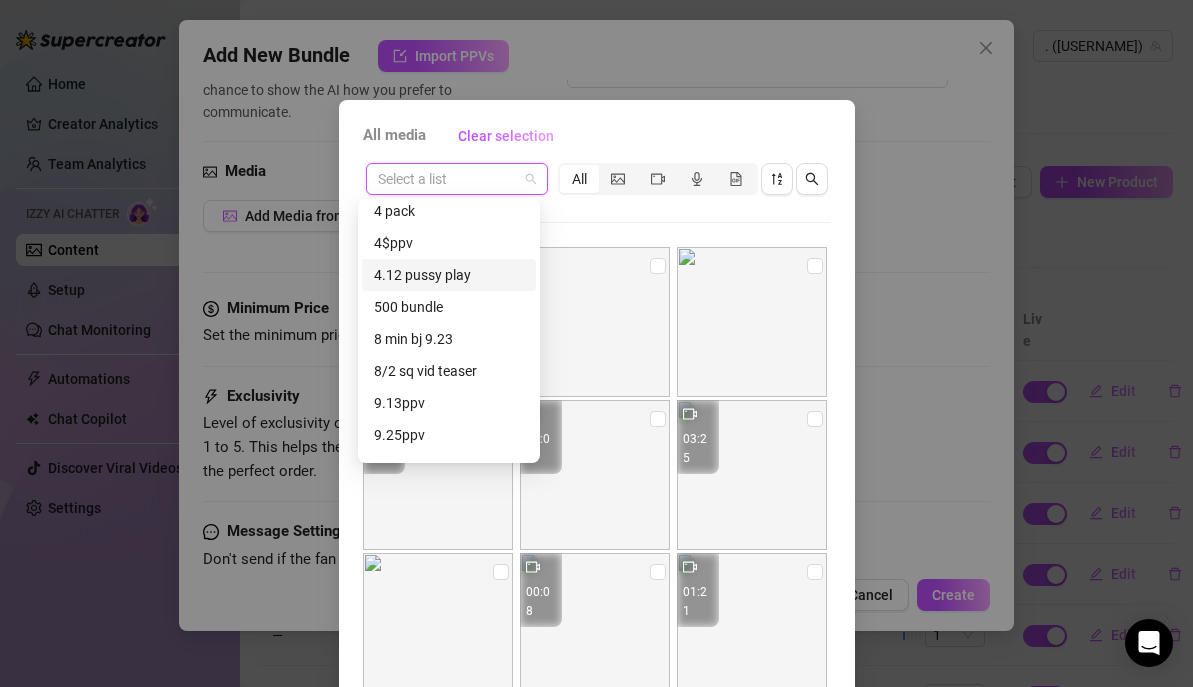 scroll, scrollTop: 202, scrollLeft: 0, axis: vertical 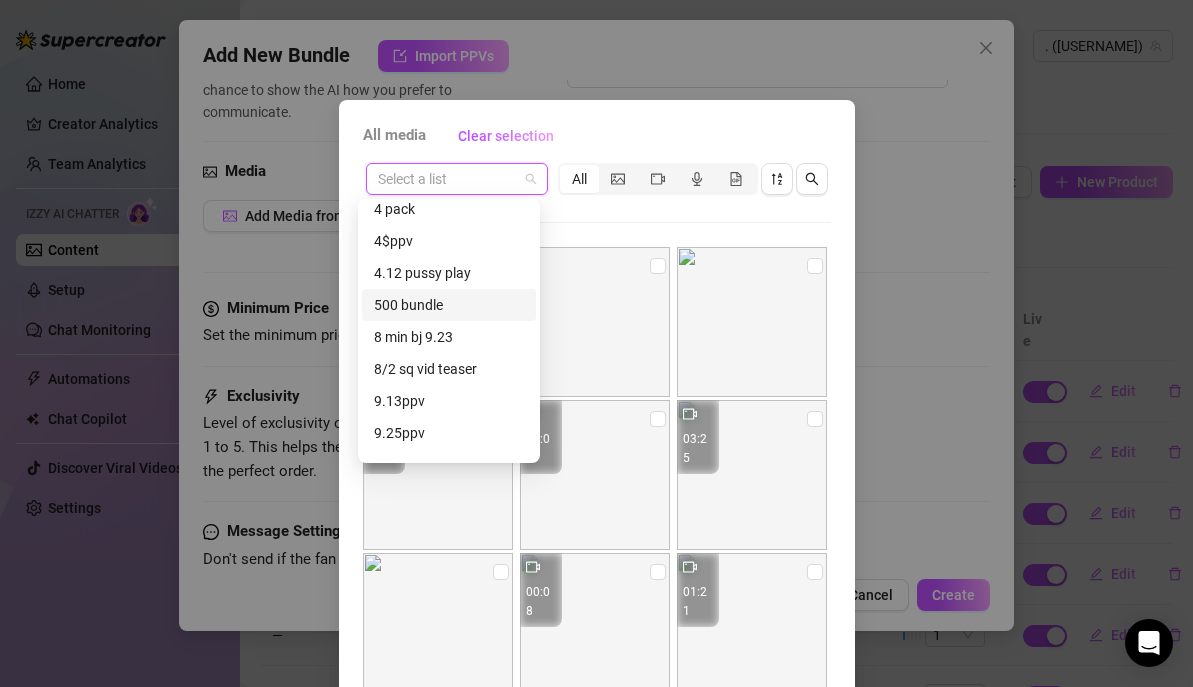 click on "500 bundle" at bounding box center [449, 305] 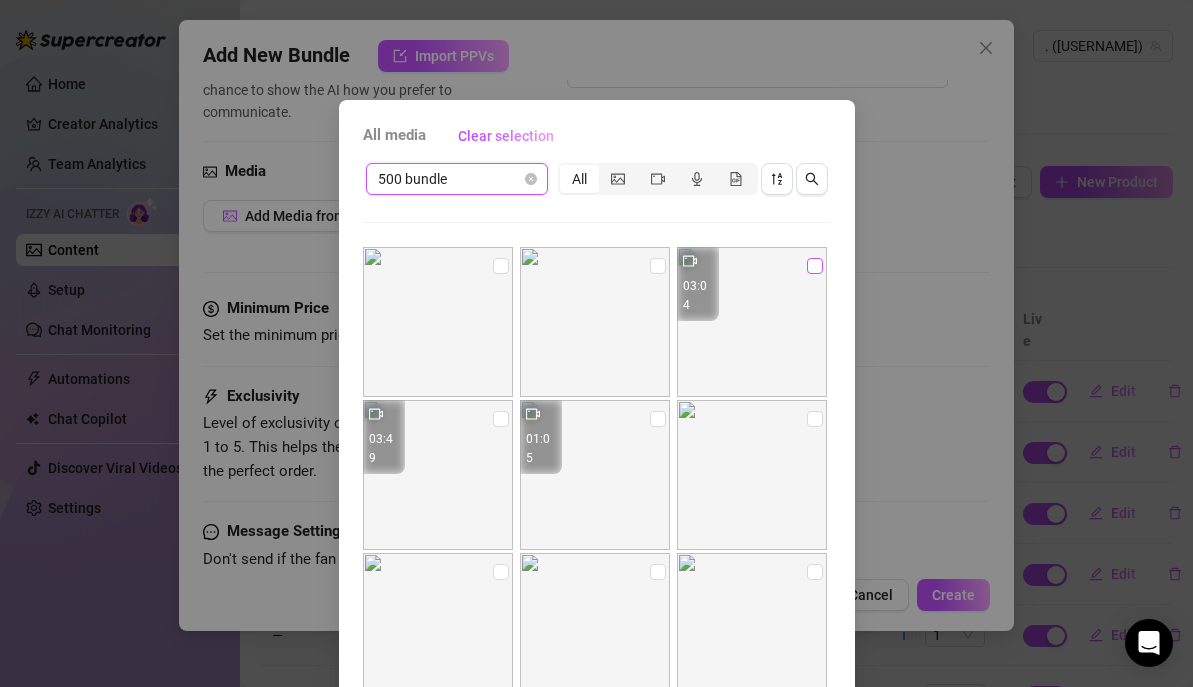 click at bounding box center [815, 266] 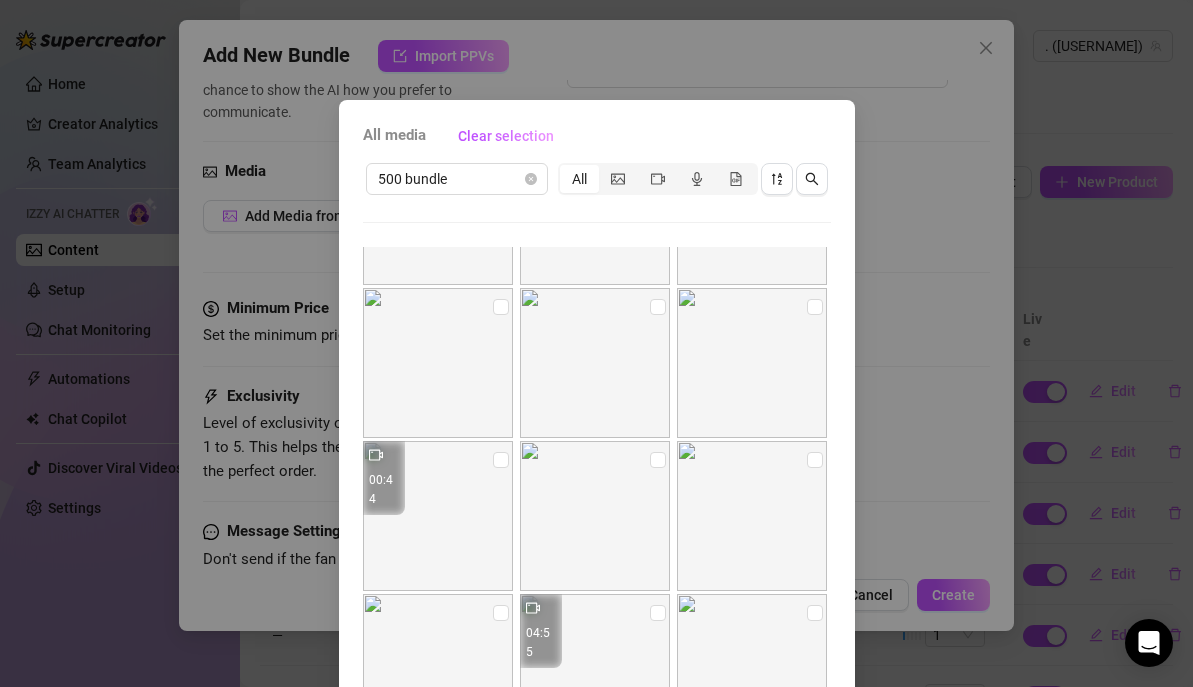 scroll, scrollTop: 385, scrollLeft: 0, axis: vertical 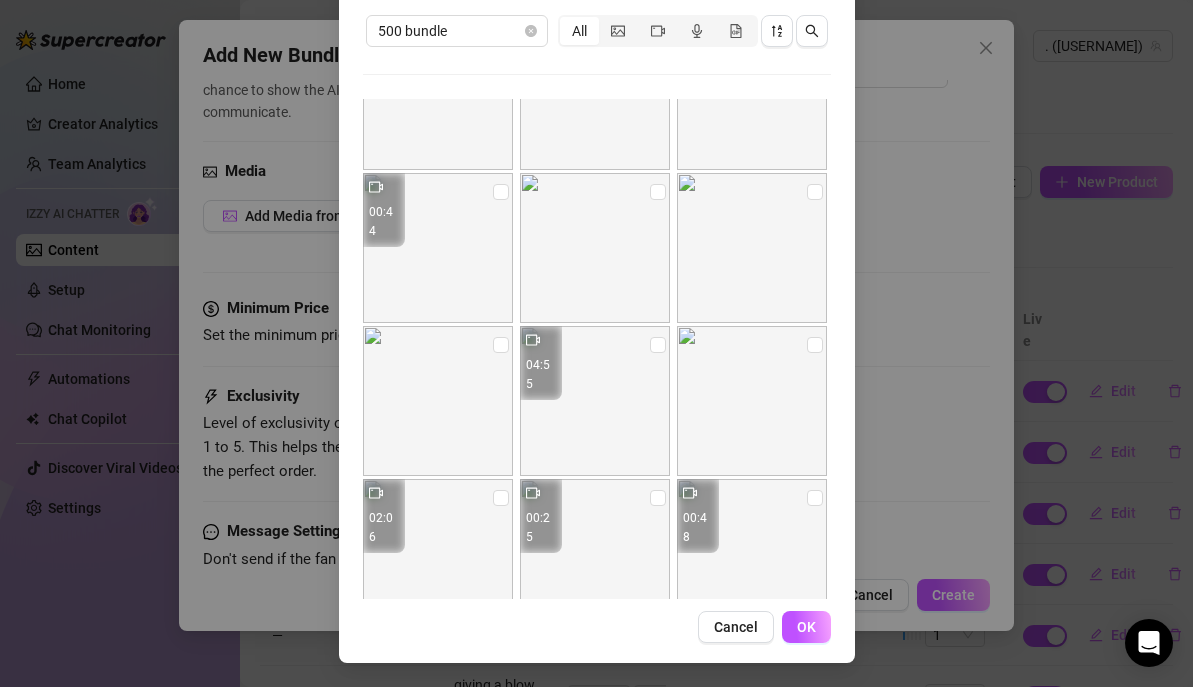 click on "OK" at bounding box center (806, 627) 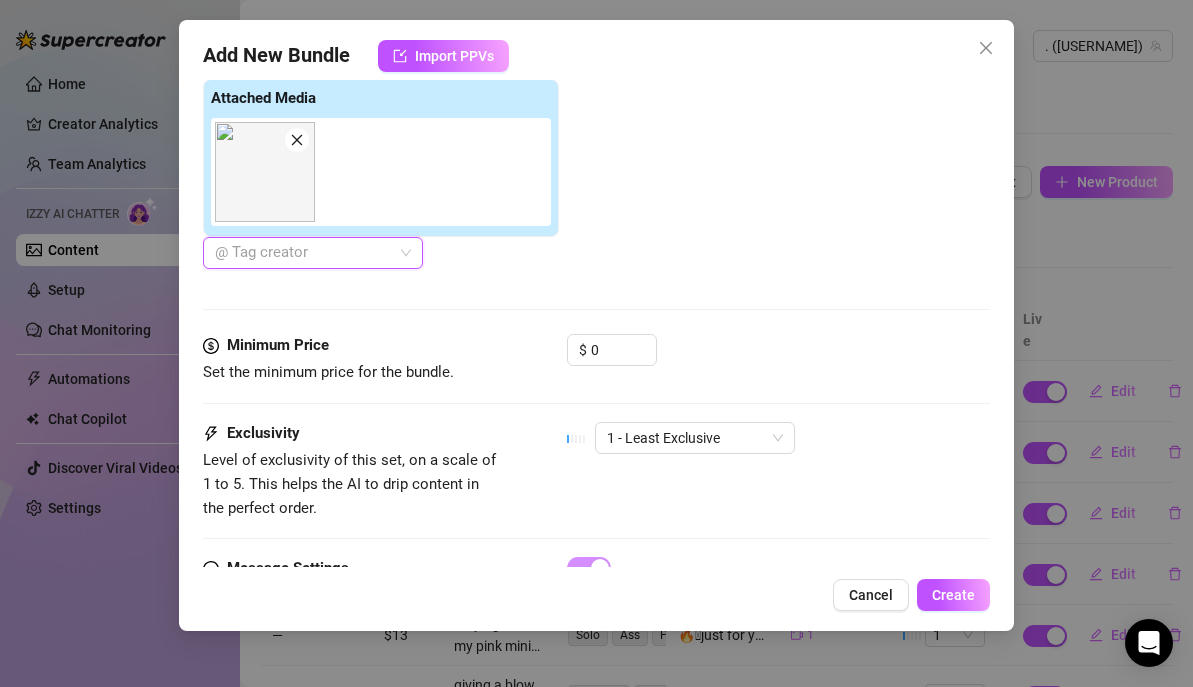 scroll, scrollTop: 828, scrollLeft: 0, axis: vertical 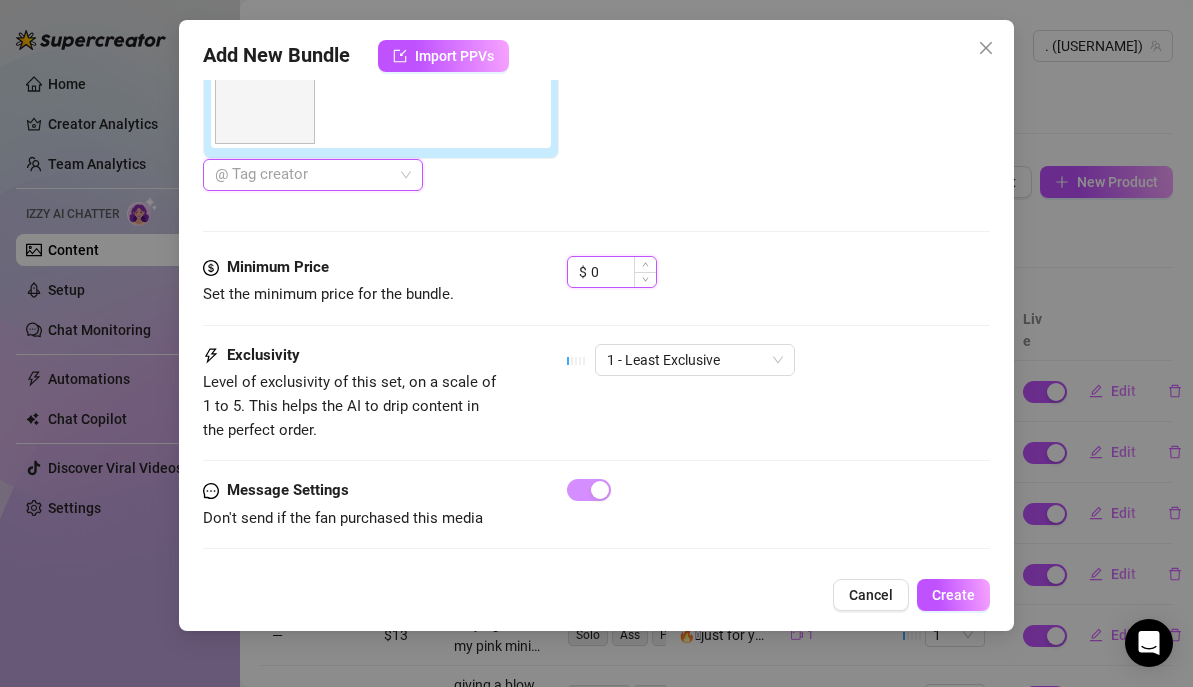 click on "0" at bounding box center (623, 272) 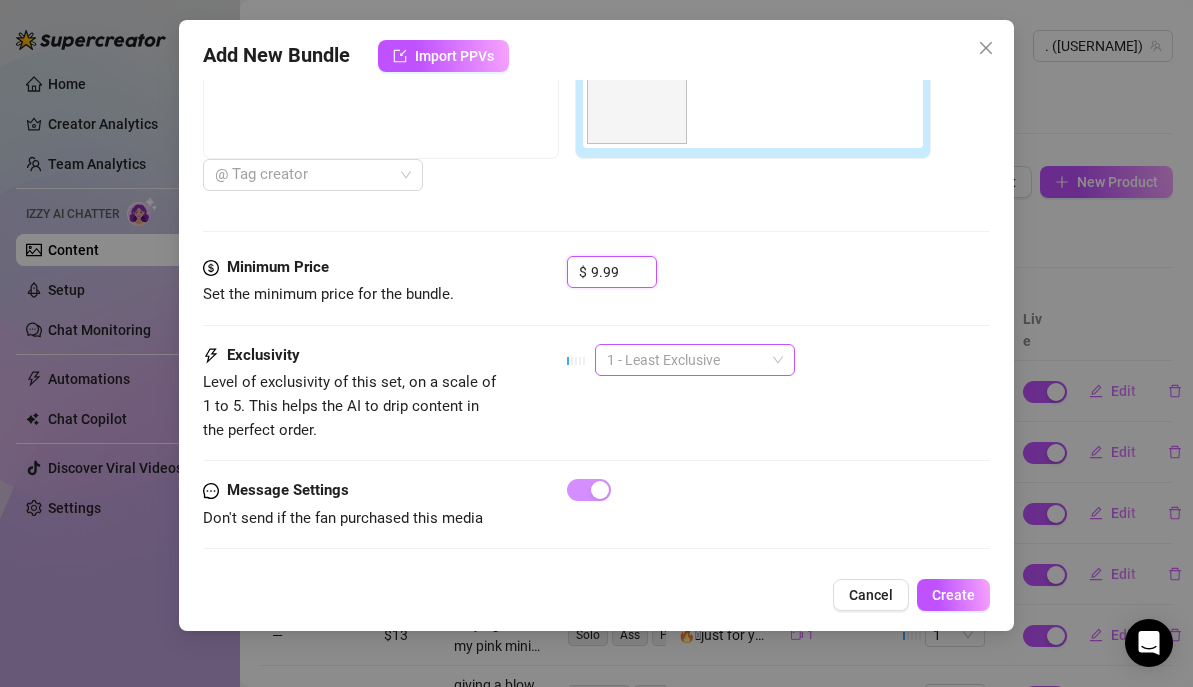 click on "1 - Least Exclusive" at bounding box center [695, 360] 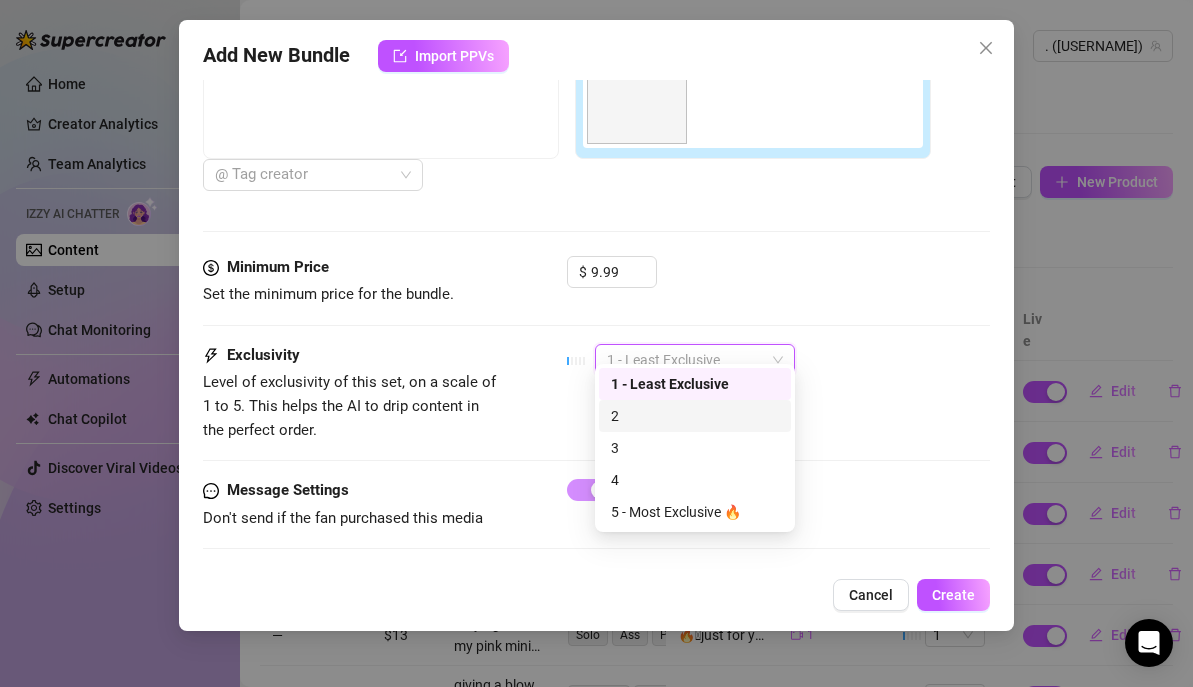 click on "2" at bounding box center [695, 416] 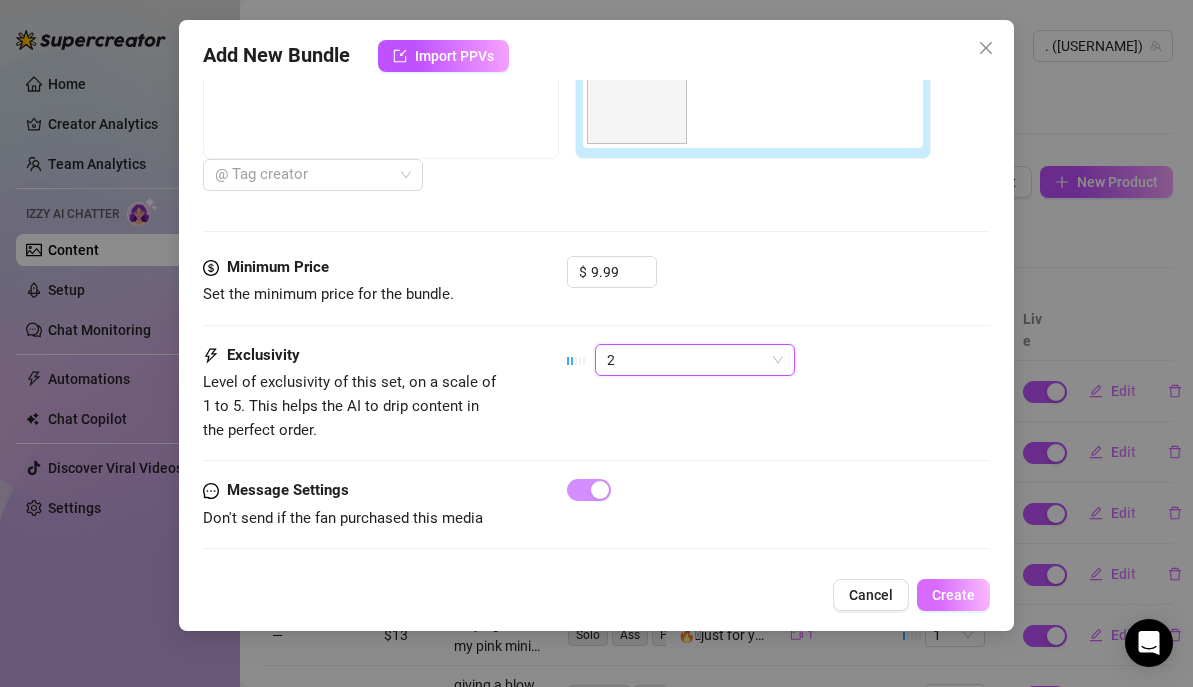 click on "Create" at bounding box center [953, 595] 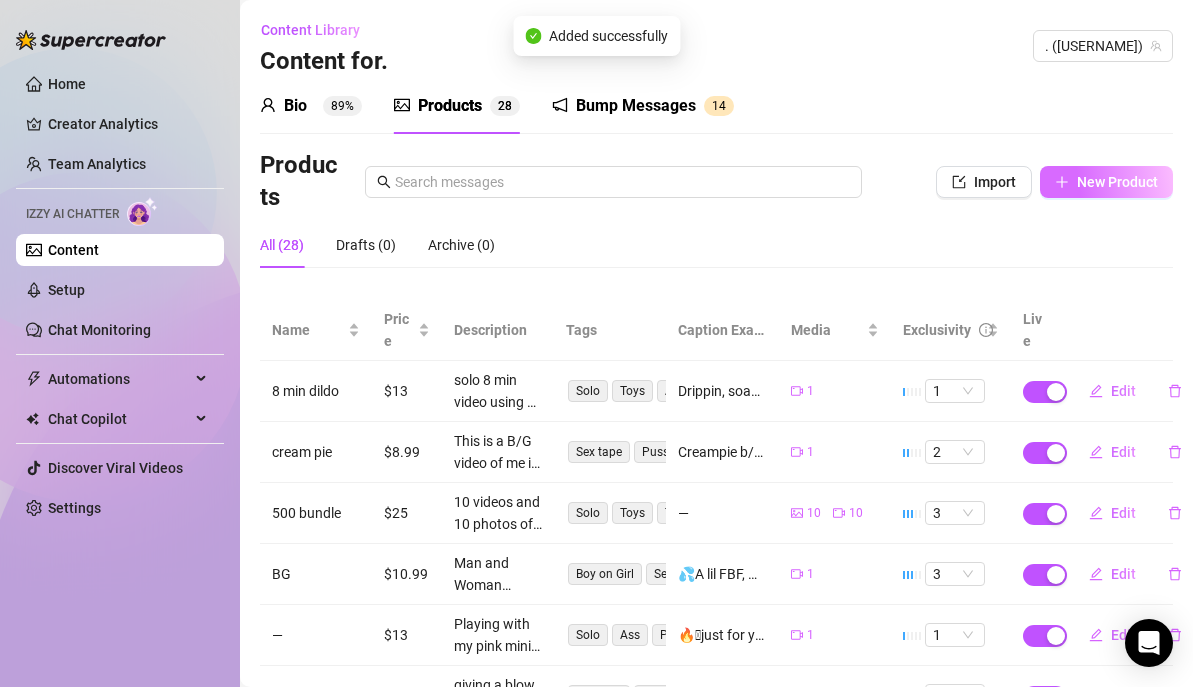 click on "New Product" at bounding box center [1106, 182] 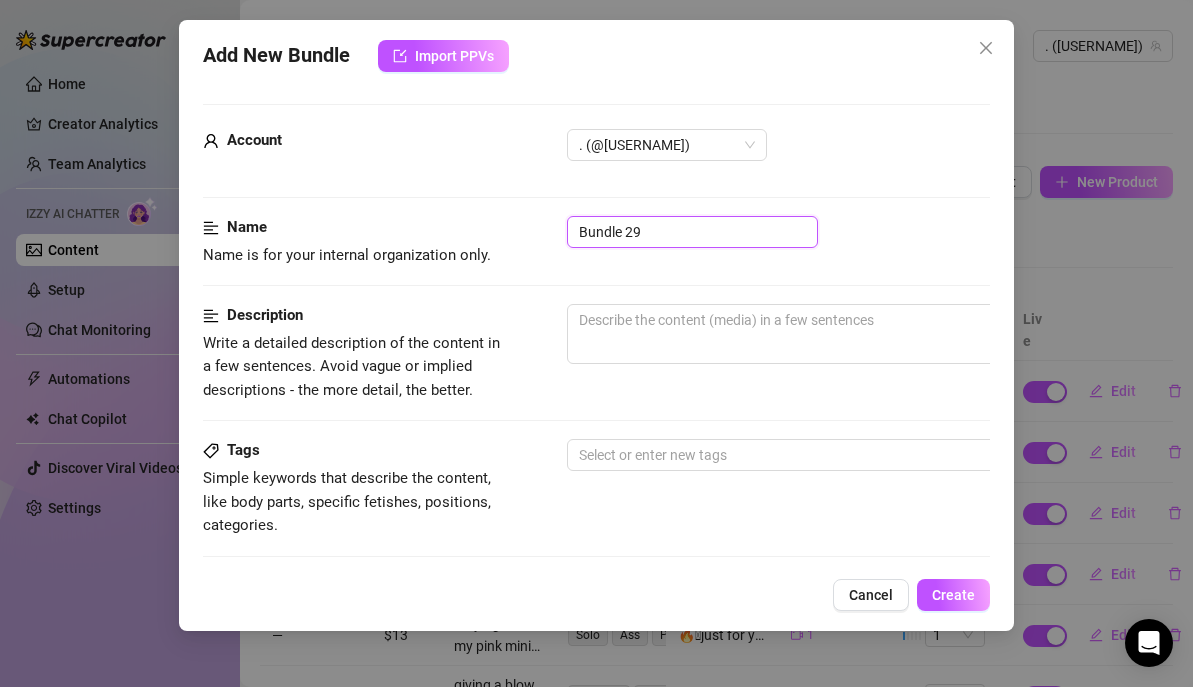 click on "Bundle 29" at bounding box center (692, 232) 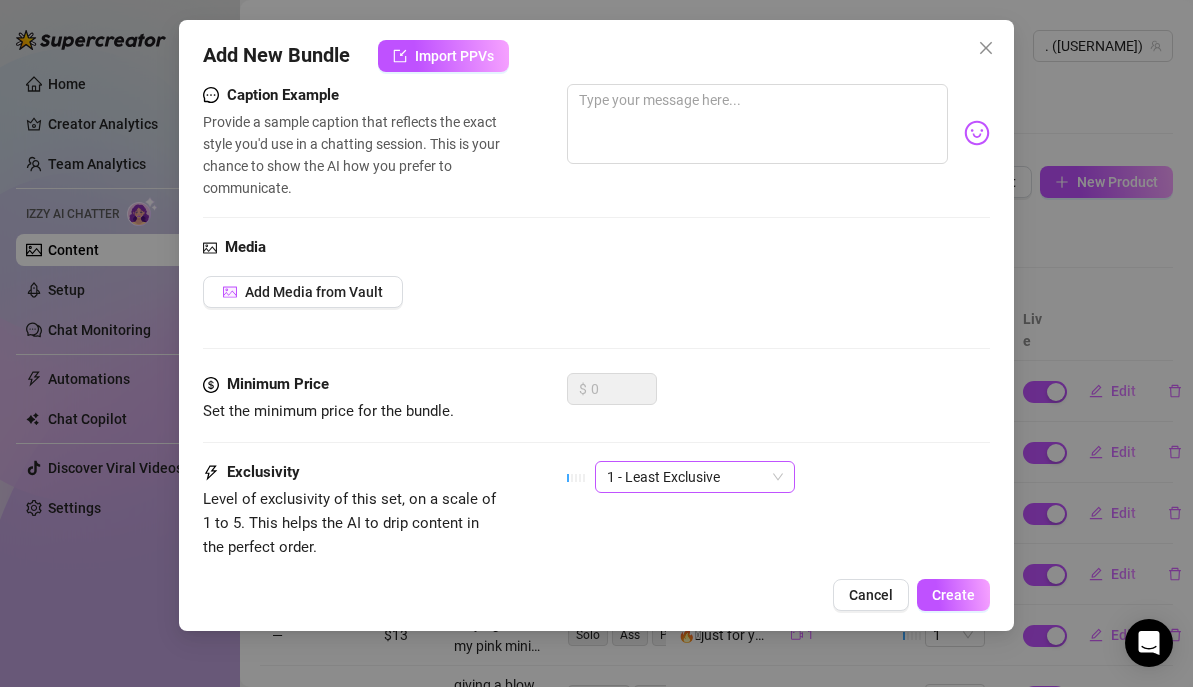 scroll, scrollTop: 623, scrollLeft: 0, axis: vertical 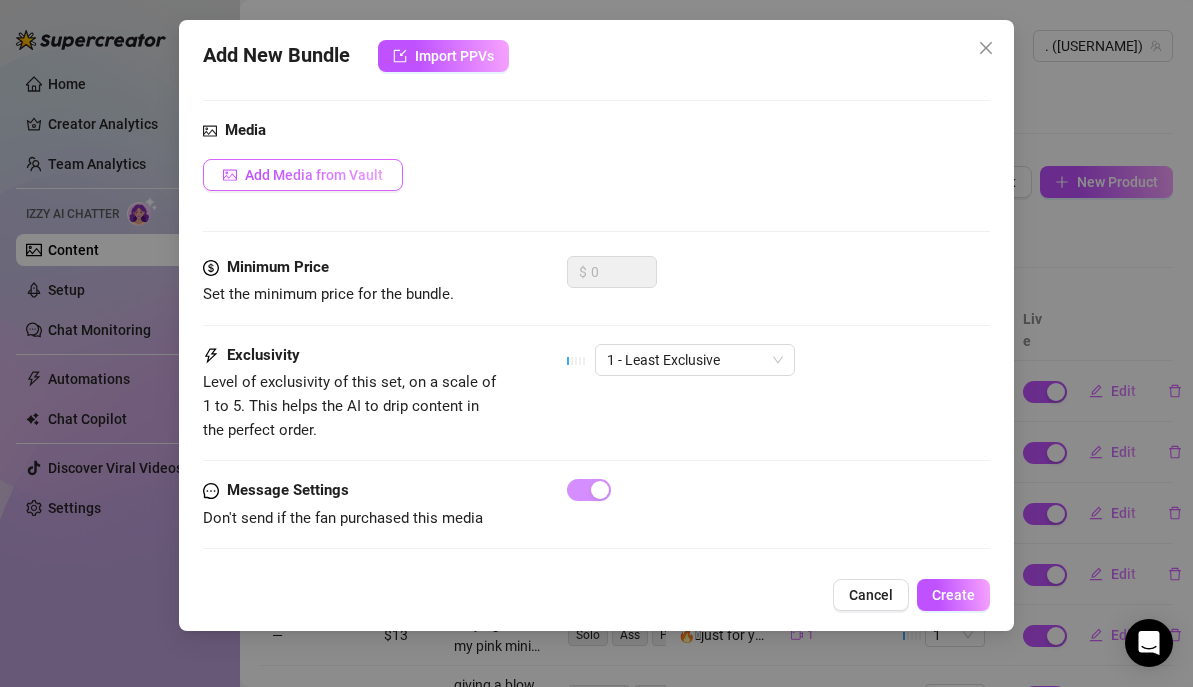 click on "Add Media from Vault" at bounding box center [314, 175] 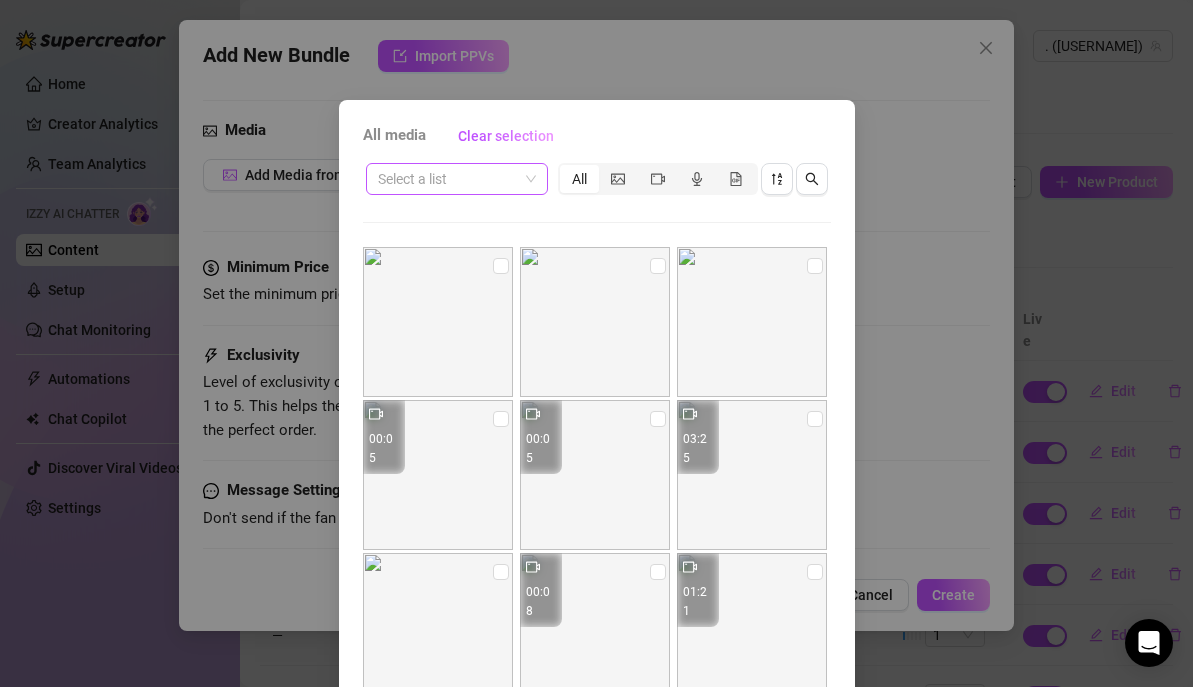click at bounding box center (448, 179) 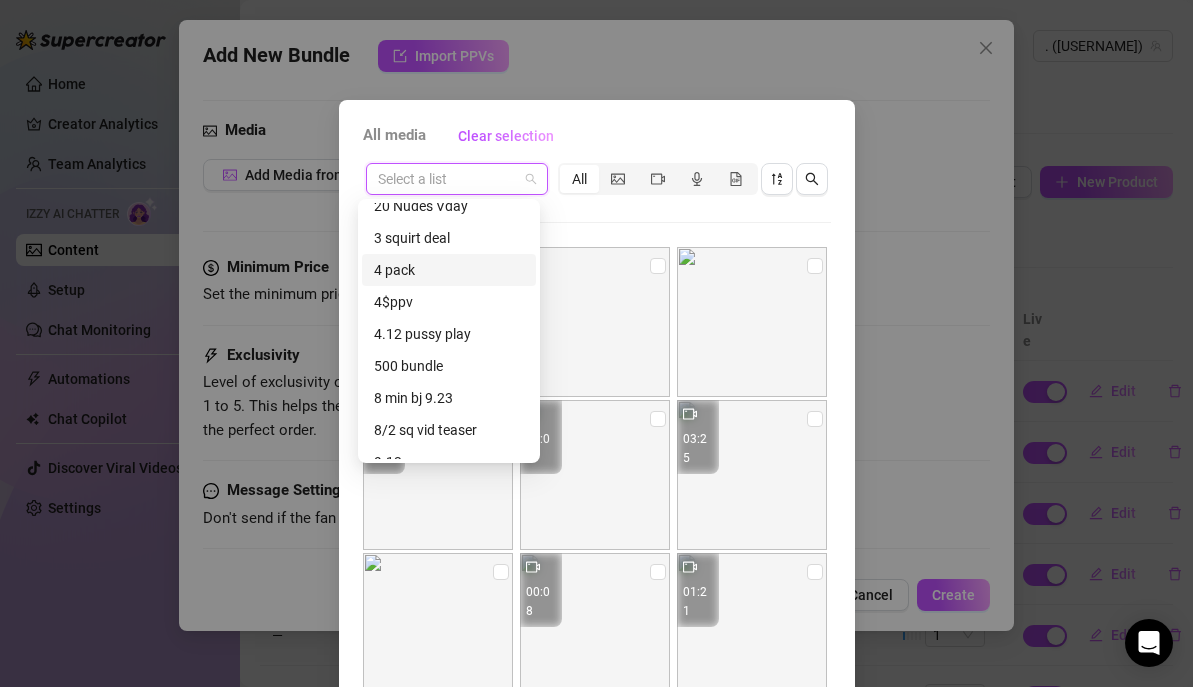 scroll, scrollTop: 142, scrollLeft: 0, axis: vertical 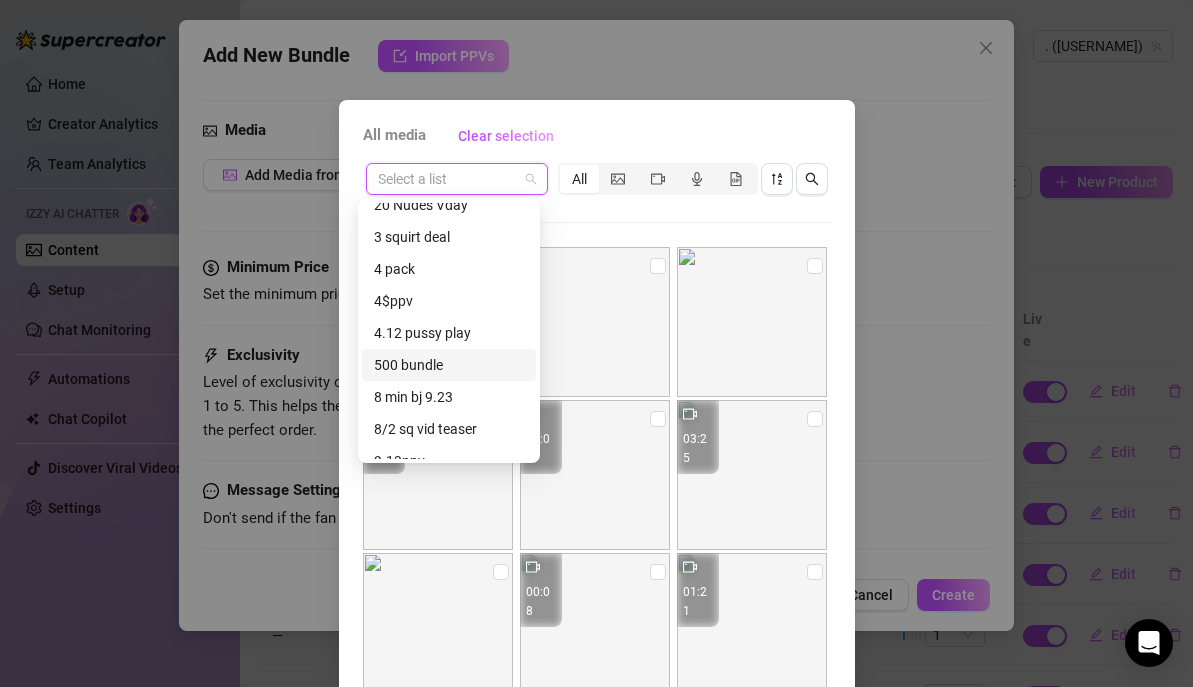 click on "500 bundle" at bounding box center [449, 365] 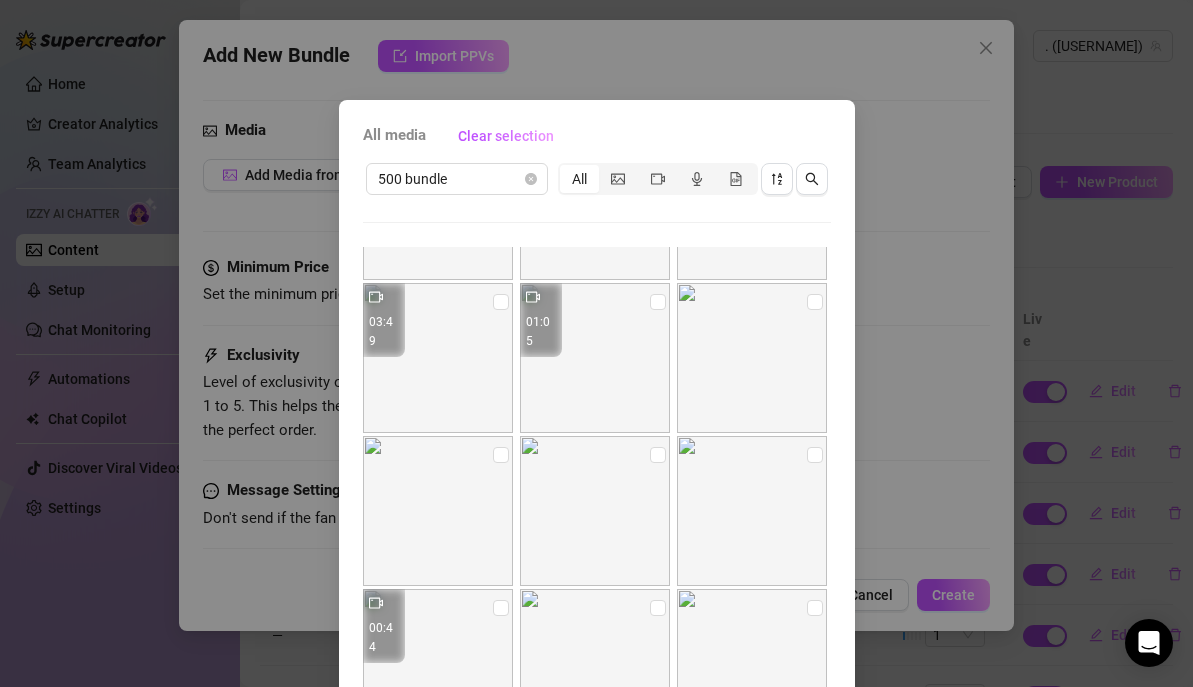 scroll, scrollTop: 33, scrollLeft: 0, axis: vertical 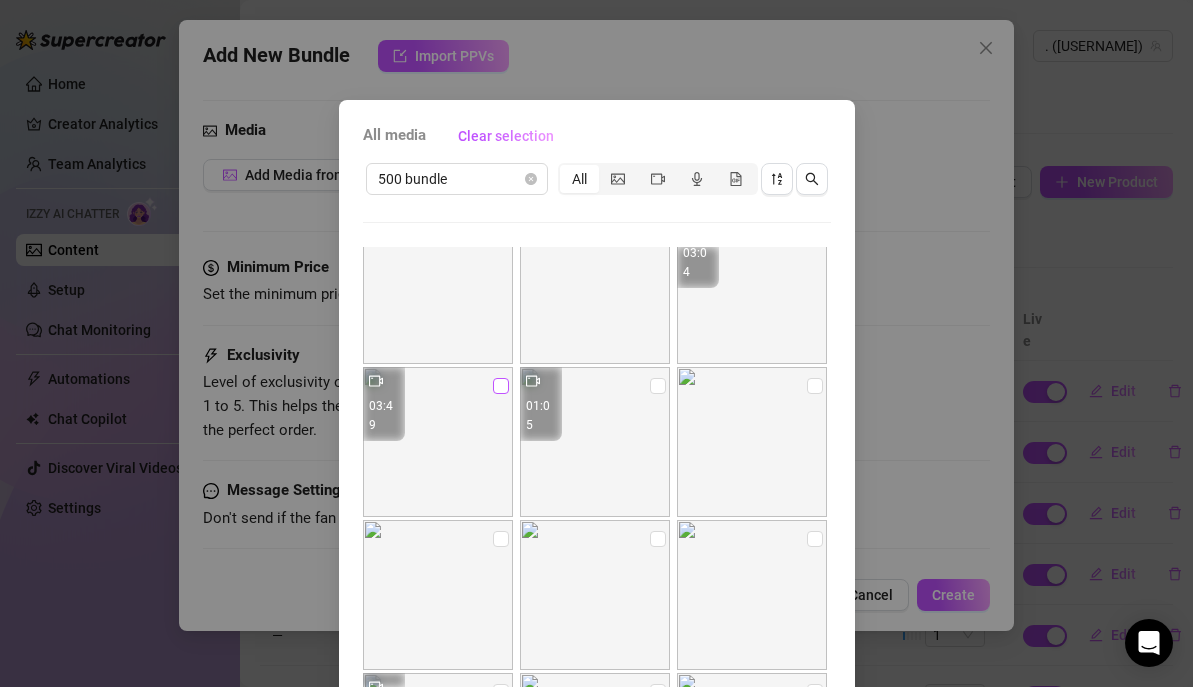 click at bounding box center [501, 386] 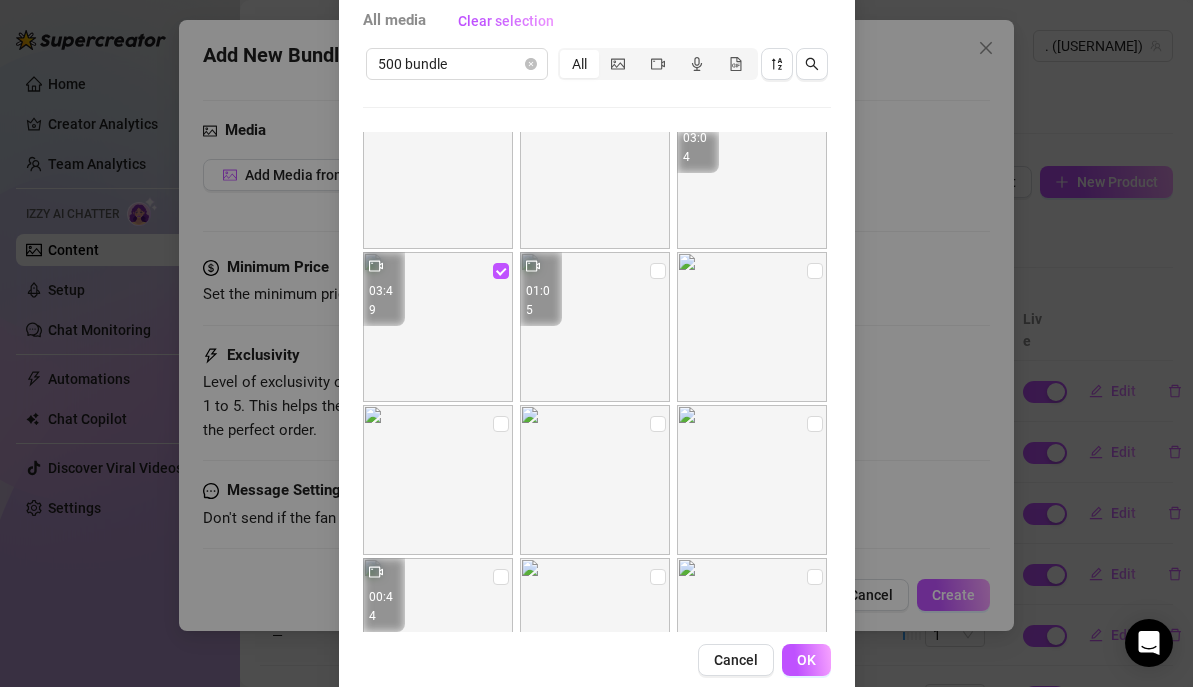 scroll, scrollTop: 148, scrollLeft: 0, axis: vertical 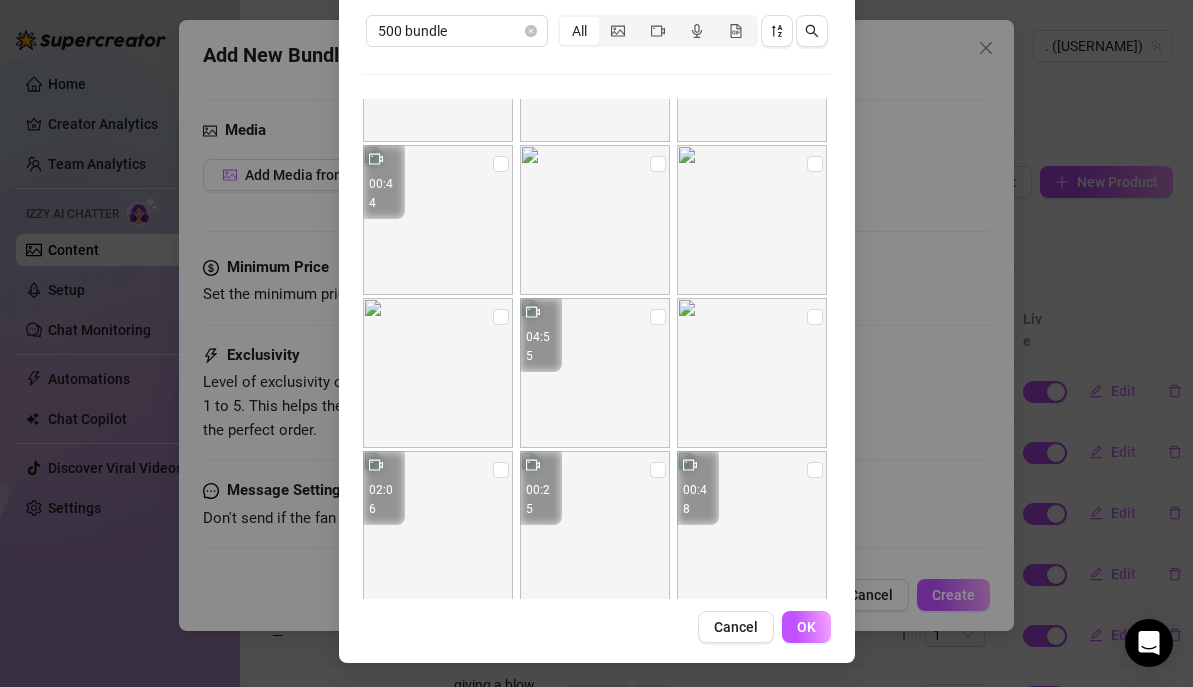 click on "OK" at bounding box center [806, 627] 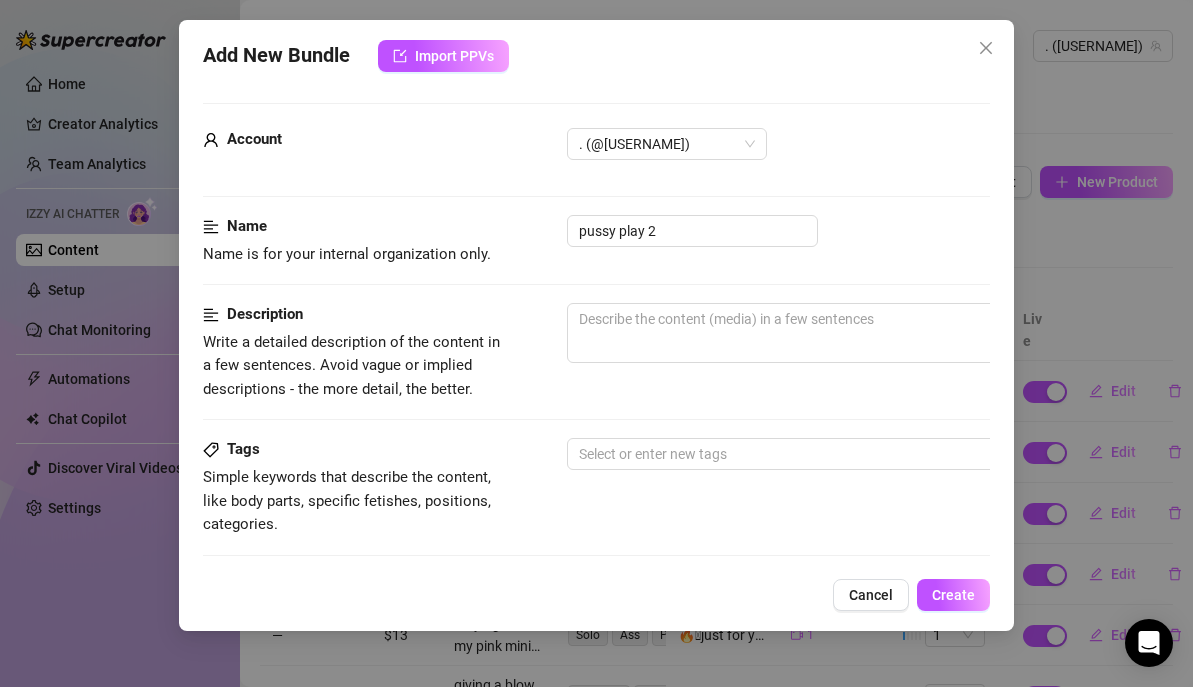 scroll, scrollTop: 0, scrollLeft: 0, axis: both 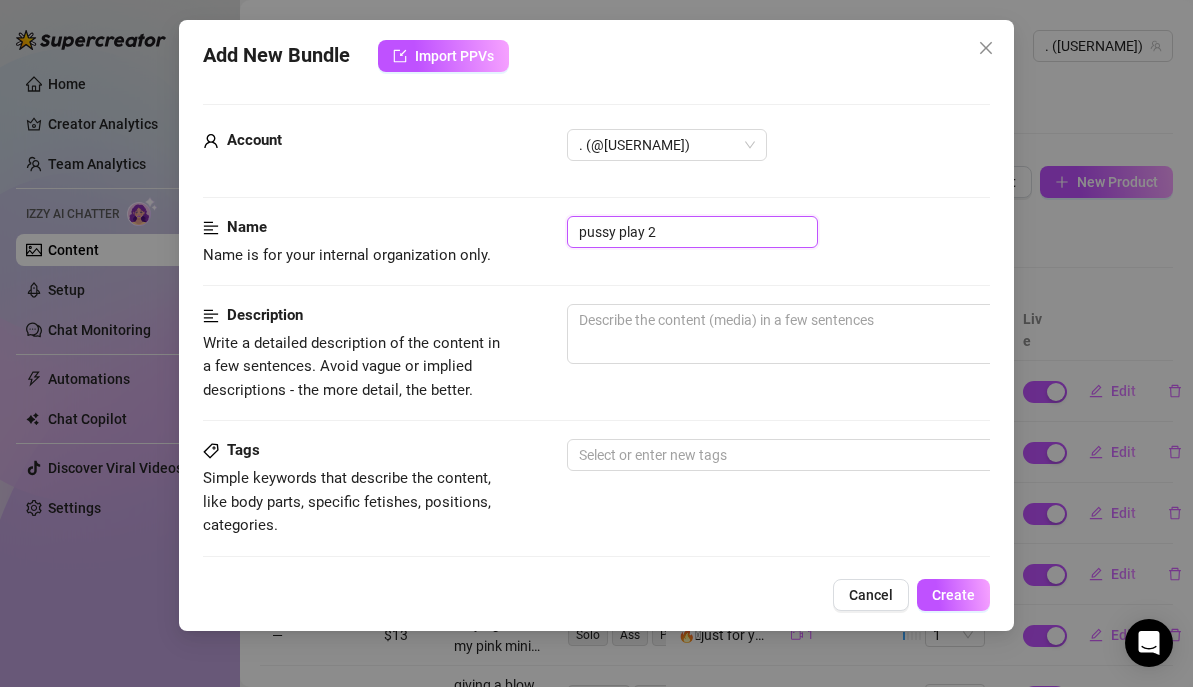 click on "pussy play 2" at bounding box center [692, 232] 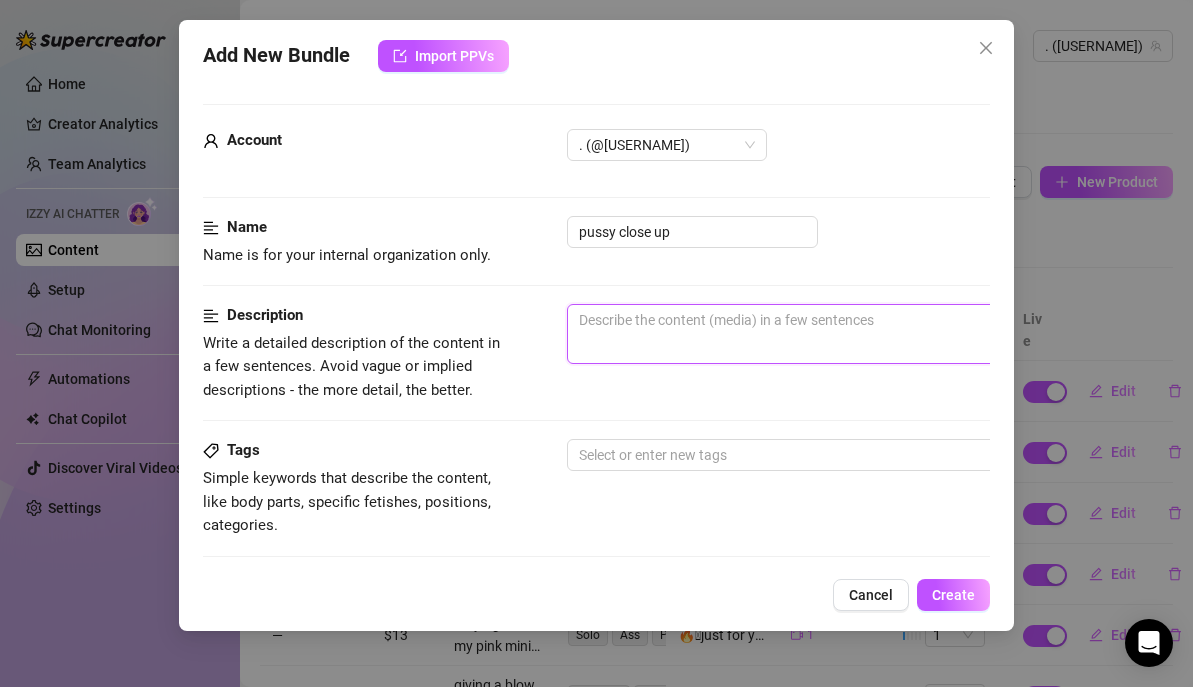 click at bounding box center [917, 334] 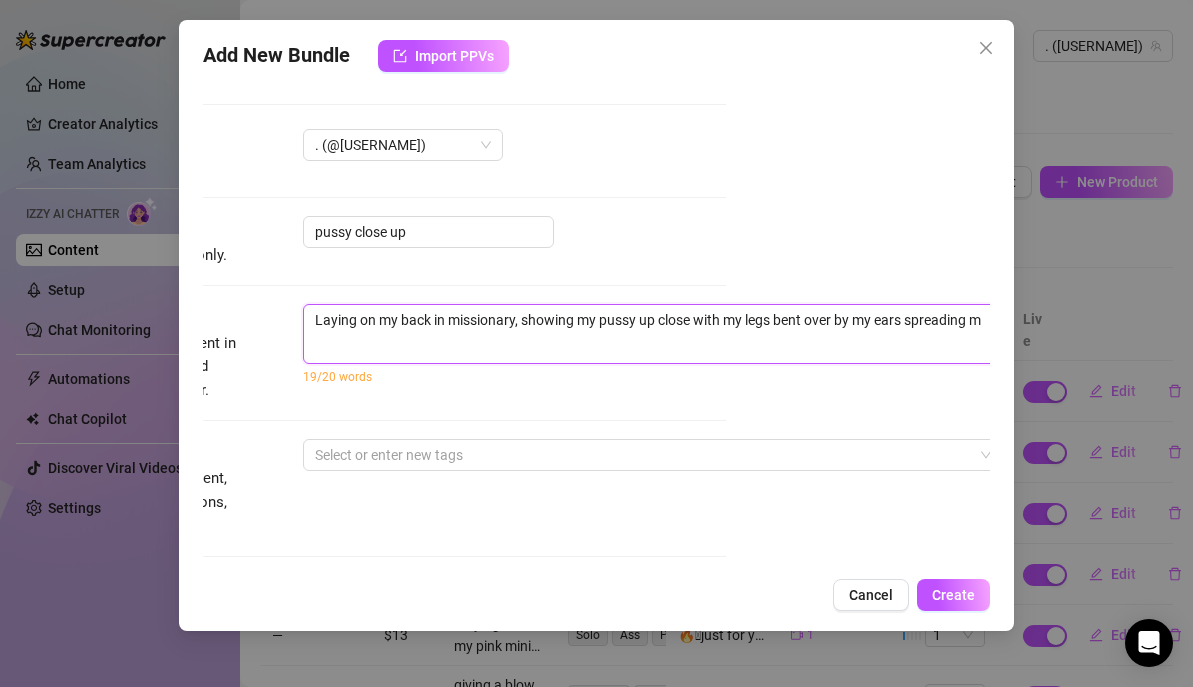 scroll, scrollTop: 0, scrollLeft: 276, axis: horizontal 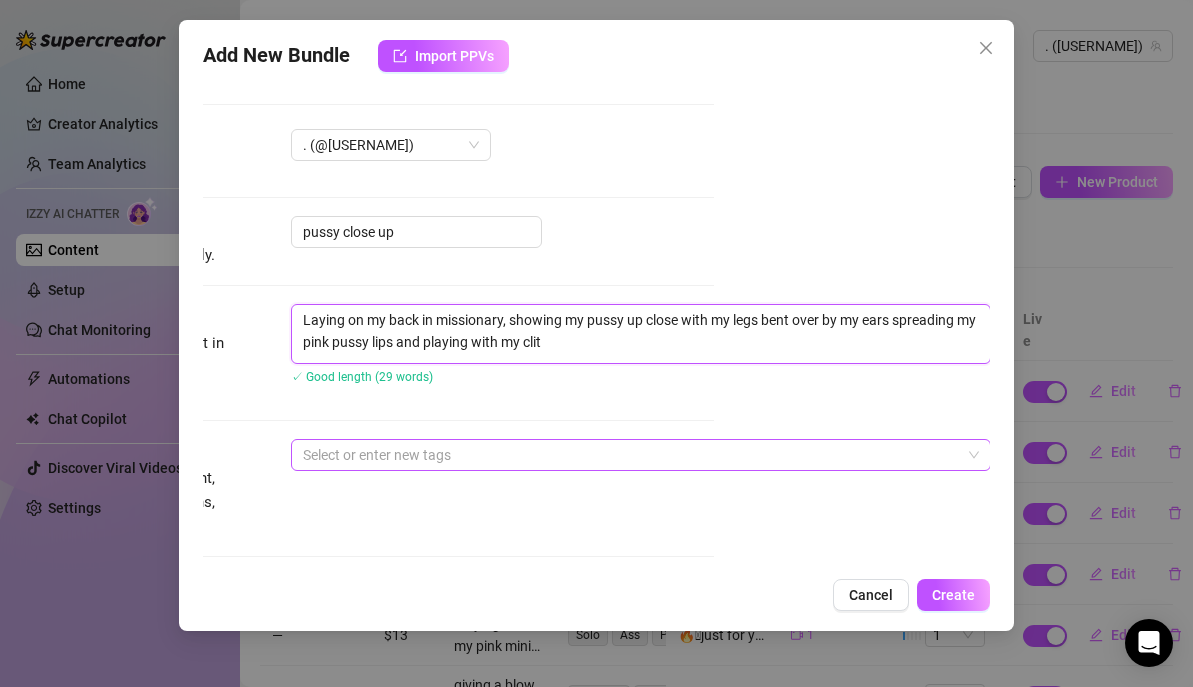 click at bounding box center (630, 455) 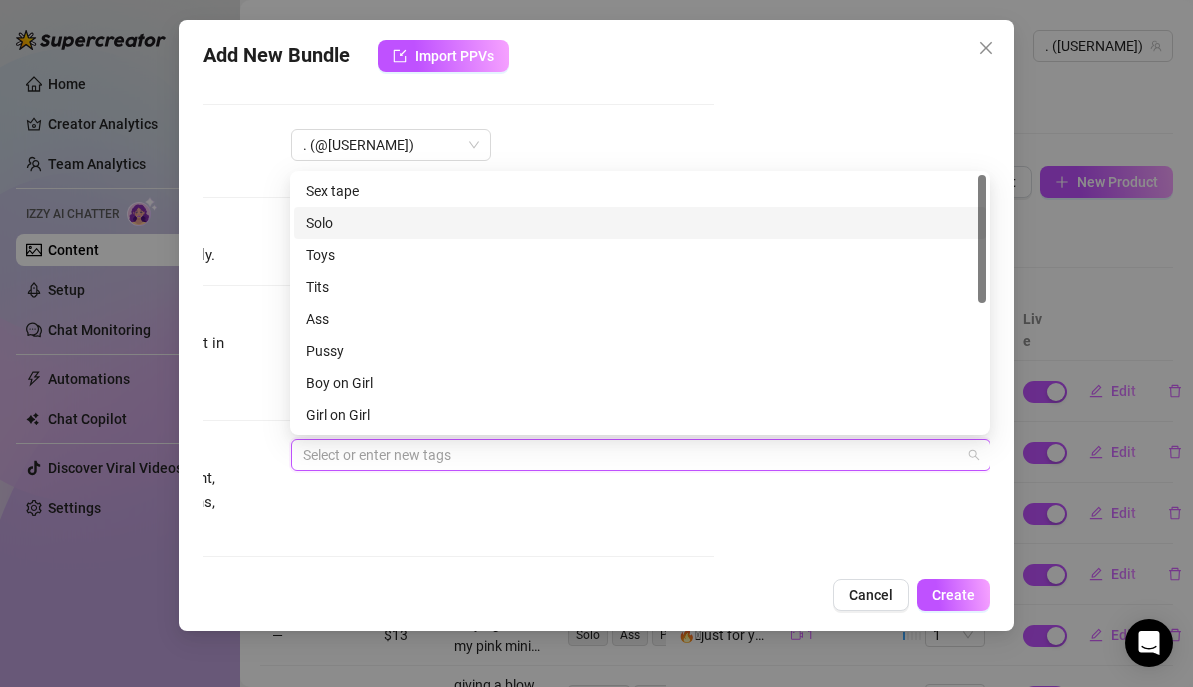 click on "Solo" at bounding box center (640, 223) 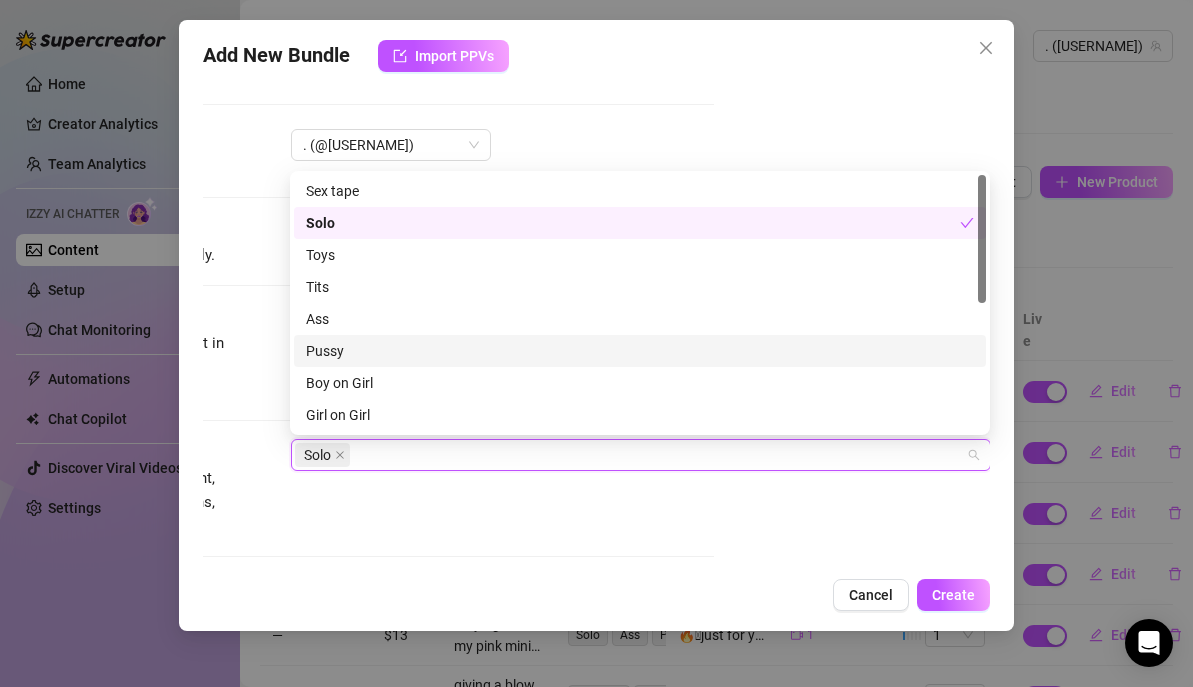 click on "Pussy" at bounding box center (640, 351) 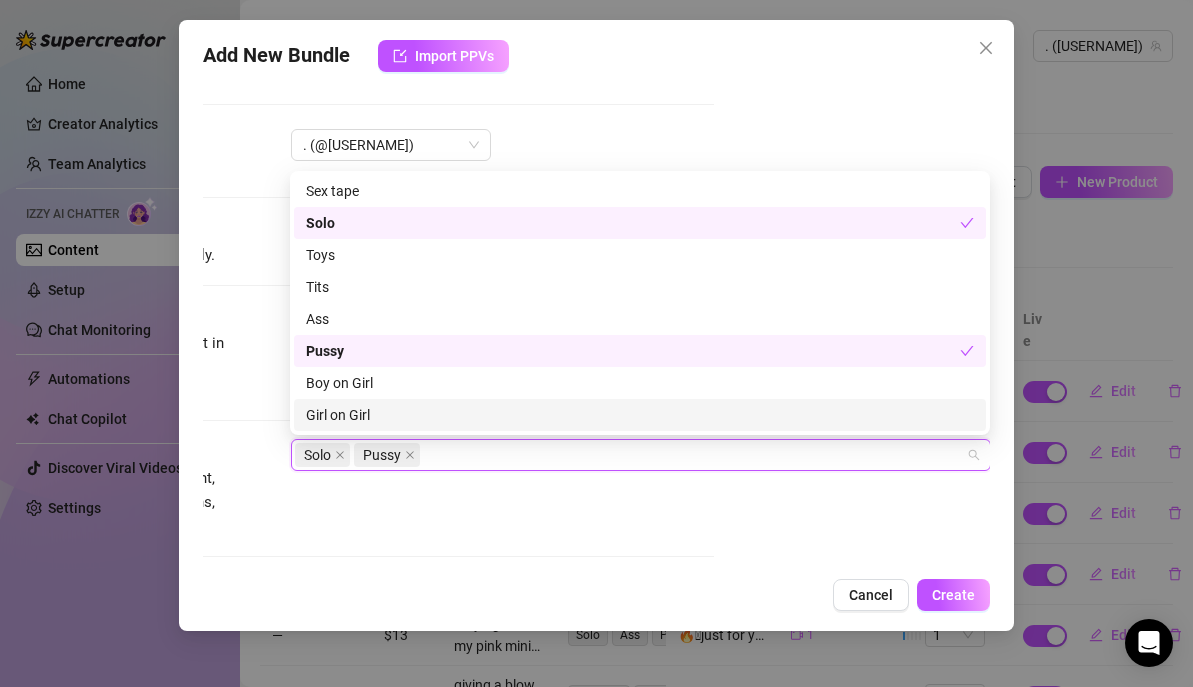 click on "Tags Simple keywords that describe the content, like body parts, specific fetishes, positions, categories. Solo Pussy" at bounding box center [320, 488] 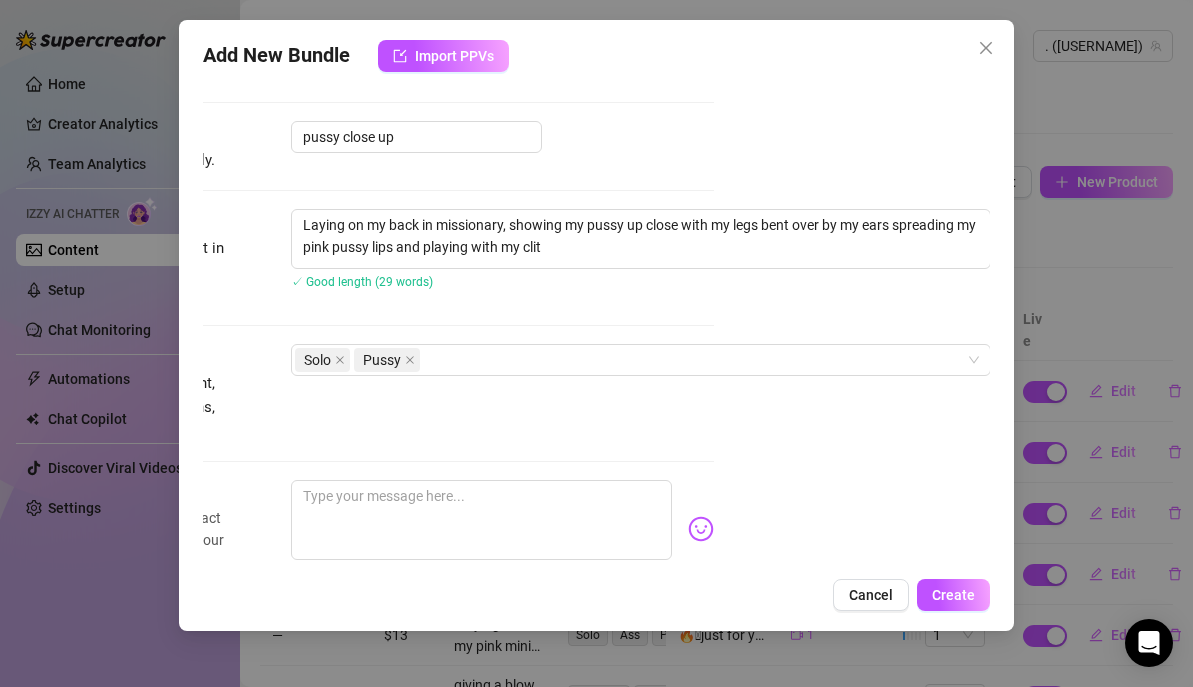 scroll, scrollTop: 386, scrollLeft: 276, axis: both 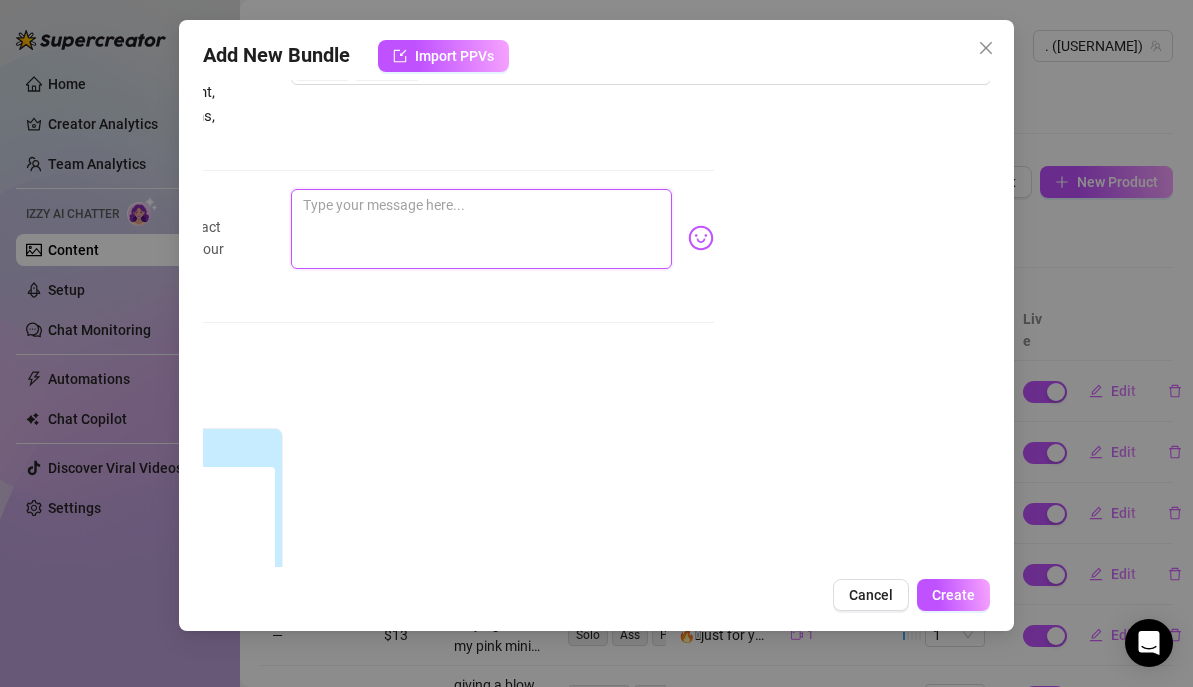 click at bounding box center (481, 229) 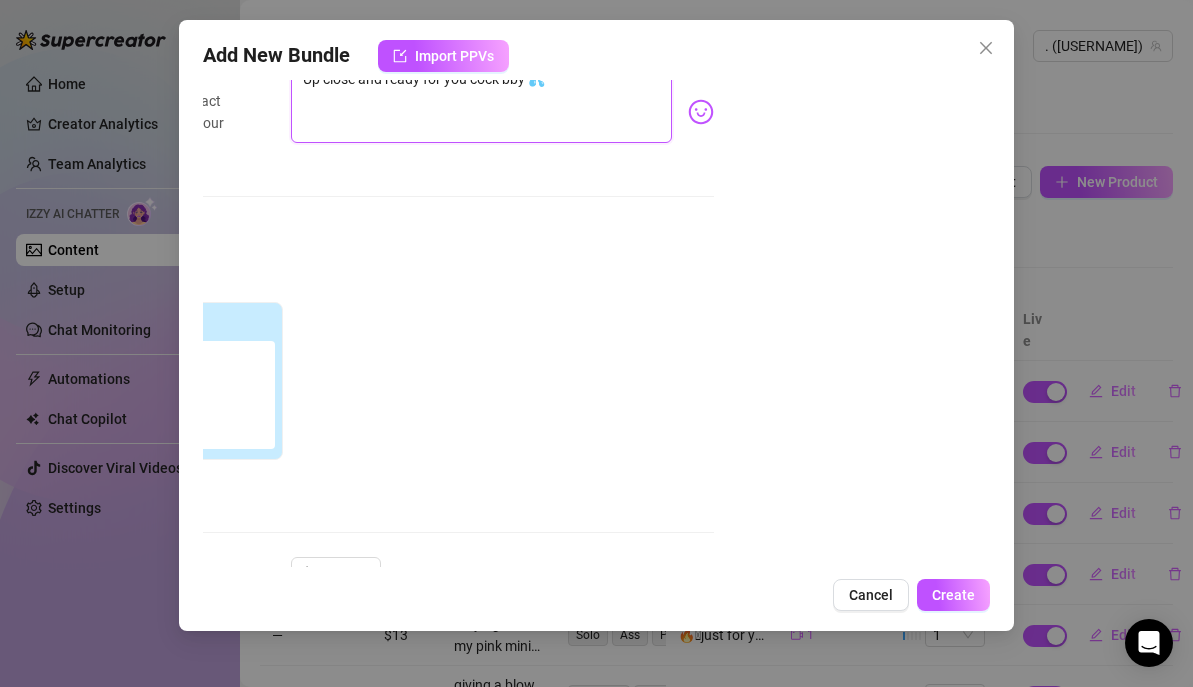 scroll, scrollTop: 691, scrollLeft: 276, axis: both 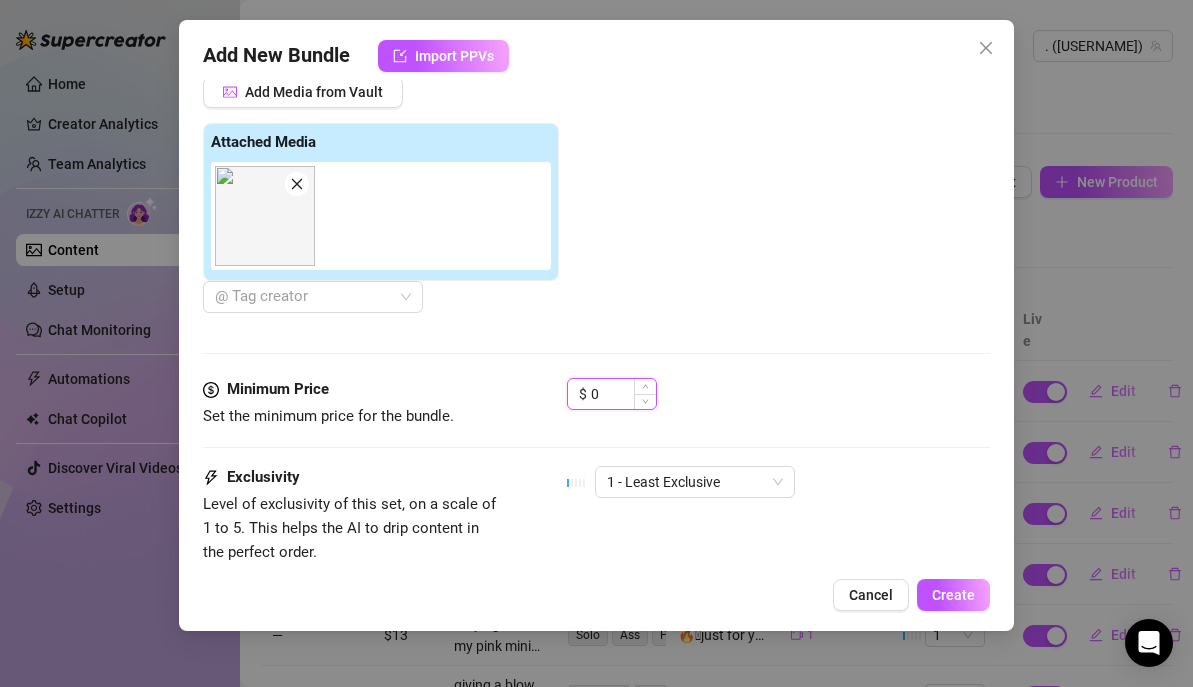 click on "0" at bounding box center (623, 394) 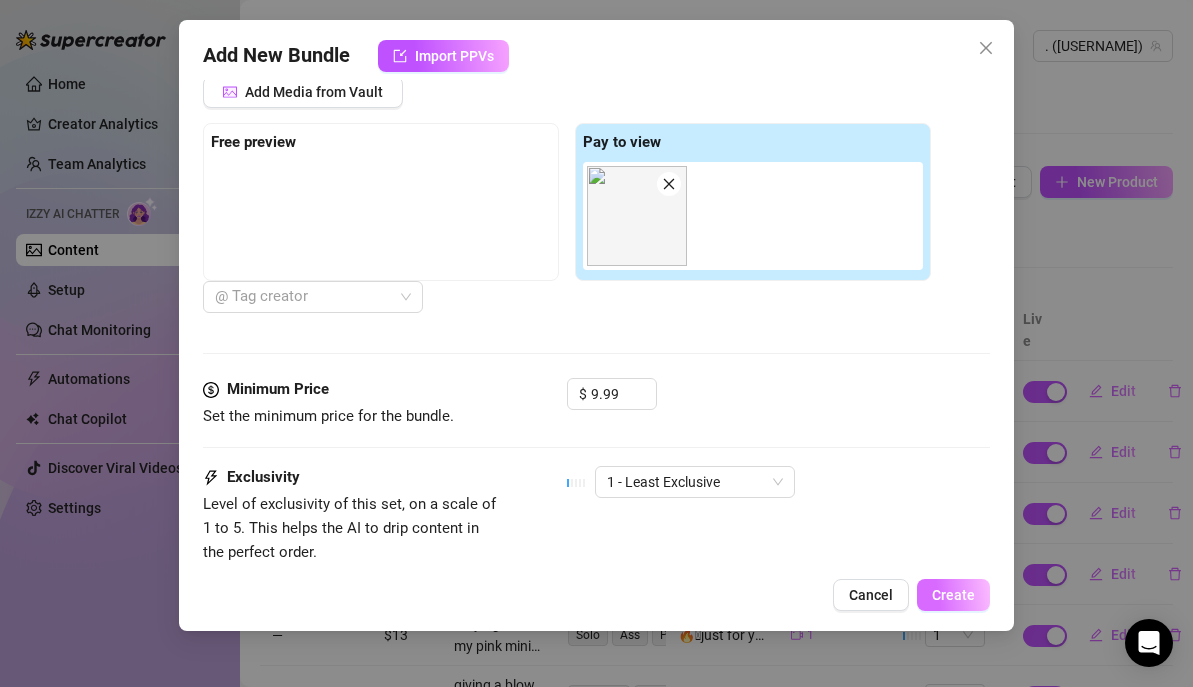 click on "Create" at bounding box center [953, 595] 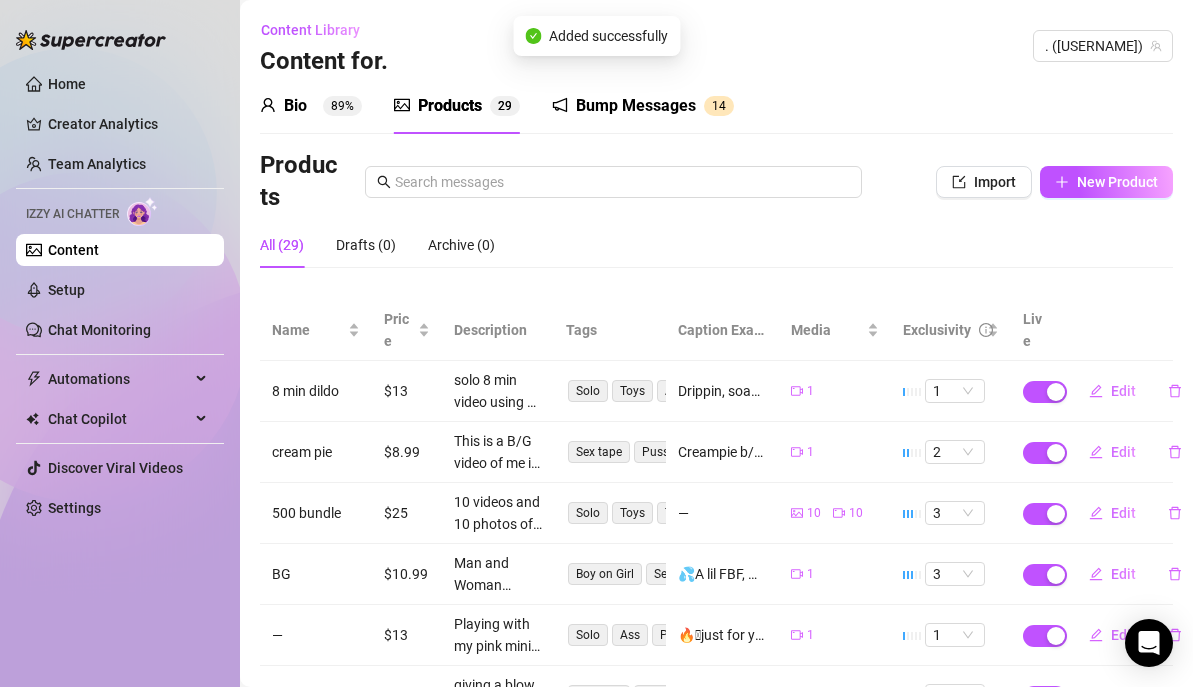 click on "Bump Messages" at bounding box center [636, 106] 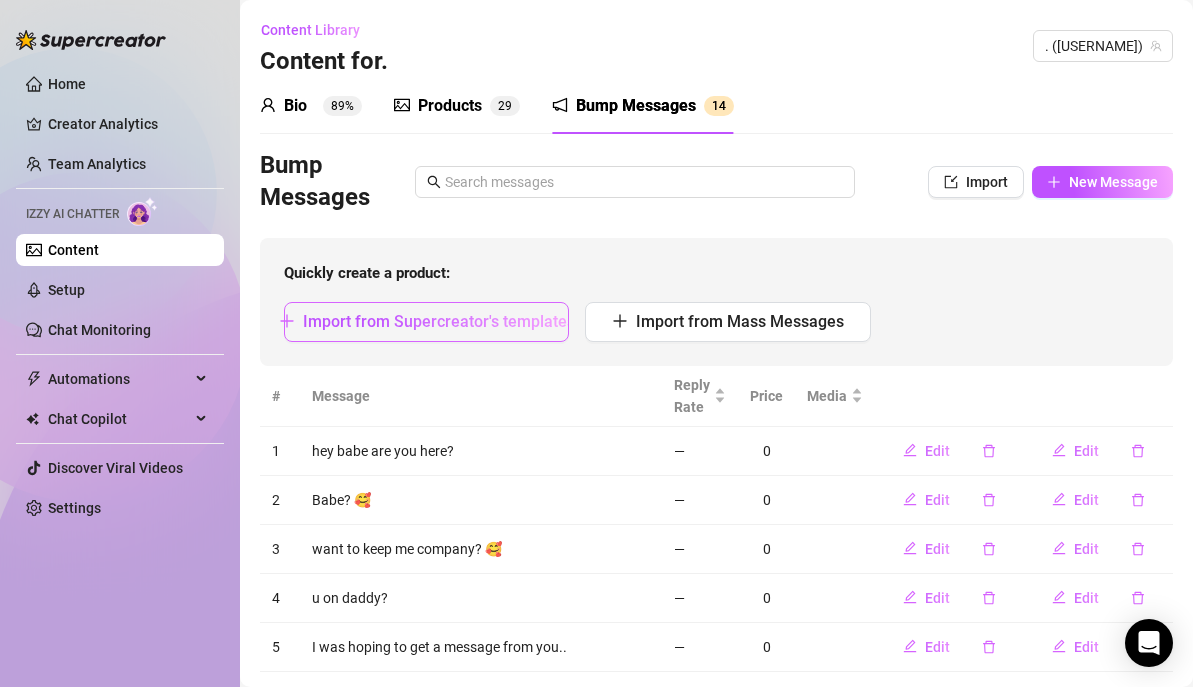 click on "Import from Supercreator's templates" at bounding box center [439, 321] 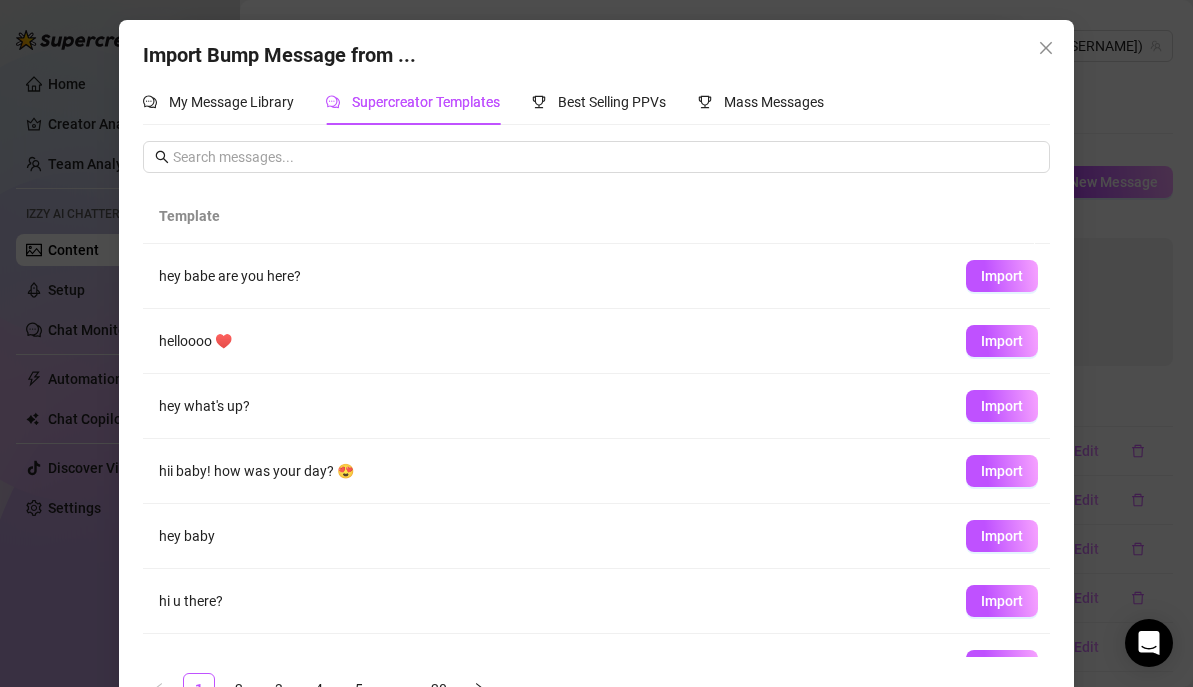 scroll, scrollTop: 238, scrollLeft: 0, axis: vertical 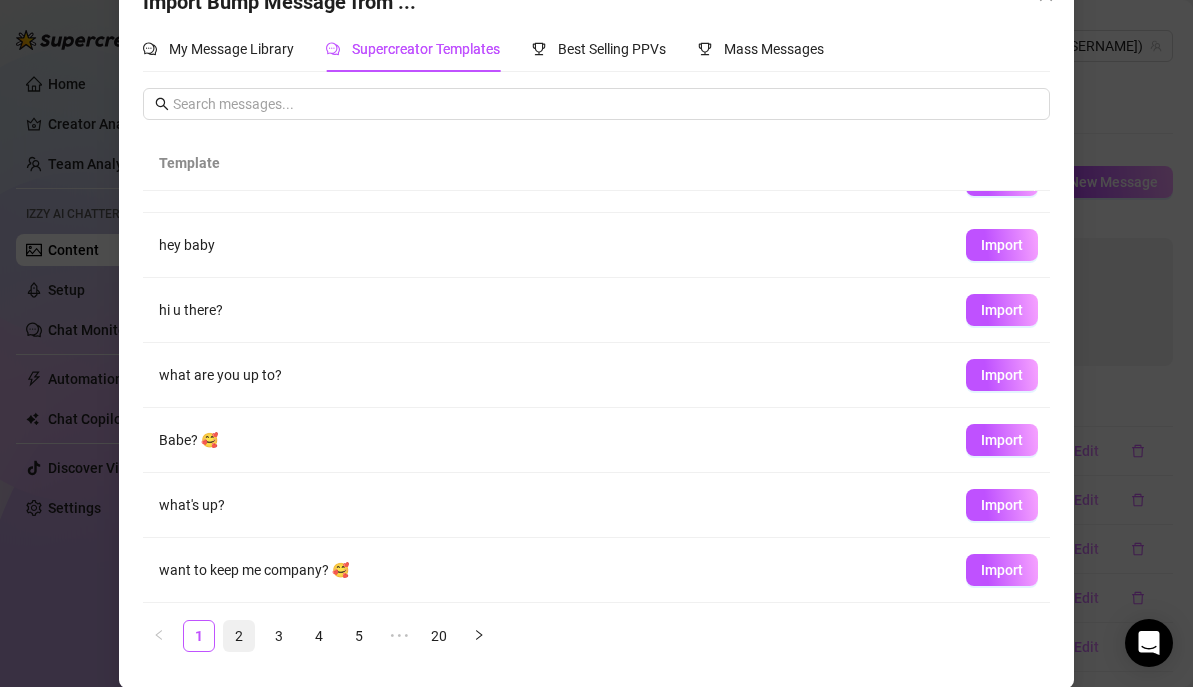 click on "2" at bounding box center (239, 636) 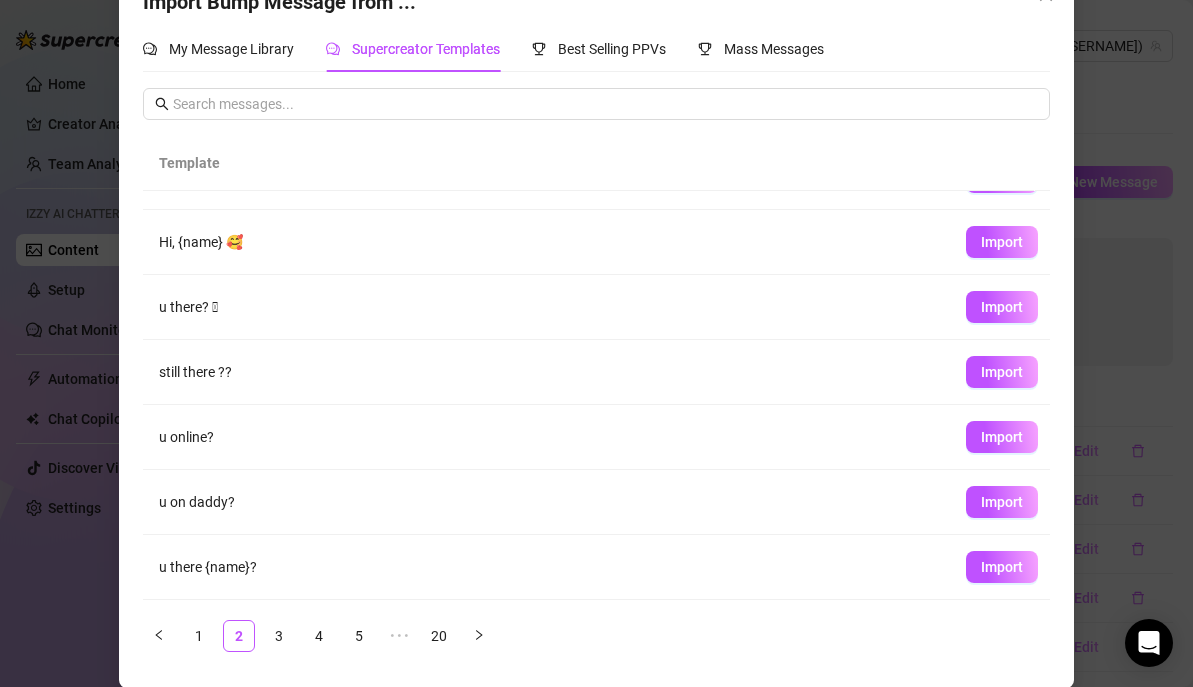 scroll, scrollTop: 0, scrollLeft: 0, axis: both 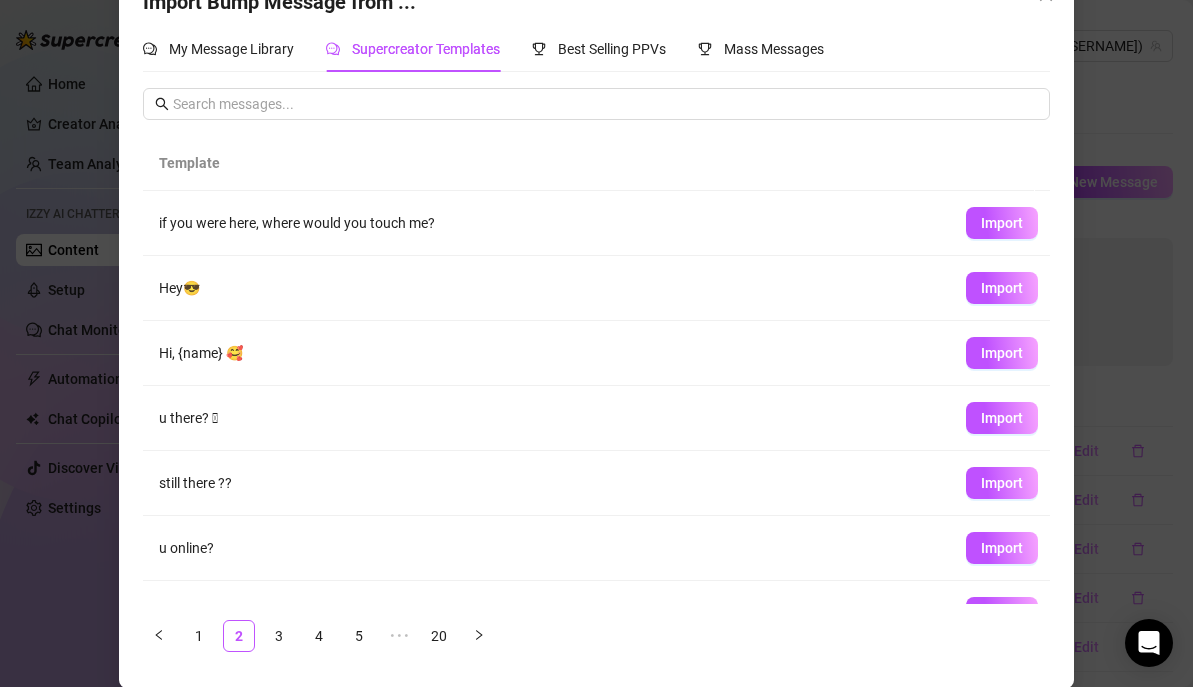 click on "Import" at bounding box center [1002, 223] 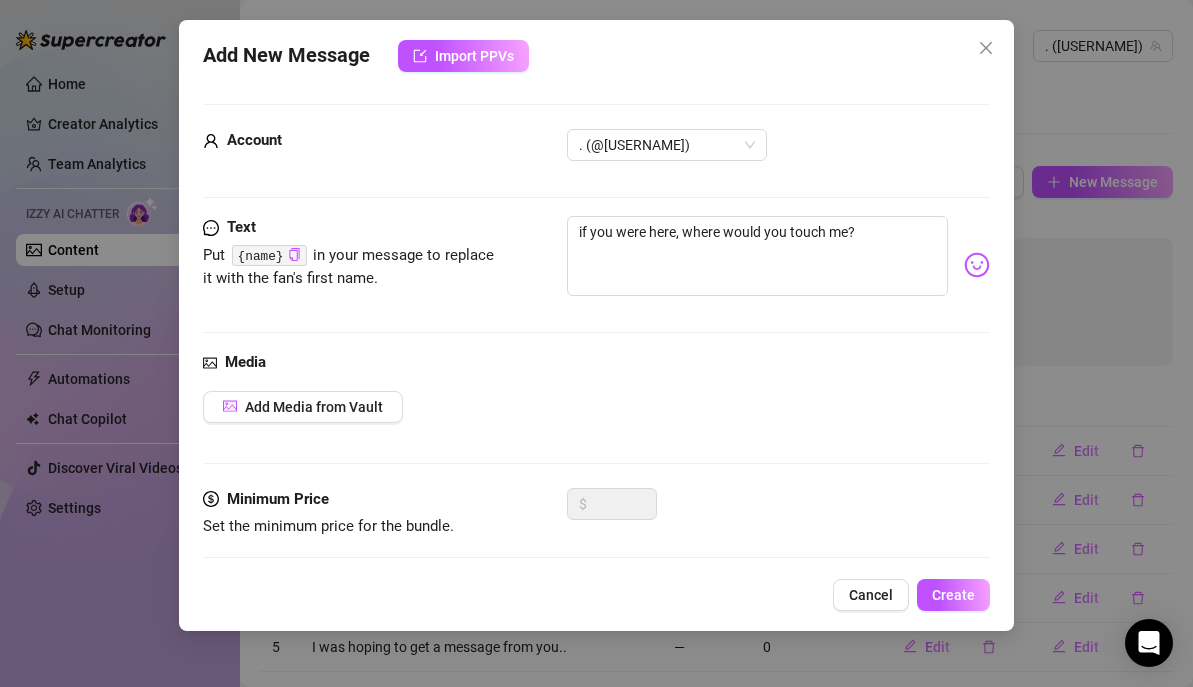 scroll, scrollTop: 33, scrollLeft: 0, axis: vertical 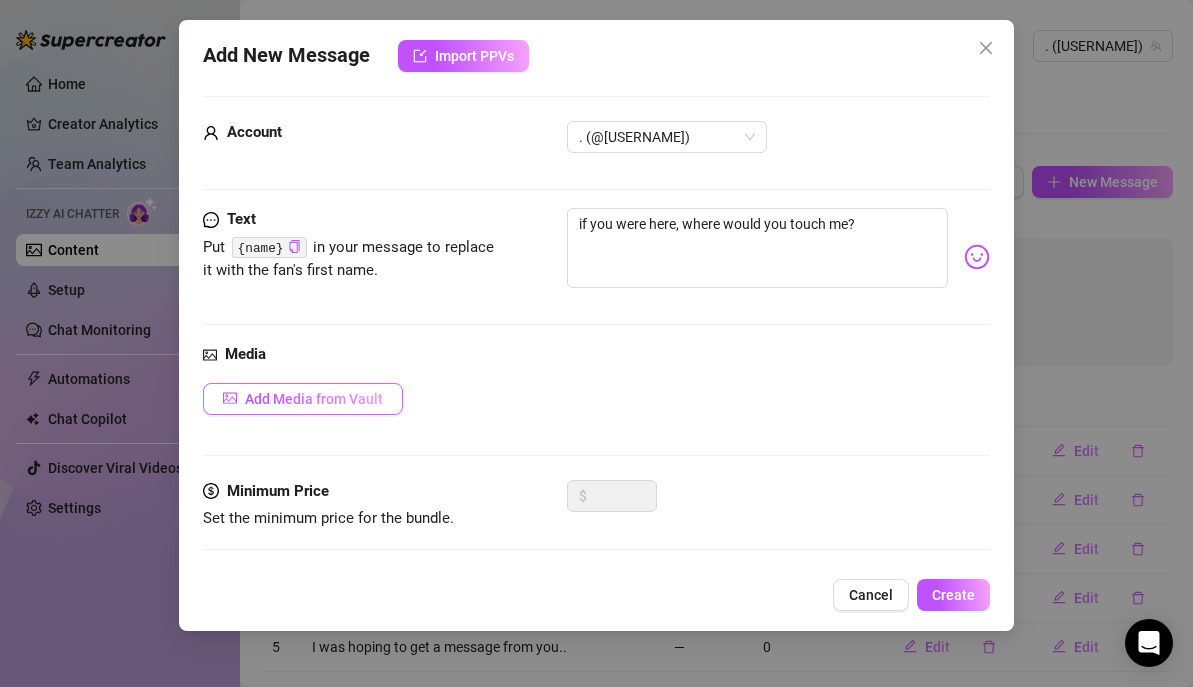 click on "Add Media from Vault" at bounding box center (314, 399) 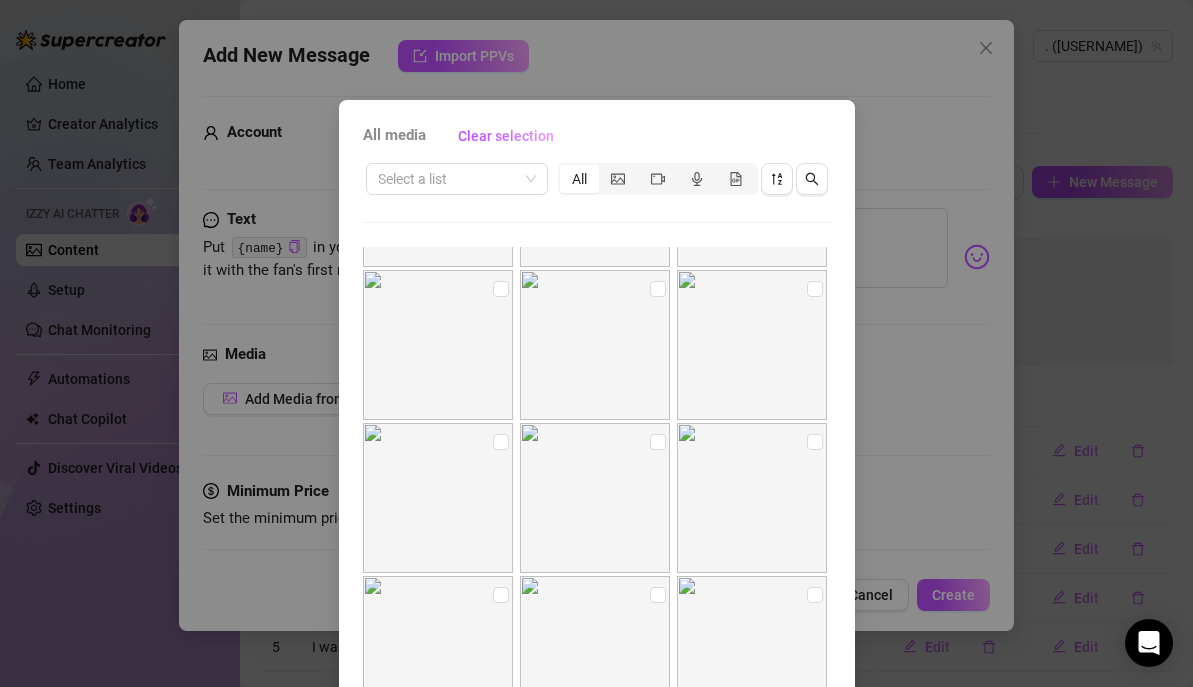 scroll, scrollTop: 754, scrollLeft: 0, axis: vertical 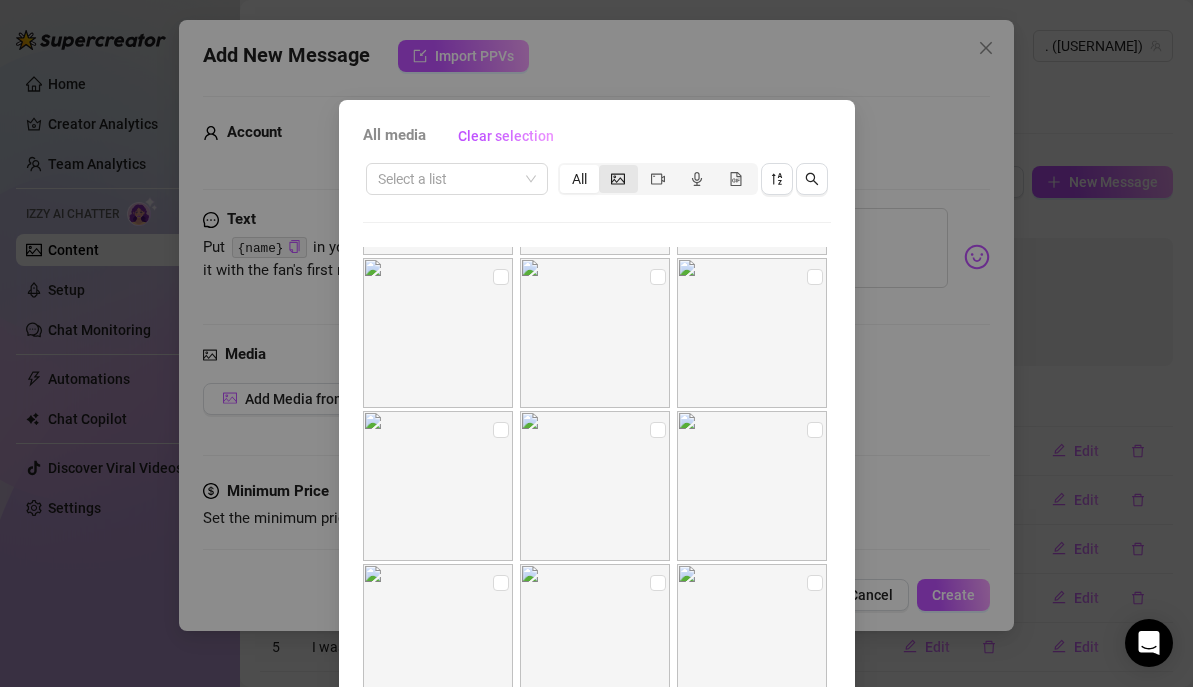 click 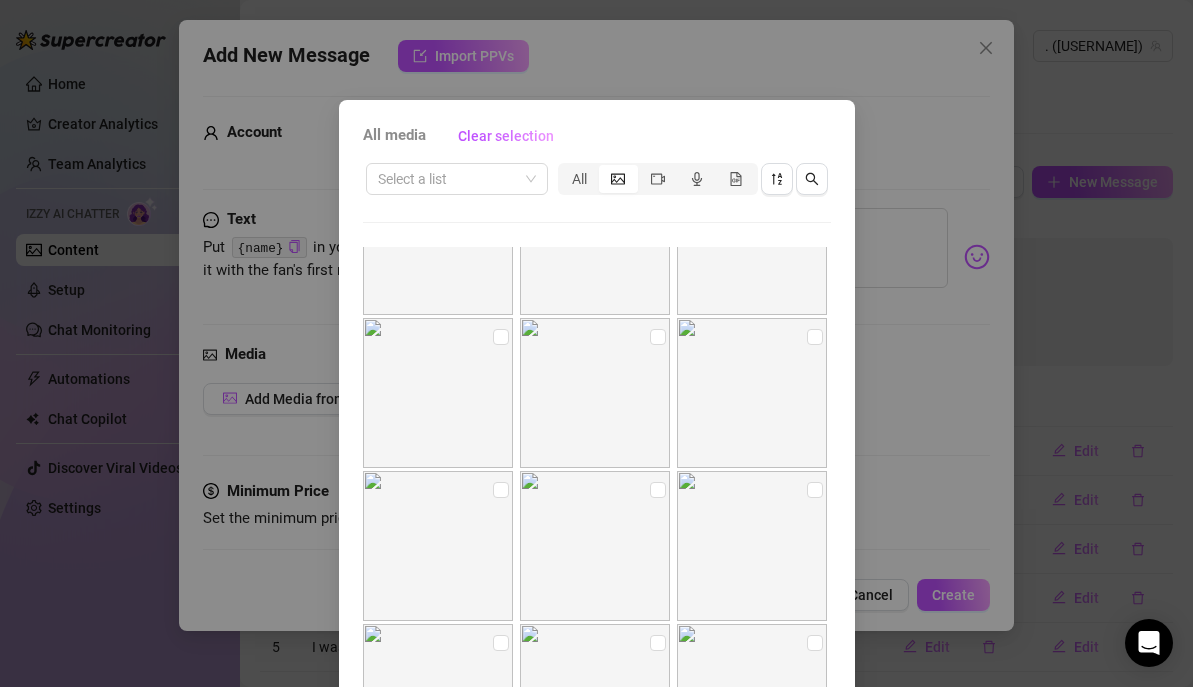 scroll, scrollTop: 862, scrollLeft: 0, axis: vertical 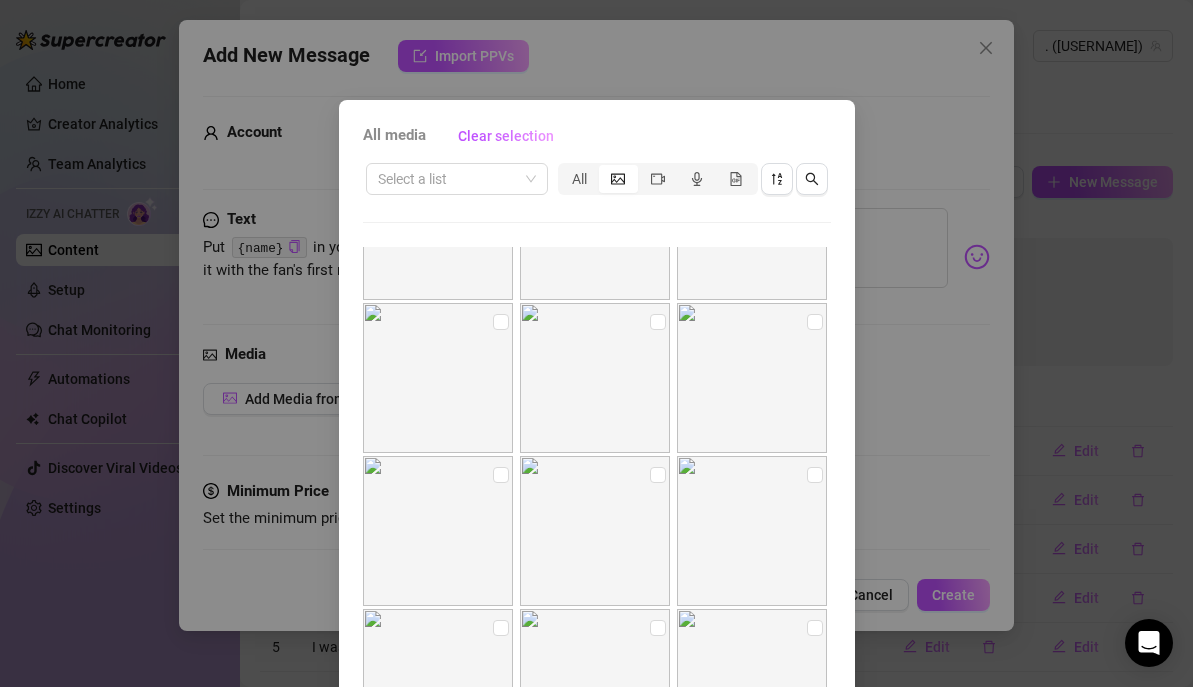 click on "All media Clear selection Select a list All Image placeholder Cancel OK" at bounding box center (596, 343) 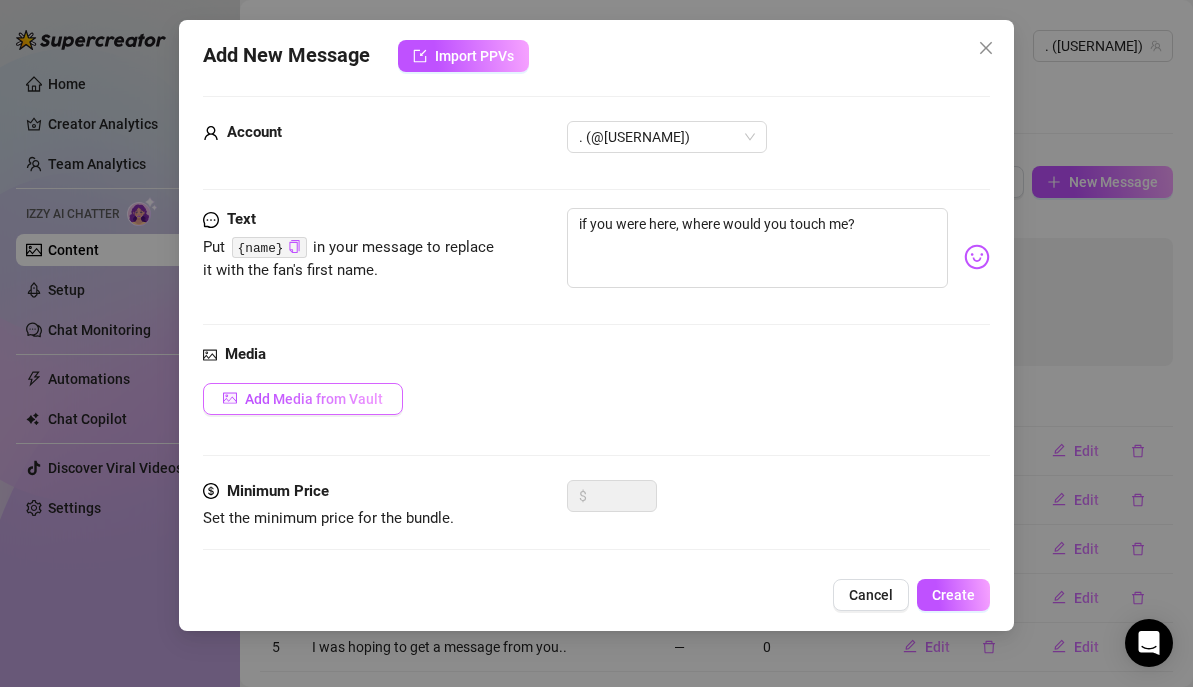 click on "Add Media from Vault" at bounding box center (303, 399) 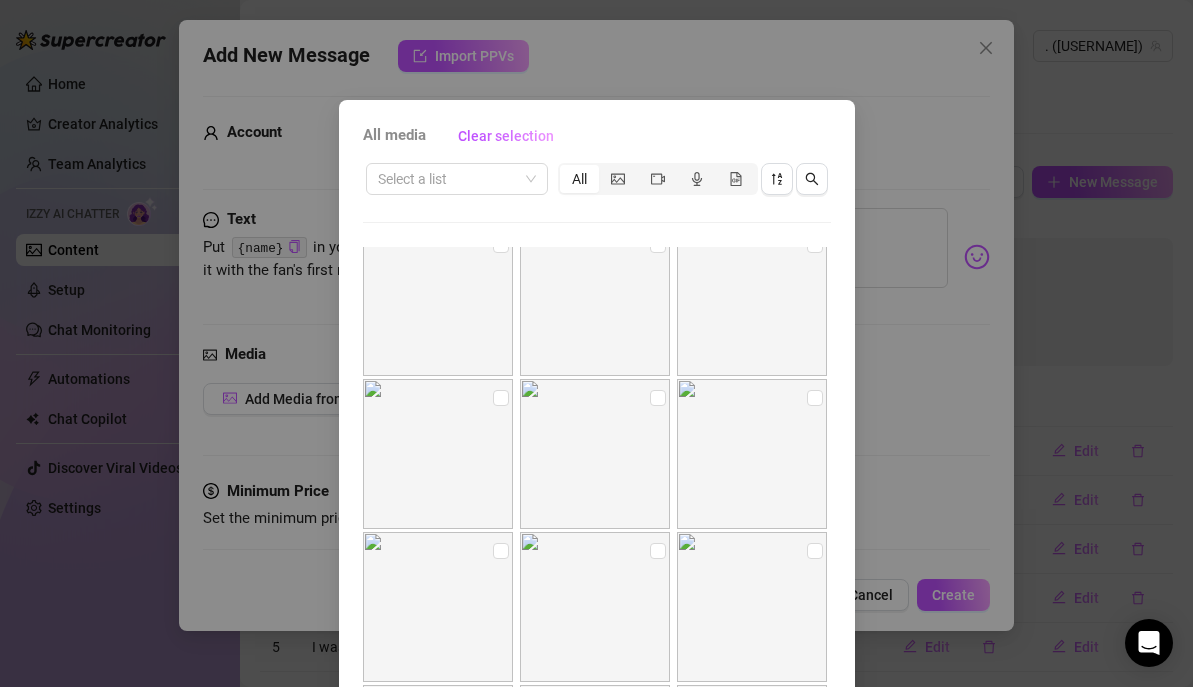 scroll, scrollTop: 710, scrollLeft: 0, axis: vertical 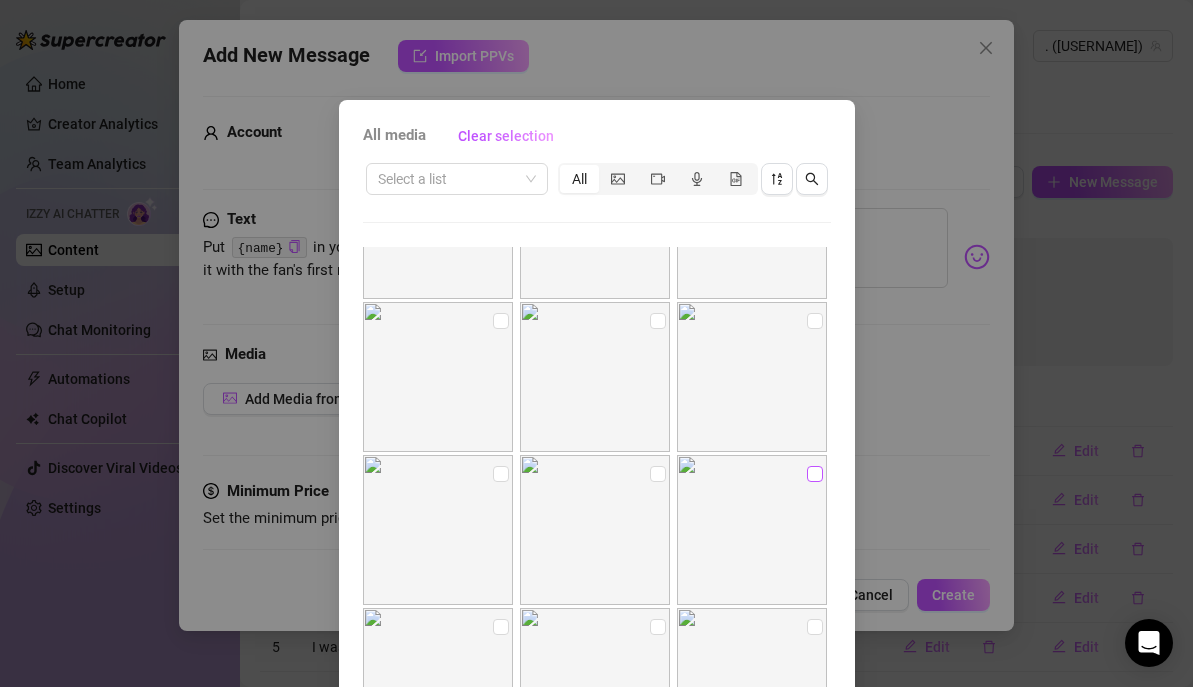 click at bounding box center (815, 474) 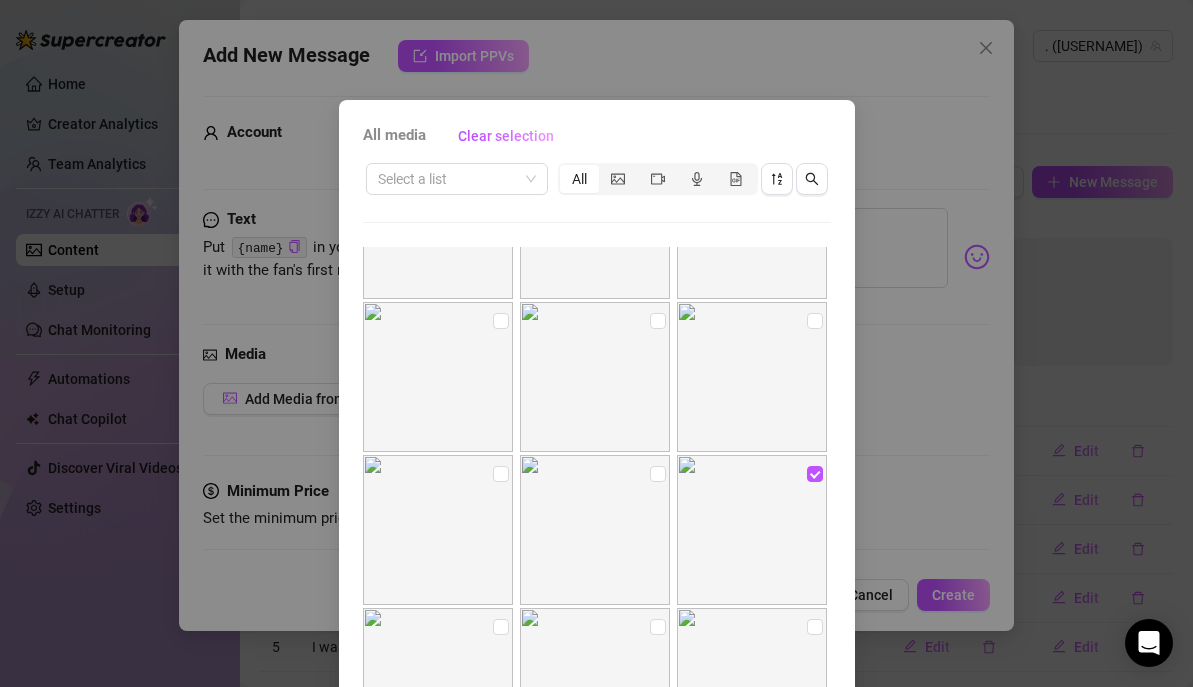 click on "All media Clear selection Select a list All 00:05 00:05 03:25 00:08 01:21 00:05 Image placeholder 00:05 00:05 07:13 Image placeholder Image placeholder 00:04 00:04 00:04 01:04 Cancel OK" at bounding box center [596, 343] 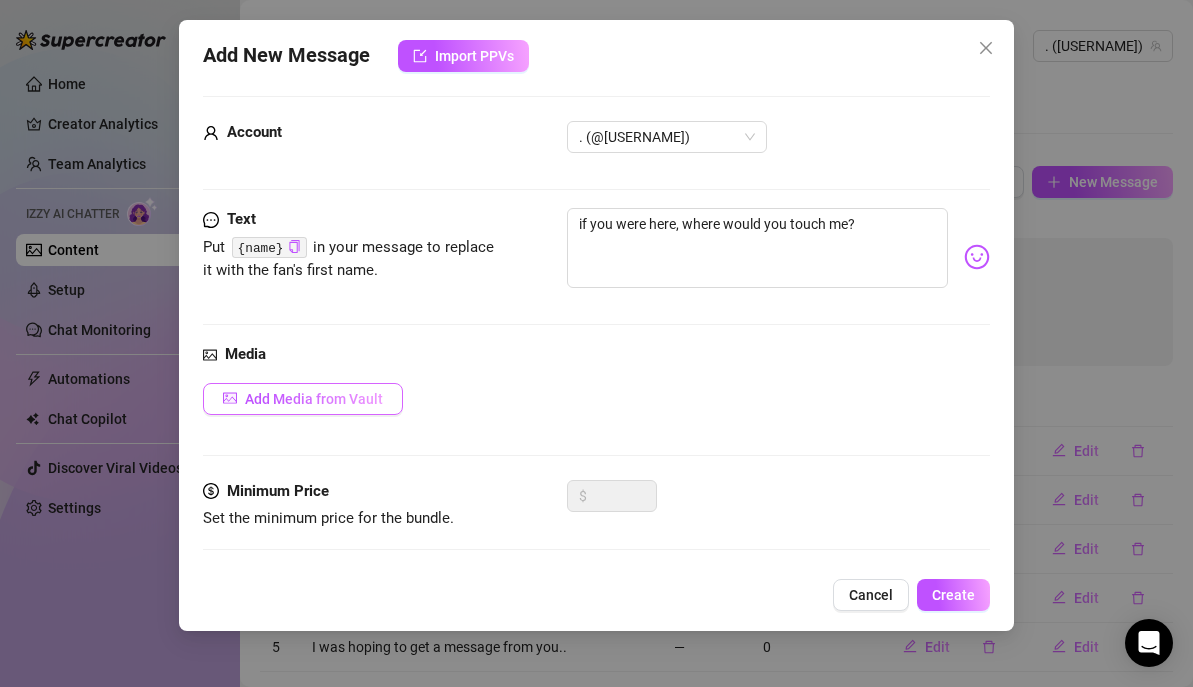 click on "Add Media from Vault" at bounding box center (314, 399) 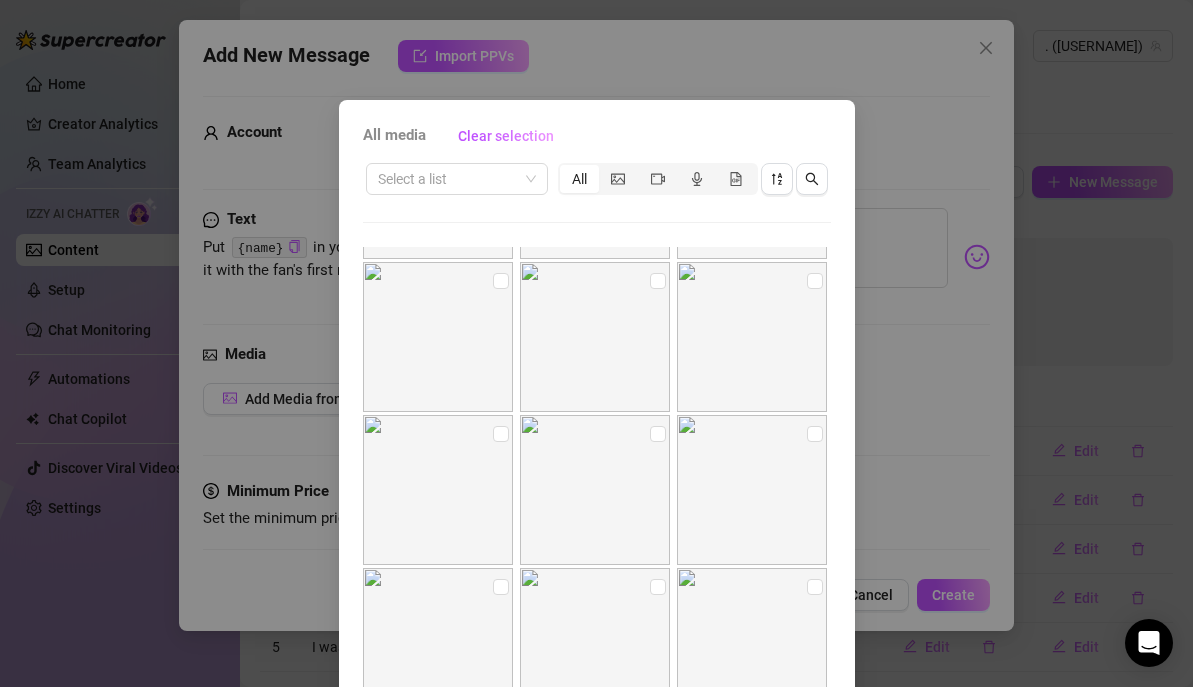 scroll, scrollTop: 848, scrollLeft: 0, axis: vertical 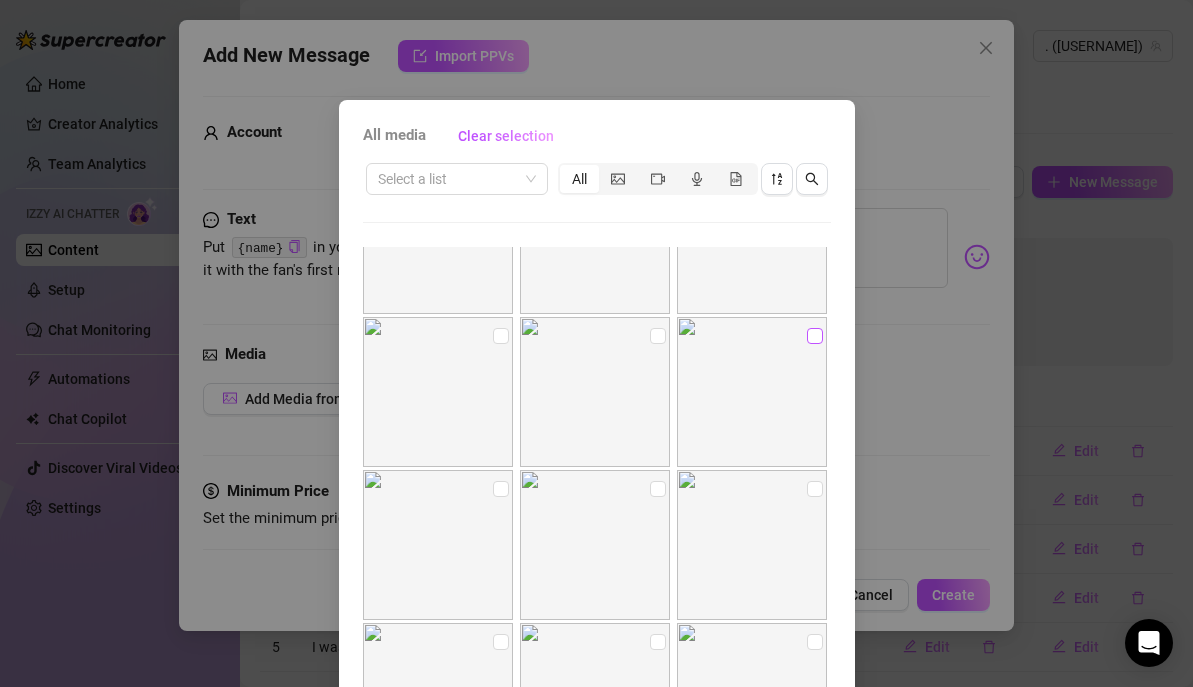 click at bounding box center (815, 336) 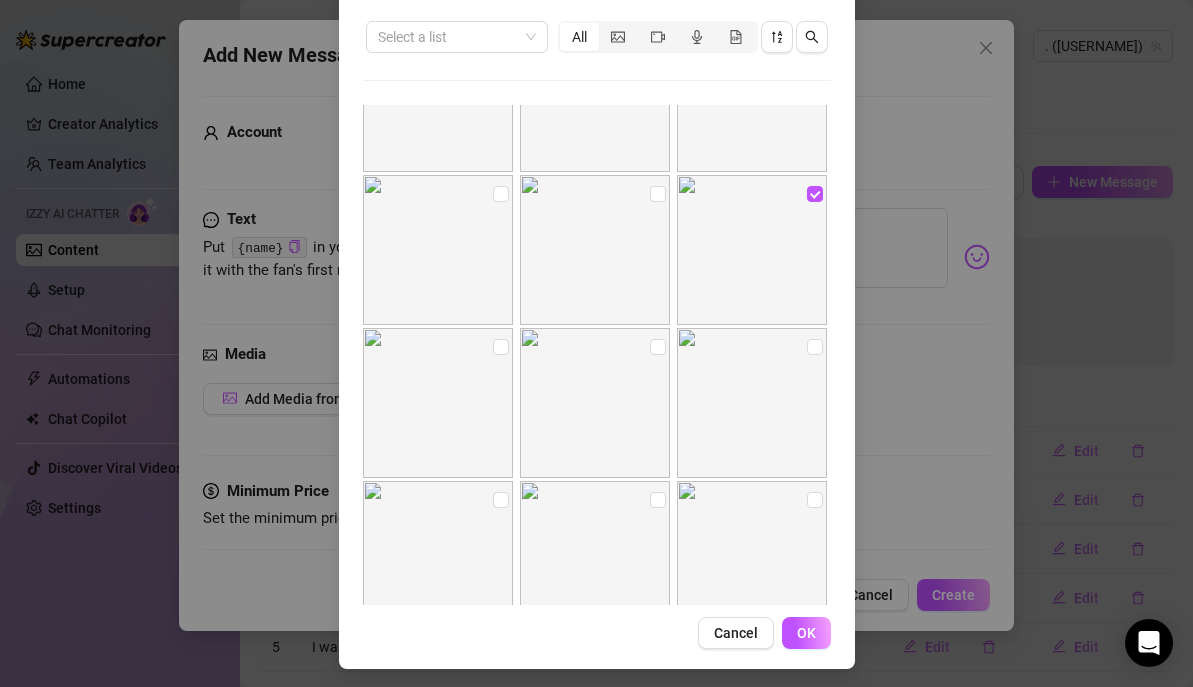 scroll, scrollTop: 148, scrollLeft: 0, axis: vertical 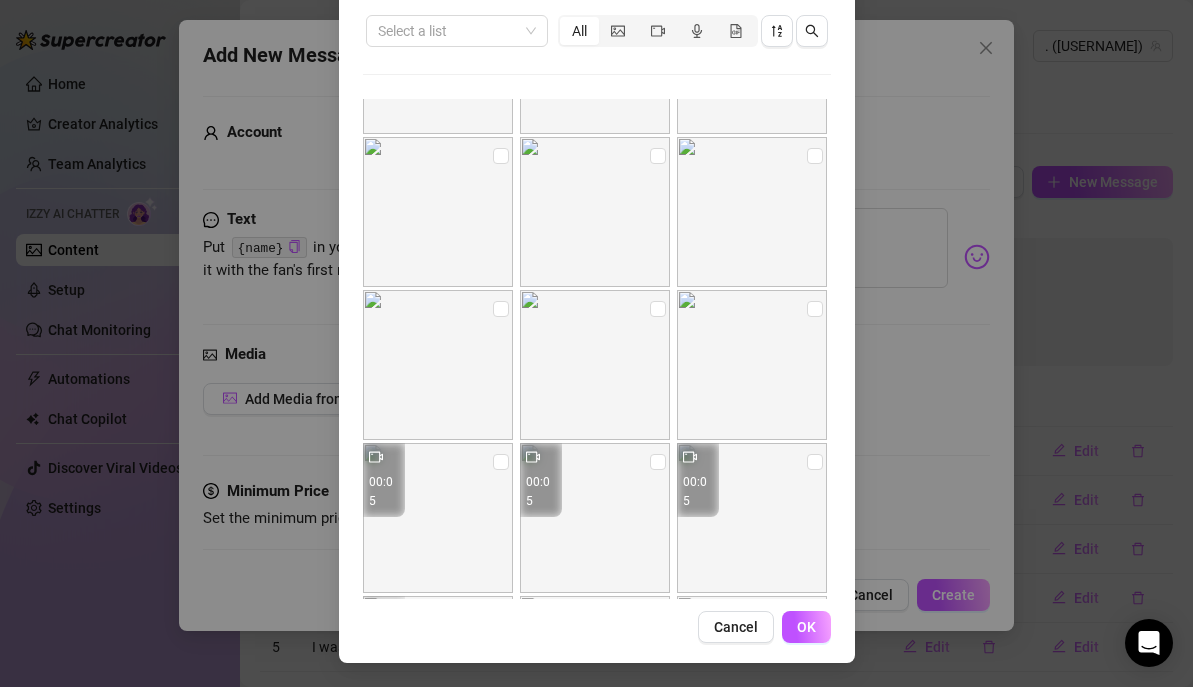 click on "OK" at bounding box center (806, 627) 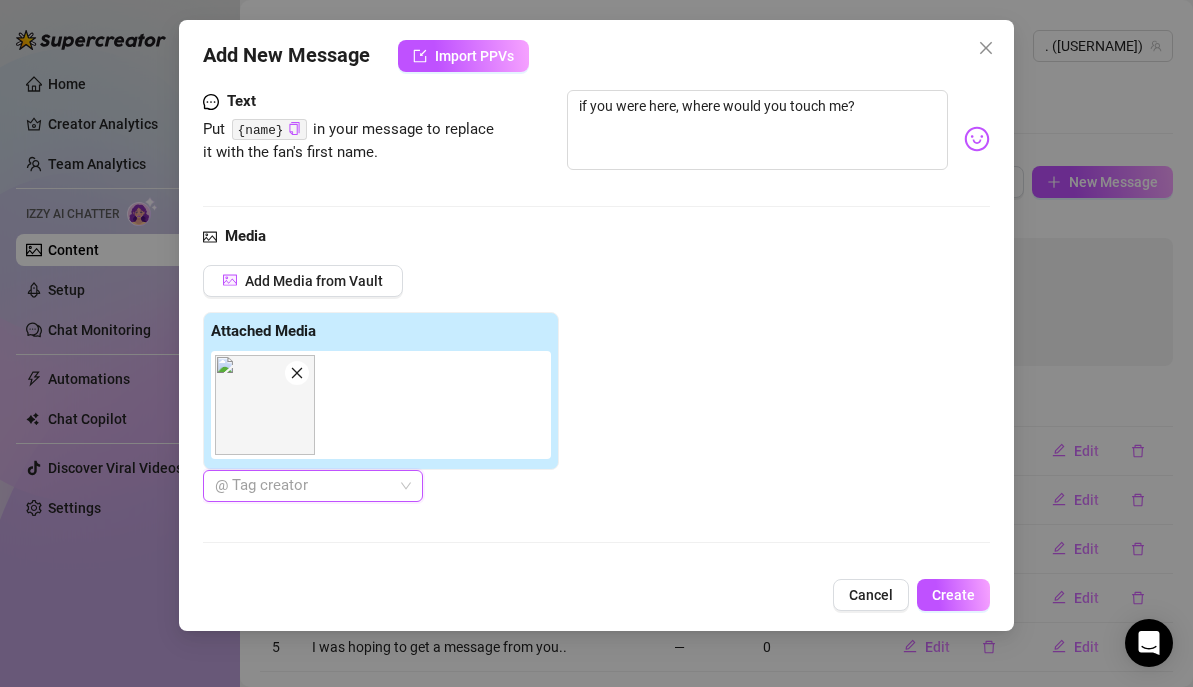 scroll, scrollTop: 213, scrollLeft: 0, axis: vertical 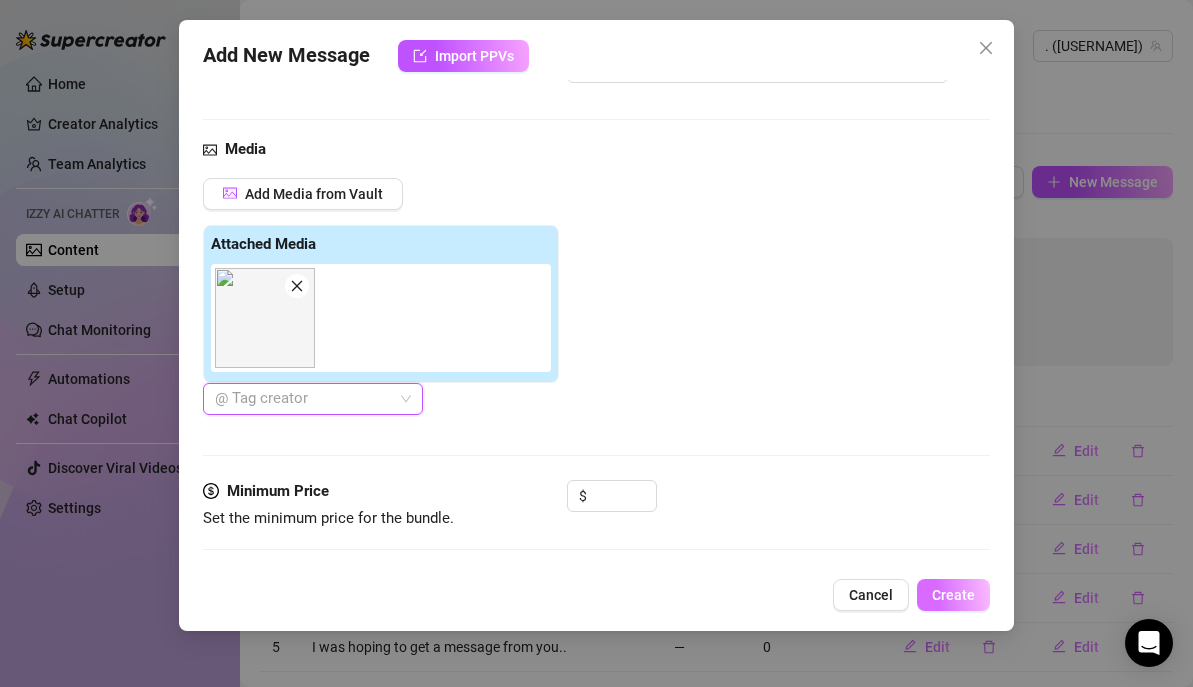 click on "Create" at bounding box center [953, 595] 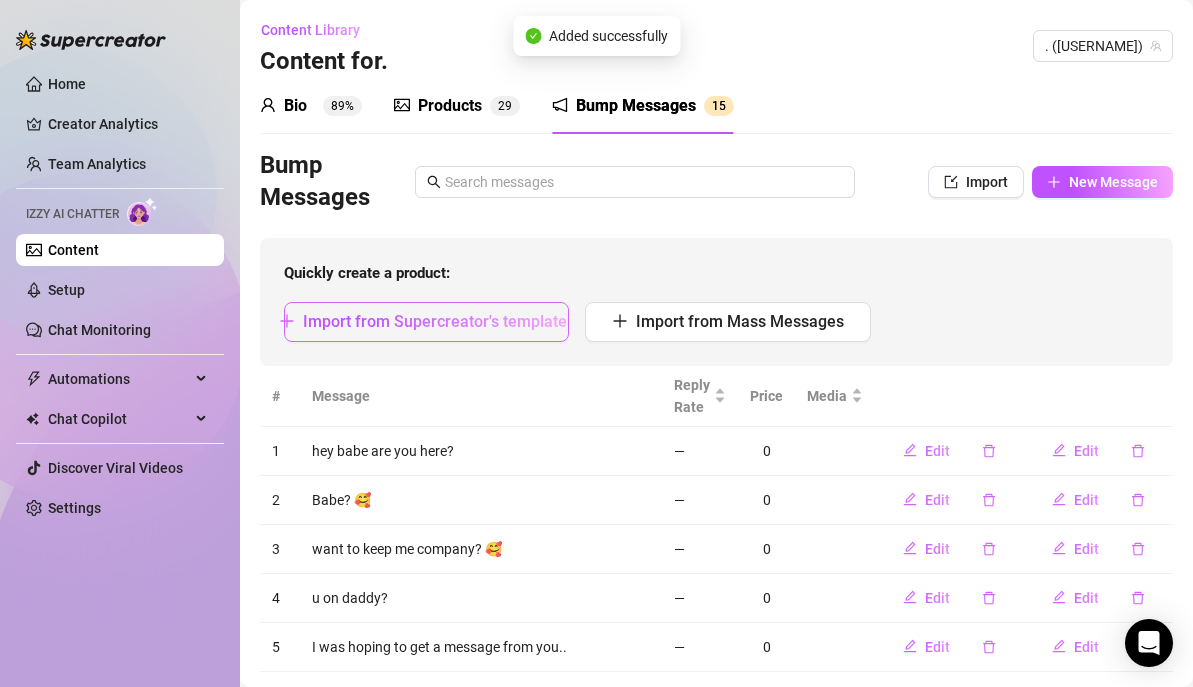 click on "Import from Supercreator's templates" at bounding box center [426, 322] 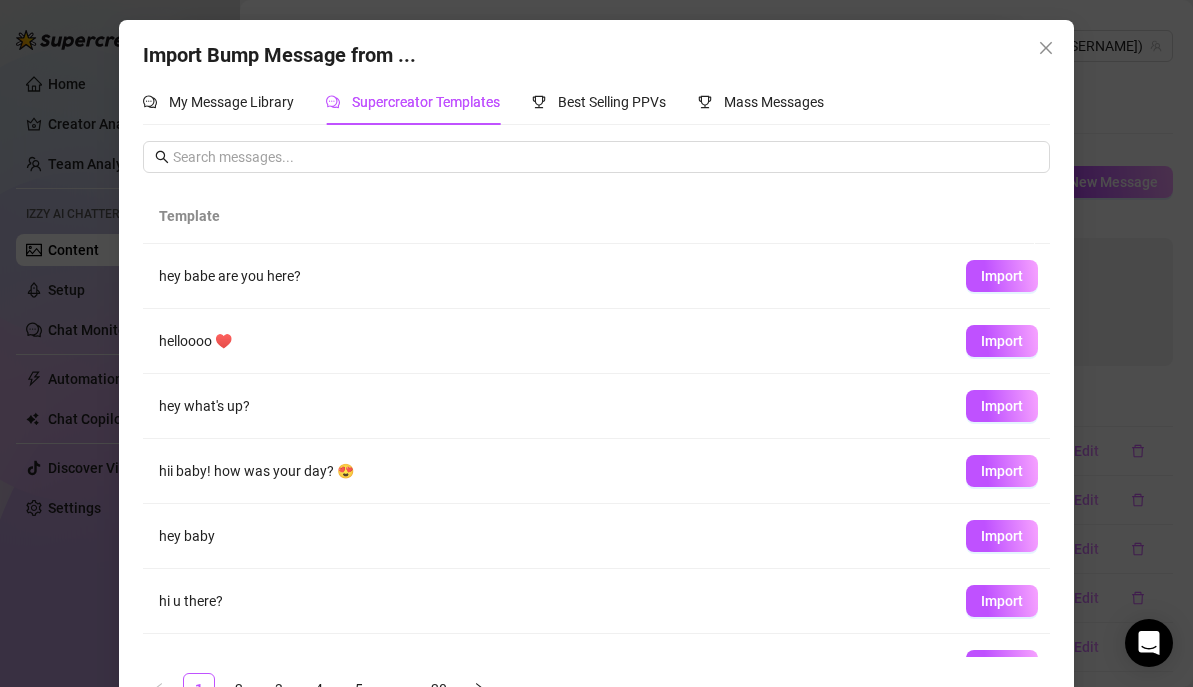 scroll, scrollTop: 238, scrollLeft: 0, axis: vertical 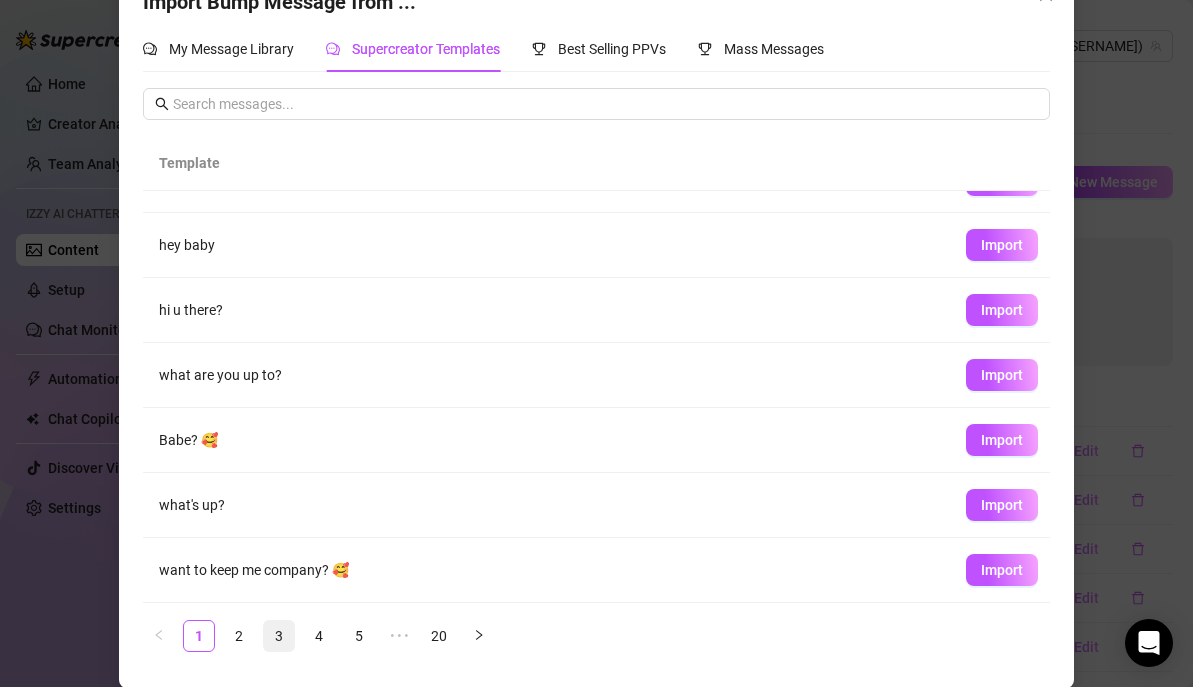click on "3" at bounding box center (279, 636) 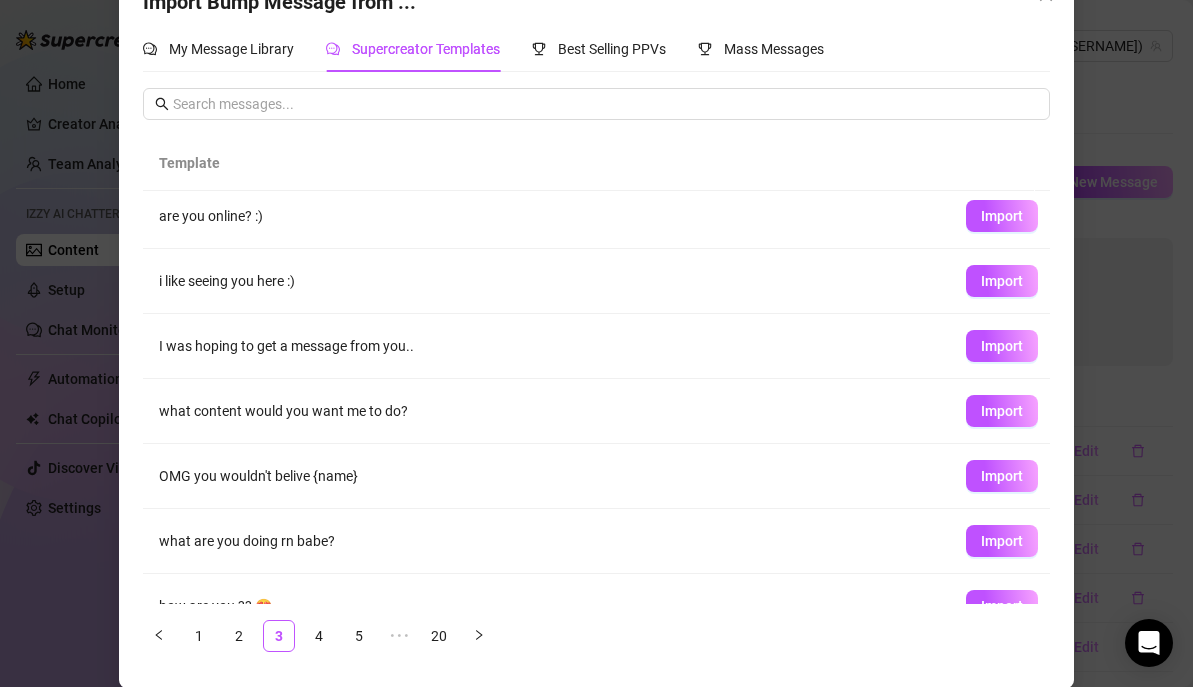scroll, scrollTop: 0, scrollLeft: 0, axis: both 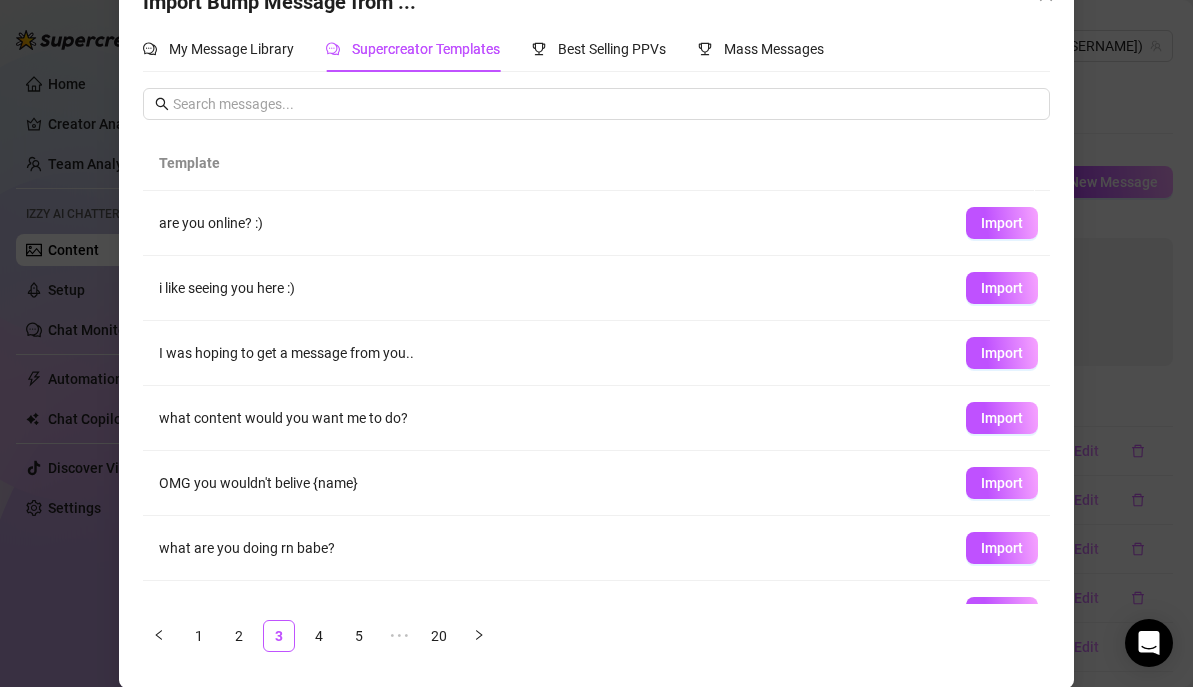 click on "Import" at bounding box center (1002, 418) 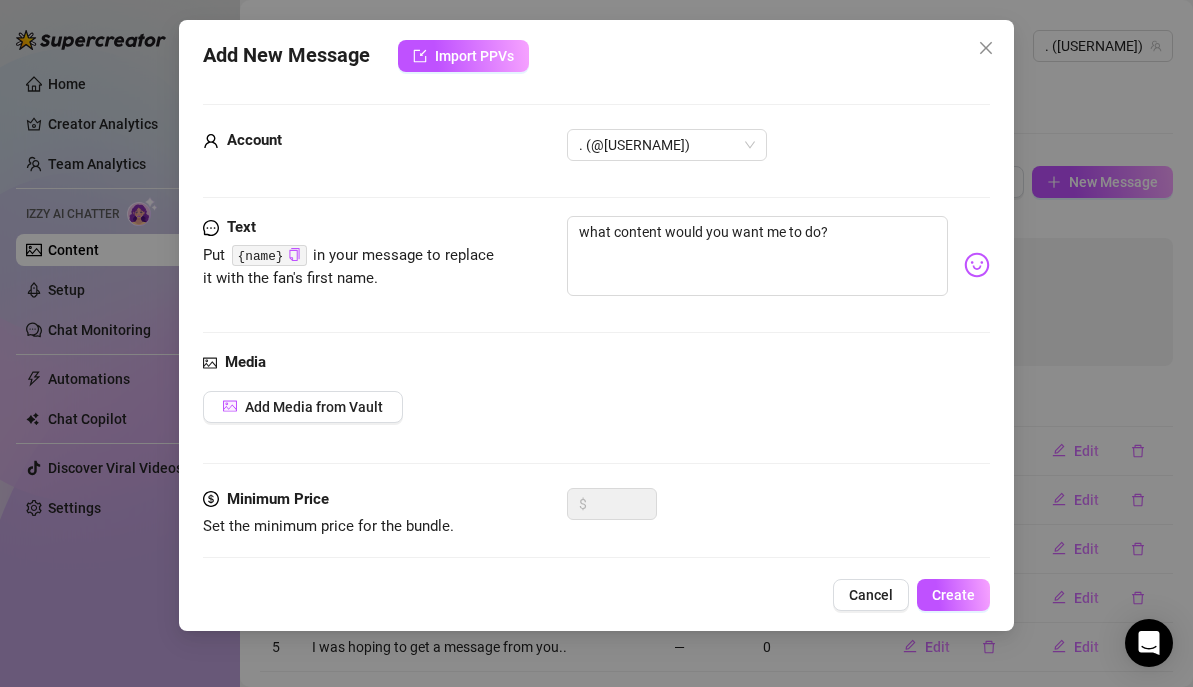 scroll, scrollTop: 33, scrollLeft: 0, axis: vertical 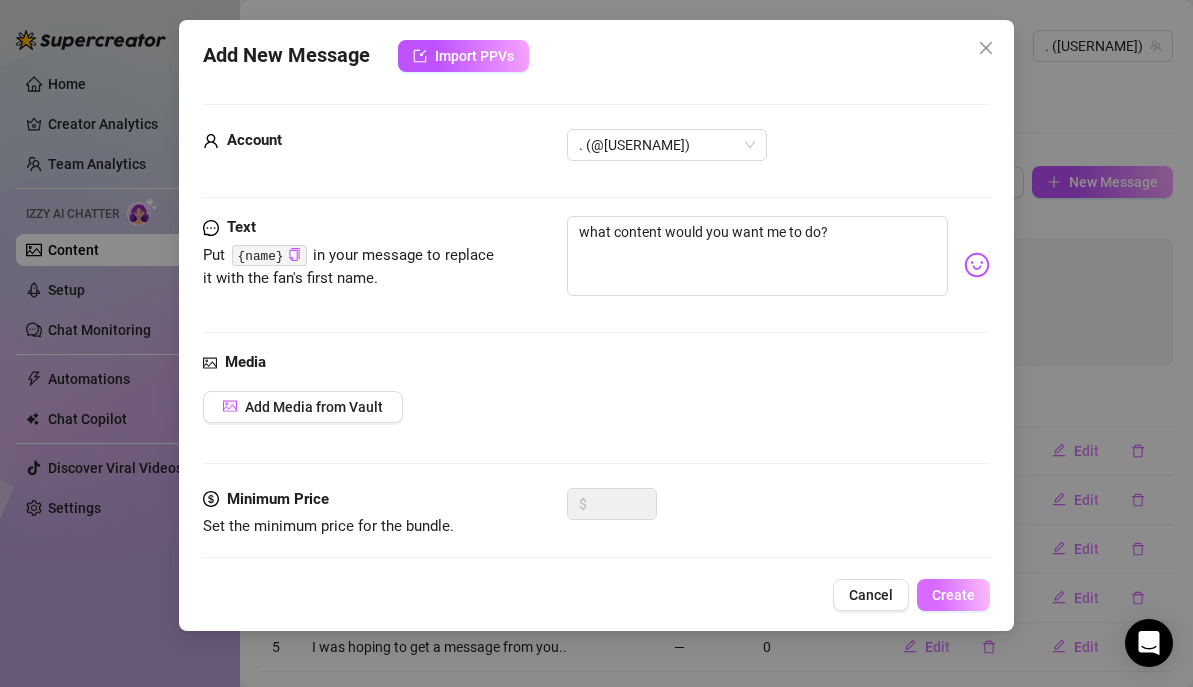 click on "Create" at bounding box center [953, 595] 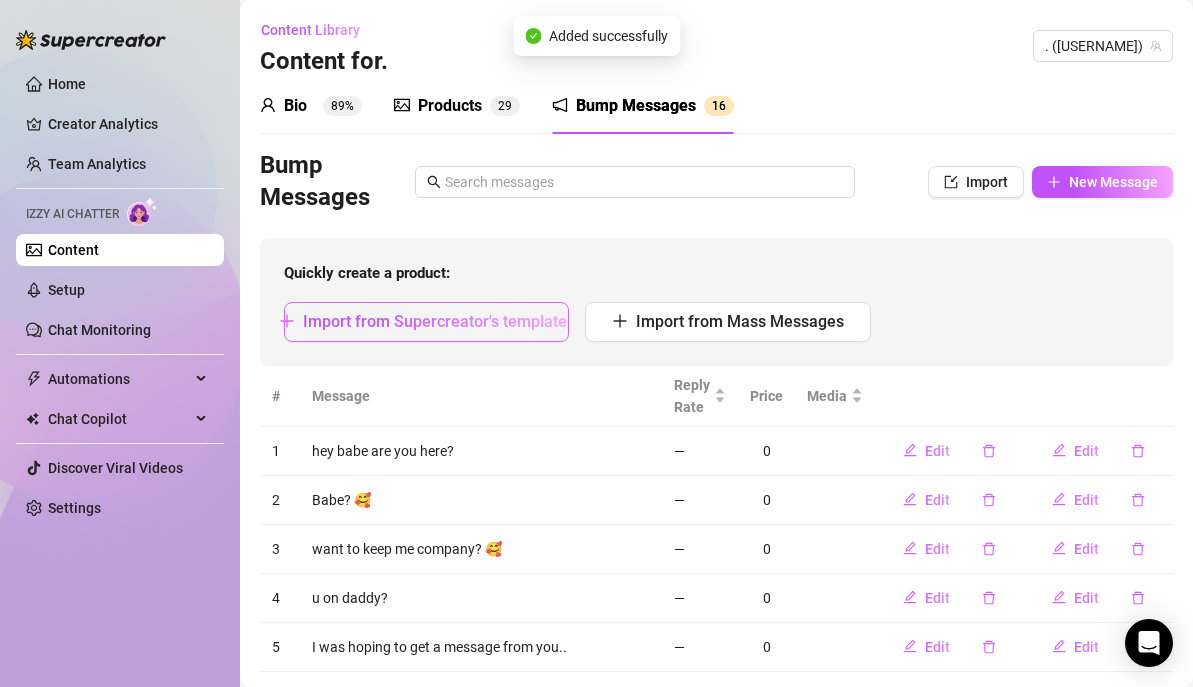 click on "Import from Supercreator's templates" at bounding box center (439, 321) 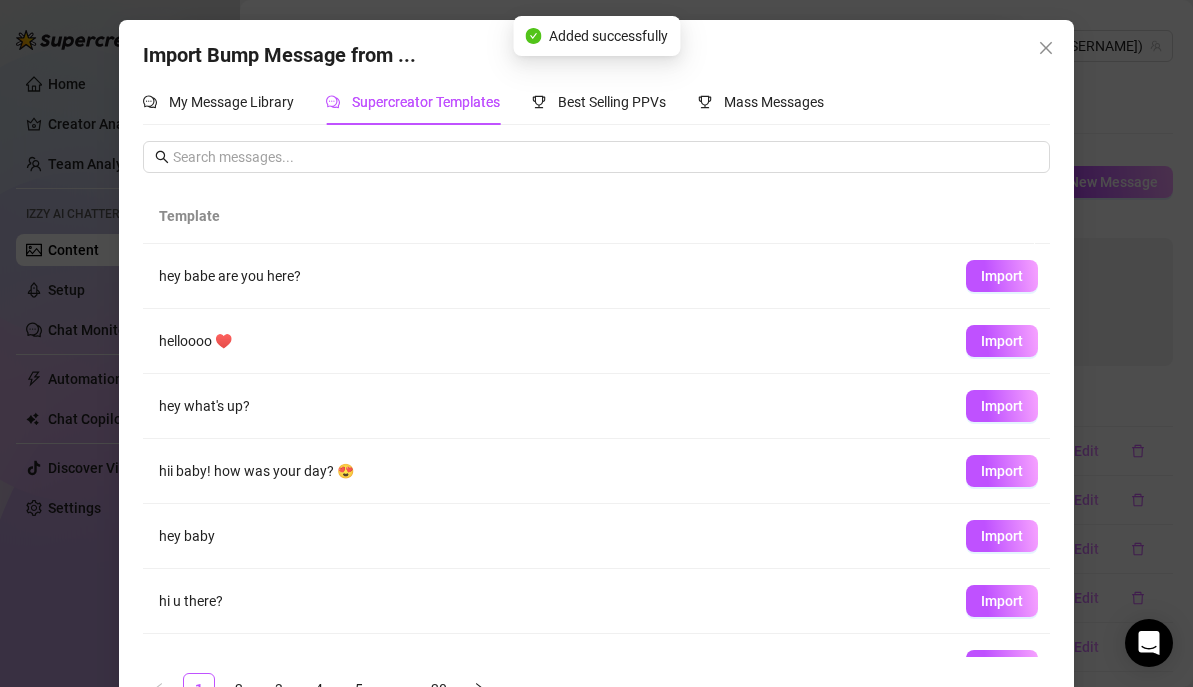 scroll, scrollTop: 238, scrollLeft: 0, axis: vertical 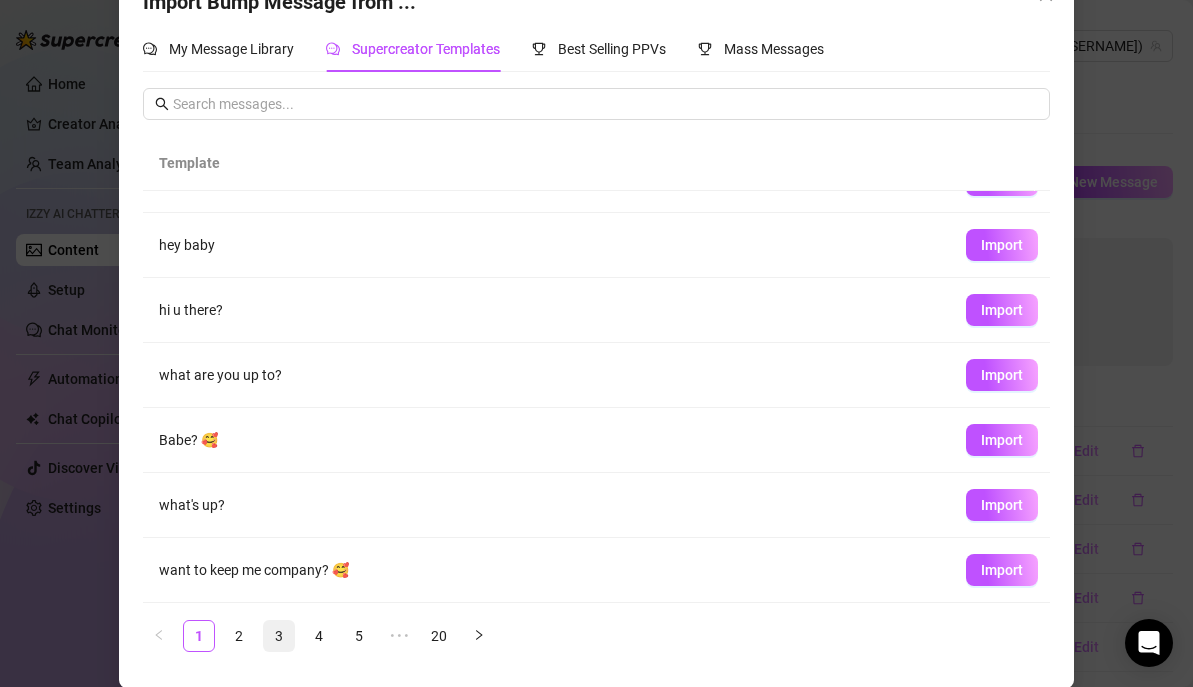click on "3" at bounding box center (279, 636) 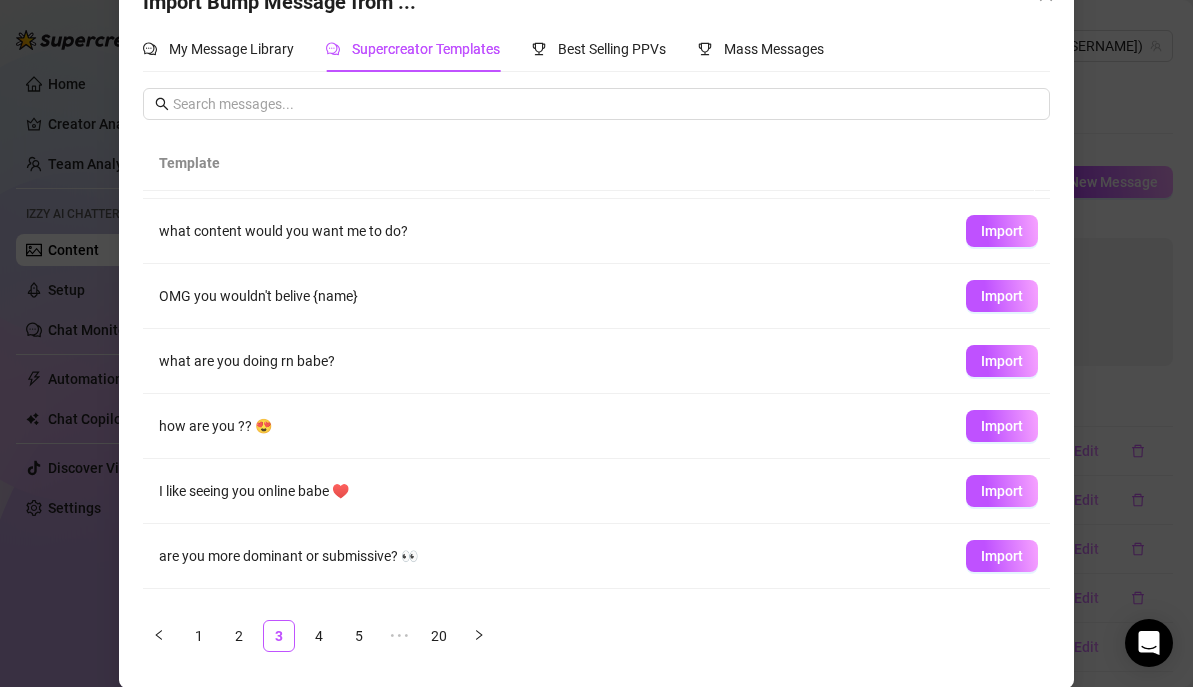 scroll, scrollTop: 238, scrollLeft: 0, axis: vertical 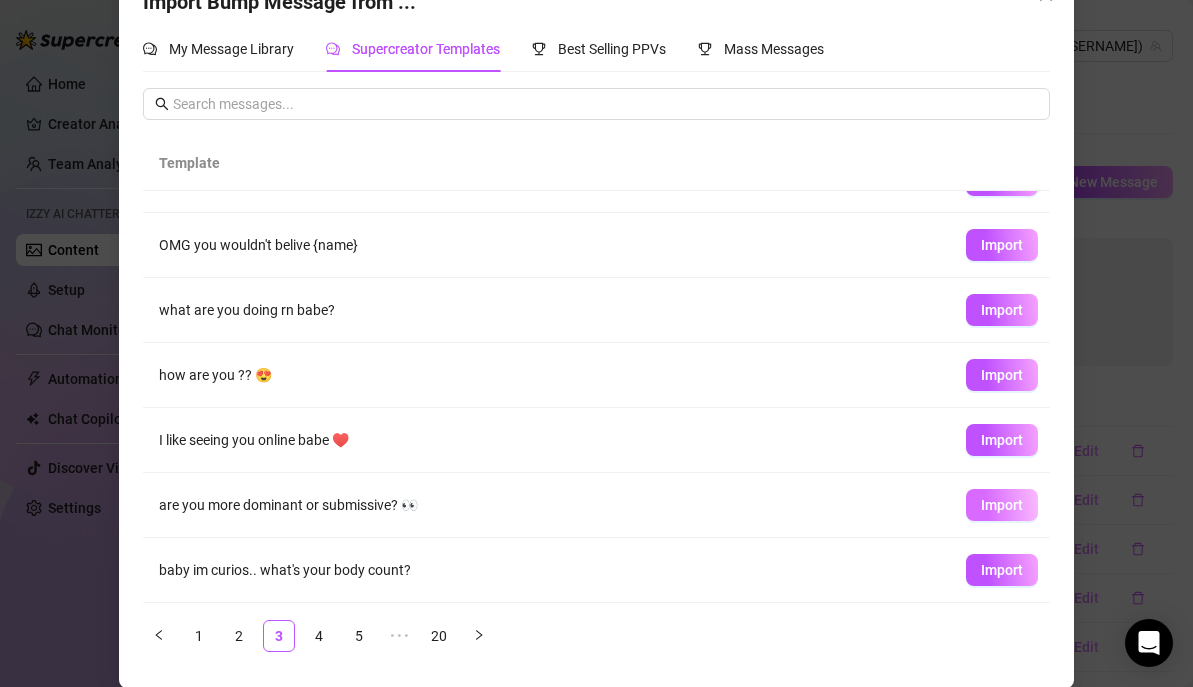 click on "Import" at bounding box center [1002, 505] 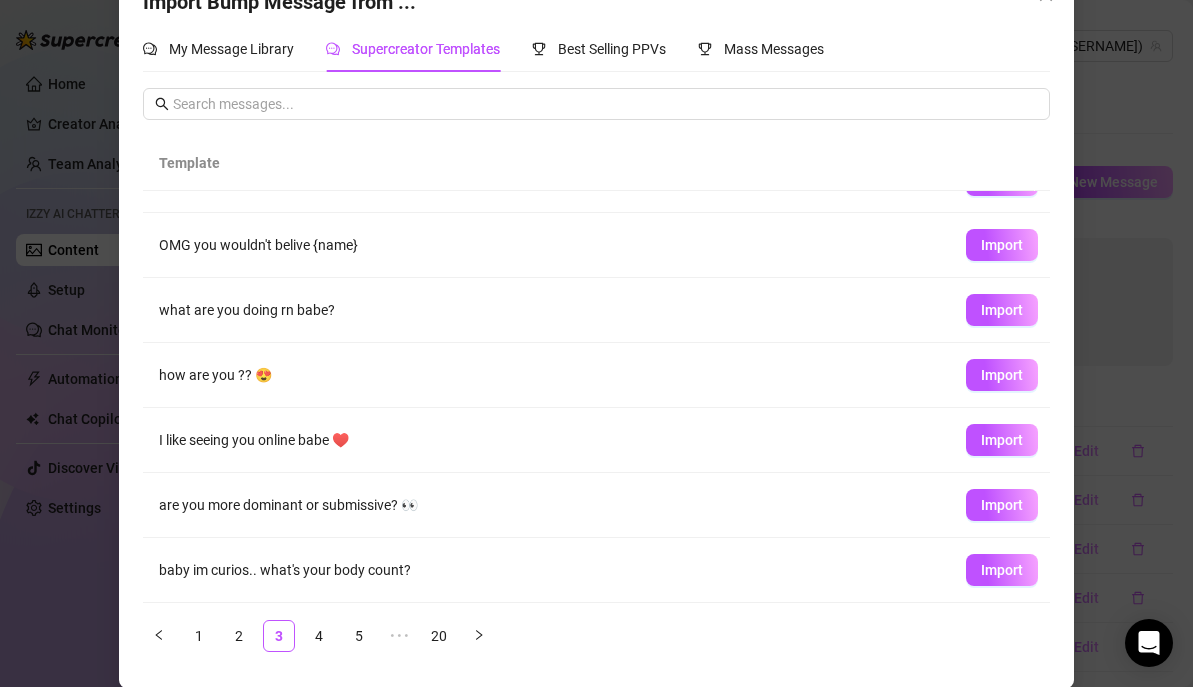 scroll, scrollTop: 33, scrollLeft: 0, axis: vertical 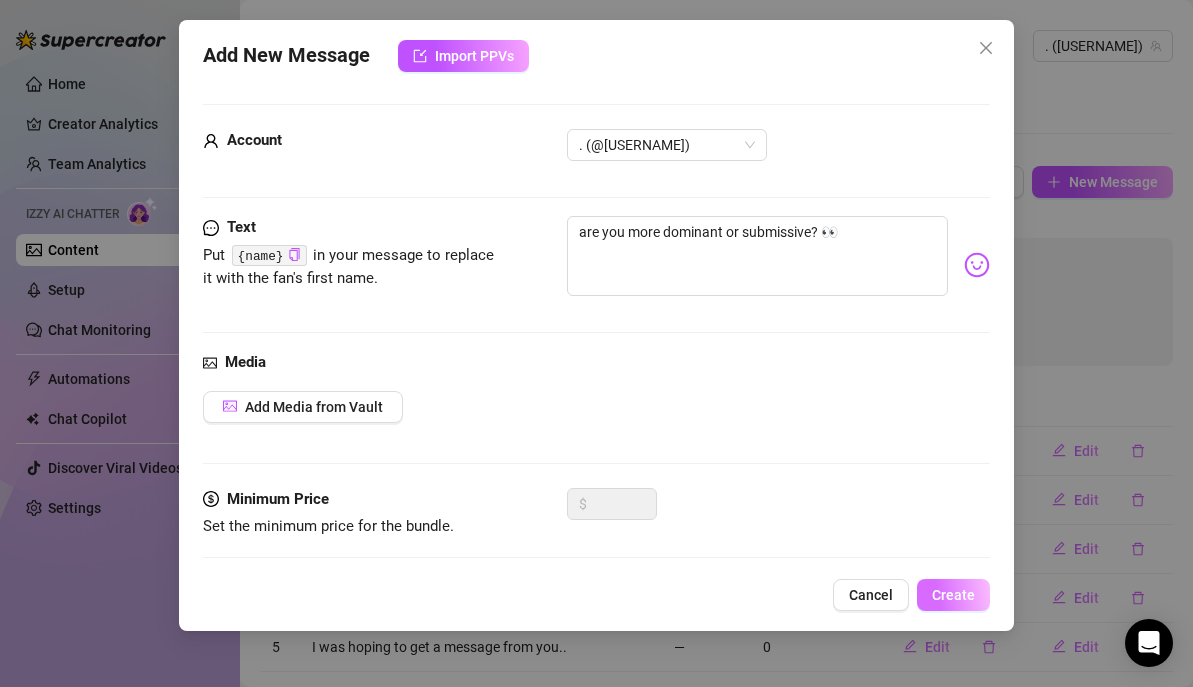 drag, startPoint x: 964, startPoint y: 594, endPoint x: 949, endPoint y: 582, distance: 19.209373 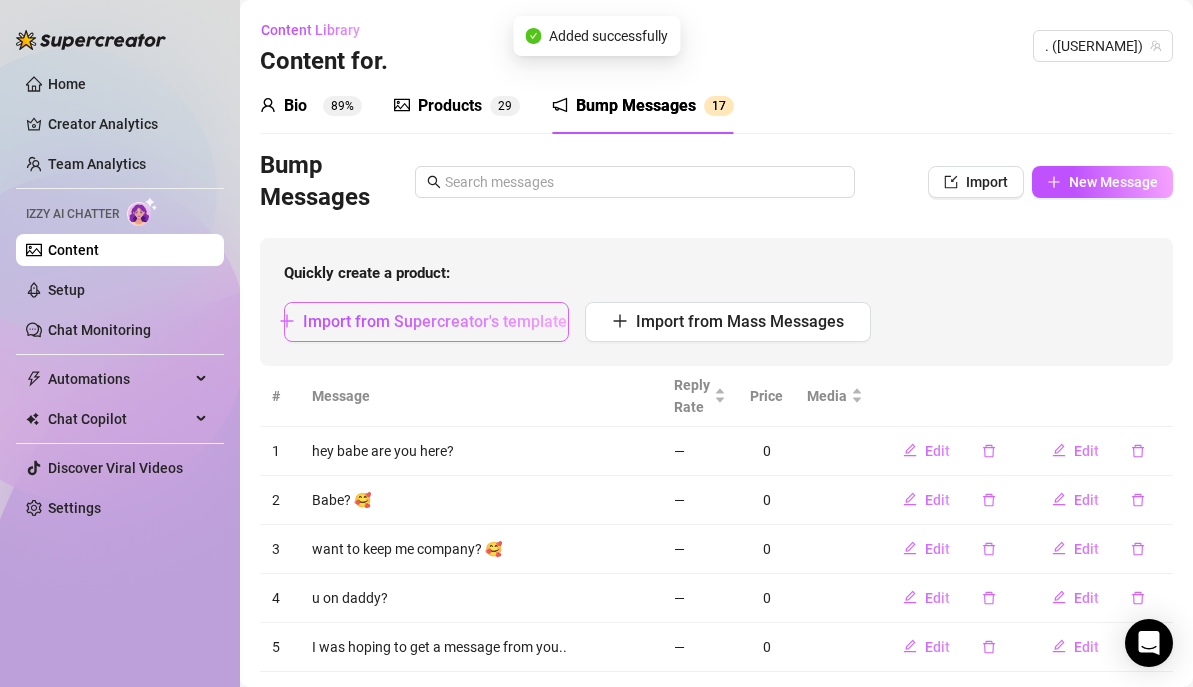 click on "Import from Supercreator's templates" at bounding box center (439, 321) 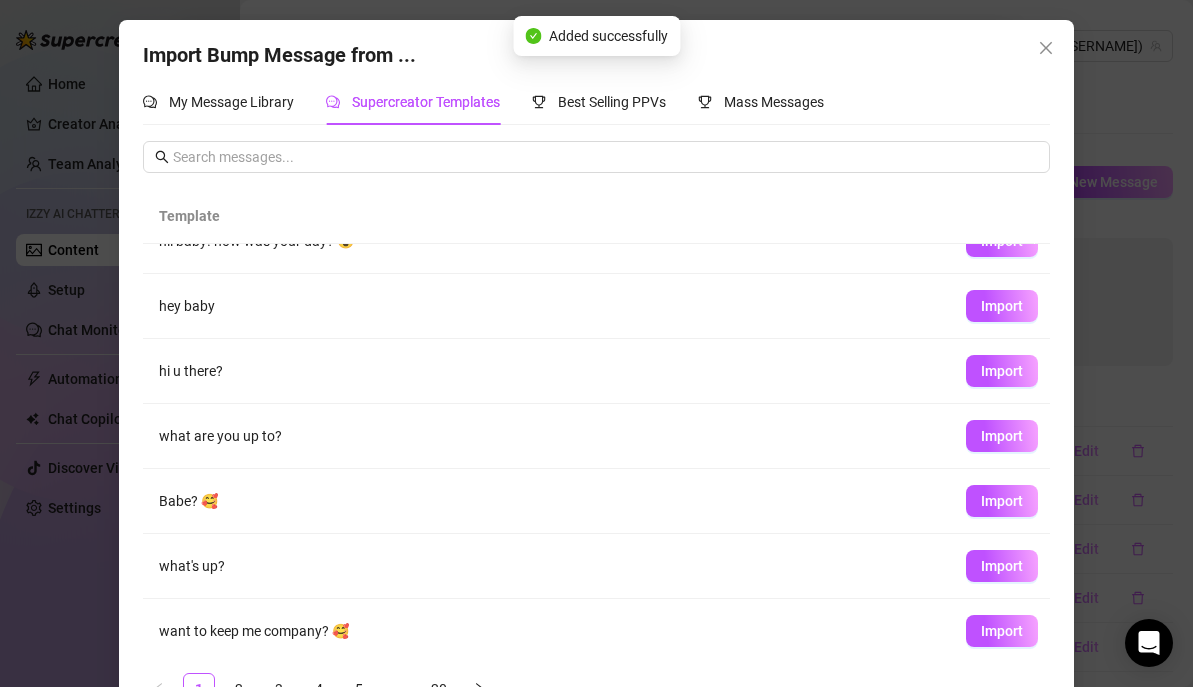 scroll, scrollTop: 238, scrollLeft: 0, axis: vertical 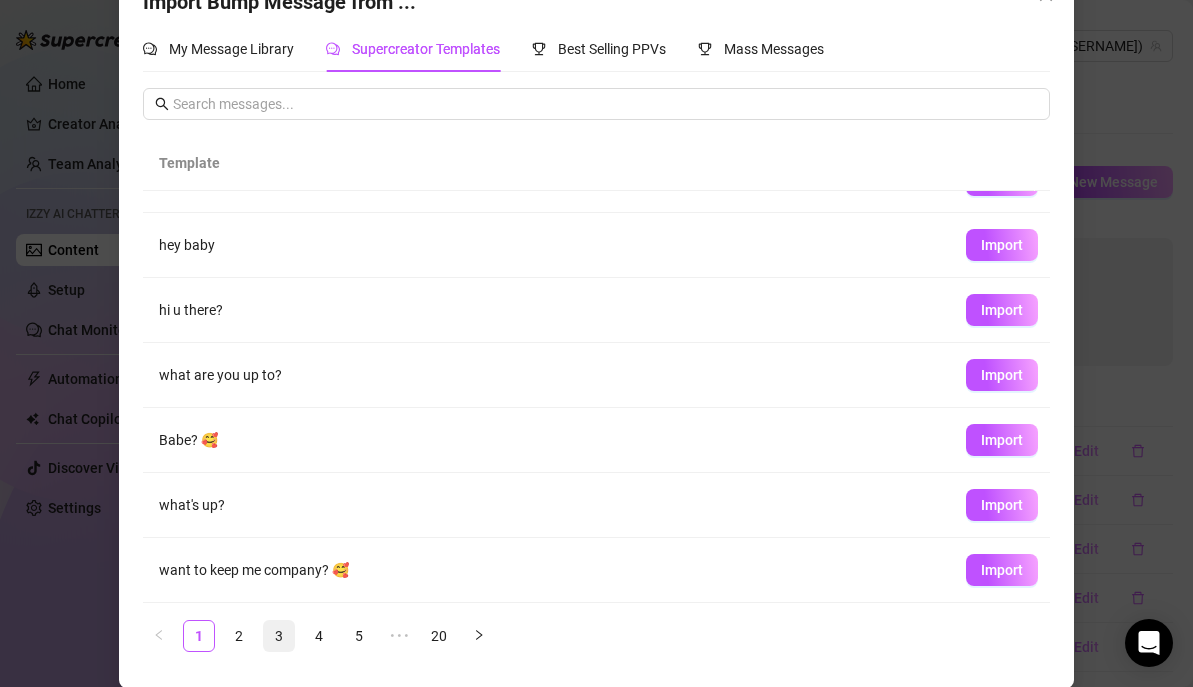 click on "3" at bounding box center (279, 636) 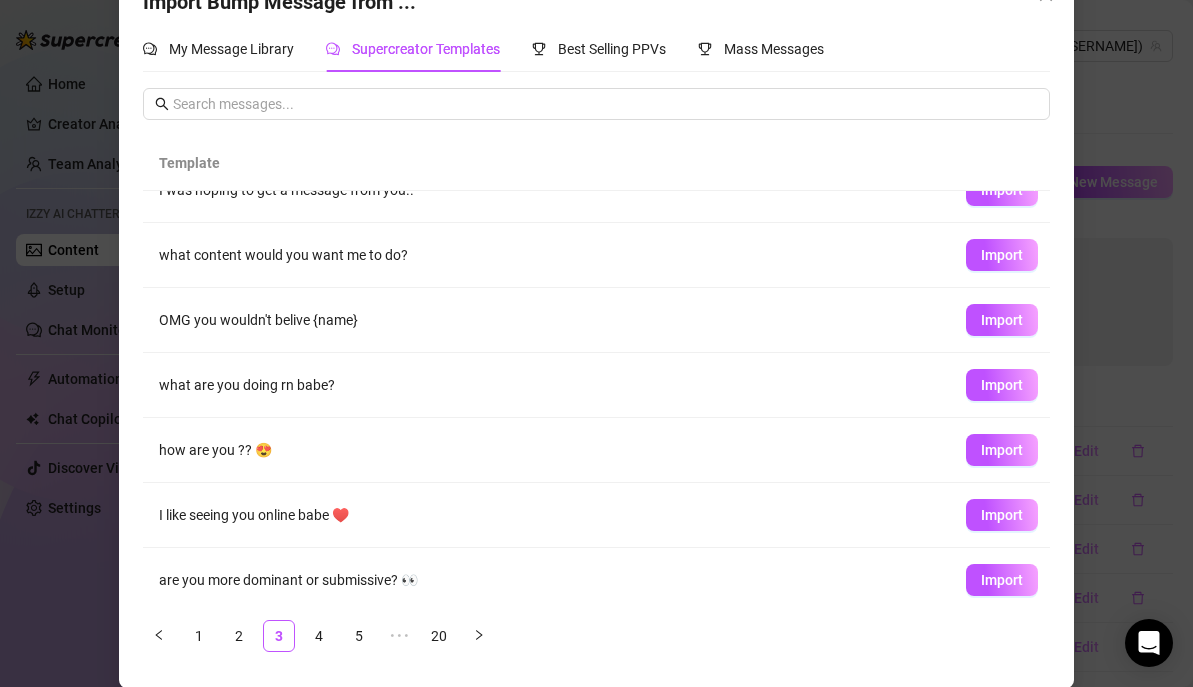 scroll, scrollTop: 238, scrollLeft: 0, axis: vertical 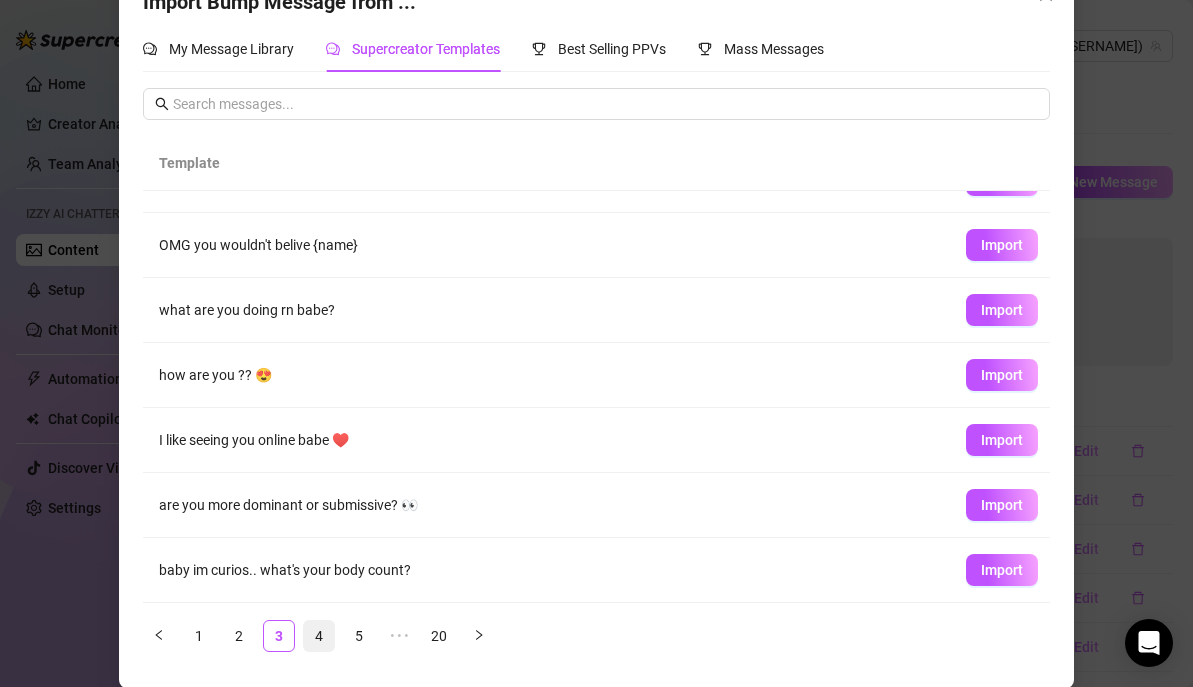 click on "4" at bounding box center (319, 636) 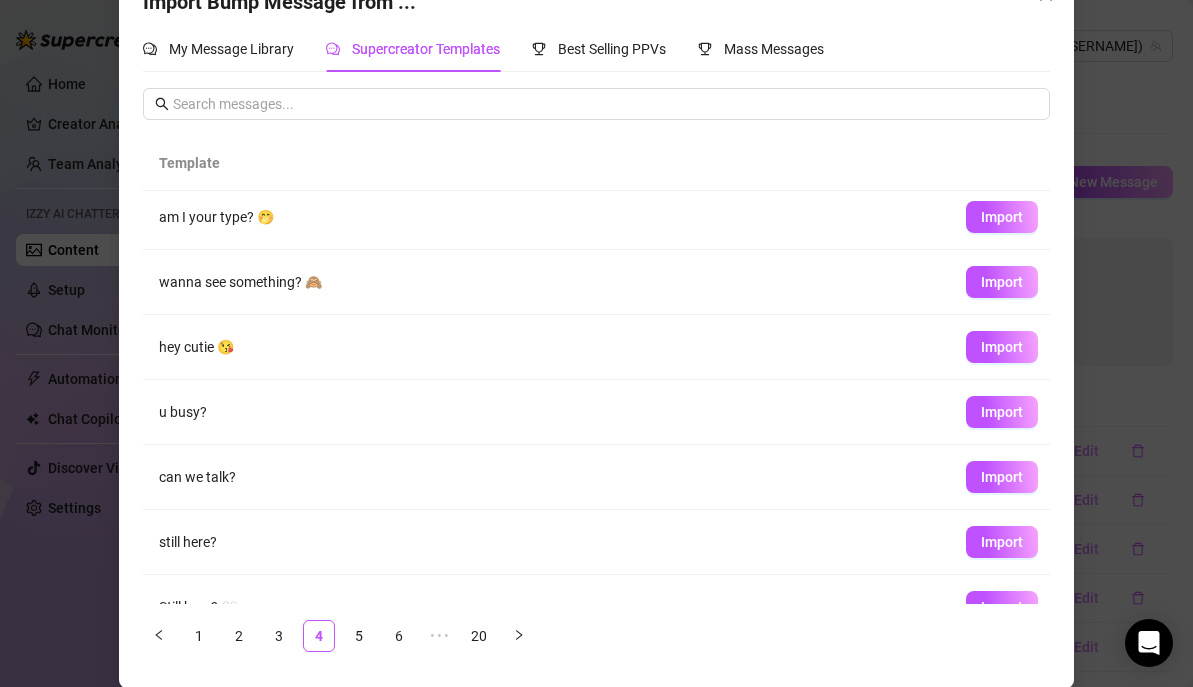 scroll, scrollTop: 0, scrollLeft: 0, axis: both 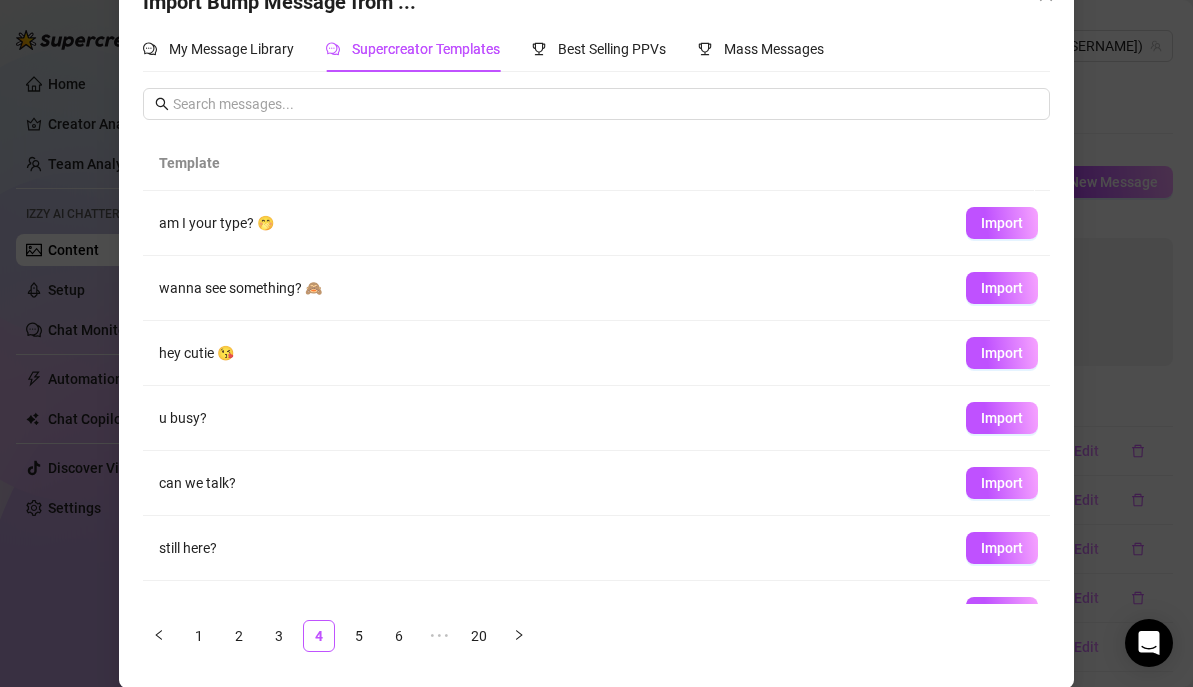 click on "Import" at bounding box center (1002, 288) 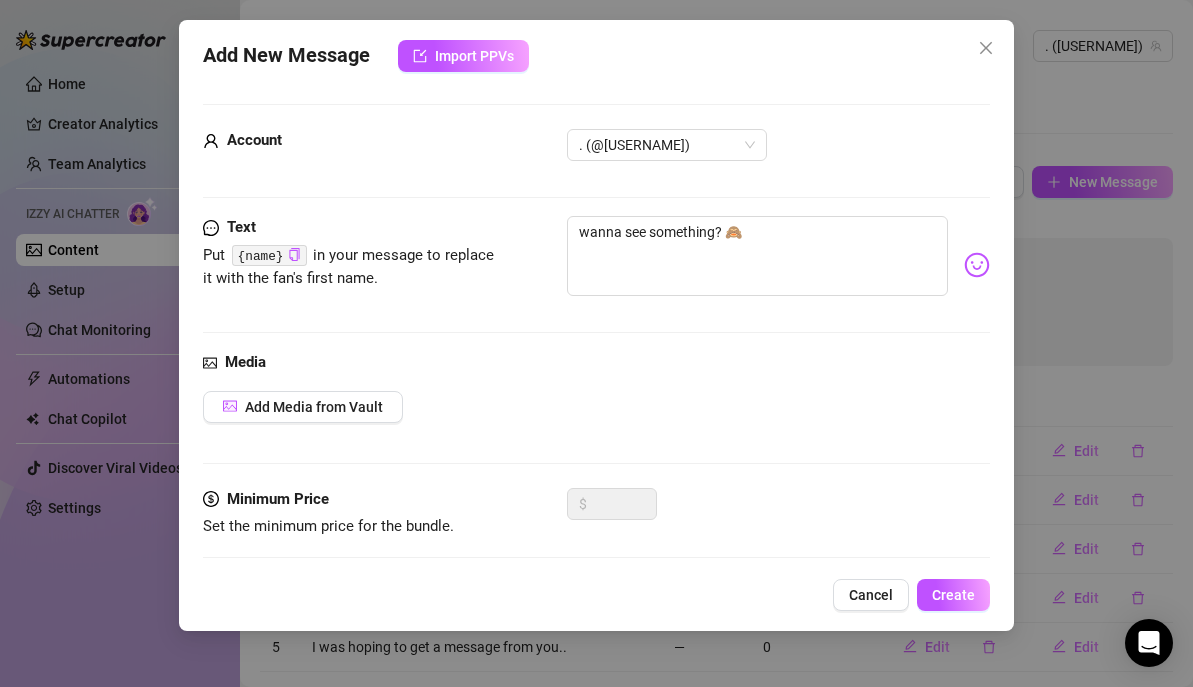 scroll, scrollTop: 33, scrollLeft: 0, axis: vertical 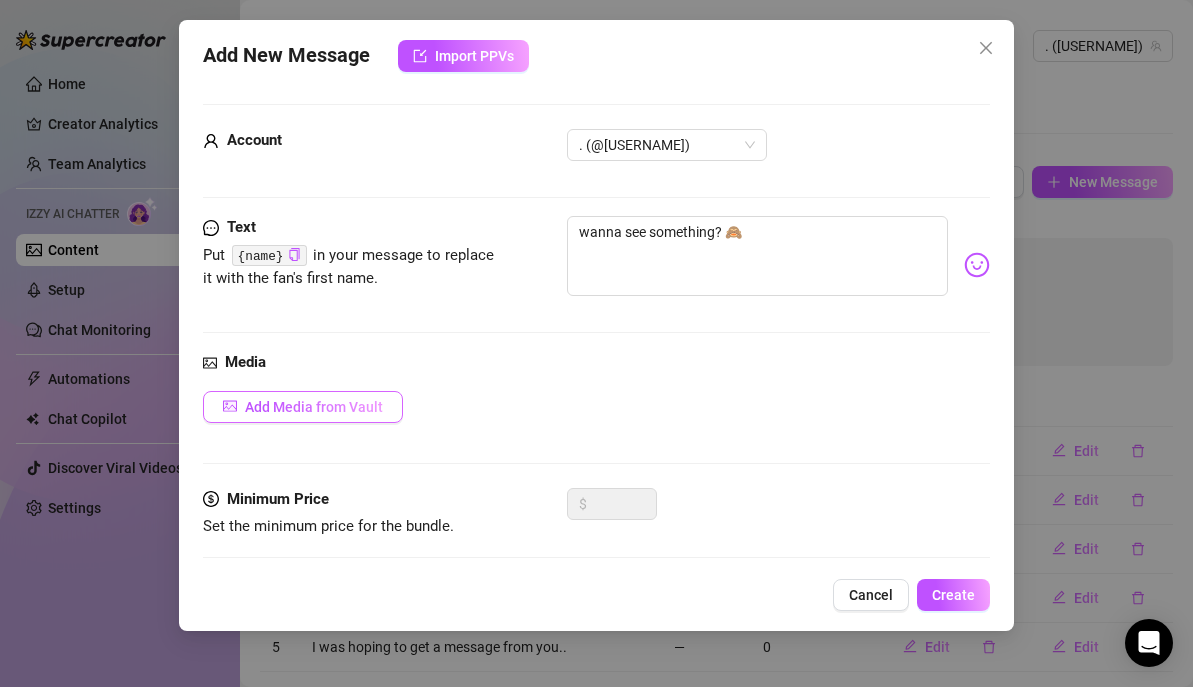 click on "Add Media from Vault" at bounding box center [314, 407] 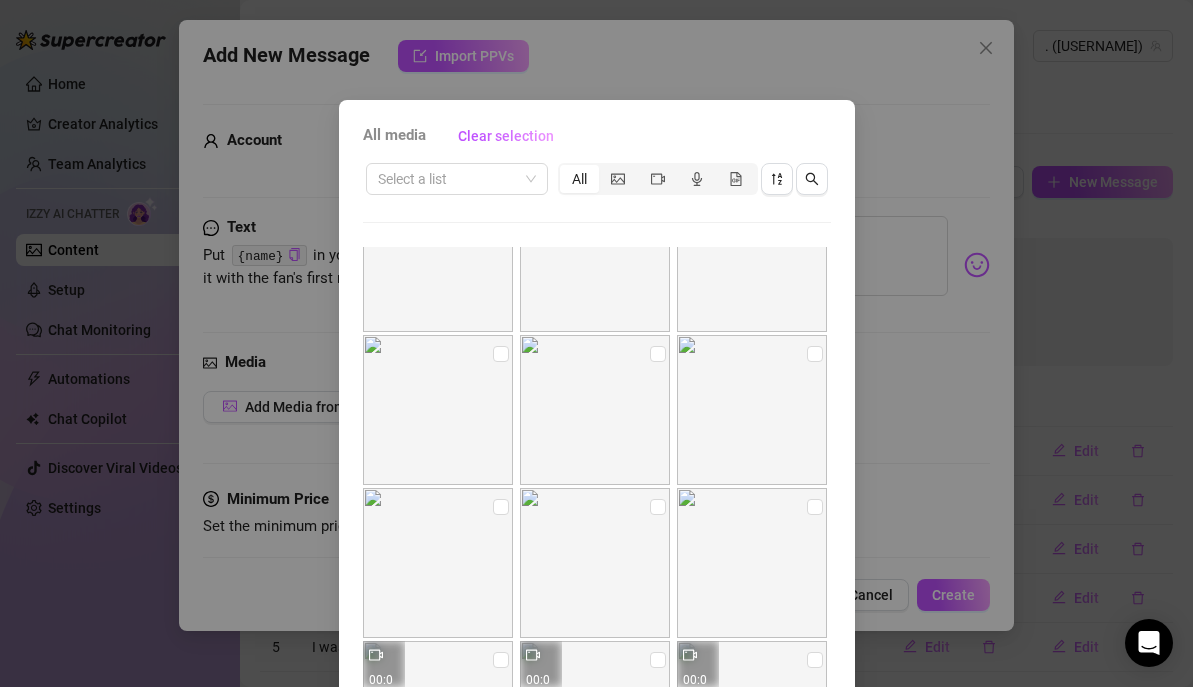 scroll, scrollTop: 987, scrollLeft: 0, axis: vertical 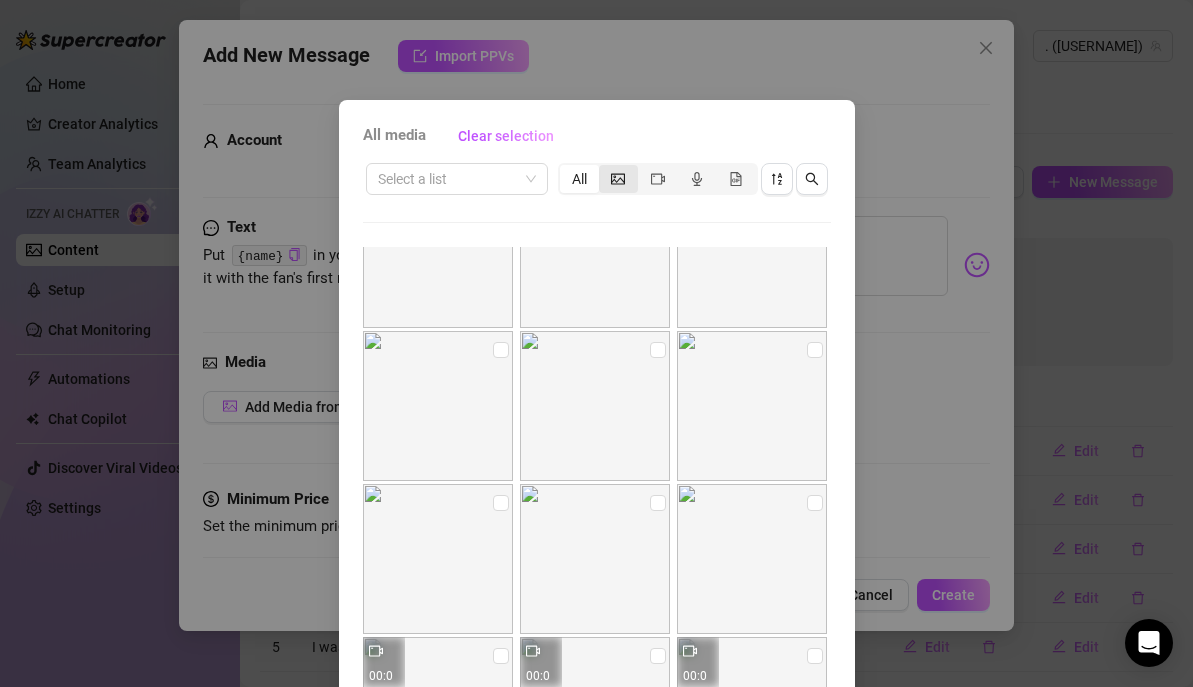 click 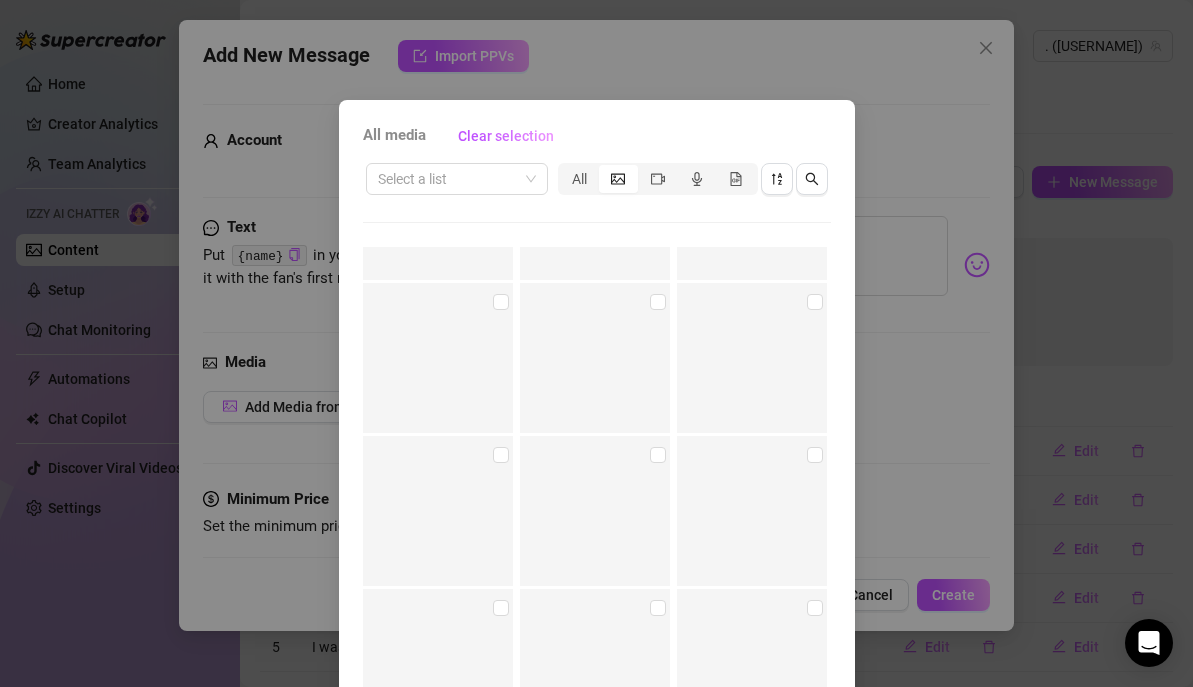 scroll, scrollTop: 4426, scrollLeft: 0, axis: vertical 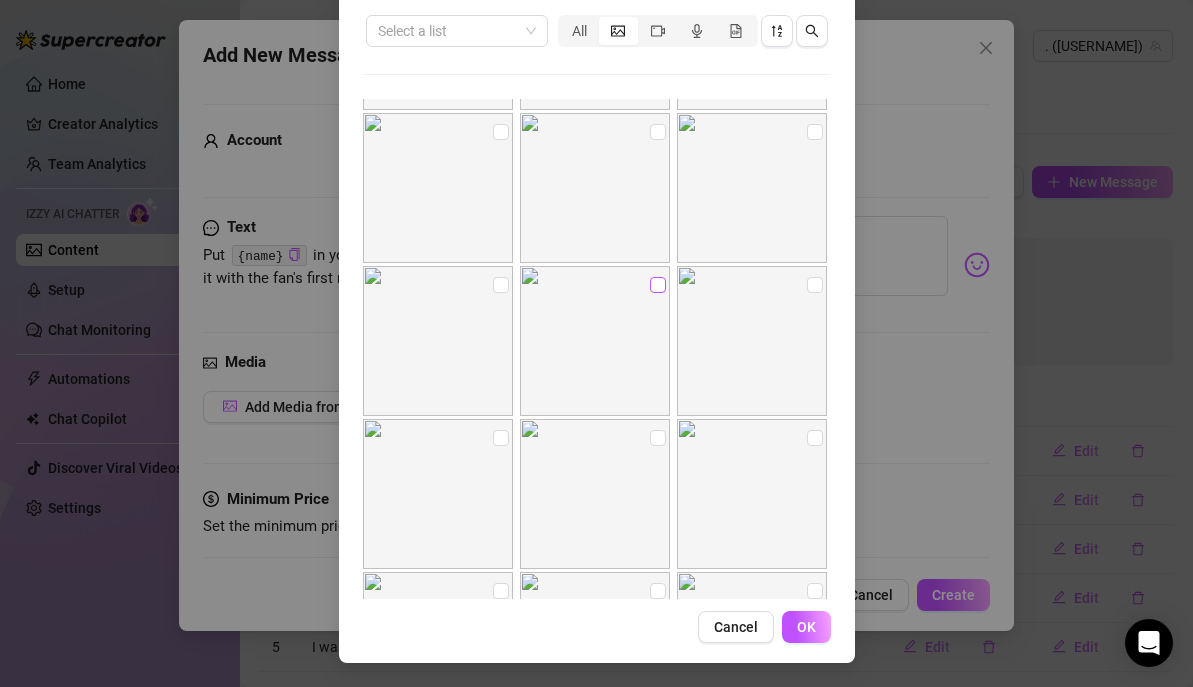 click at bounding box center [658, 285] 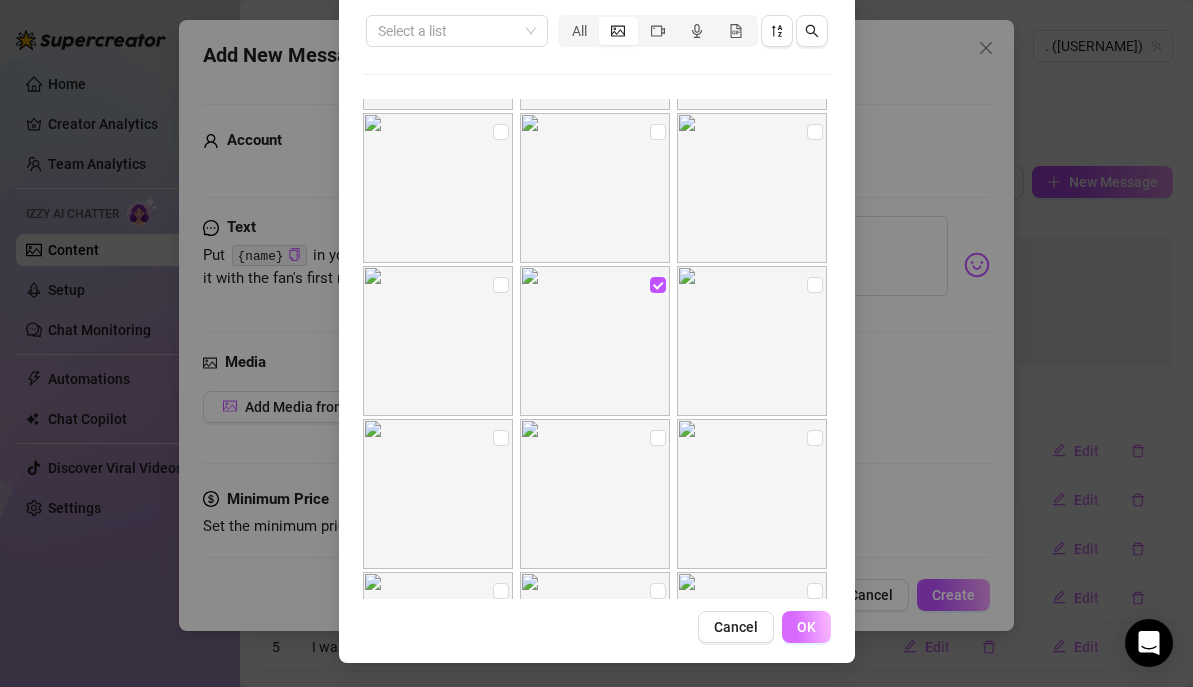 click on "OK" at bounding box center [806, 627] 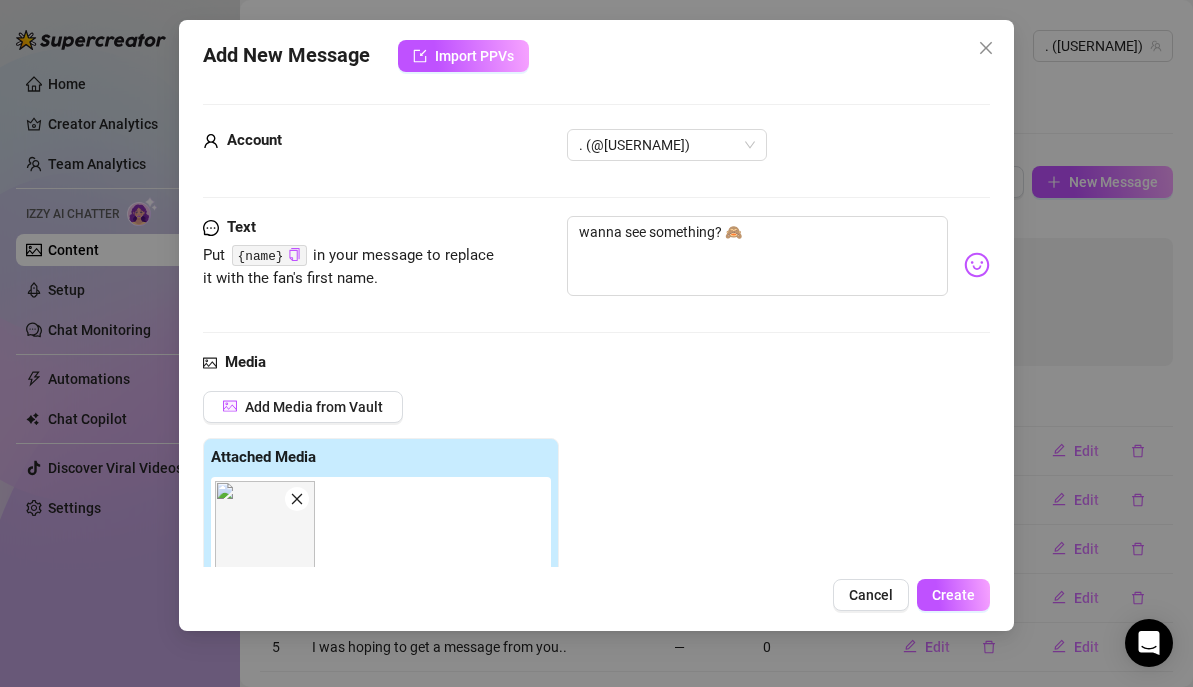 scroll, scrollTop: 213, scrollLeft: 0, axis: vertical 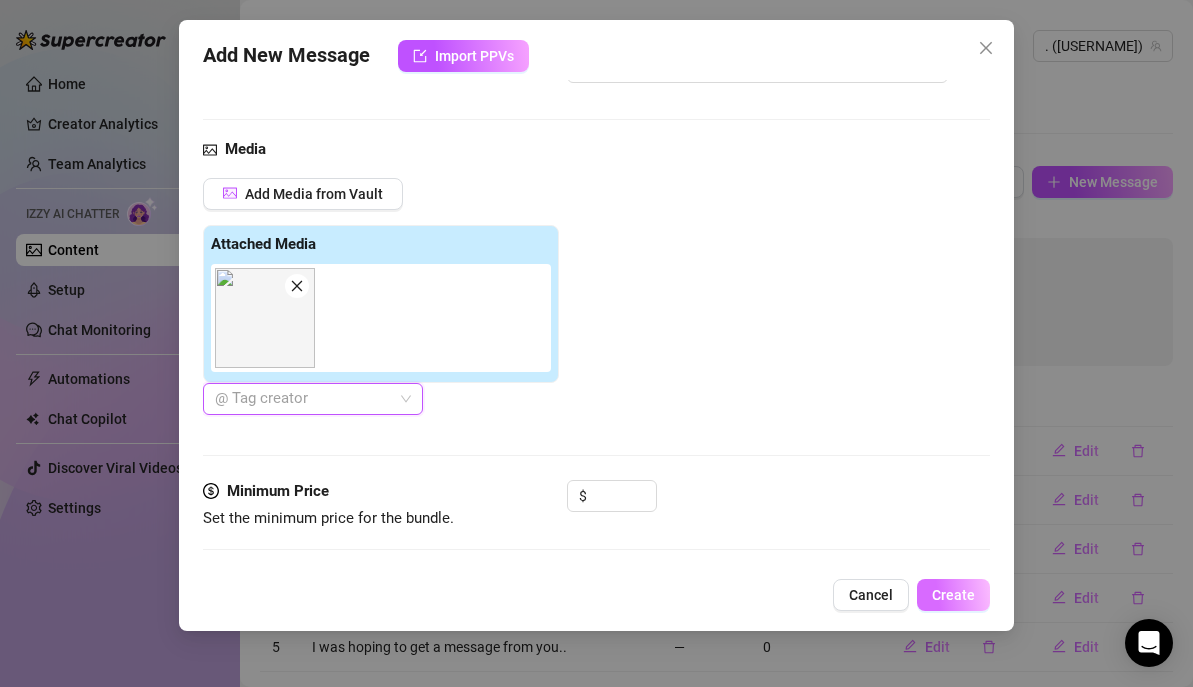 click on "Create" at bounding box center [953, 595] 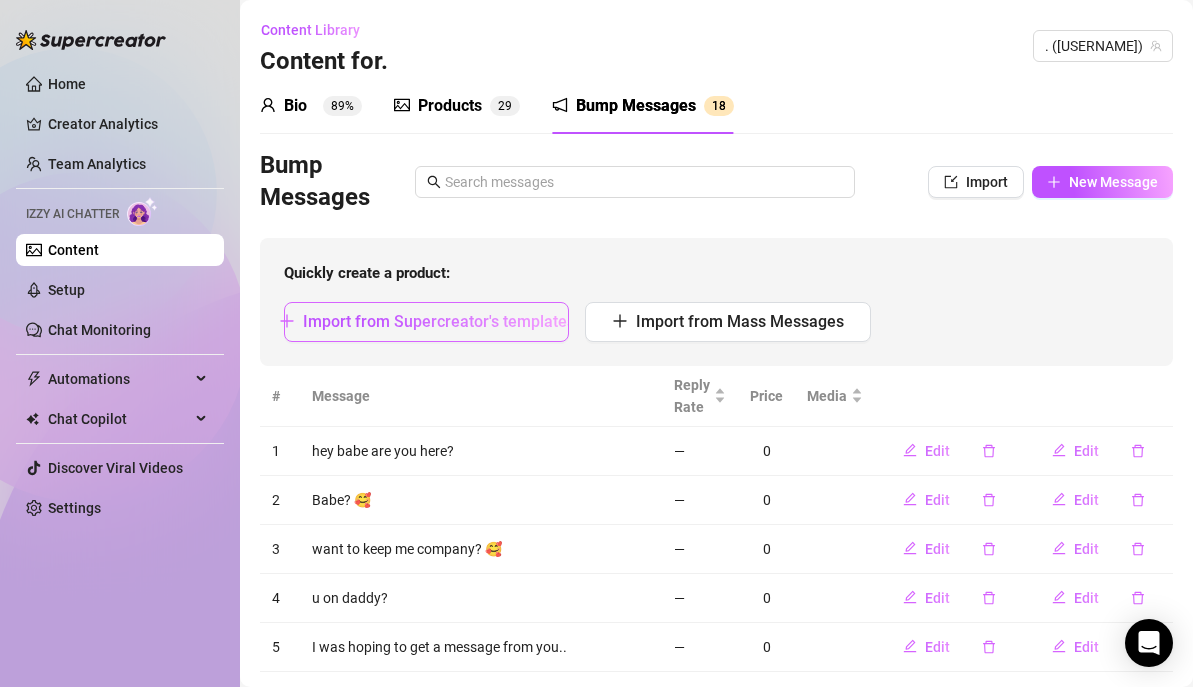 click on "Import from Supercreator's templates" at bounding box center [439, 321] 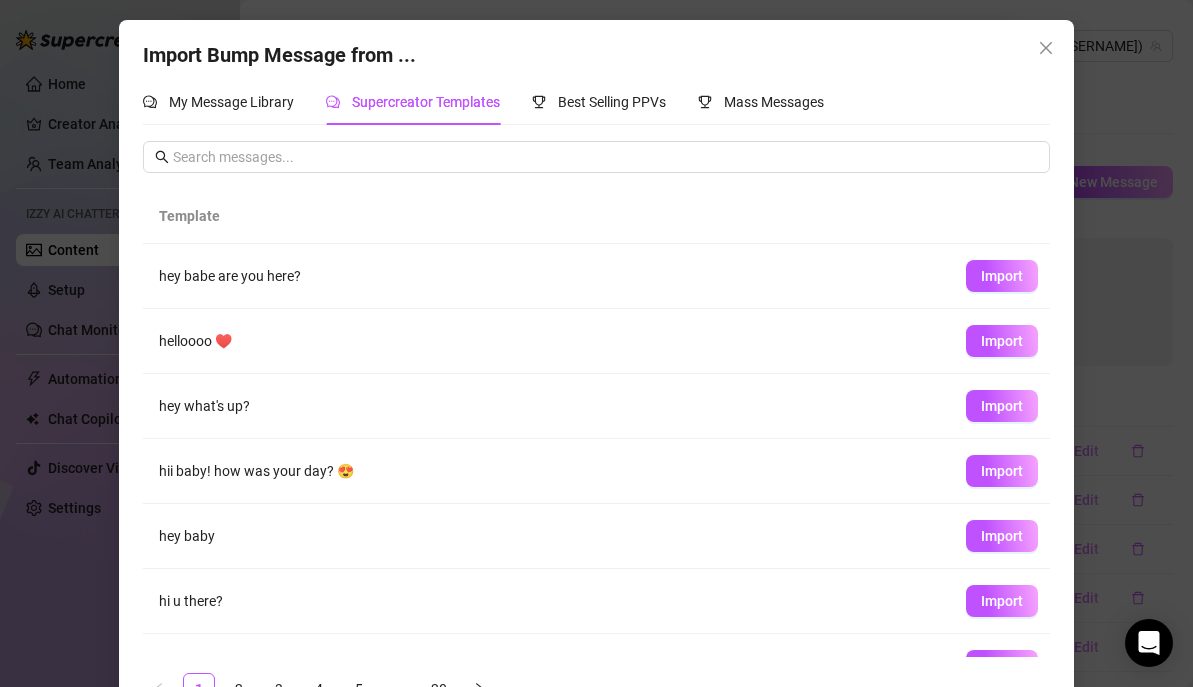 scroll, scrollTop: 238, scrollLeft: 0, axis: vertical 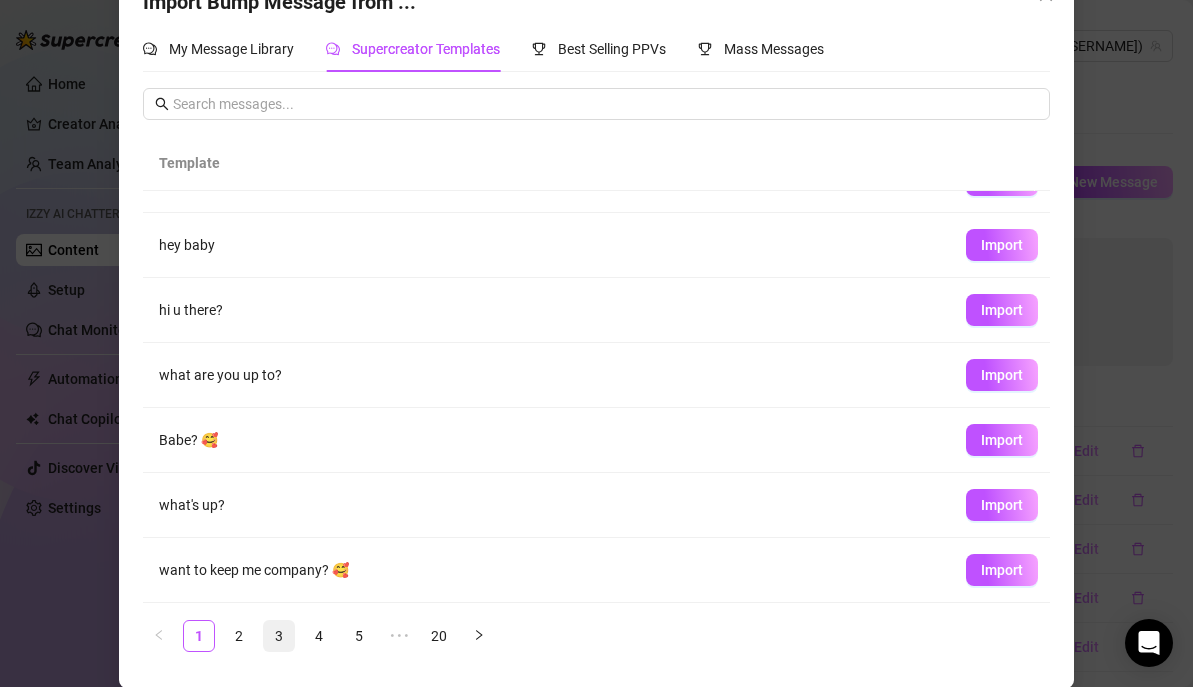 click on "3" at bounding box center [279, 636] 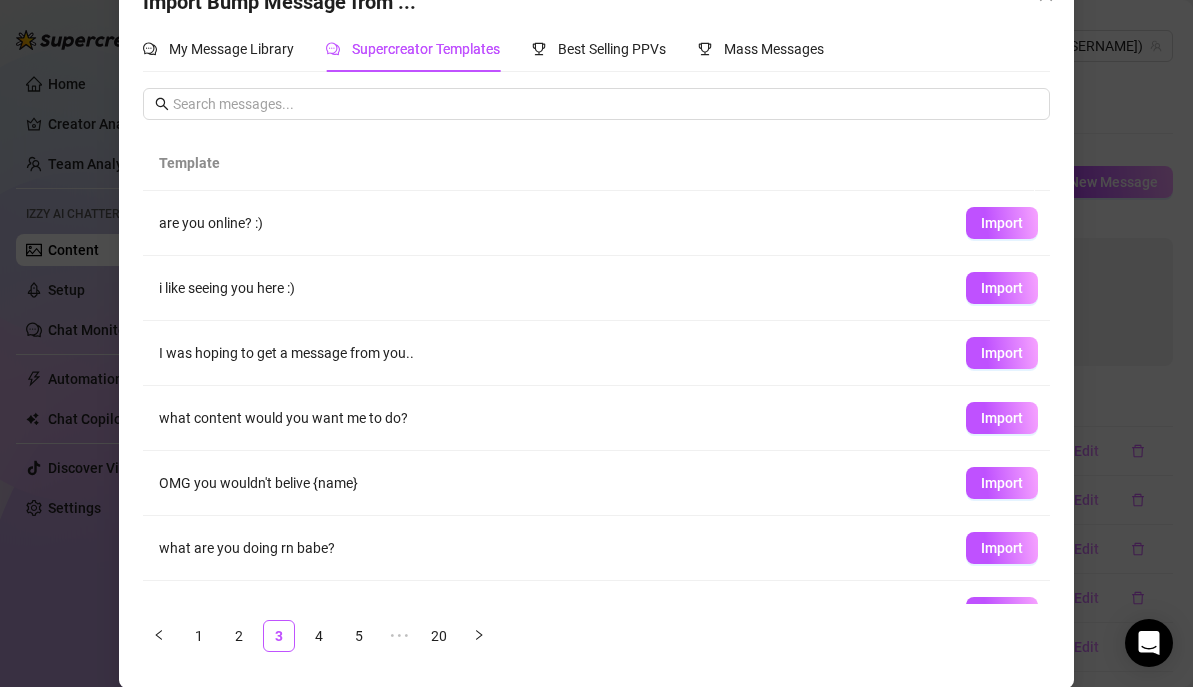 scroll, scrollTop: 238, scrollLeft: 0, axis: vertical 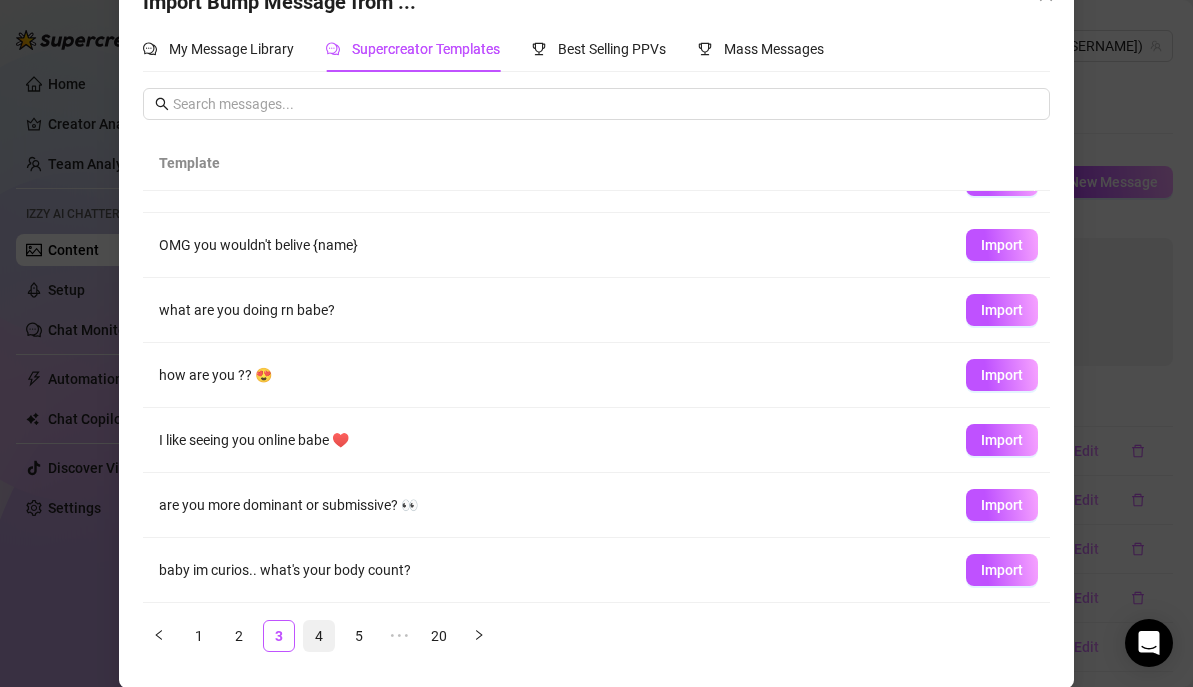click on "4" at bounding box center (319, 636) 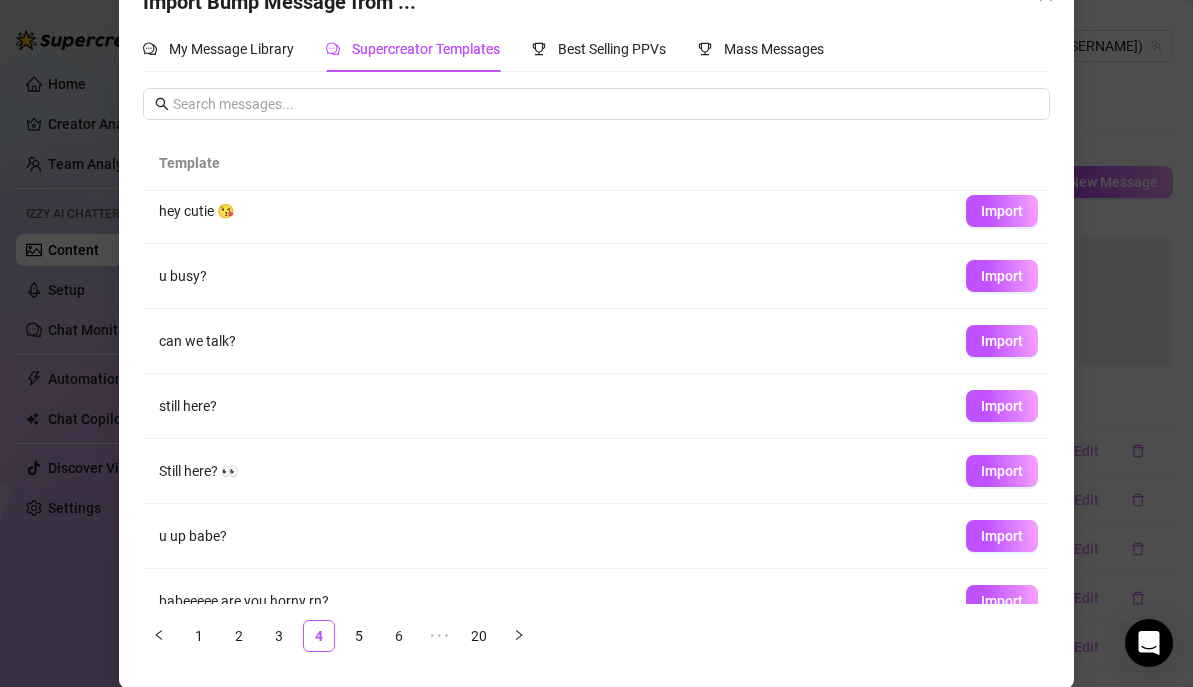 scroll, scrollTop: 238, scrollLeft: 0, axis: vertical 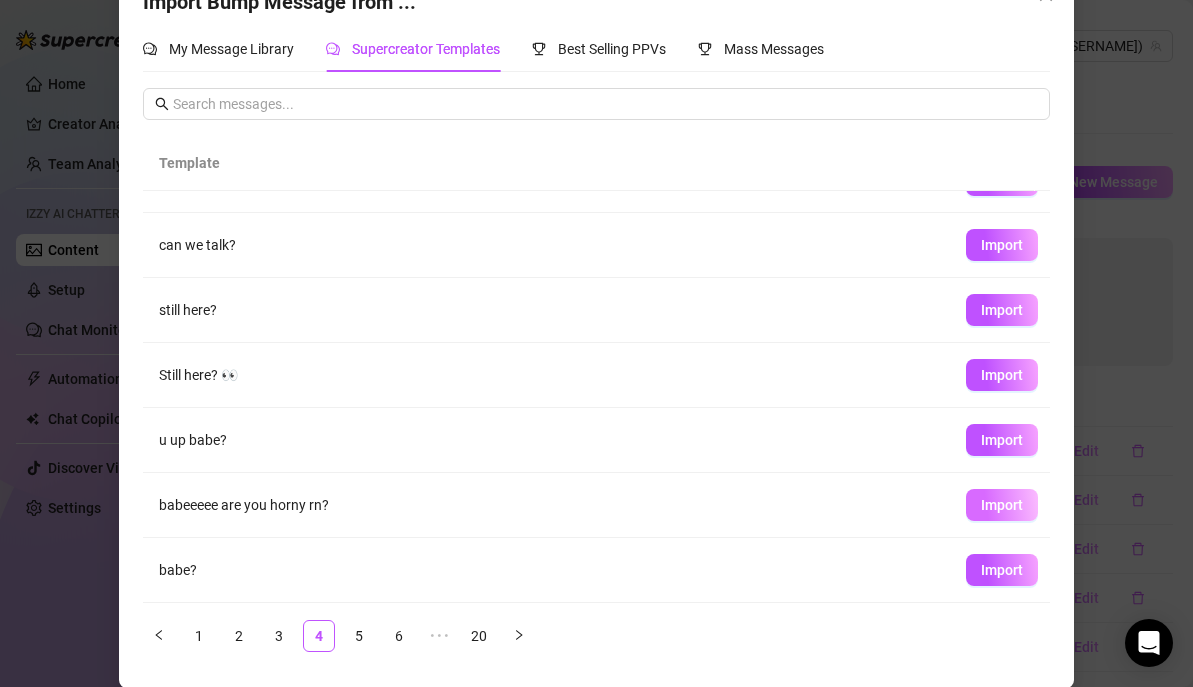 click on "Import" at bounding box center [1002, 505] 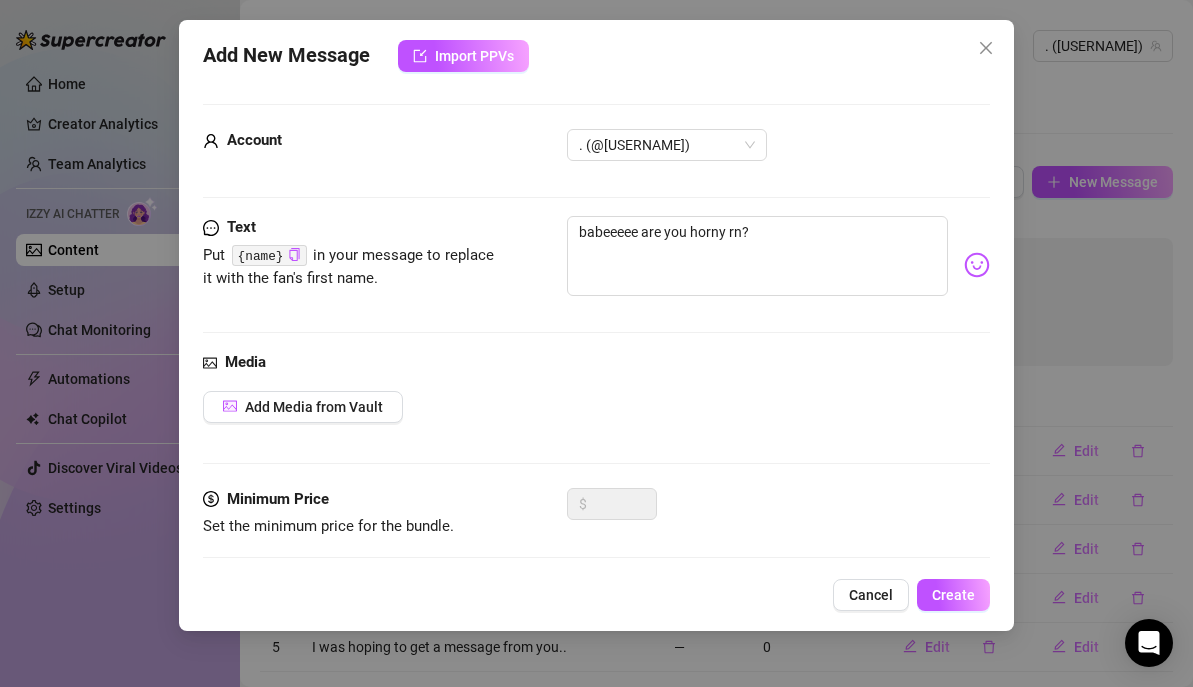scroll, scrollTop: 33, scrollLeft: 0, axis: vertical 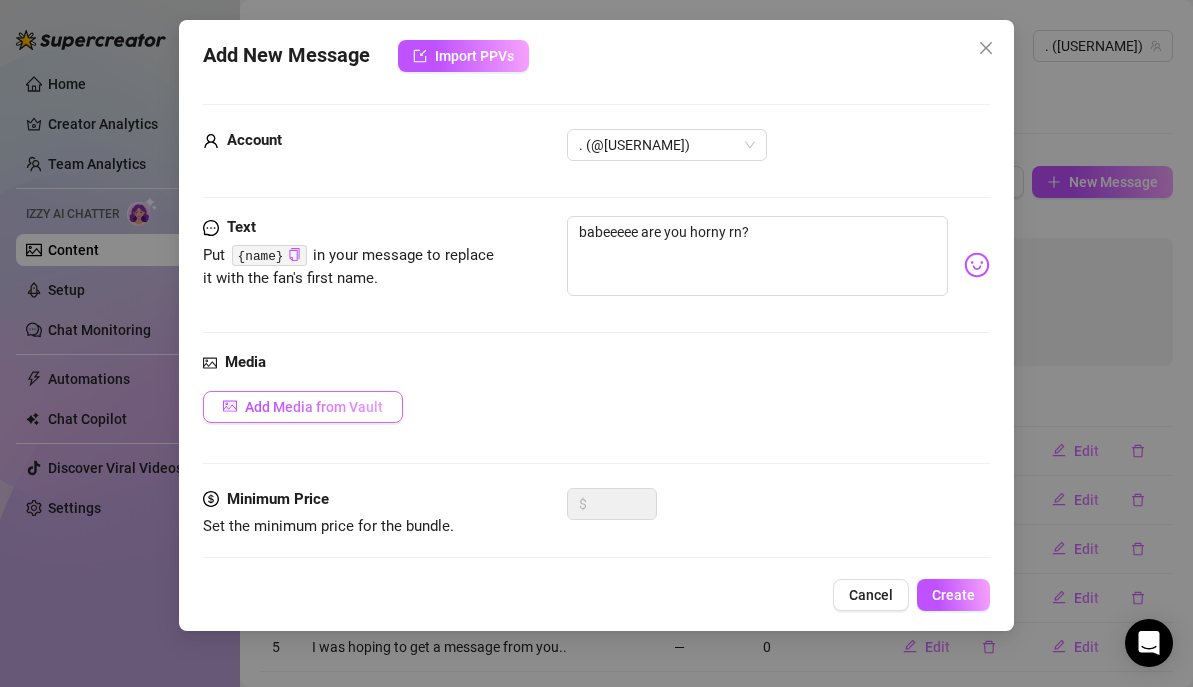 click on "Add Media from Vault" at bounding box center (314, 407) 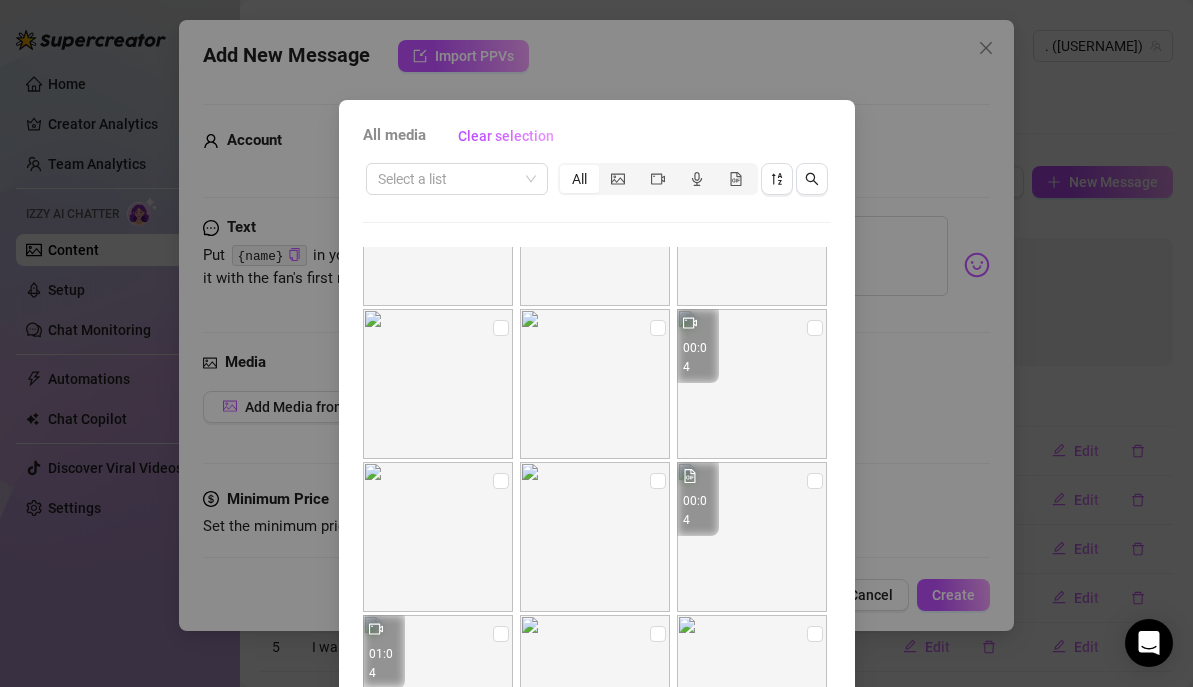 scroll, scrollTop: 1978, scrollLeft: 0, axis: vertical 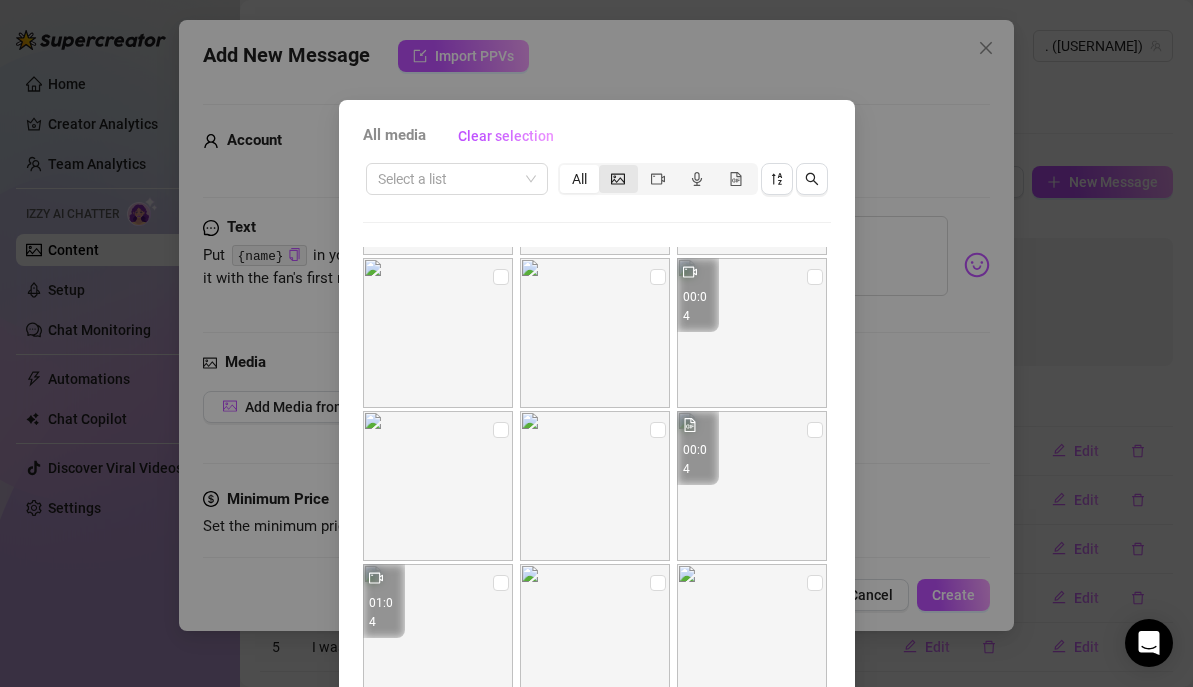 click at bounding box center (618, 179) 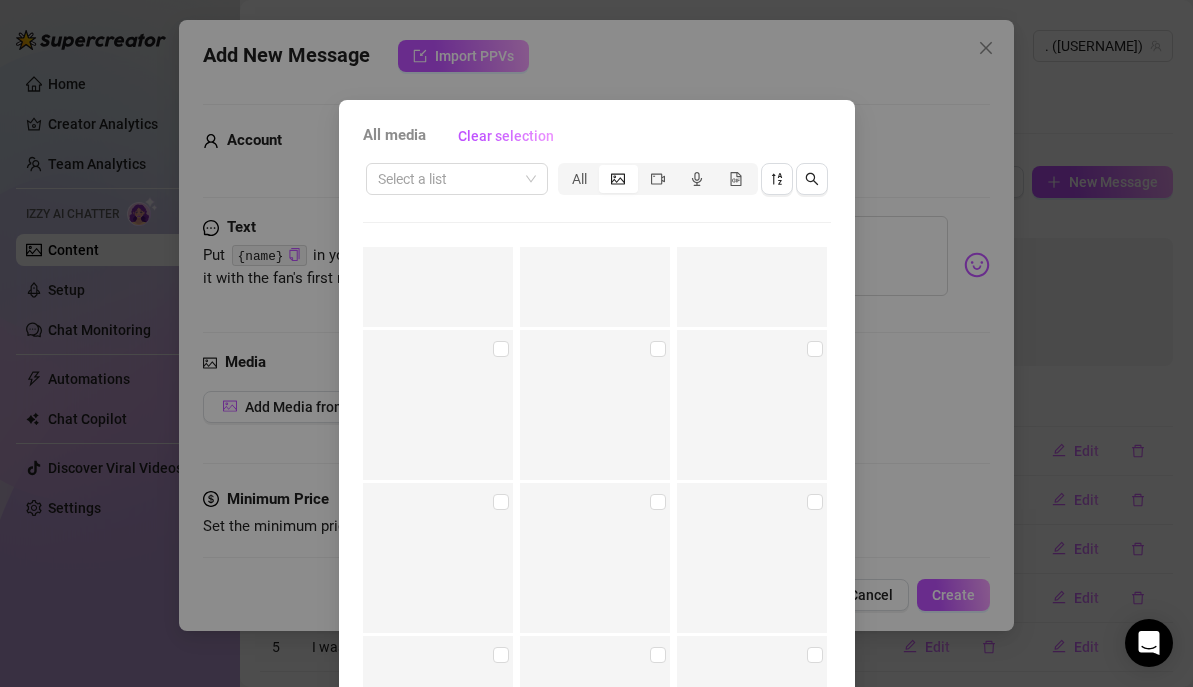 scroll, scrollTop: 10546, scrollLeft: 0, axis: vertical 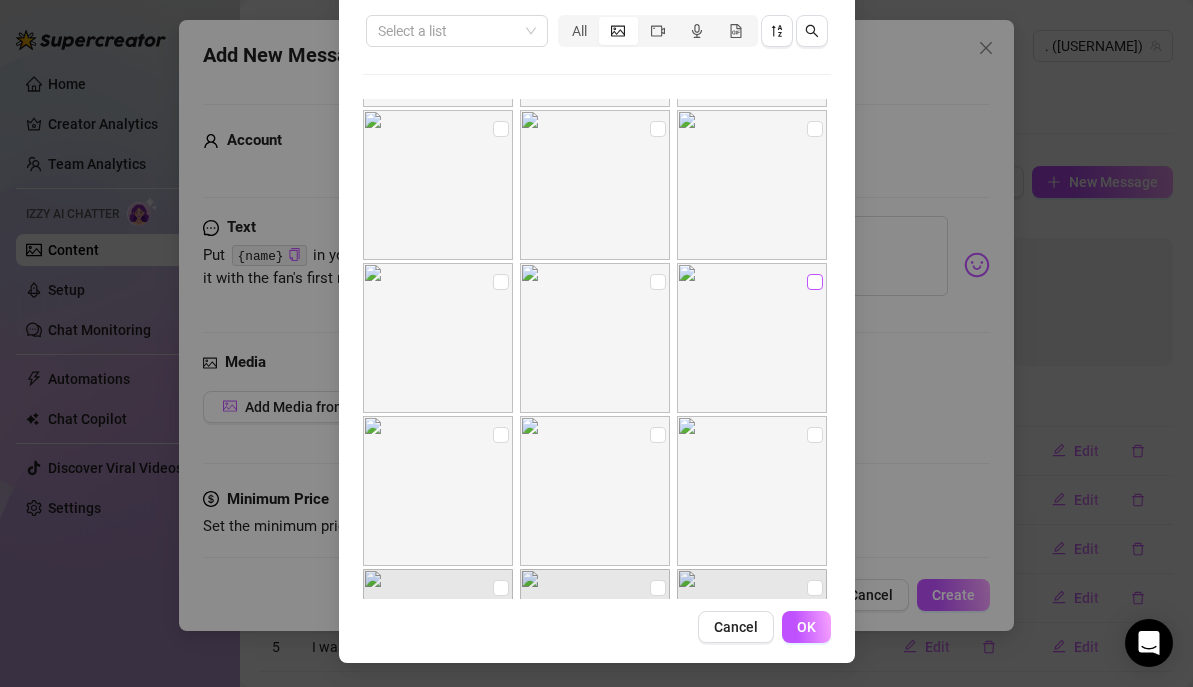 click at bounding box center (815, 282) 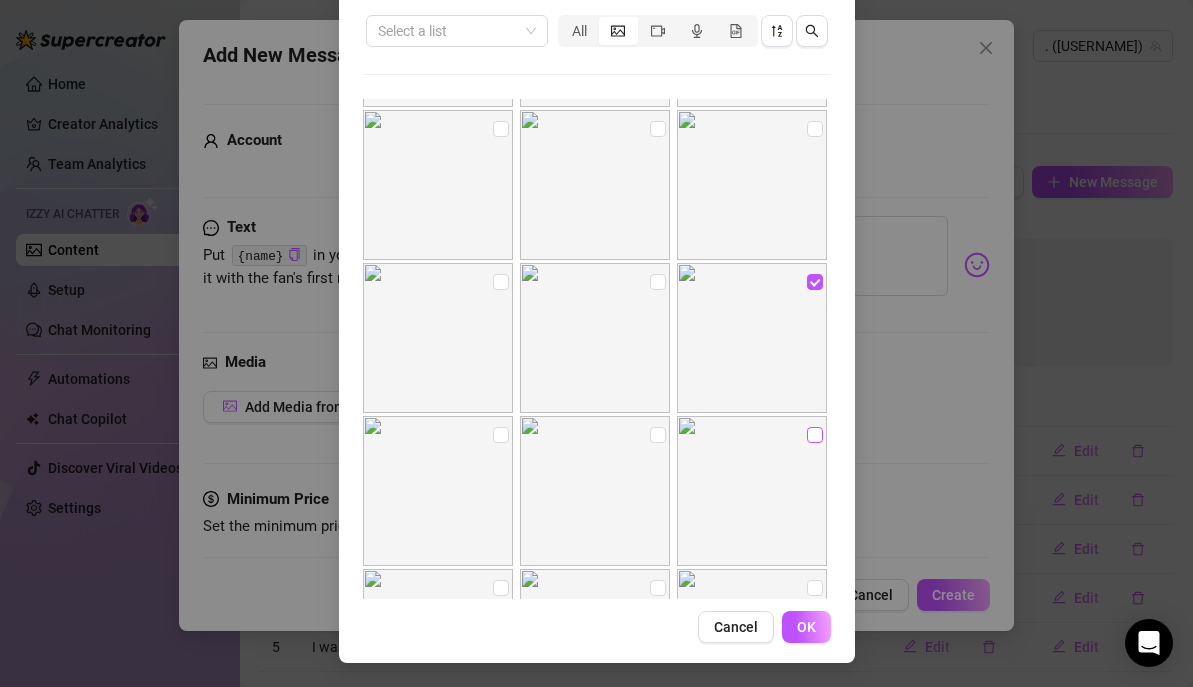 click at bounding box center [815, 435] 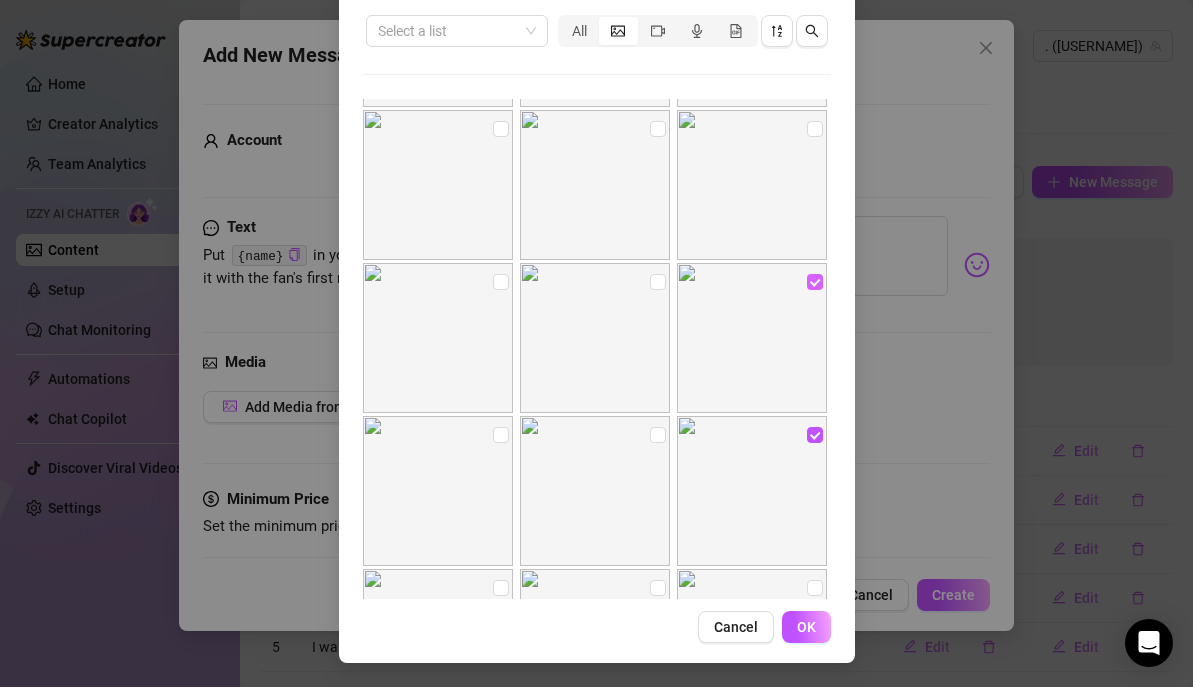 click at bounding box center (815, 282) 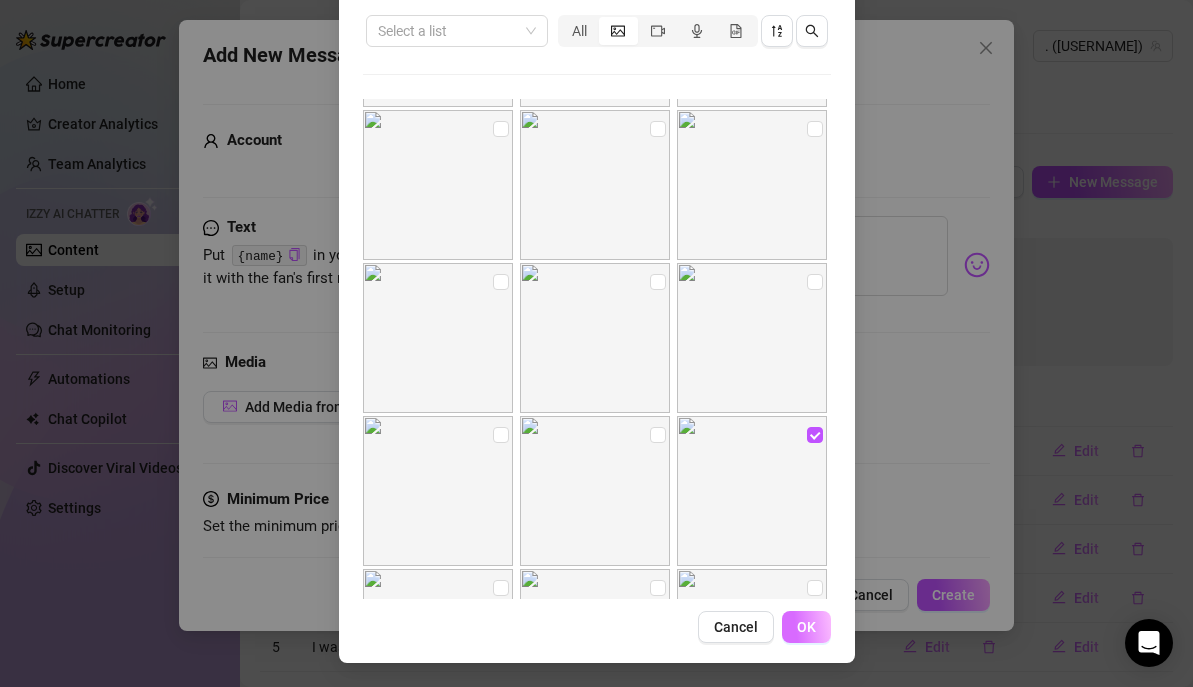 click on "OK" at bounding box center [806, 627] 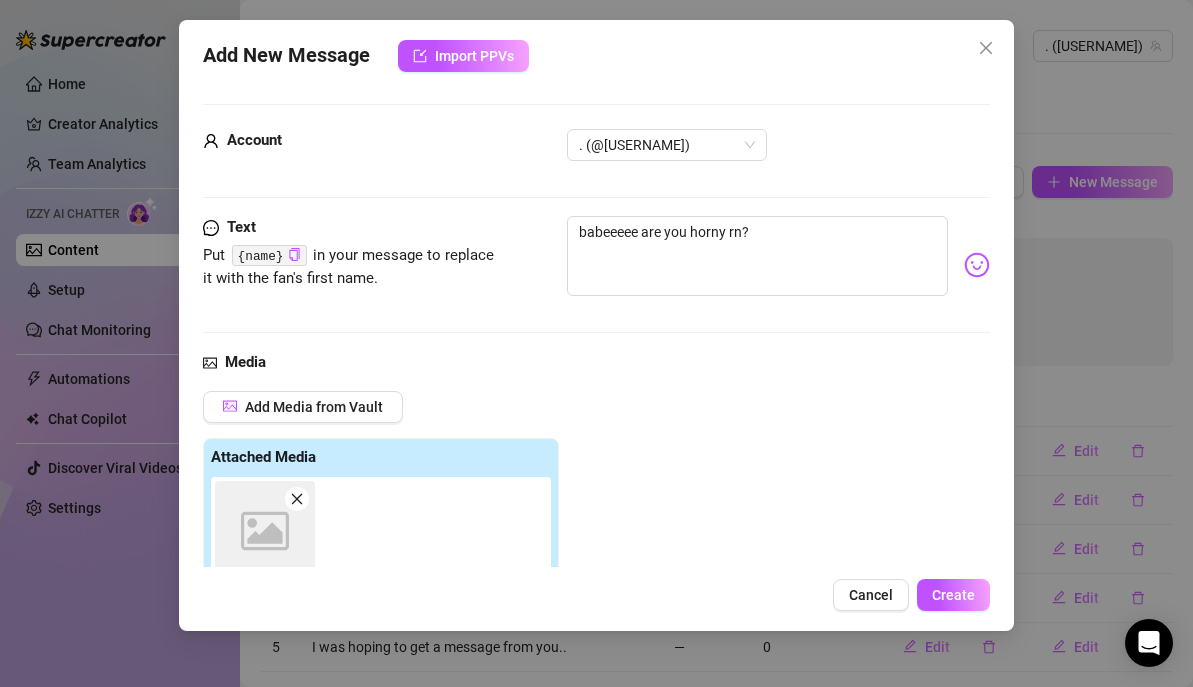 scroll, scrollTop: 198, scrollLeft: 0, axis: vertical 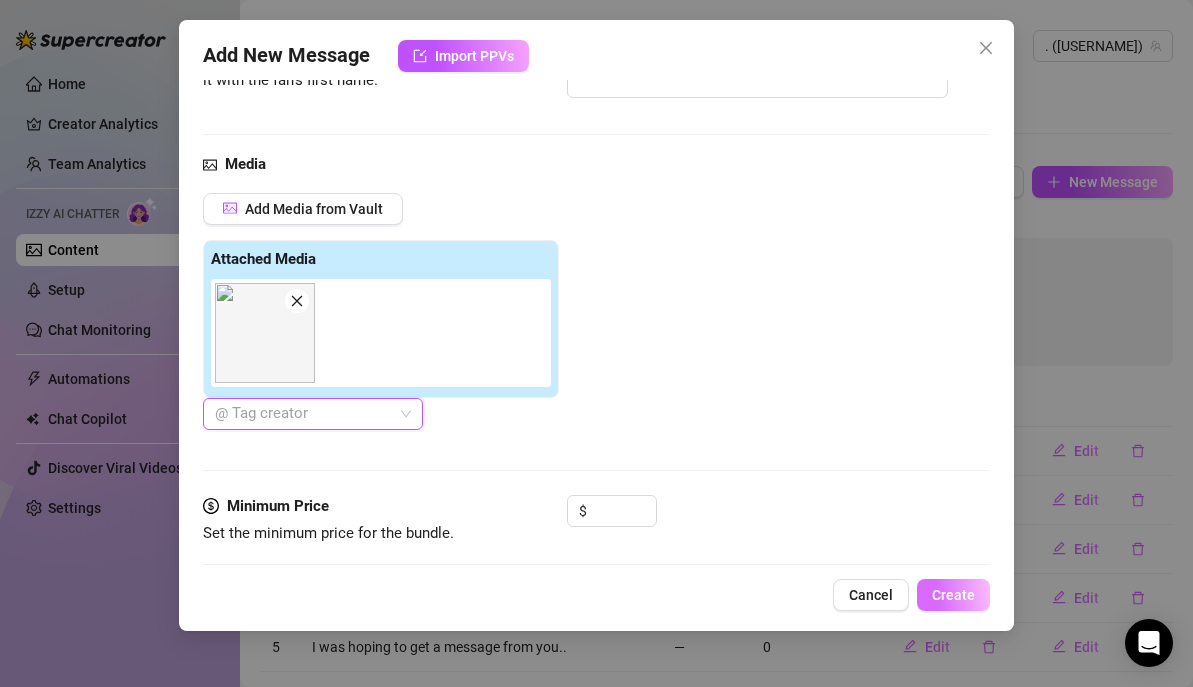 click on "Create" at bounding box center (953, 595) 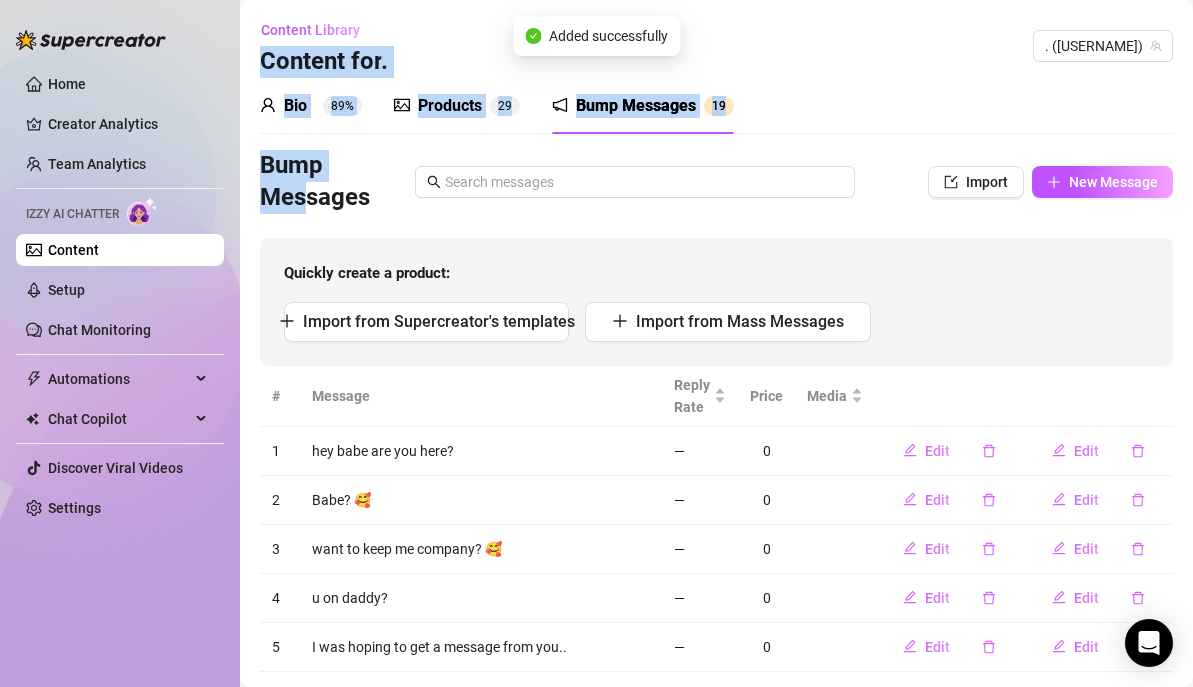 drag, startPoint x: 243, startPoint y: 187, endPoint x: 84, endPoint y: 253, distance: 172.154 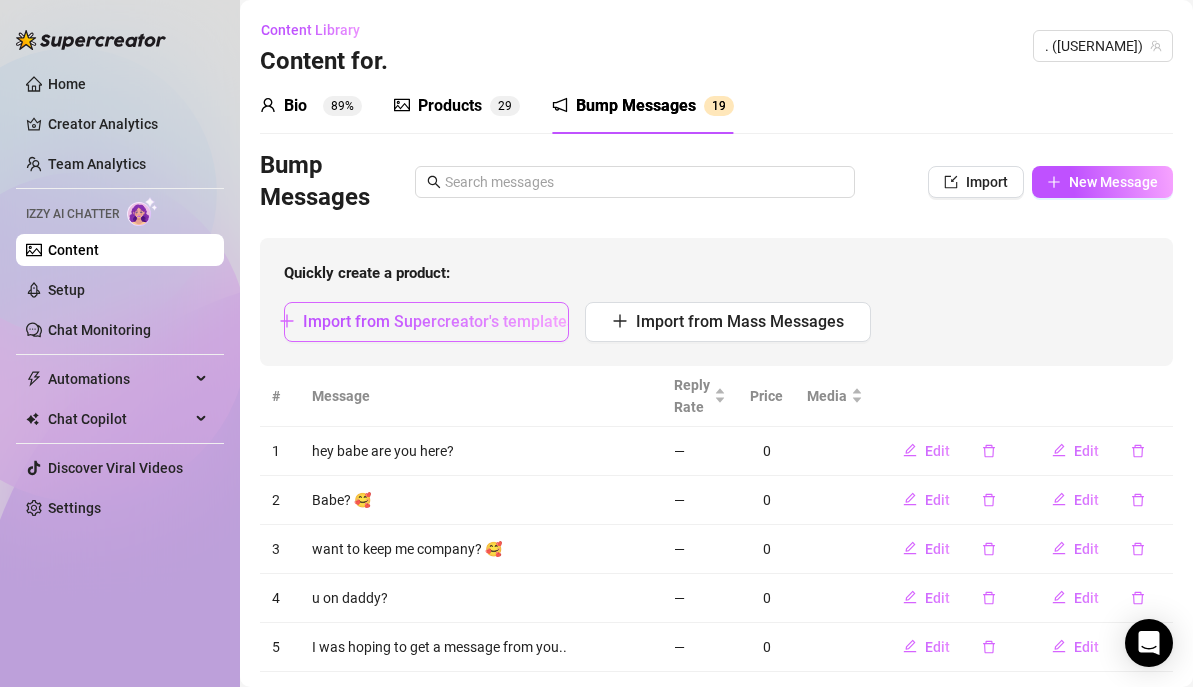 click on "Import from Supercreator's templates" at bounding box center (426, 322) 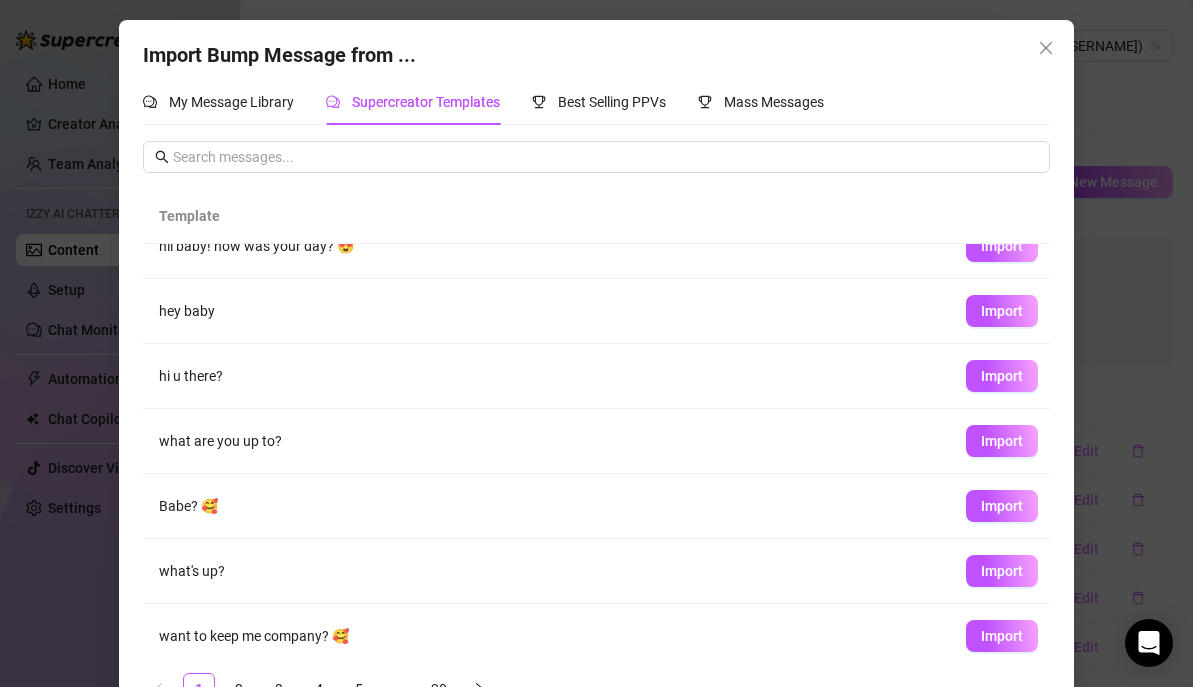 scroll, scrollTop: 238, scrollLeft: 0, axis: vertical 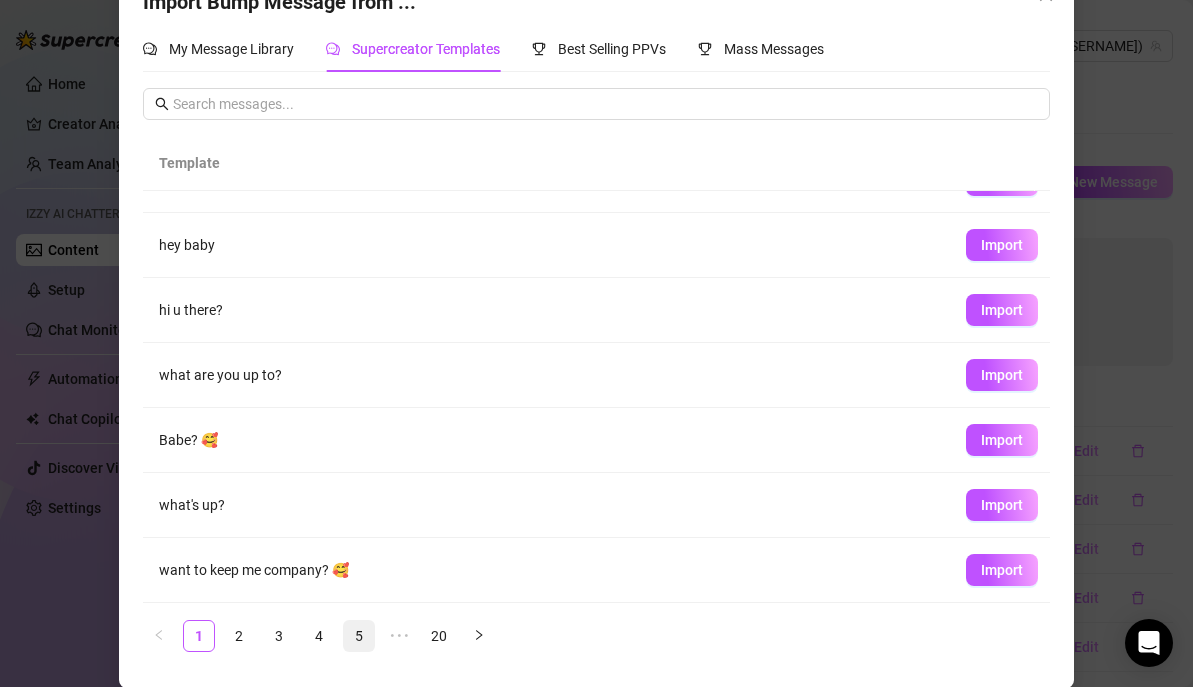 click on "4" at bounding box center (319, 636) 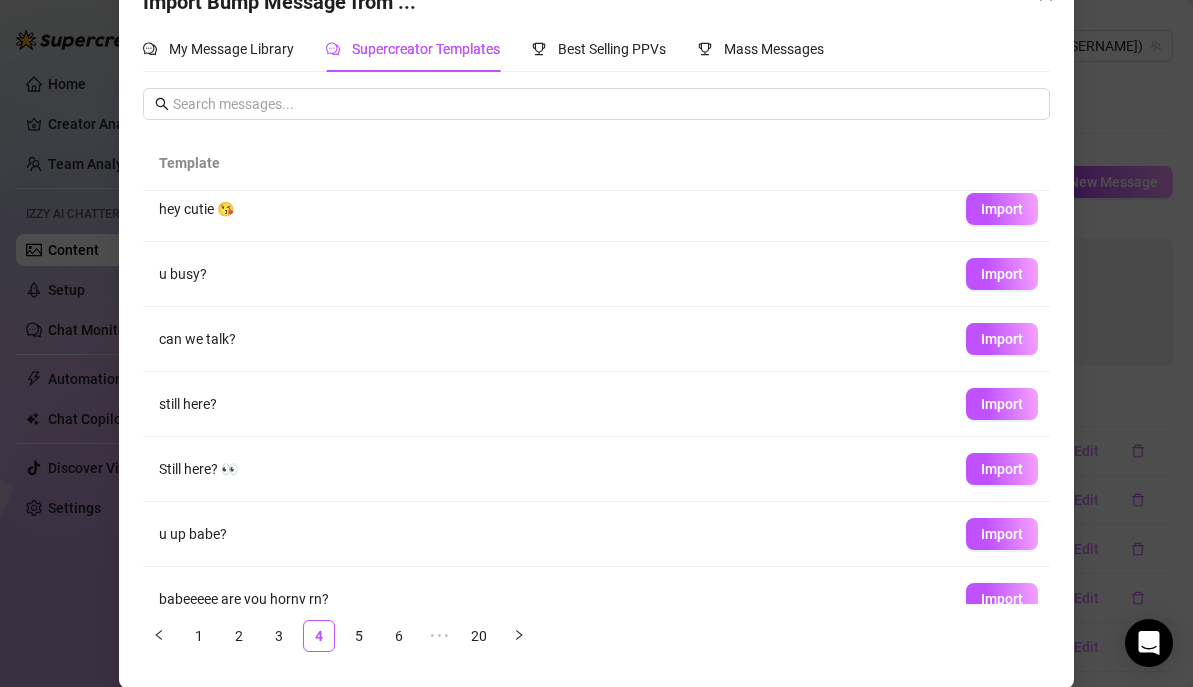 scroll, scrollTop: 238, scrollLeft: 0, axis: vertical 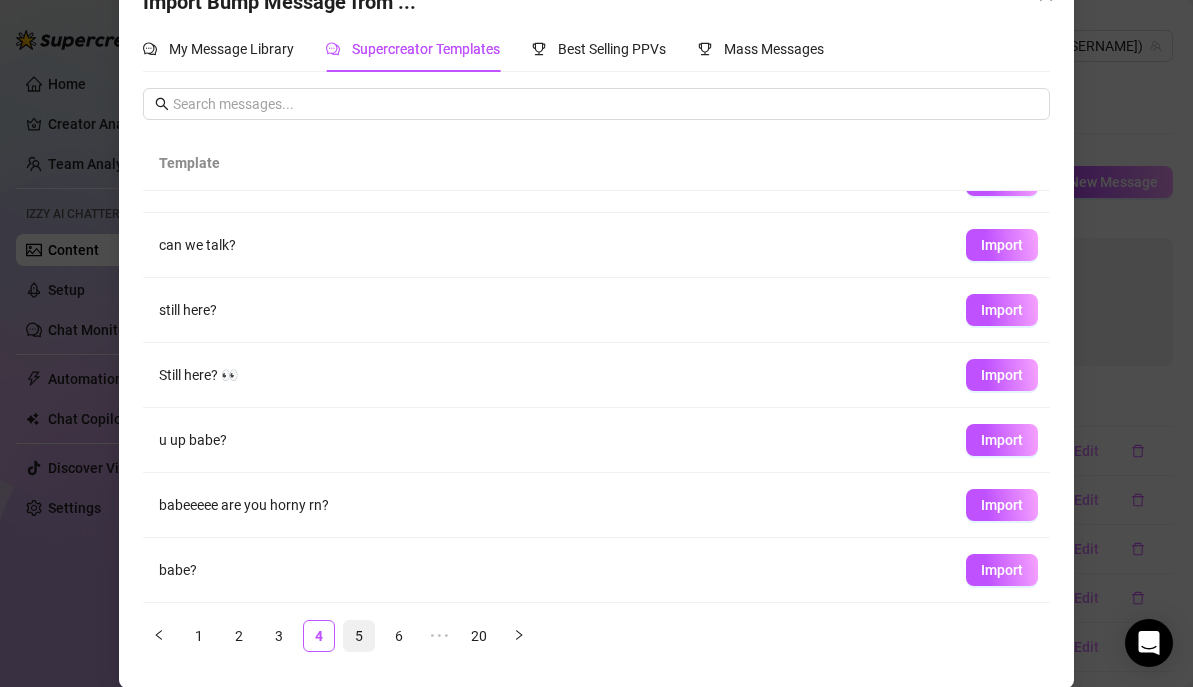 click on "5" at bounding box center (359, 636) 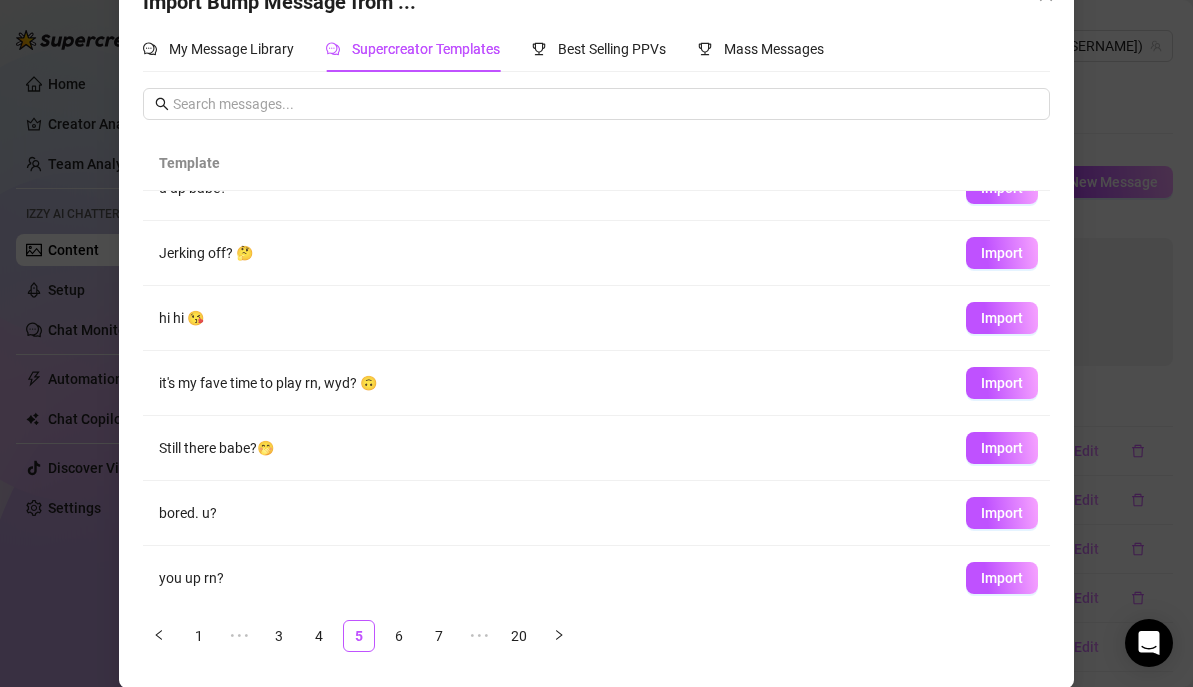 scroll, scrollTop: 98, scrollLeft: 0, axis: vertical 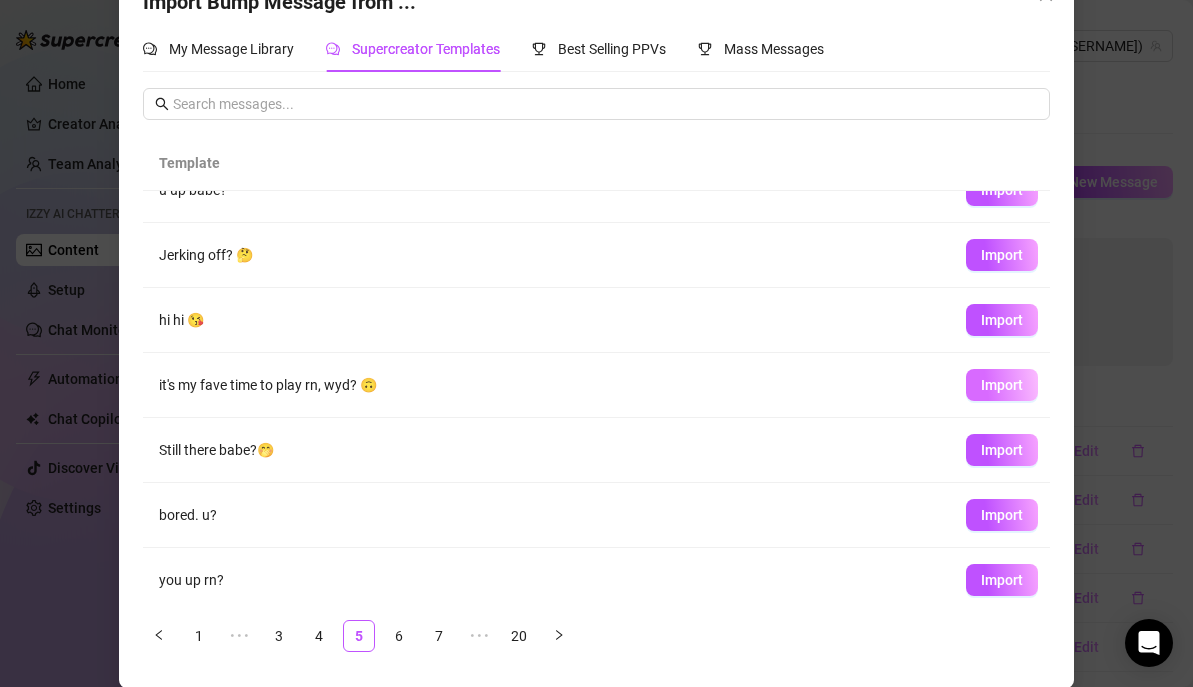 click on "Import" at bounding box center [1002, 385] 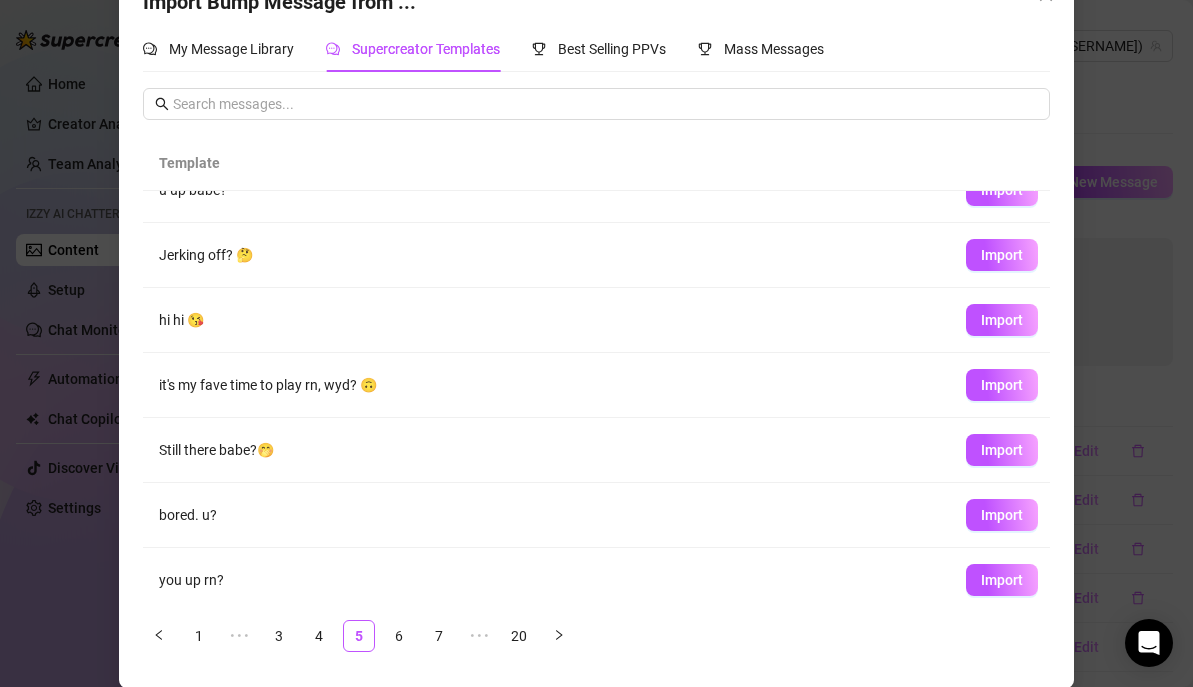 scroll, scrollTop: 33, scrollLeft: 0, axis: vertical 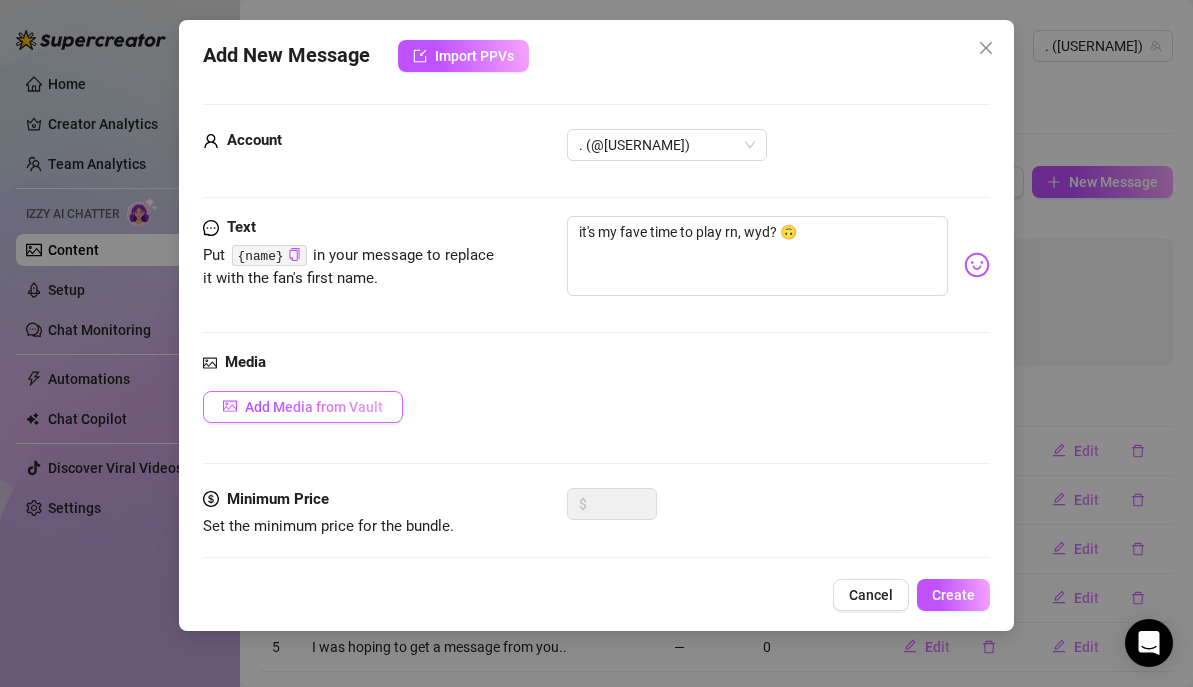 click on "Add Media from Vault" at bounding box center [314, 407] 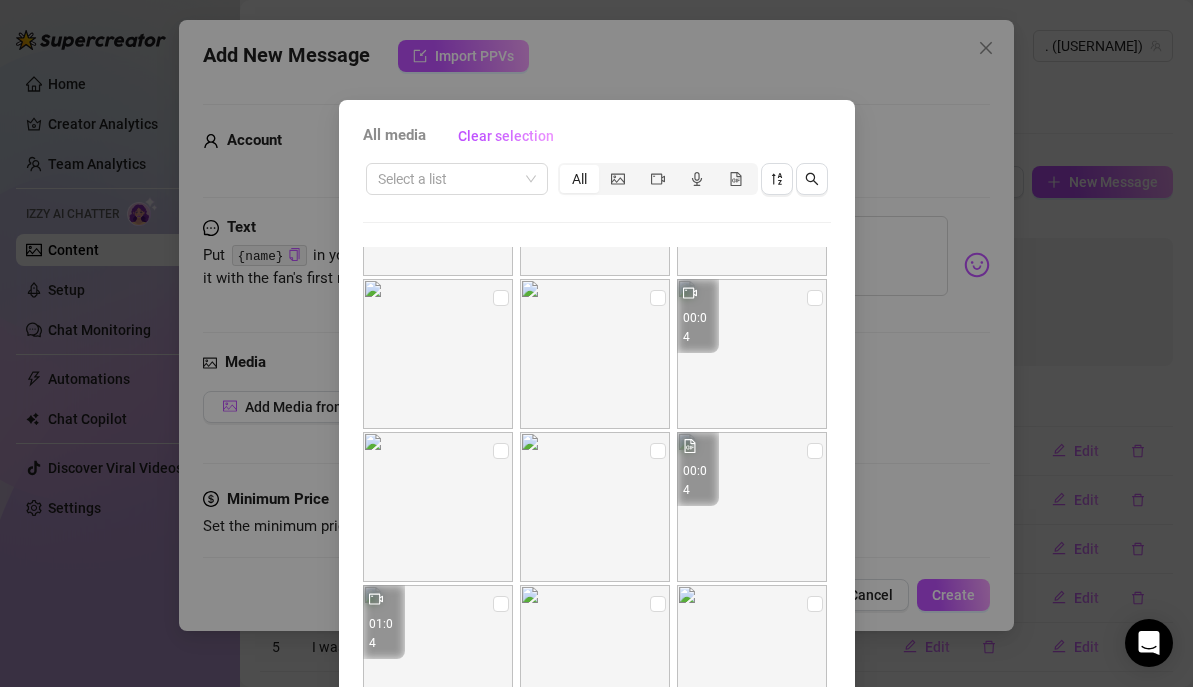 scroll, scrollTop: 1978, scrollLeft: 0, axis: vertical 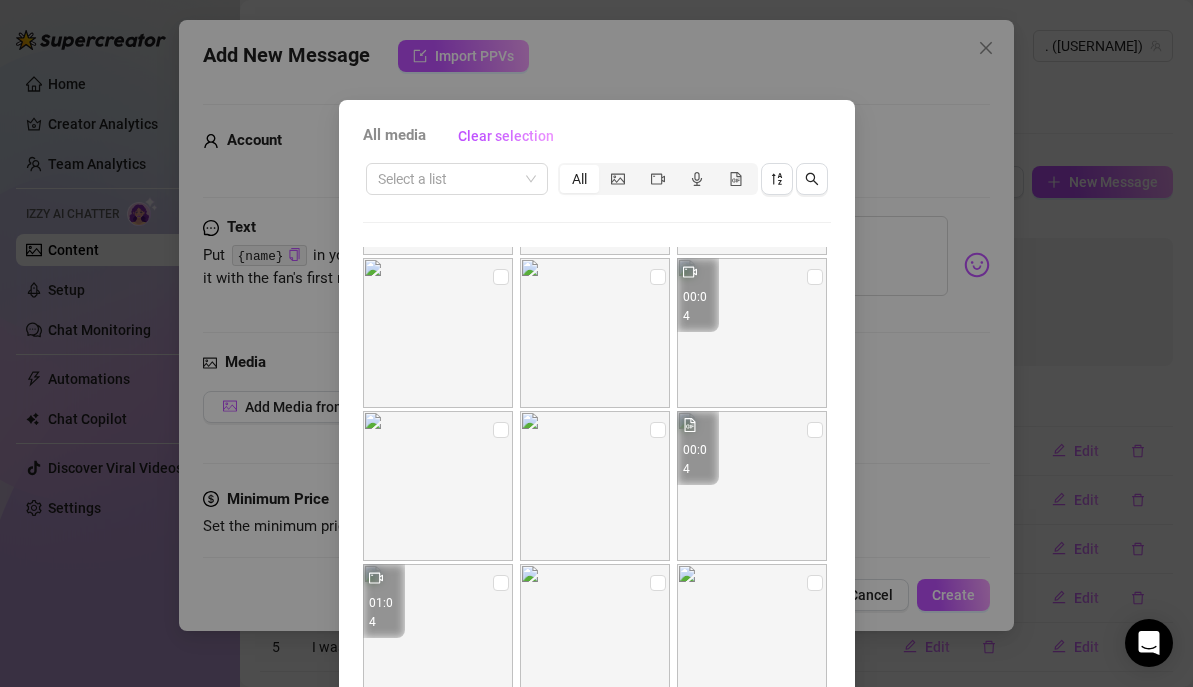 click 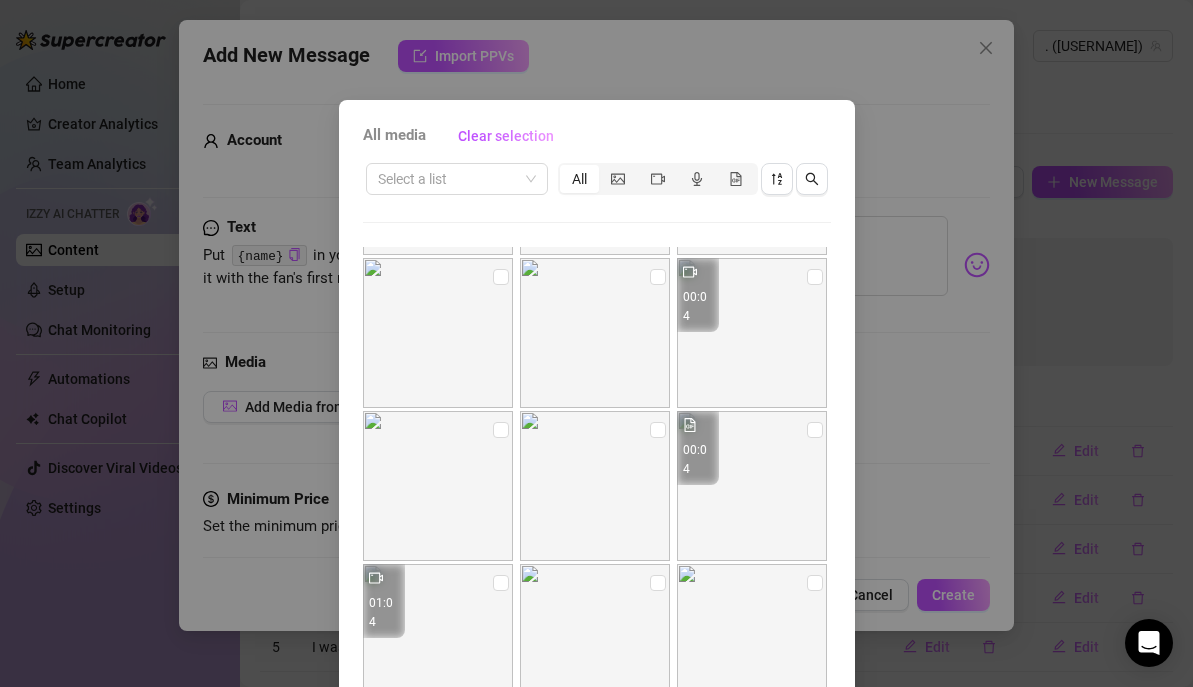 click at bounding box center (604, 168) 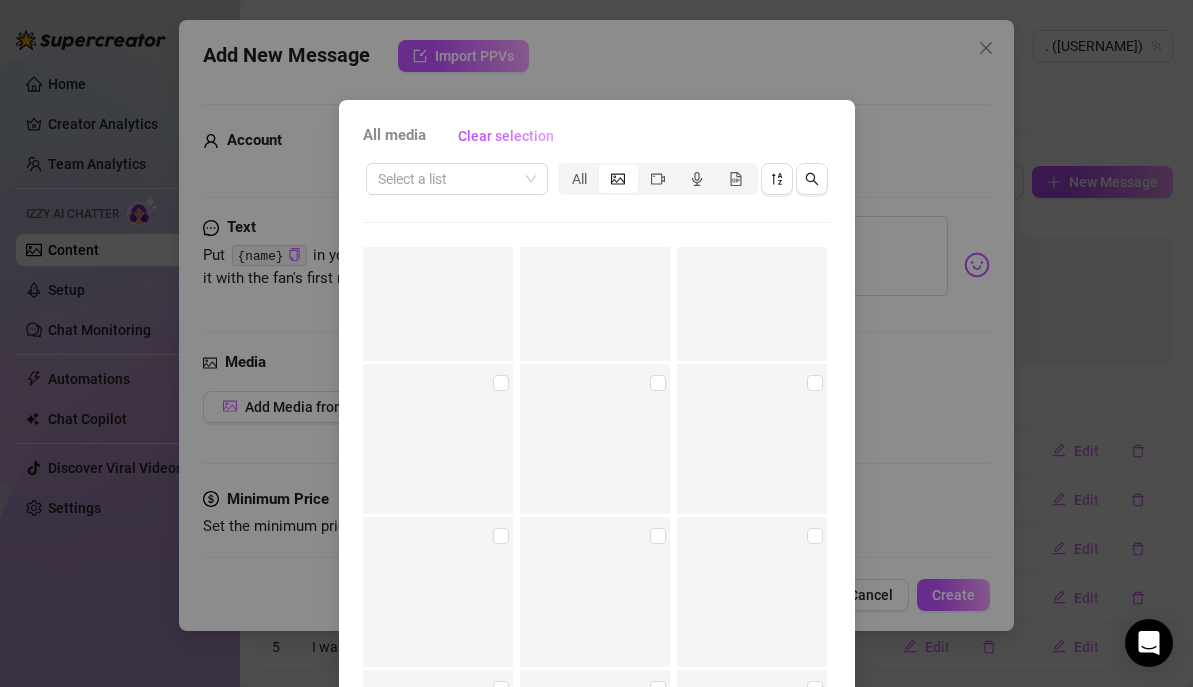 scroll, scrollTop: 11372, scrollLeft: 0, axis: vertical 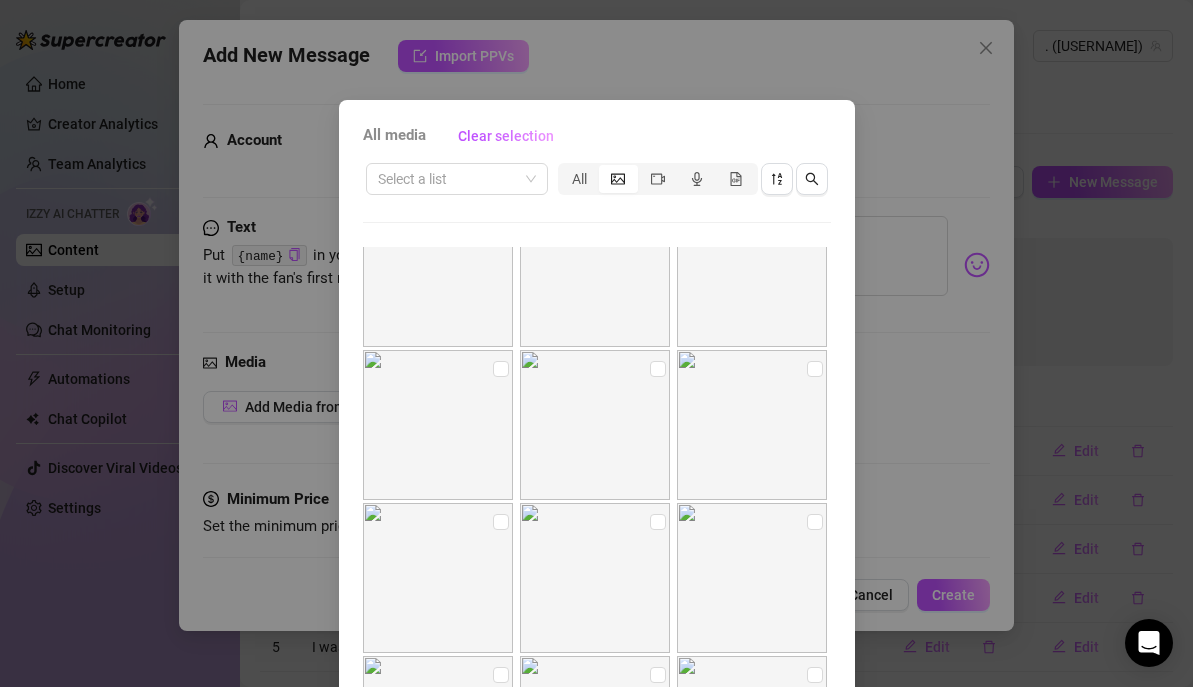 click on "All media Clear selection Select a list All Image placeholder Image placeholder Image placeholder Image placeholder Image placeholder Image placeholder Image placeholder Image placeholder Image placeholder Image placeholder Image placeholder Image placeholder Image placeholder Image placeholder Image placeholder Image placeholder Image placeholder Image placeholder Image placeholder Image placeholder Image placeholder Image placeholder Image placeholder Image placeholder Cancel OK" at bounding box center (596, 343) 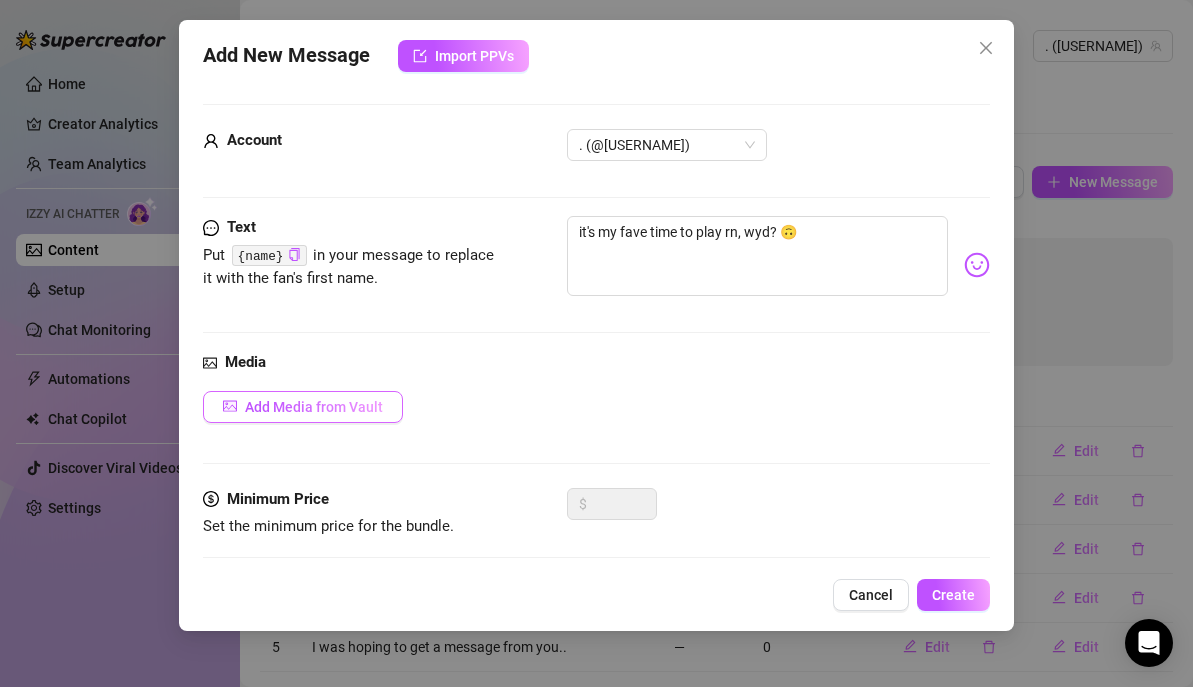 click on "Add Media from Vault" at bounding box center [314, 407] 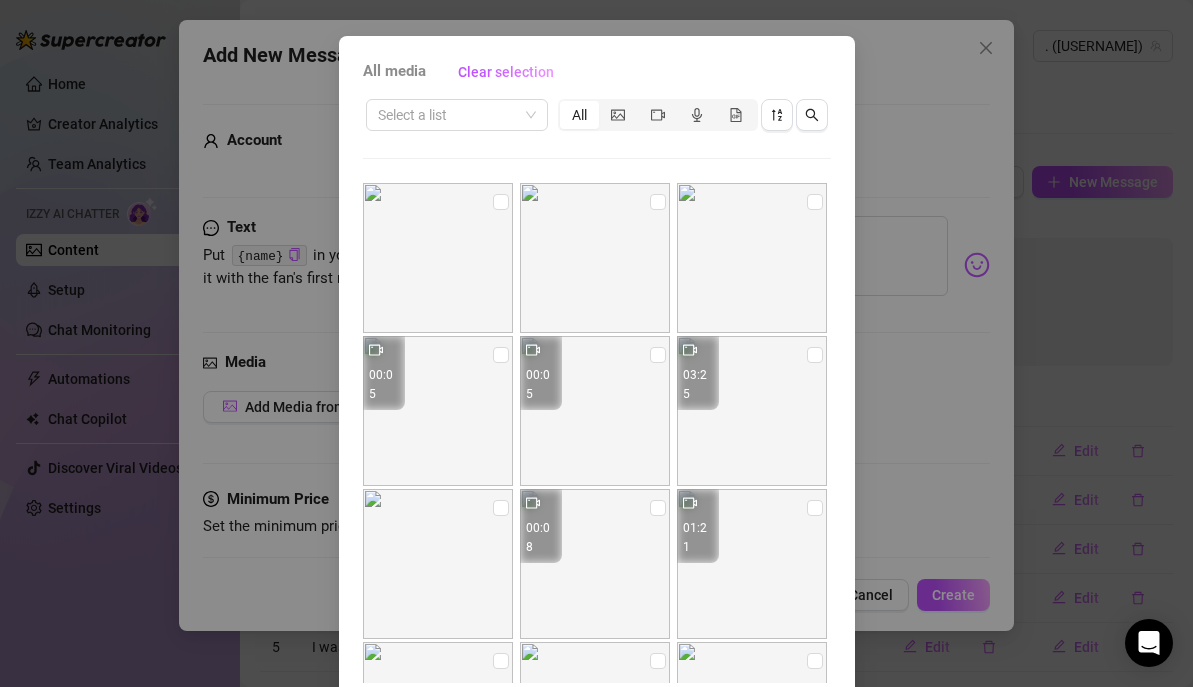 scroll, scrollTop: 148, scrollLeft: 0, axis: vertical 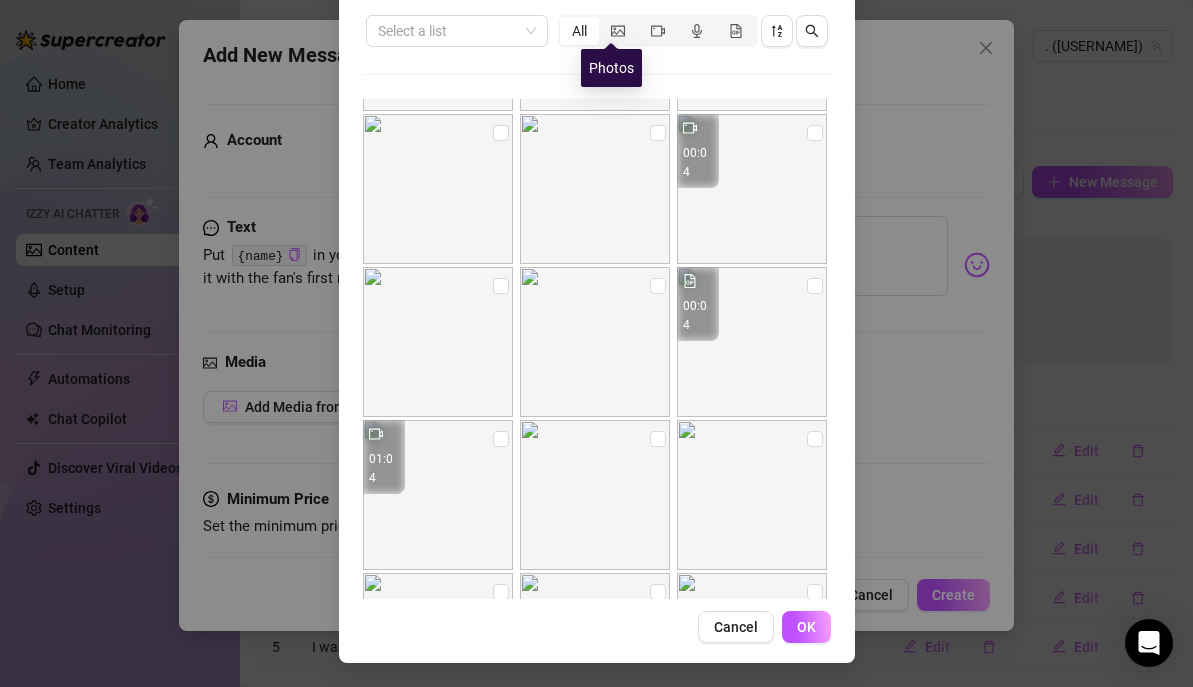 click 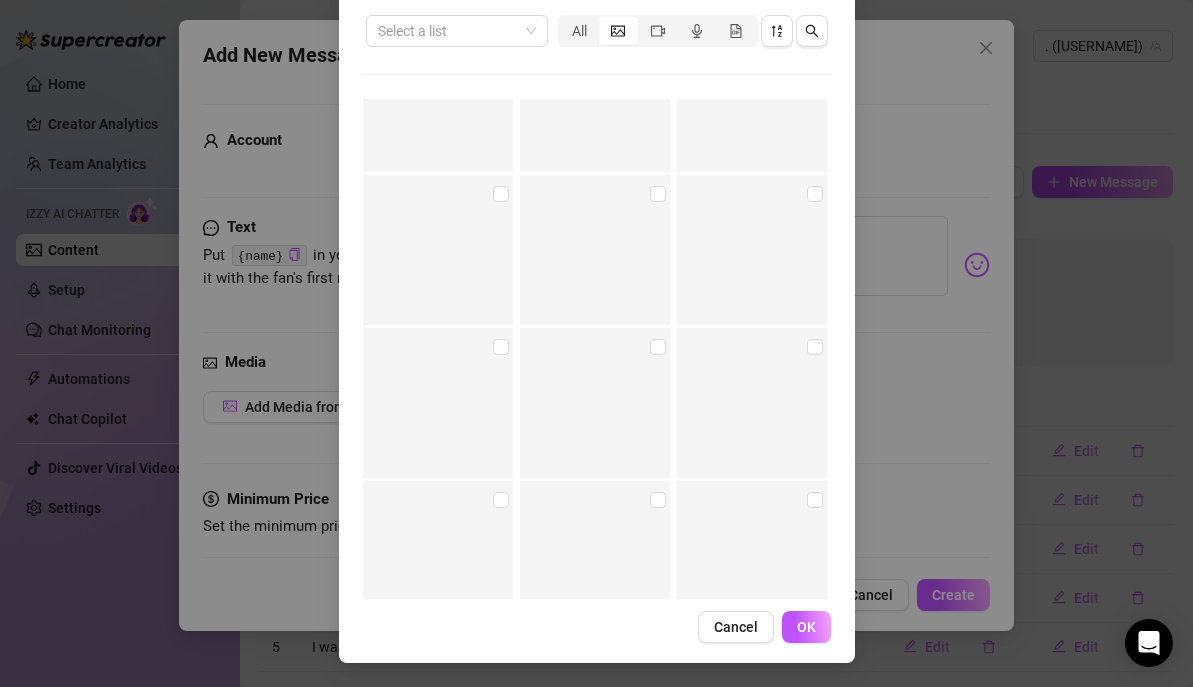 scroll, scrollTop: 8127, scrollLeft: 0, axis: vertical 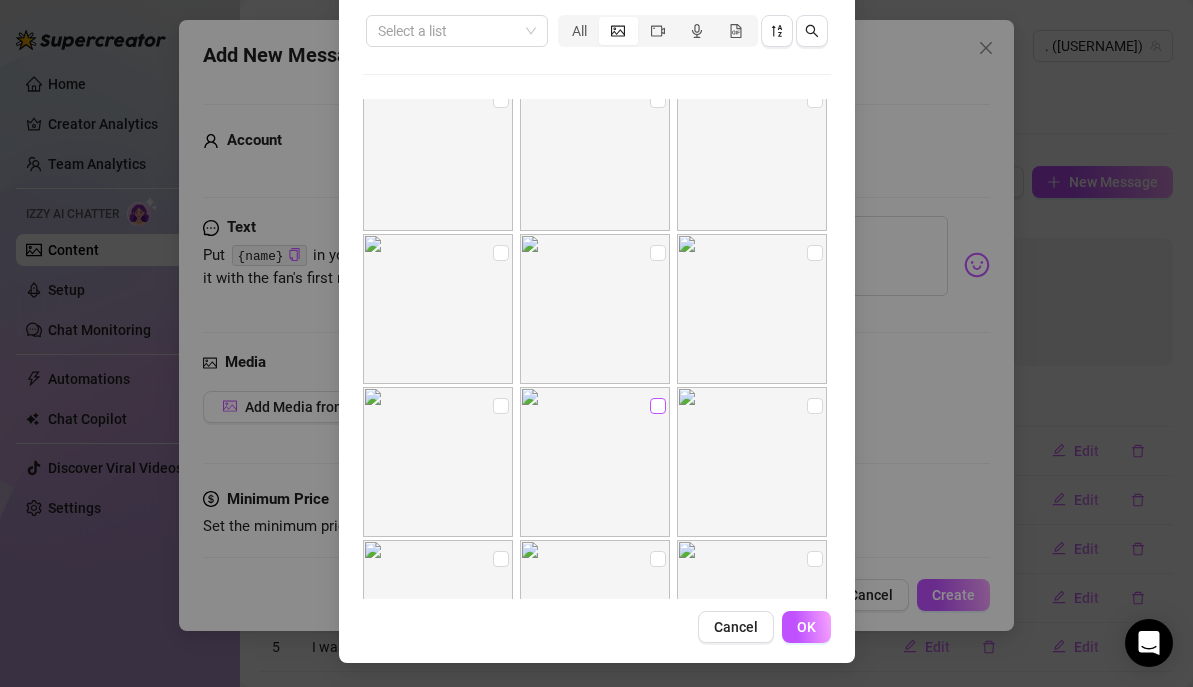 click at bounding box center (658, 406) 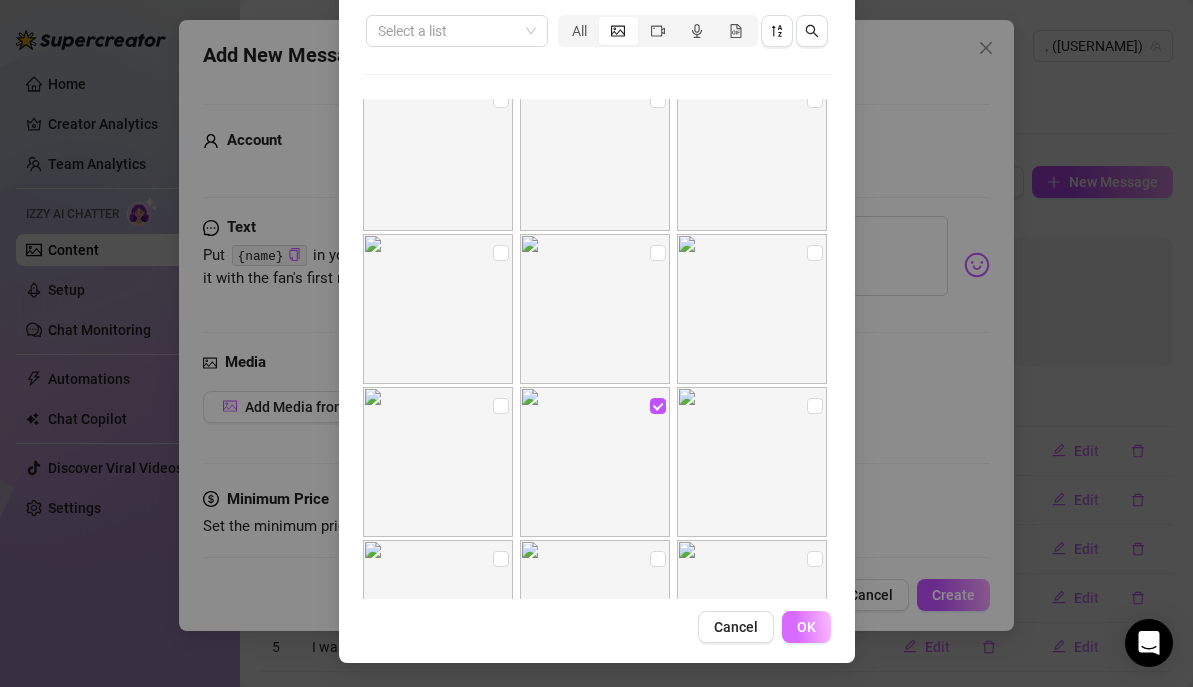 click on "OK" at bounding box center [806, 627] 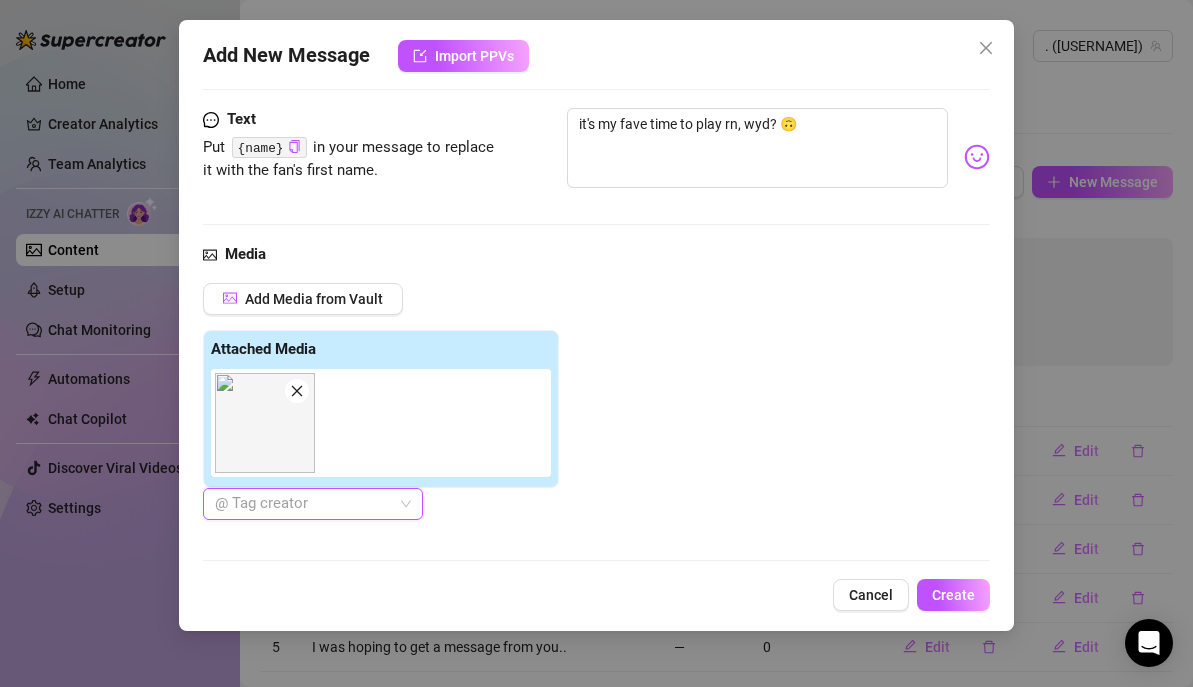 scroll, scrollTop: 213, scrollLeft: 0, axis: vertical 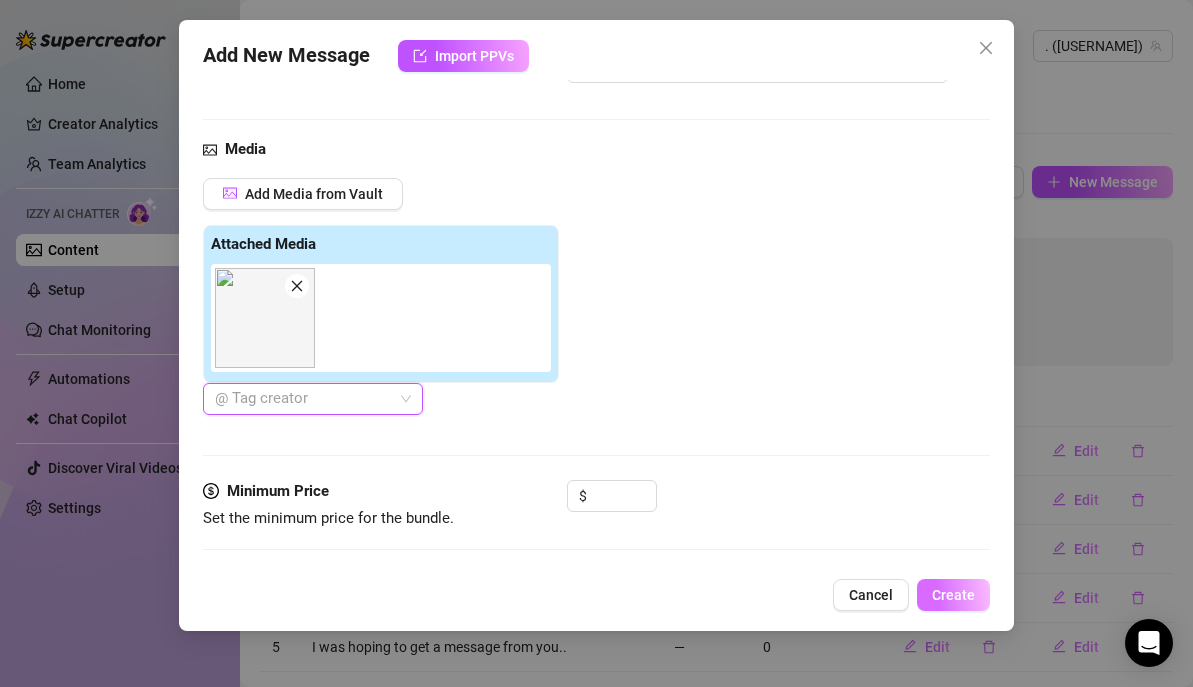 click on "Create" at bounding box center (953, 595) 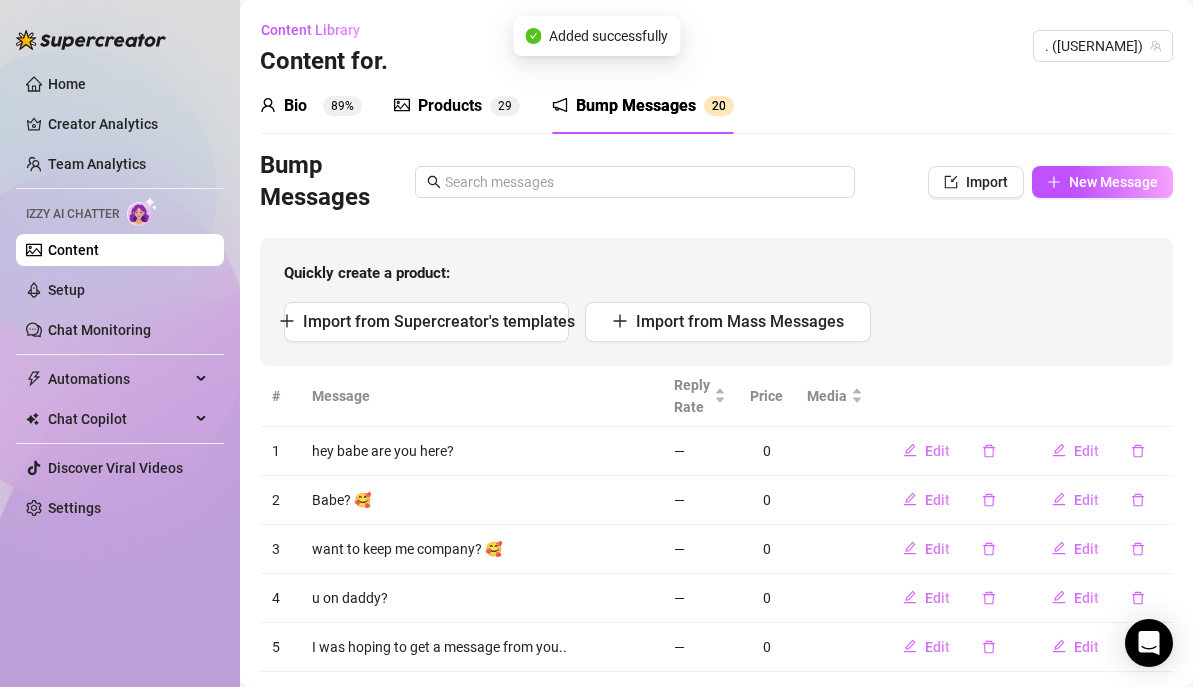 drag, startPoint x: 84, startPoint y: 245, endPoint x: 96, endPoint y: 249, distance: 12.649111 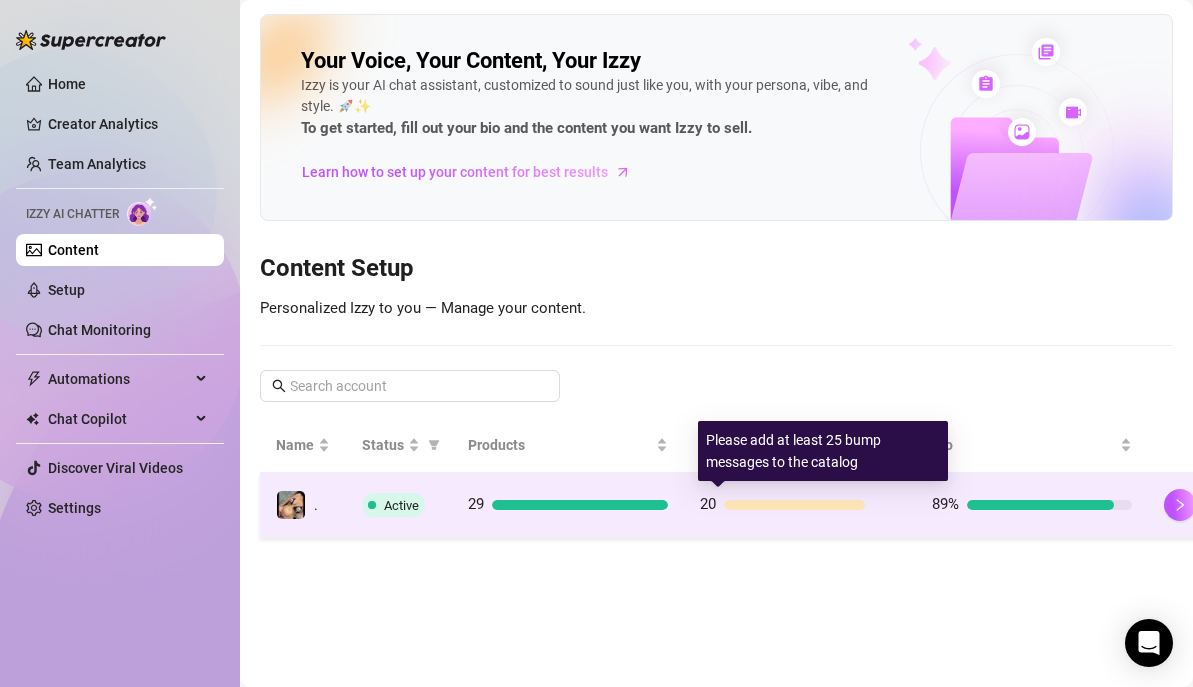 click at bounding box center (794, 505) 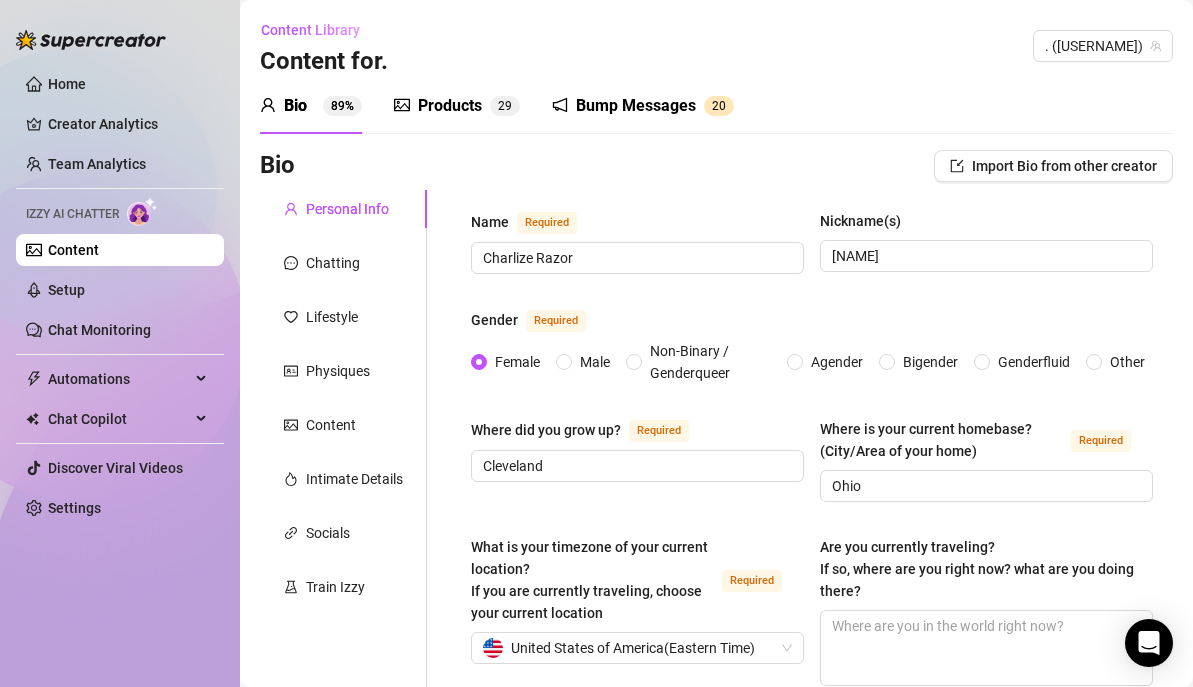 click on "Bump Messages" at bounding box center (636, 106) 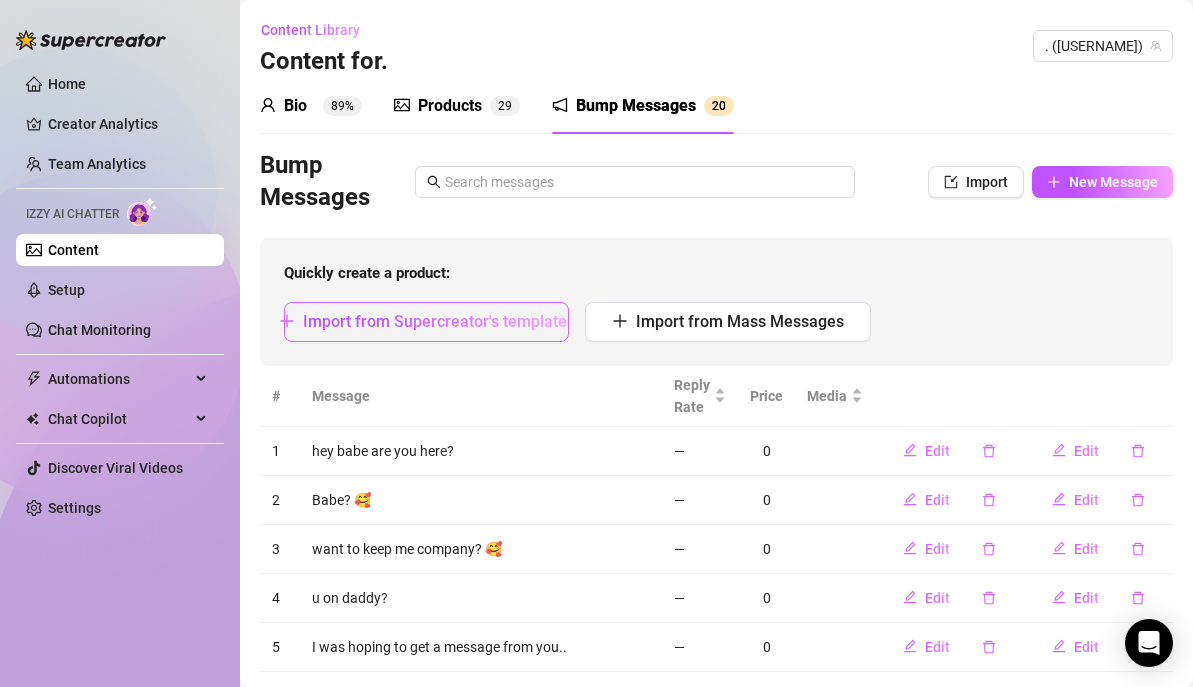 click on "Import from Supercreator's templates" at bounding box center [439, 321] 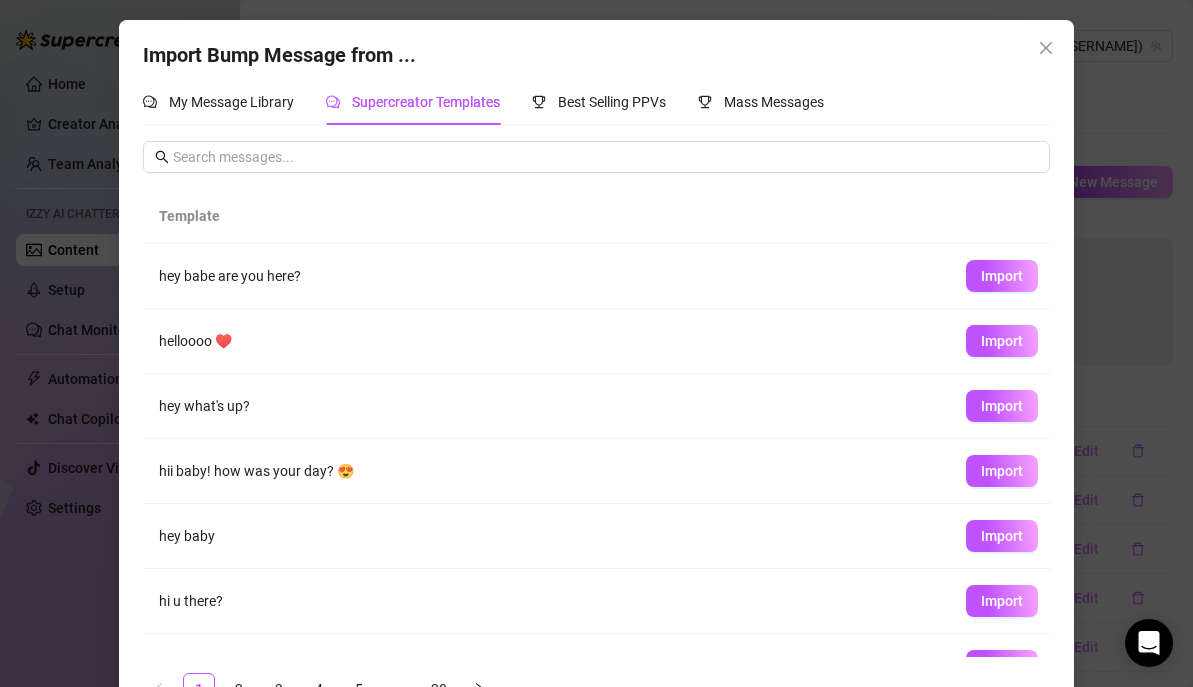 scroll, scrollTop: 238, scrollLeft: 0, axis: vertical 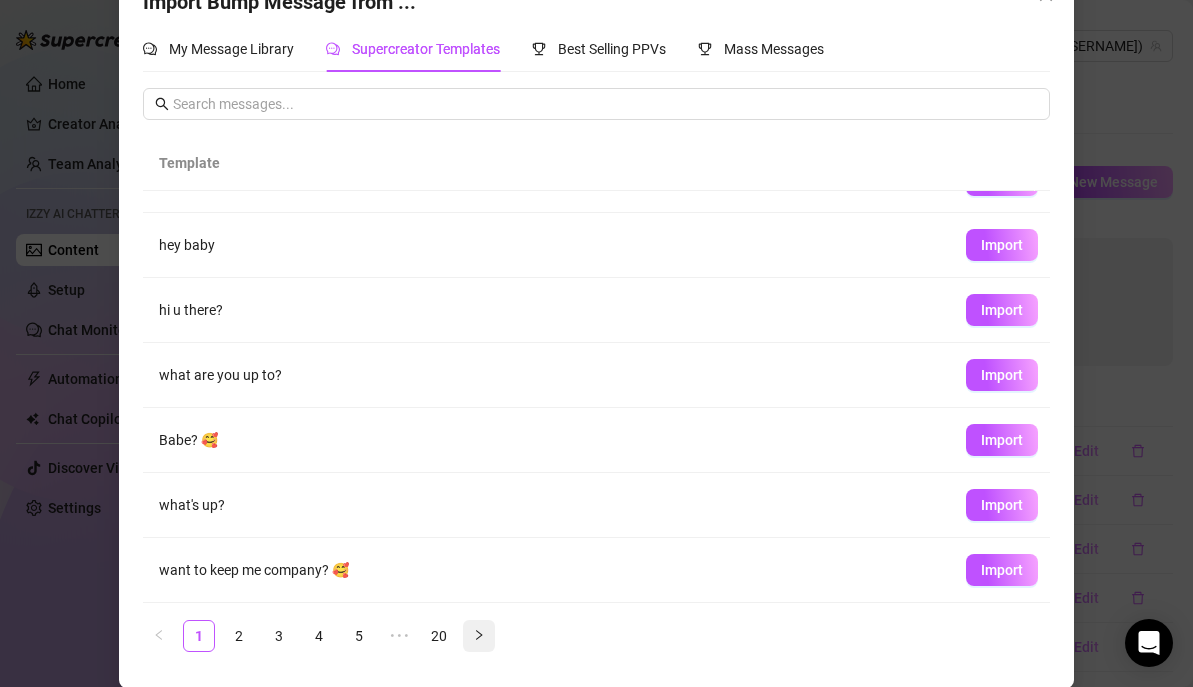 click at bounding box center [479, 636] 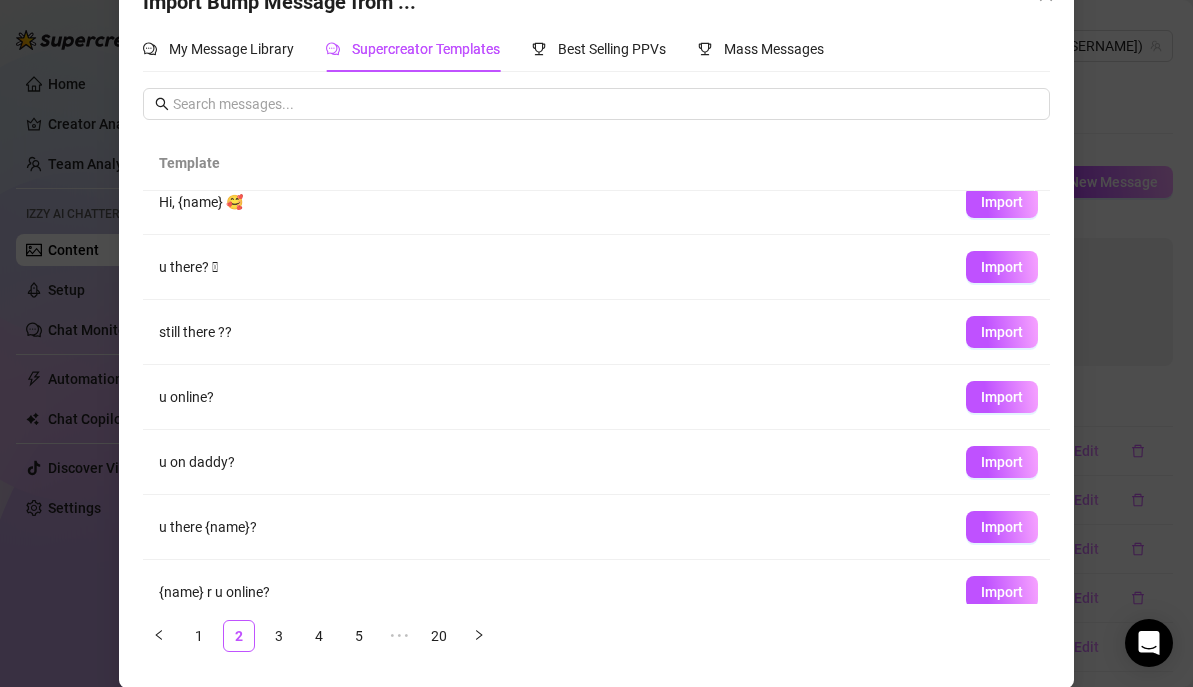 scroll, scrollTop: 238, scrollLeft: 0, axis: vertical 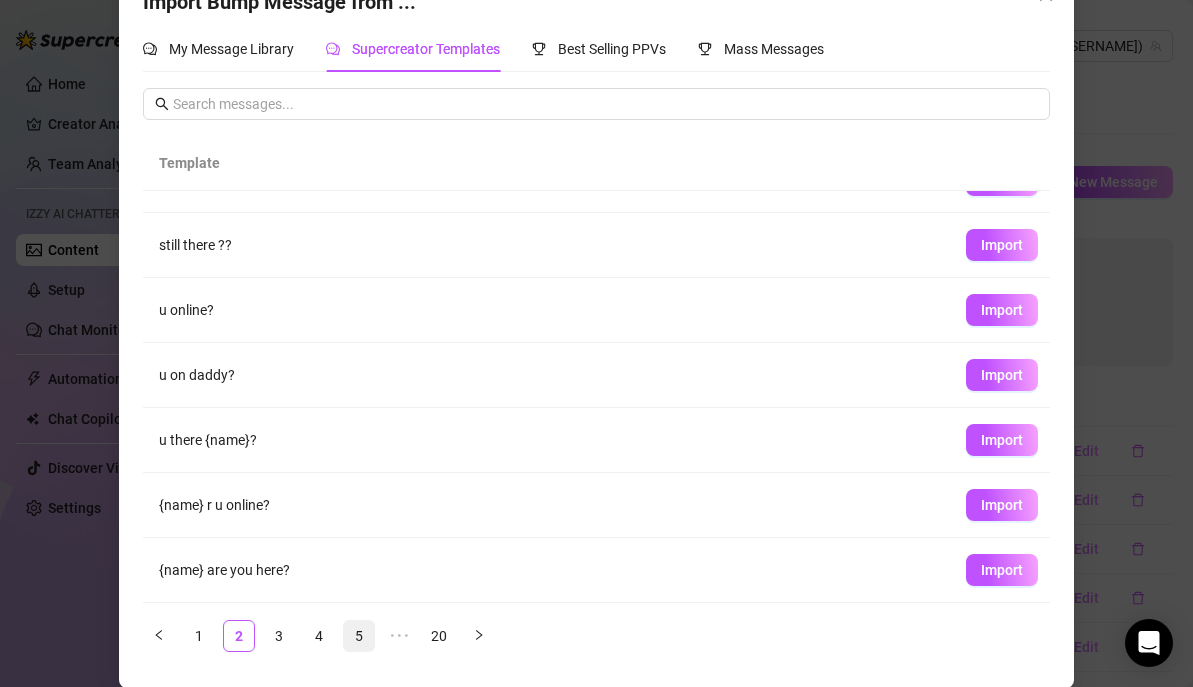 click on "5" at bounding box center [359, 636] 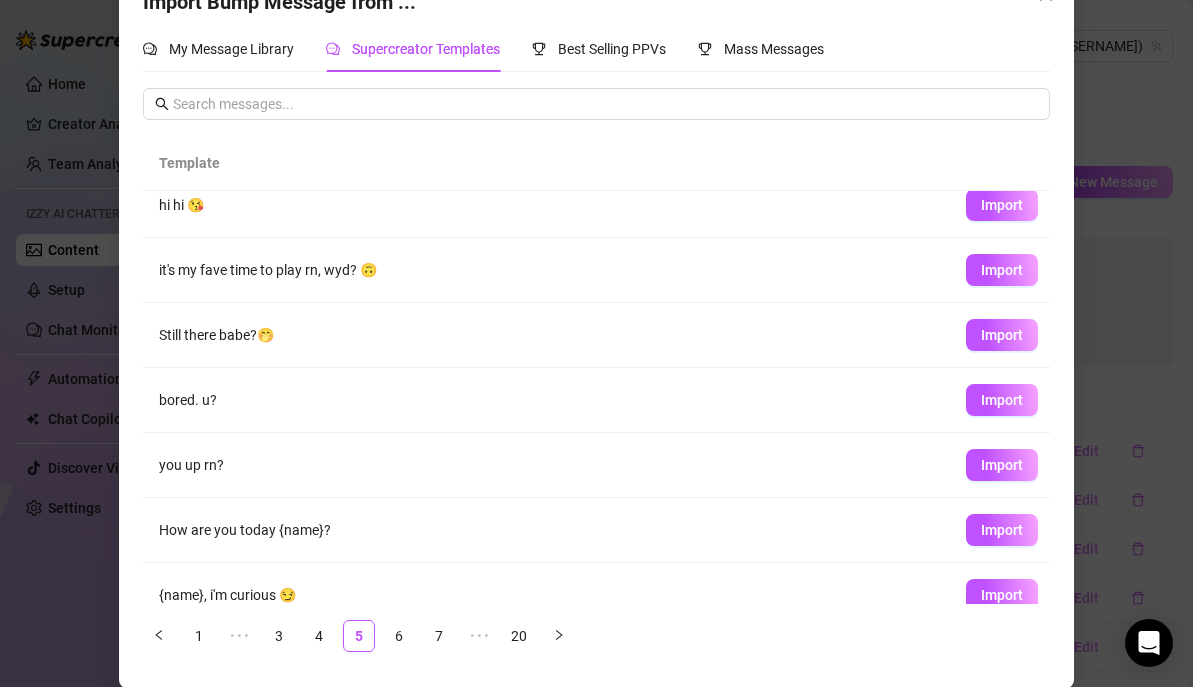 scroll, scrollTop: 238, scrollLeft: 0, axis: vertical 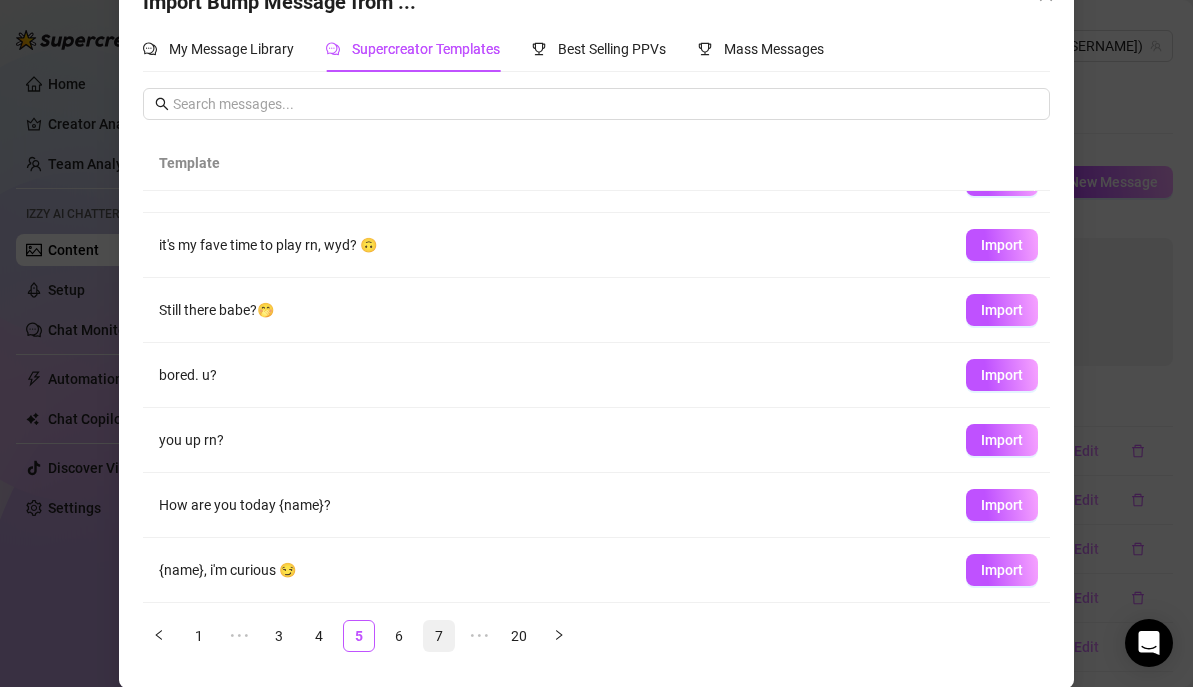 click on "6" at bounding box center [399, 636] 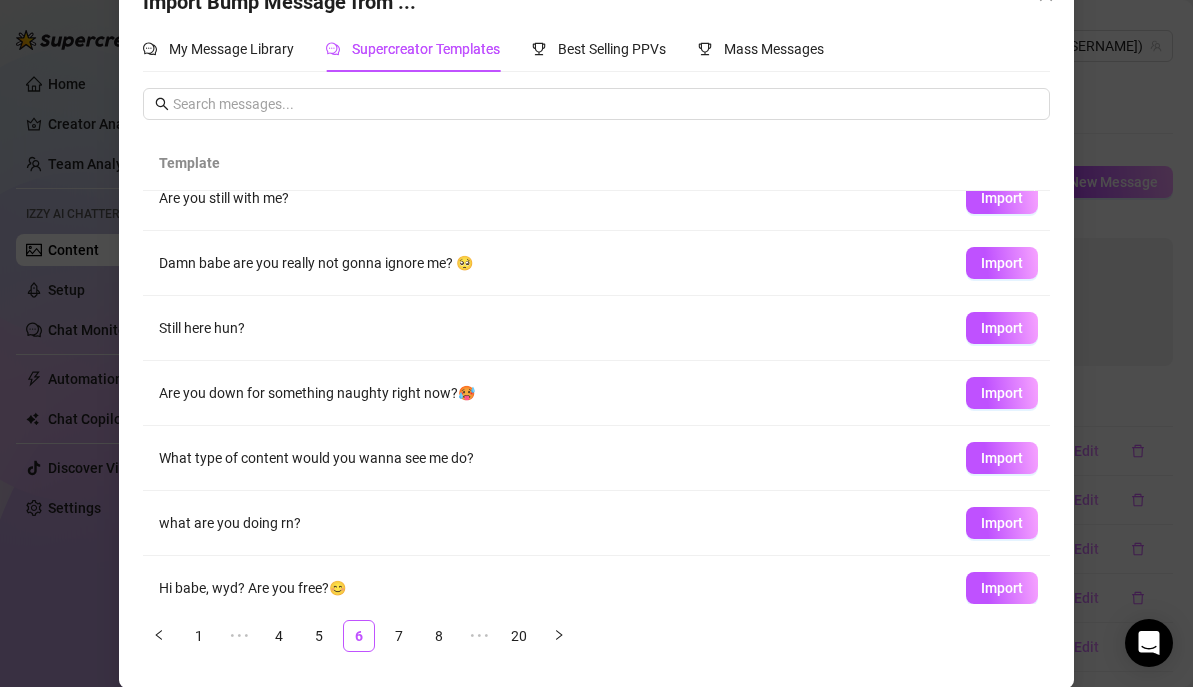 scroll, scrollTop: 0, scrollLeft: 0, axis: both 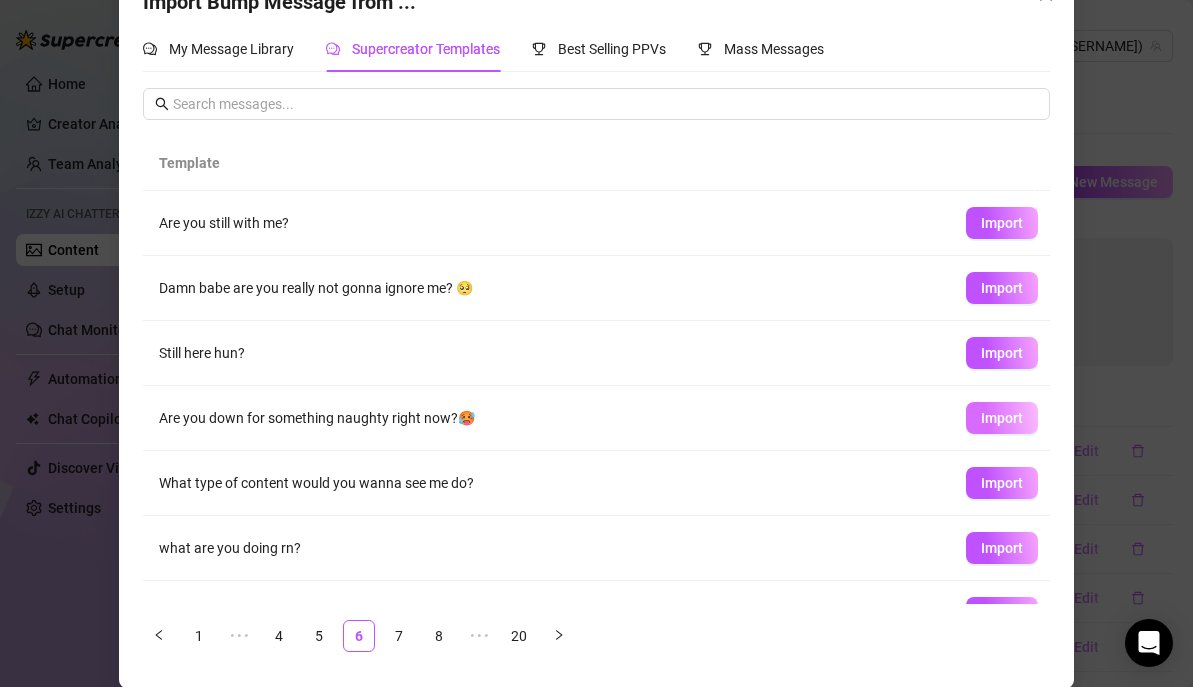 click on "Import" at bounding box center [1002, 418] 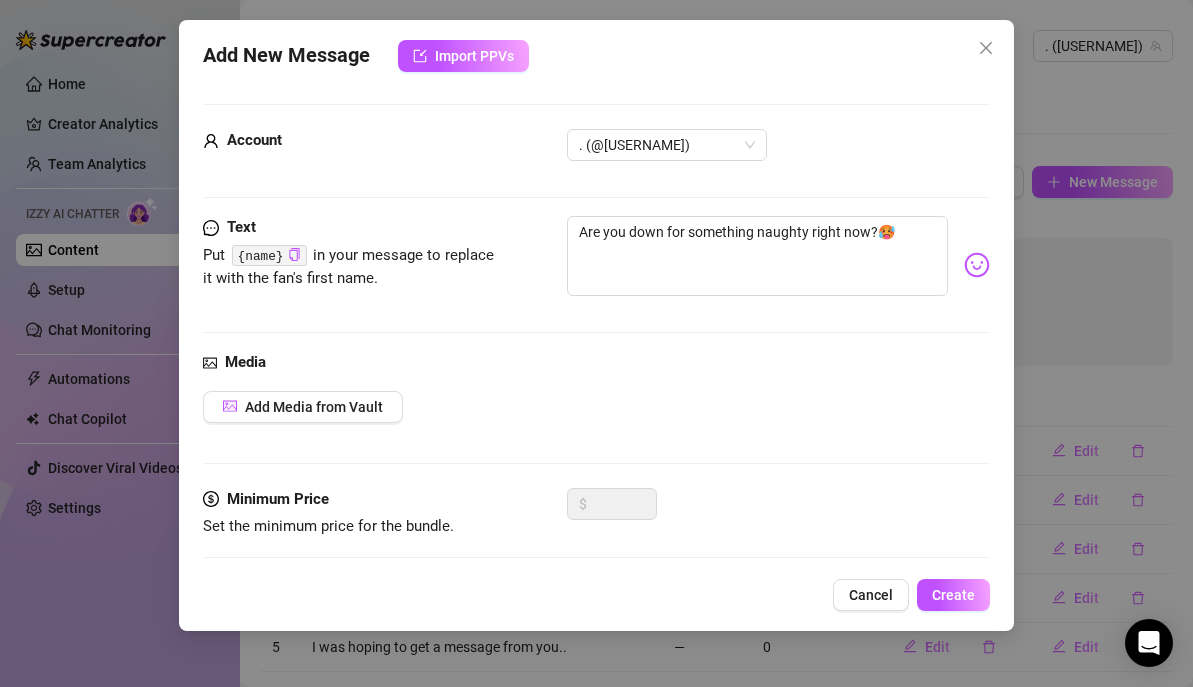 scroll, scrollTop: 33, scrollLeft: 0, axis: vertical 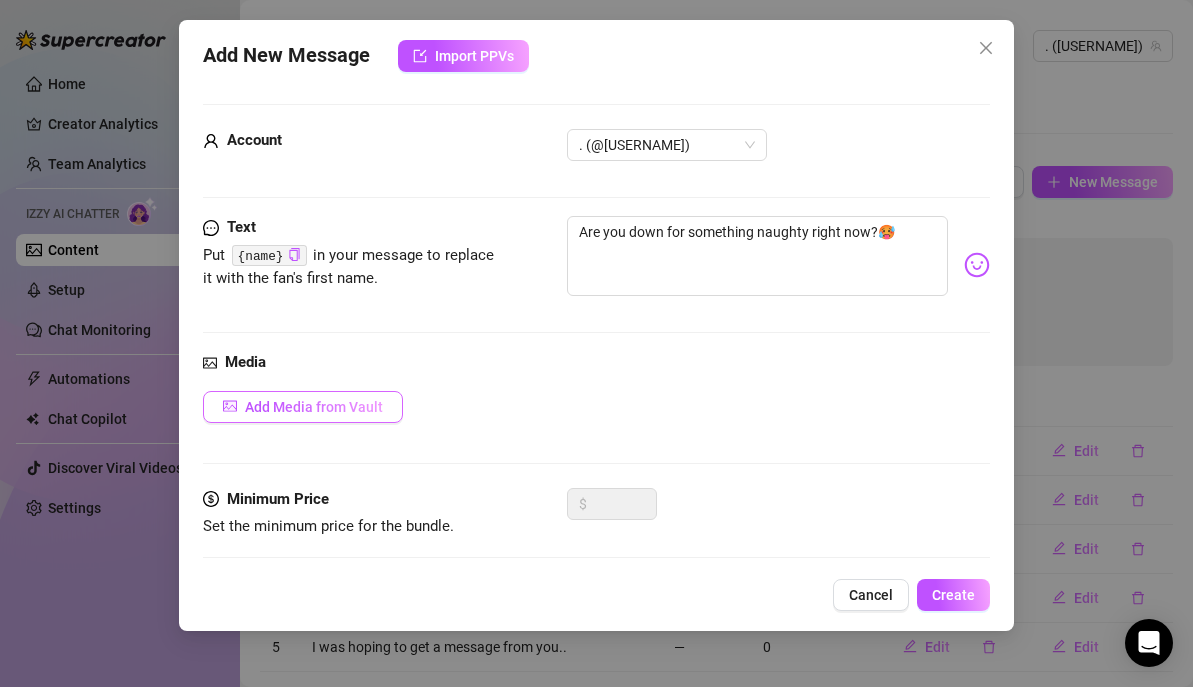 drag, startPoint x: 331, startPoint y: 422, endPoint x: 331, endPoint y: 407, distance: 15 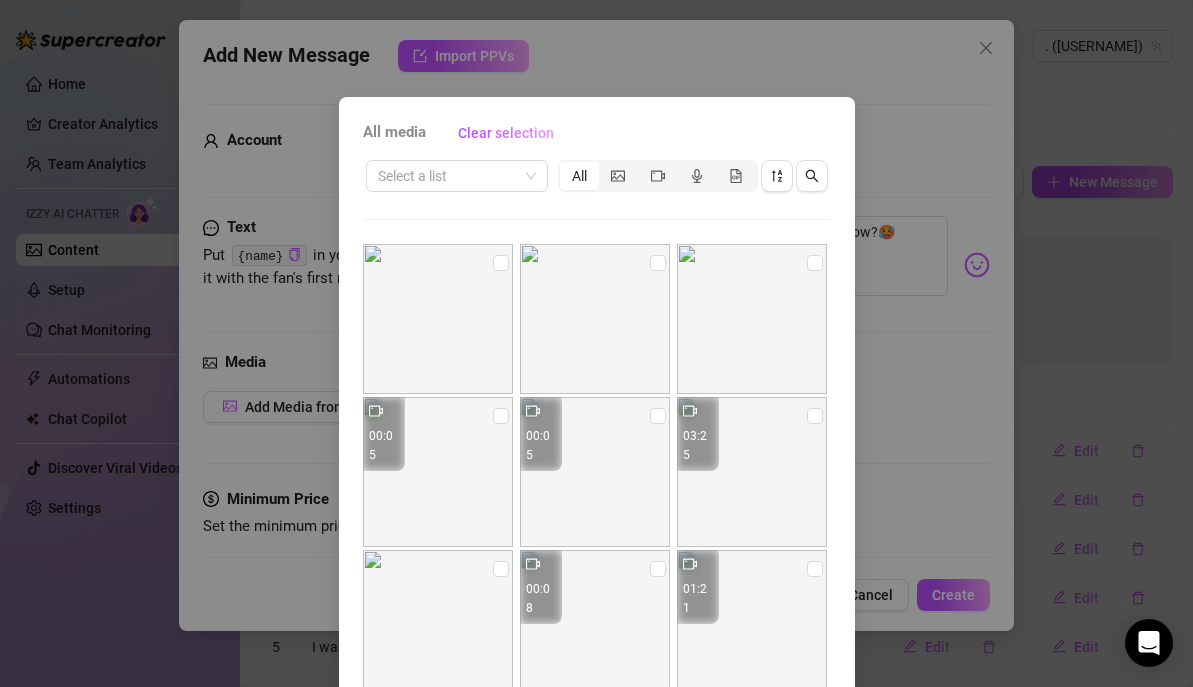 scroll, scrollTop: 4, scrollLeft: 0, axis: vertical 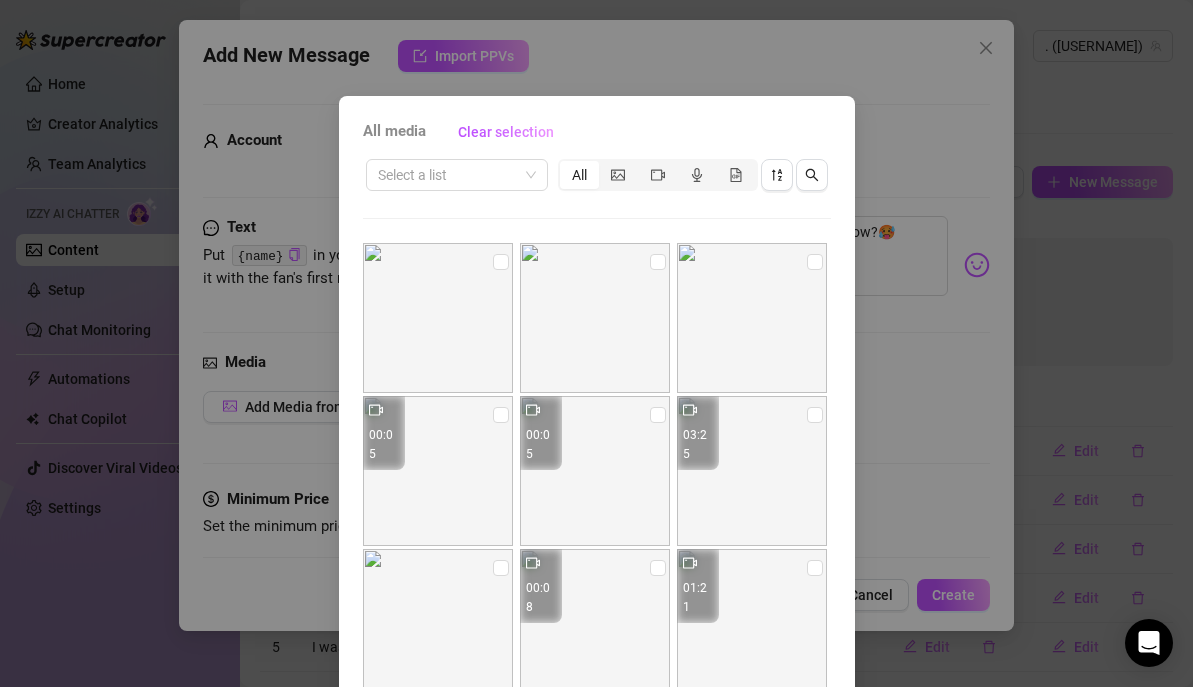 drag, startPoint x: 602, startPoint y: 169, endPoint x: 660, endPoint y: 482, distance: 318.32846 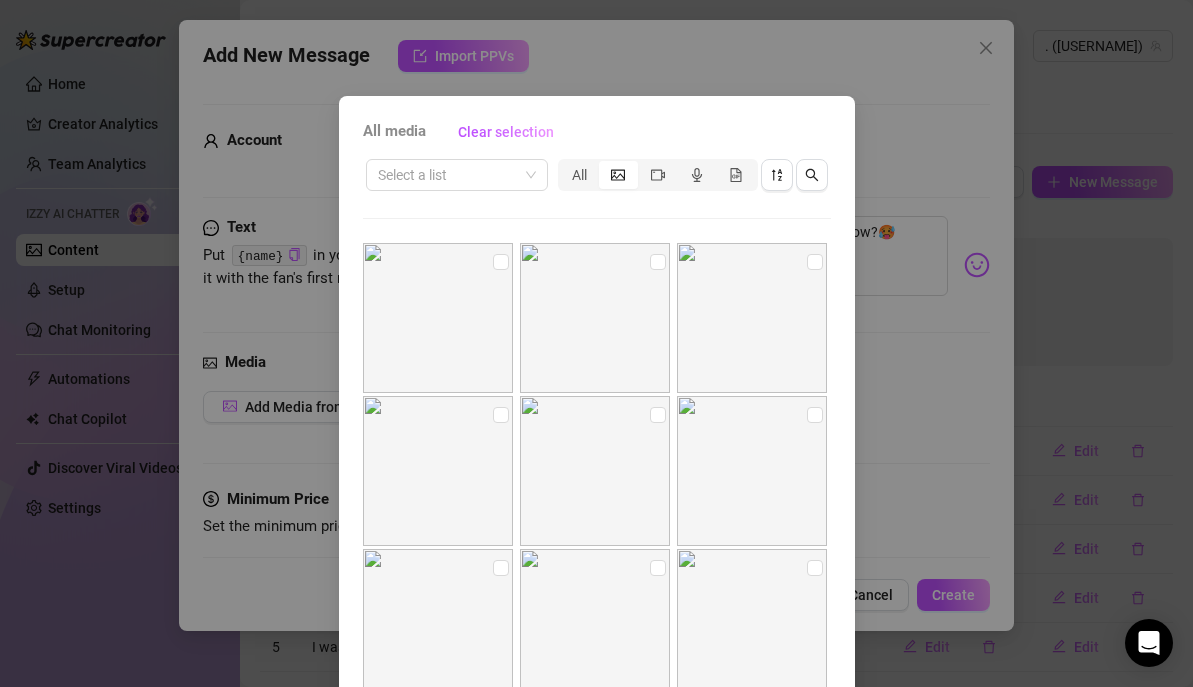 scroll, scrollTop: 531, scrollLeft: 0, axis: vertical 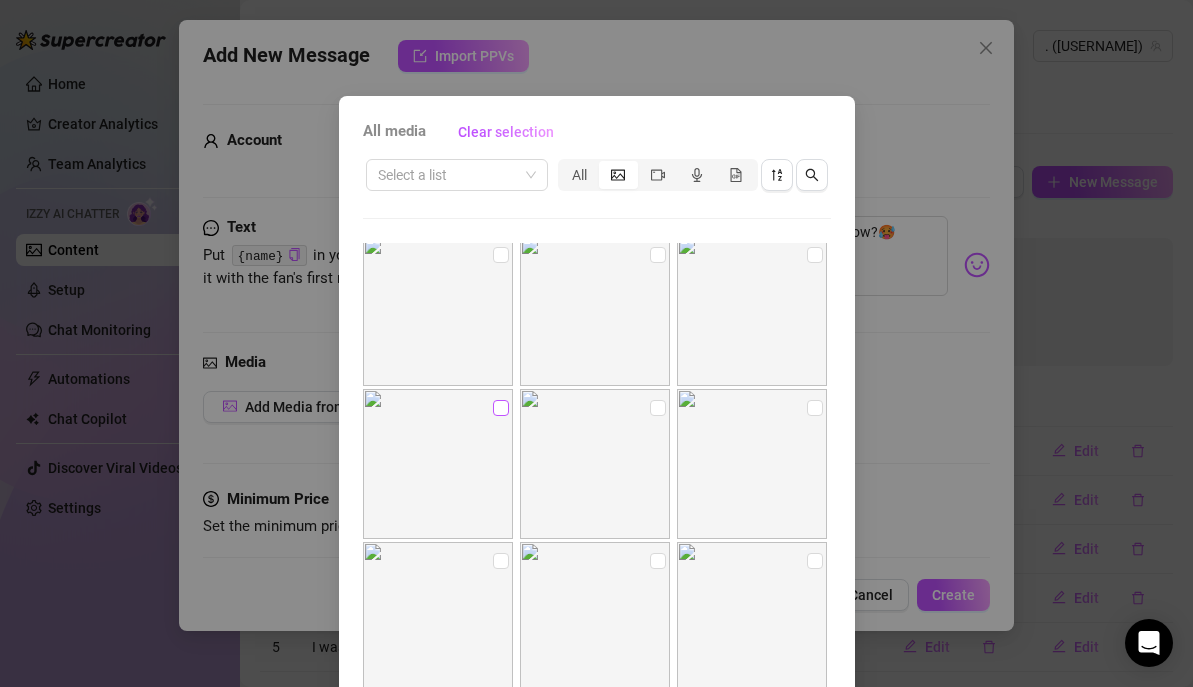 click at bounding box center [501, 408] 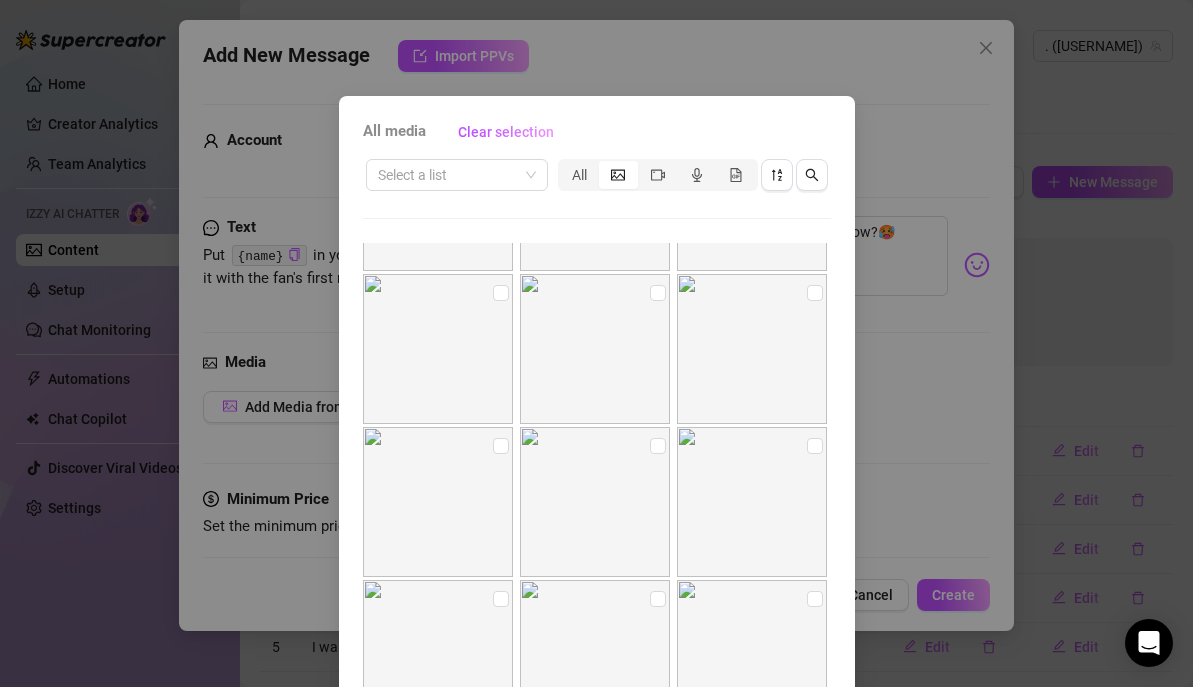 scroll, scrollTop: 14218, scrollLeft: 0, axis: vertical 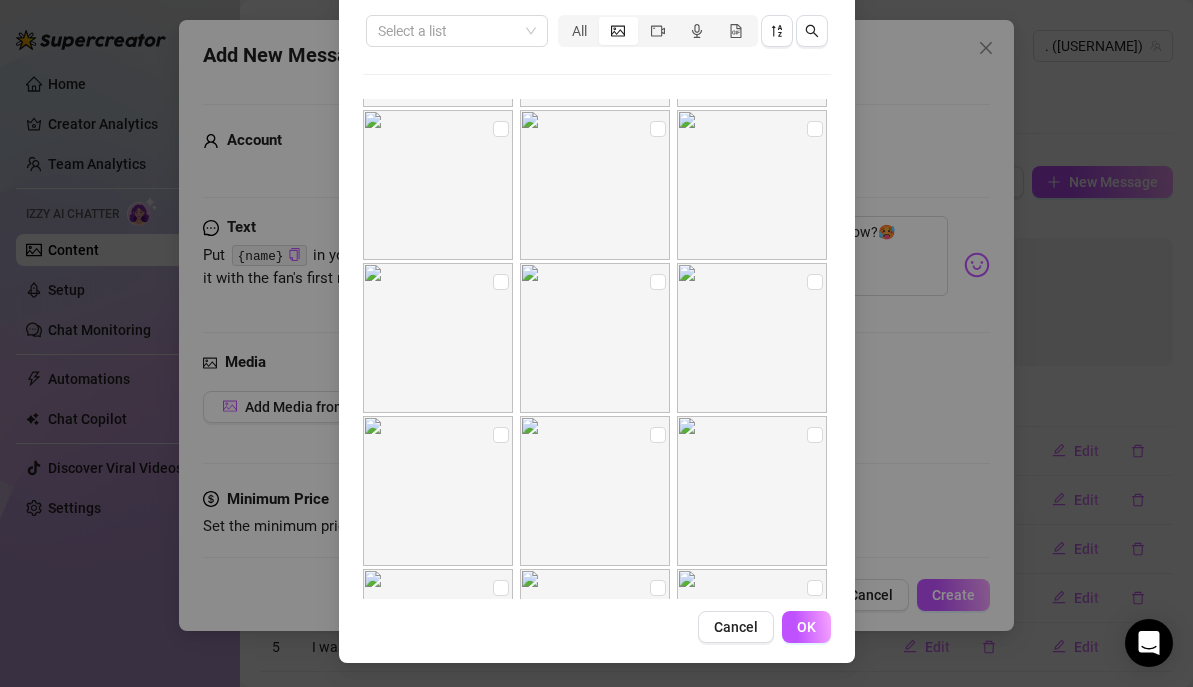 click on "OK" at bounding box center (806, 627) 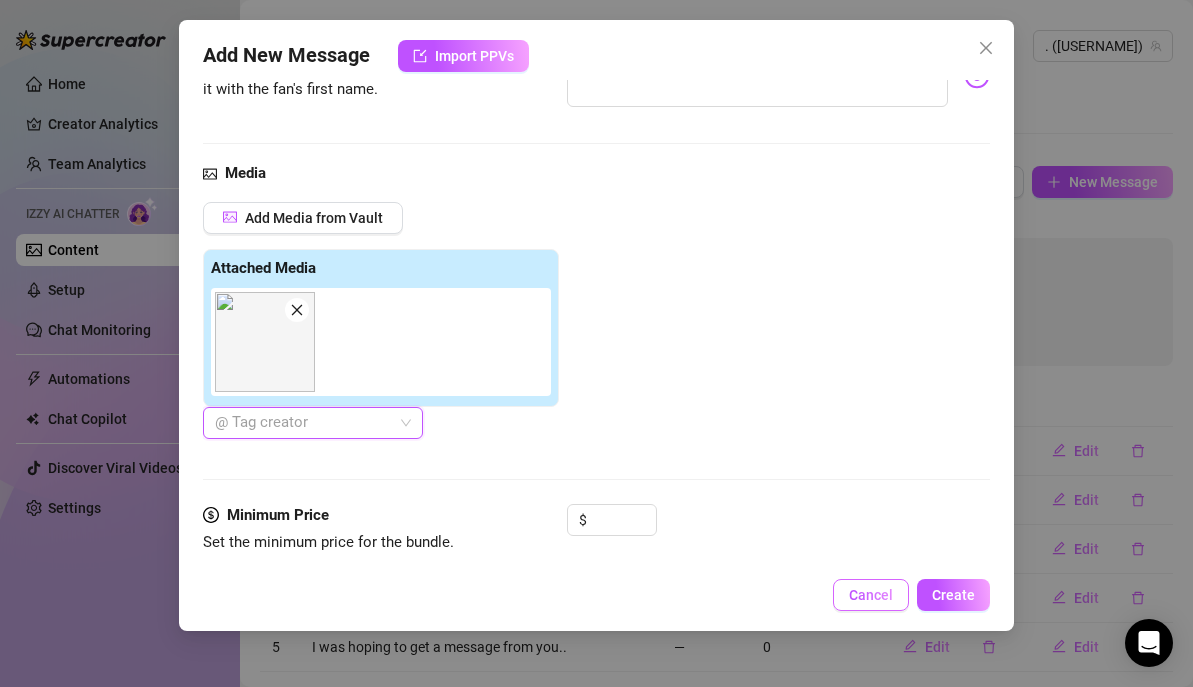 scroll, scrollTop: 213, scrollLeft: 0, axis: vertical 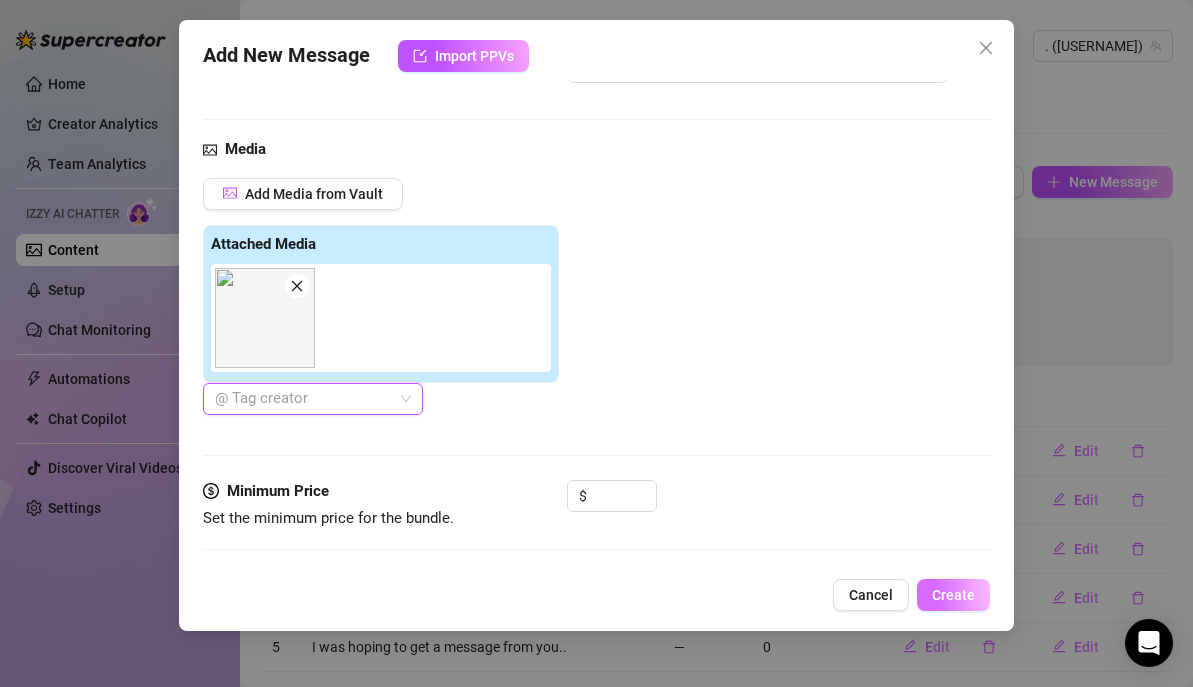 click on "Create" at bounding box center [953, 595] 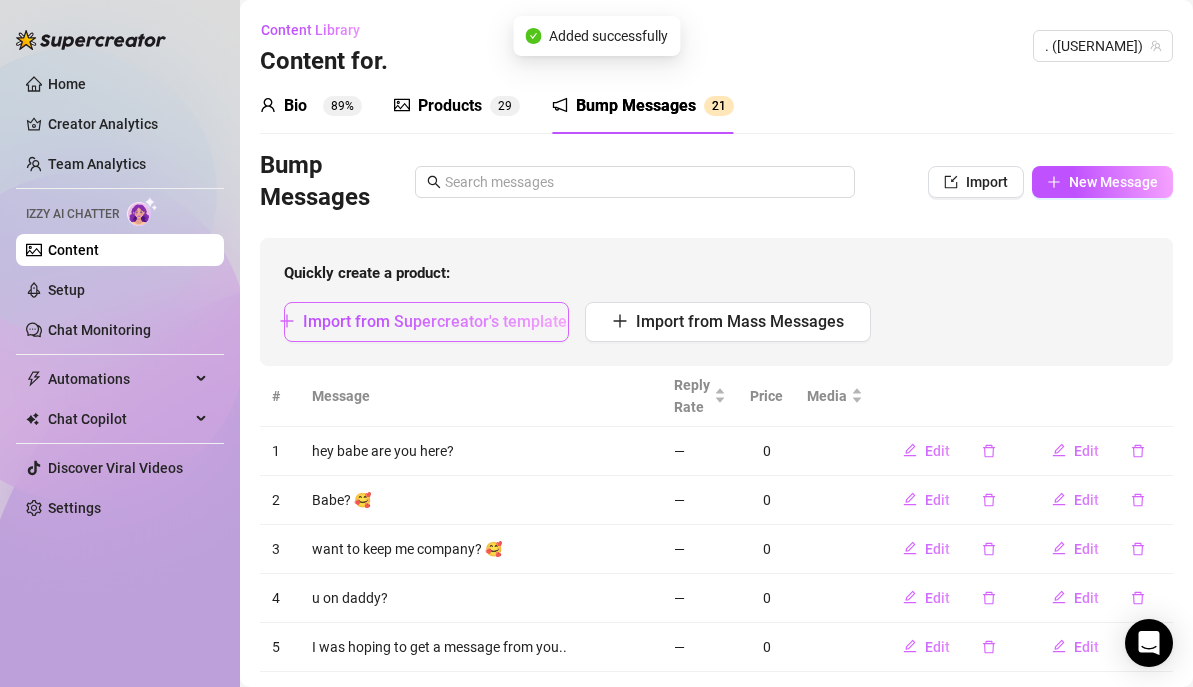 click on "Import from Supercreator's templates" at bounding box center [439, 321] 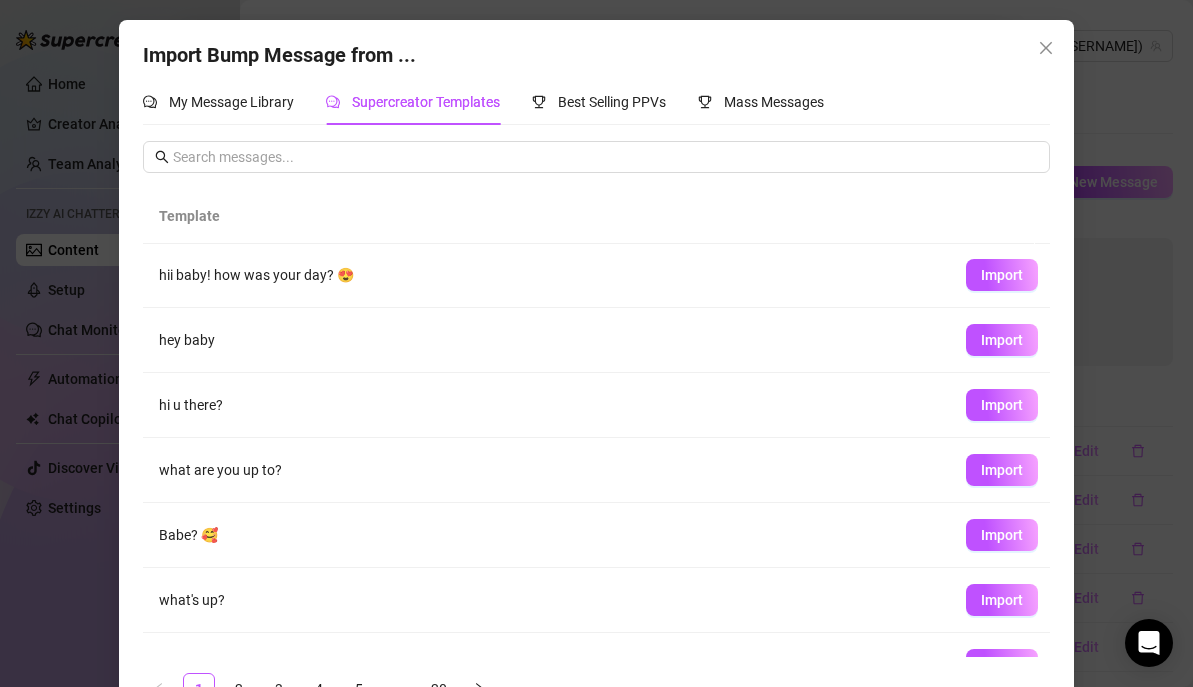 scroll, scrollTop: 238, scrollLeft: 0, axis: vertical 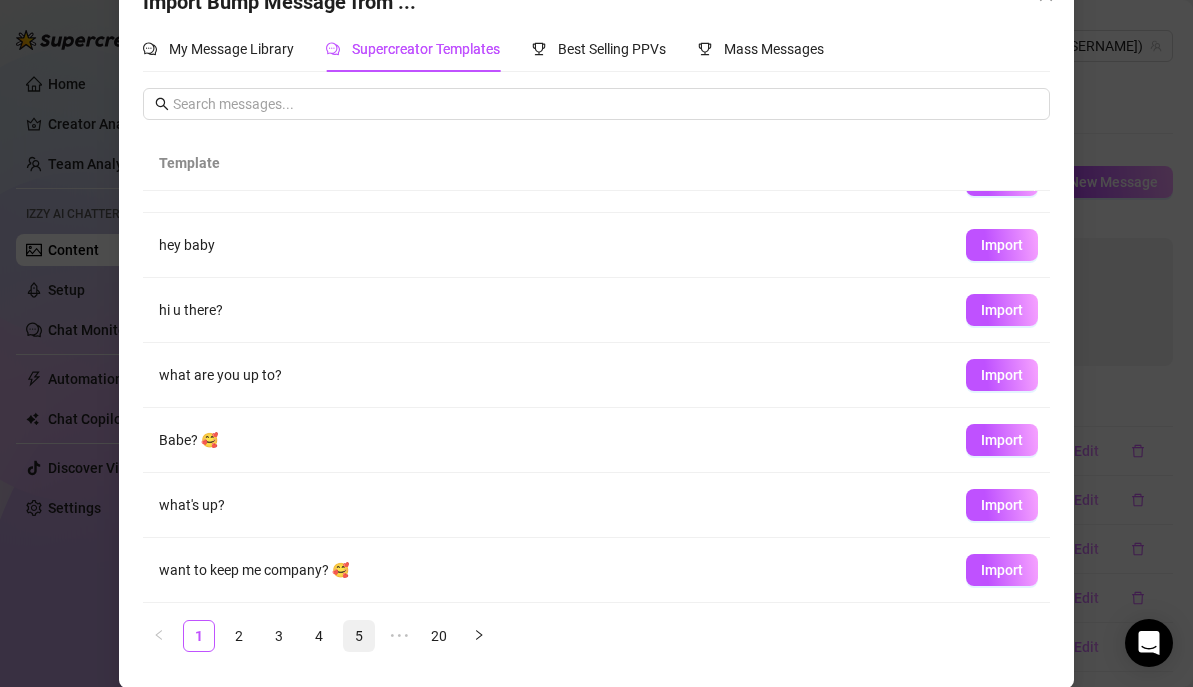 click on "5" at bounding box center (359, 636) 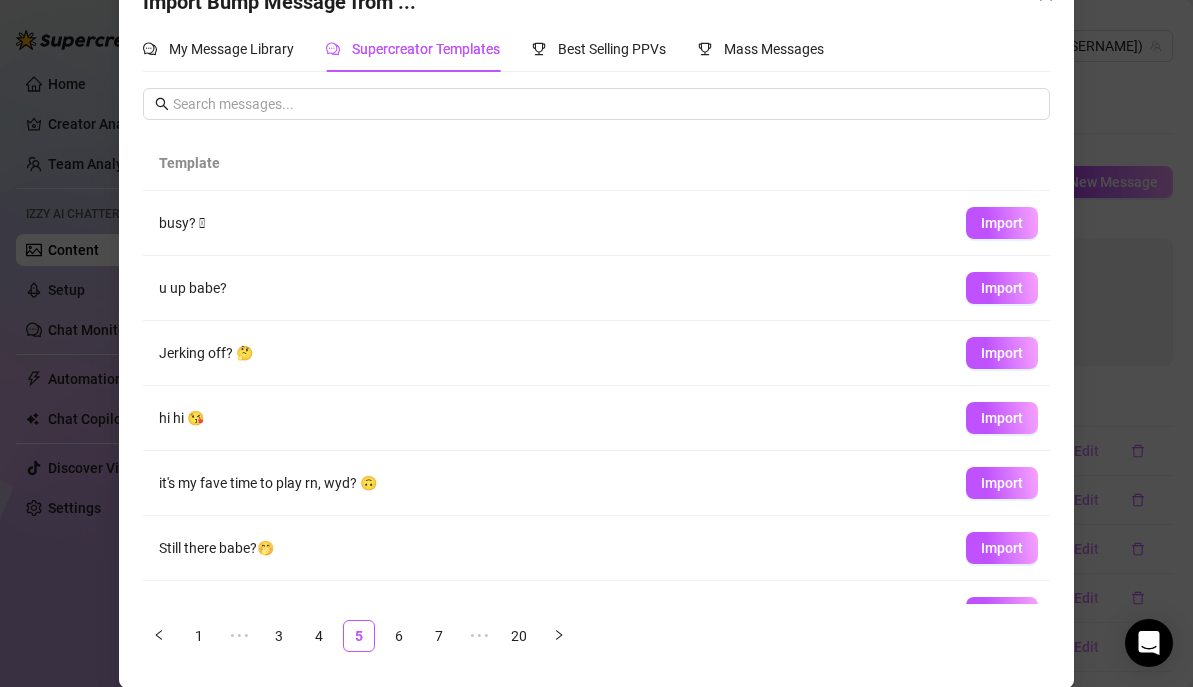 scroll, scrollTop: 238, scrollLeft: 0, axis: vertical 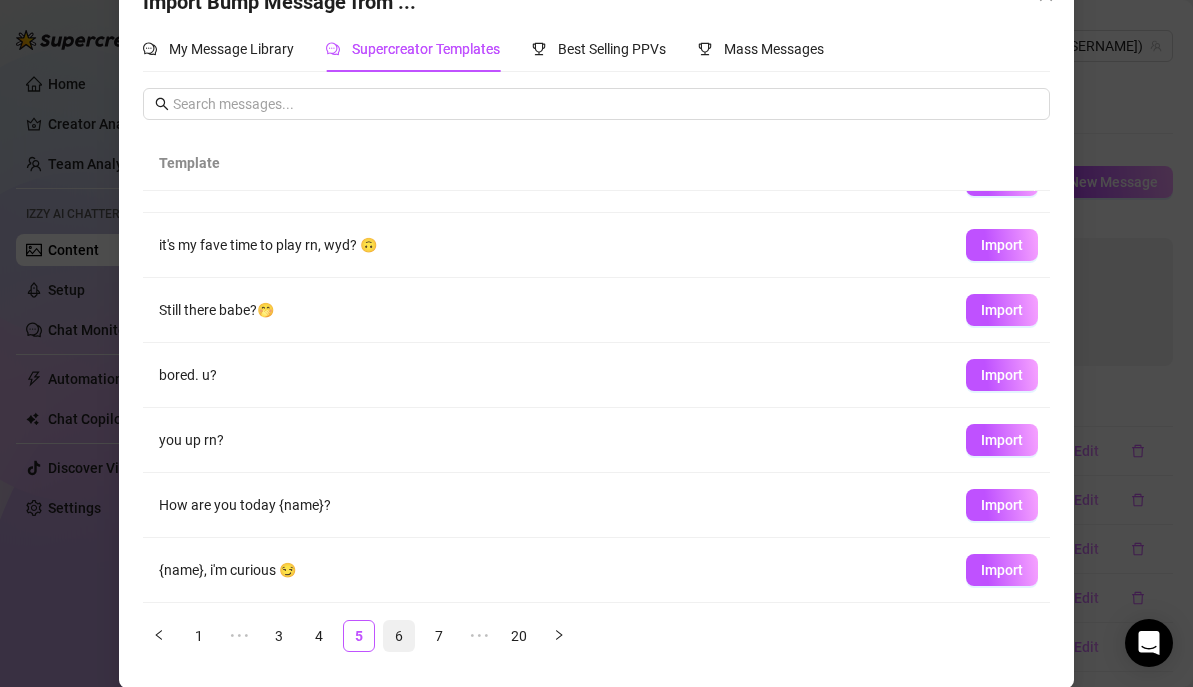 click on "6" at bounding box center [399, 636] 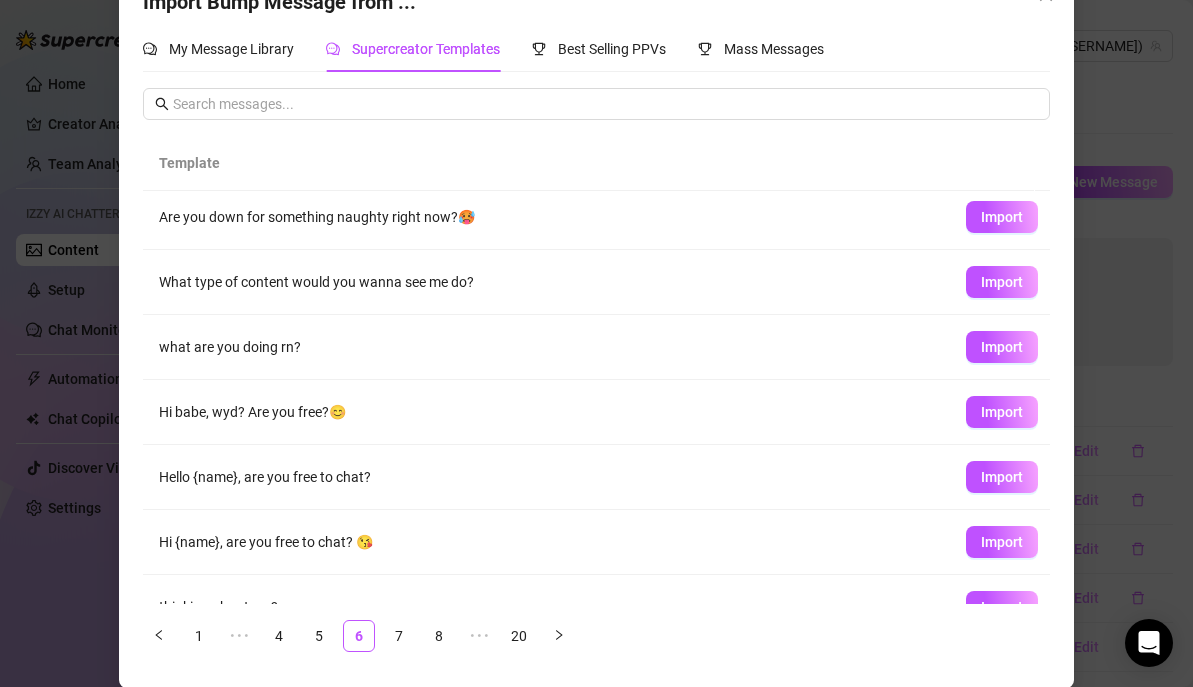 scroll, scrollTop: 238, scrollLeft: 0, axis: vertical 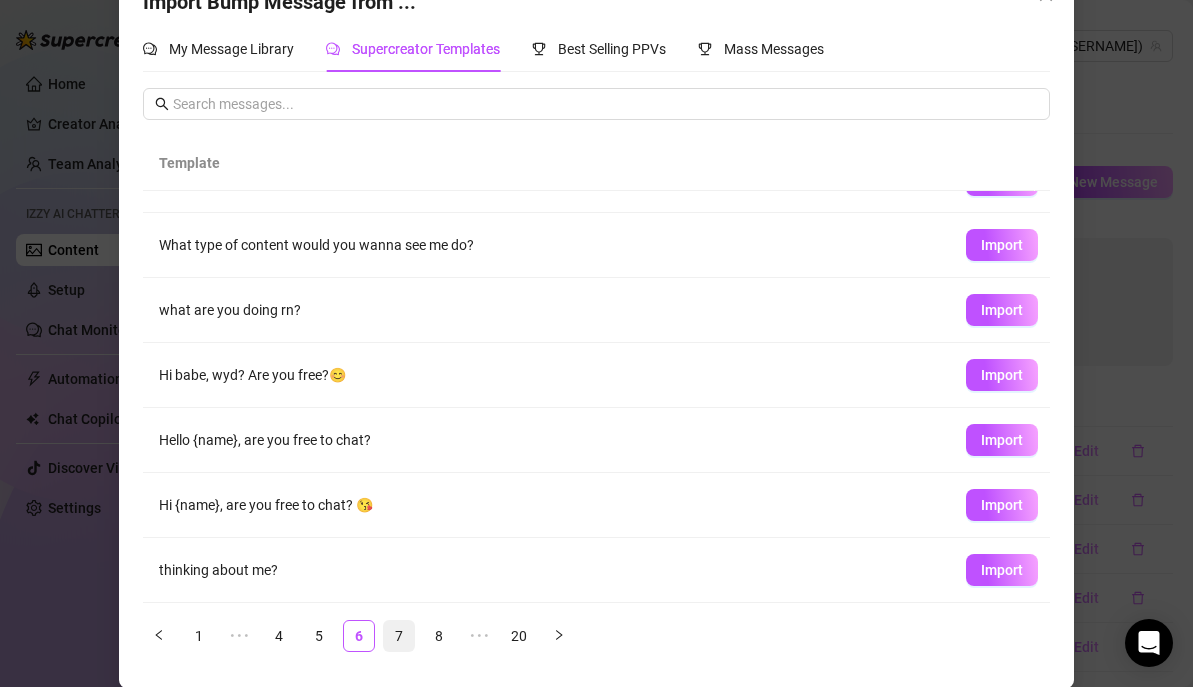 click on "7" at bounding box center [399, 636] 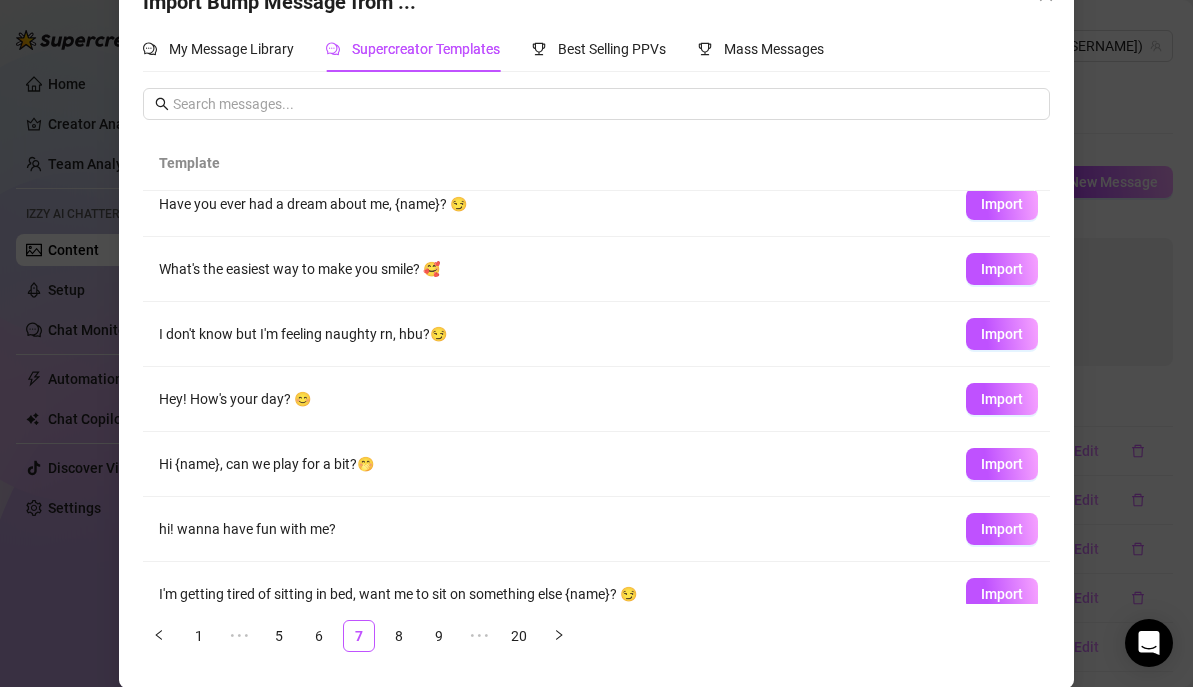 scroll, scrollTop: 6, scrollLeft: 0, axis: vertical 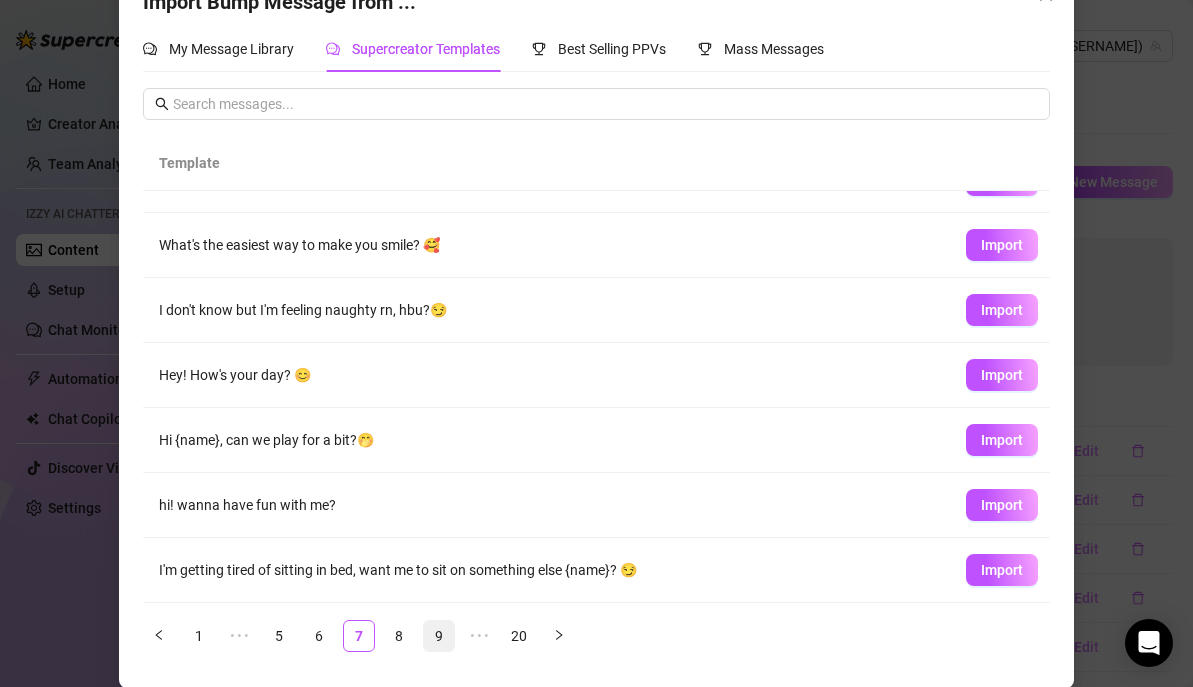 click on "8" at bounding box center [399, 636] 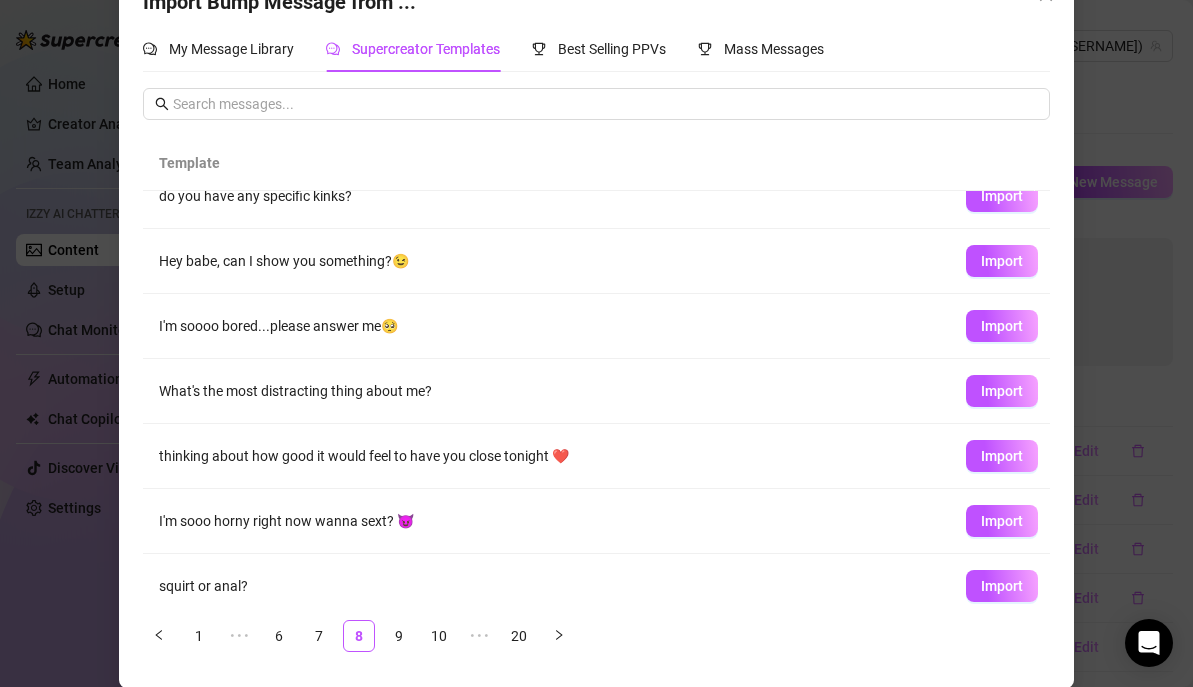 scroll, scrollTop: 0, scrollLeft: 0, axis: both 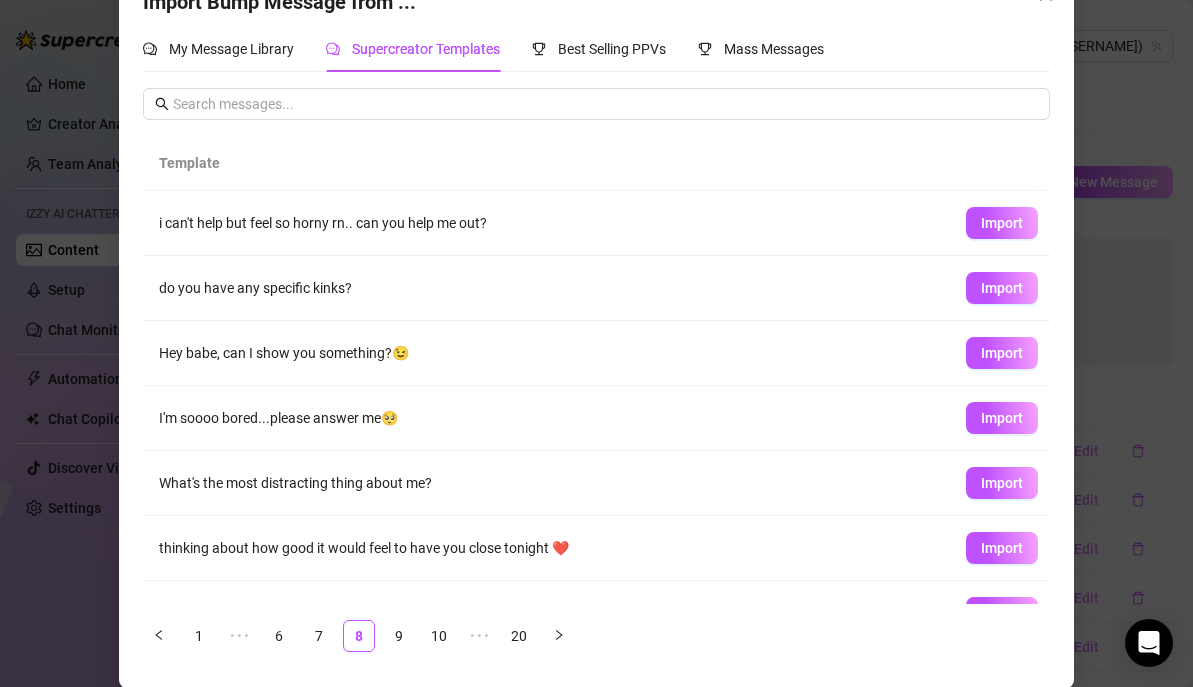 click on "Import Bump Message from ... My Message Library Supercreator Templates Best Selling PPVs Mass Messages Template     i can't help but feel so horny rn.. can you help me out? Import do you have any specific kinks? Import Hey babe, can I show you something?😉 Import I'm soooo bored...please answer me🥺 Import What's the most distracting thing about me? Import thinking about how good it would feel to have you close tonight ❤️ Import I'm sooo horny right now wanna sext? 😈 Import squirt or anal? Import i hope you're only on here to talk to me.. 👀 Import omgggg babeee weve been edging ourselves all day 🥵 can u help us? Import 1 ••• 6 7 8 9 10 ••• 20" at bounding box center (596, 343) 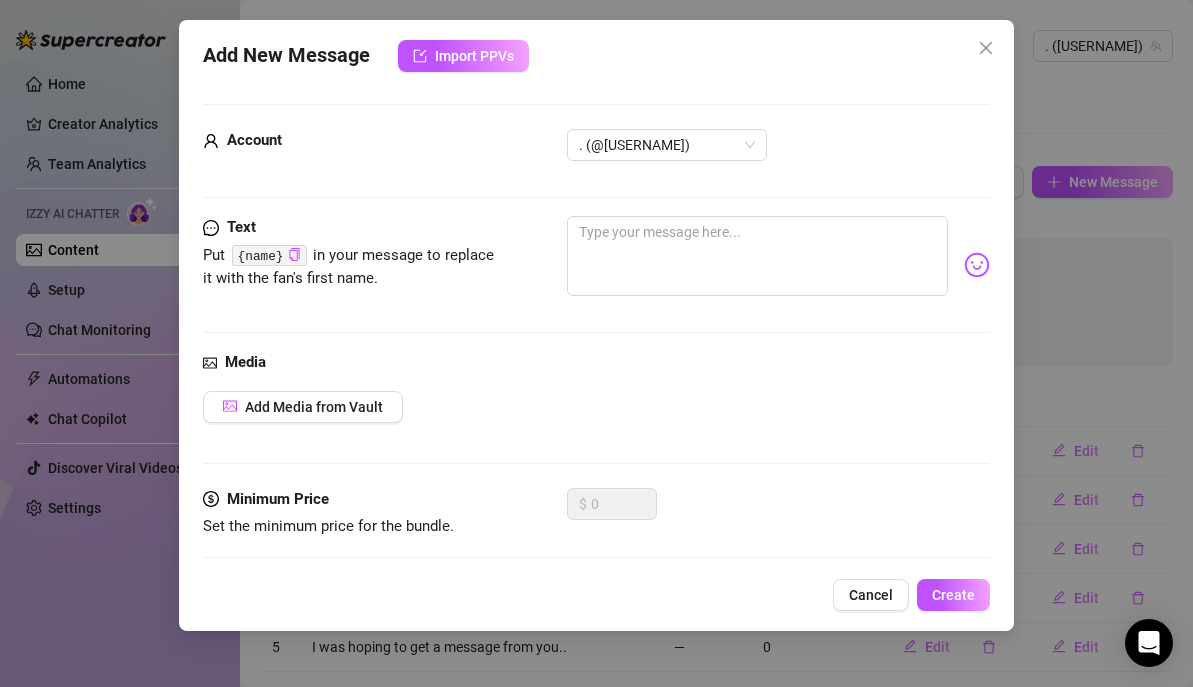 scroll, scrollTop: 33, scrollLeft: 0, axis: vertical 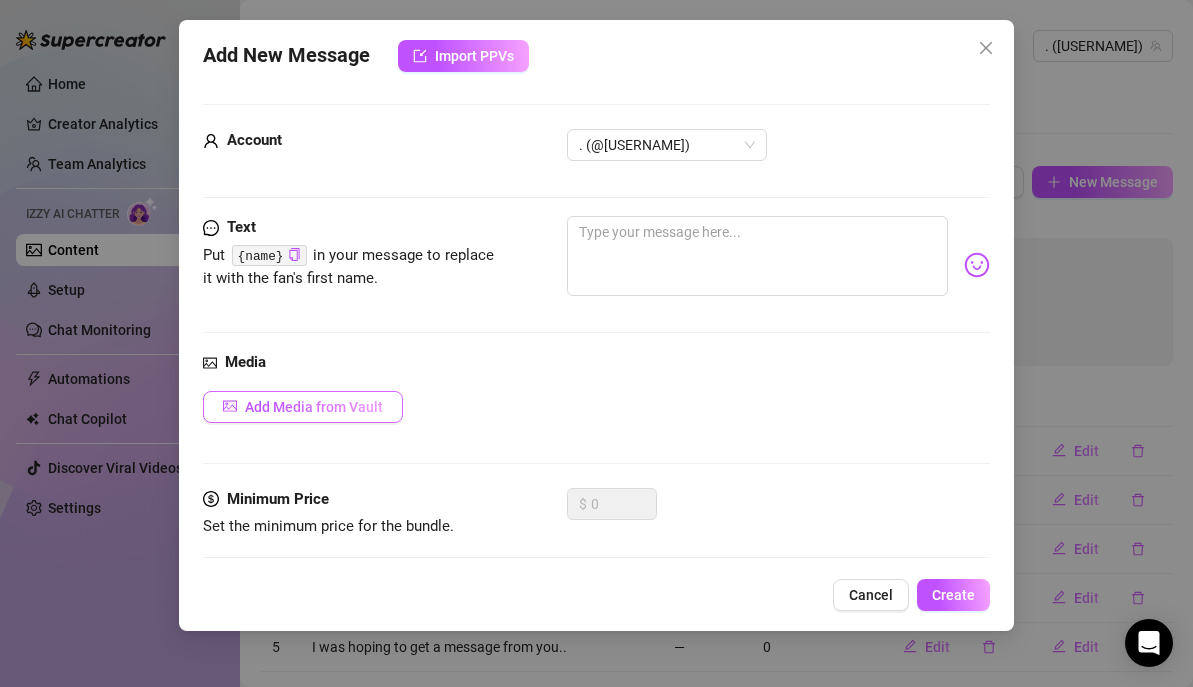 click on "Add Media from Vault" at bounding box center [303, 407] 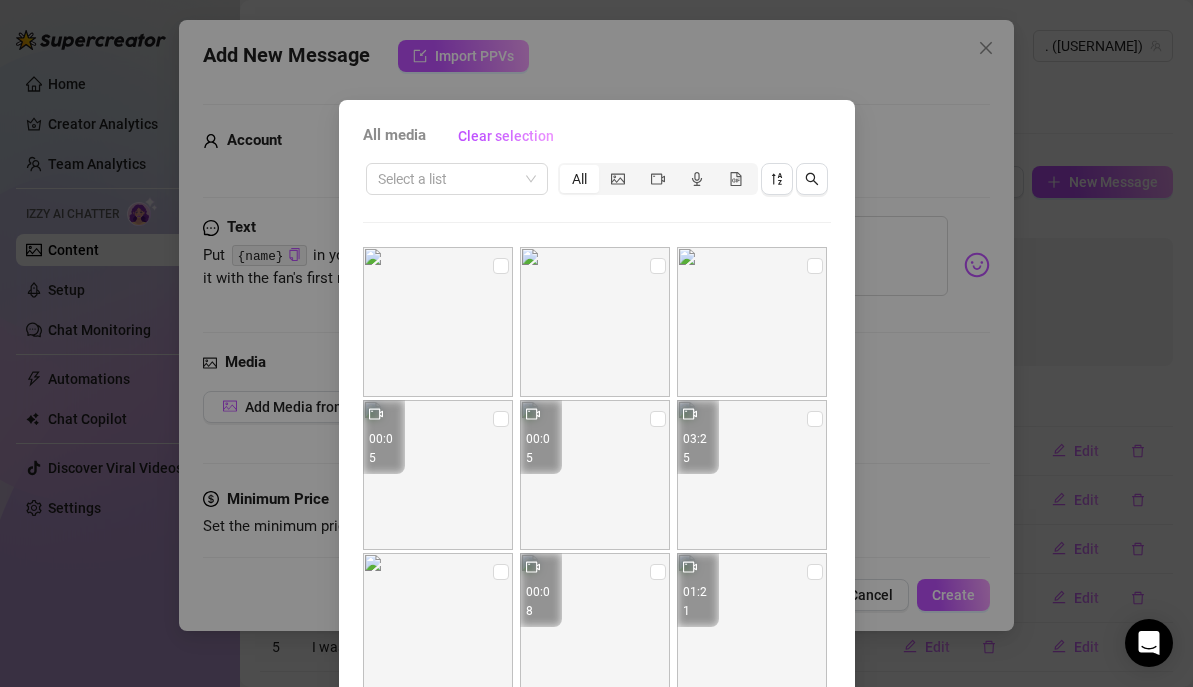 click on "All media Clear selection Select a list All 00:05 00:05 03:25 00:08 01:21 00:05 00:05 00:05 07:13 00:04 00:04 00:04 01:04 00:04 05:37 01:29 01:27 00:06 00:07 00:10 Cancel OK" at bounding box center [596, 343] 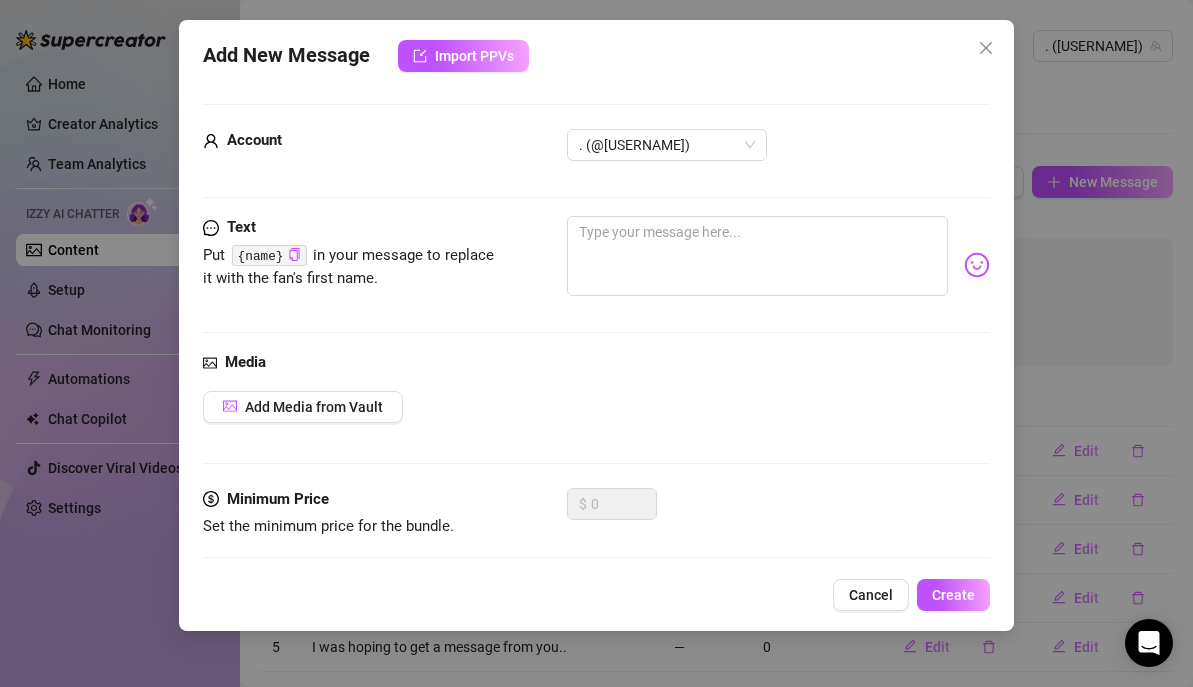 scroll, scrollTop: 8, scrollLeft: 0, axis: vertical 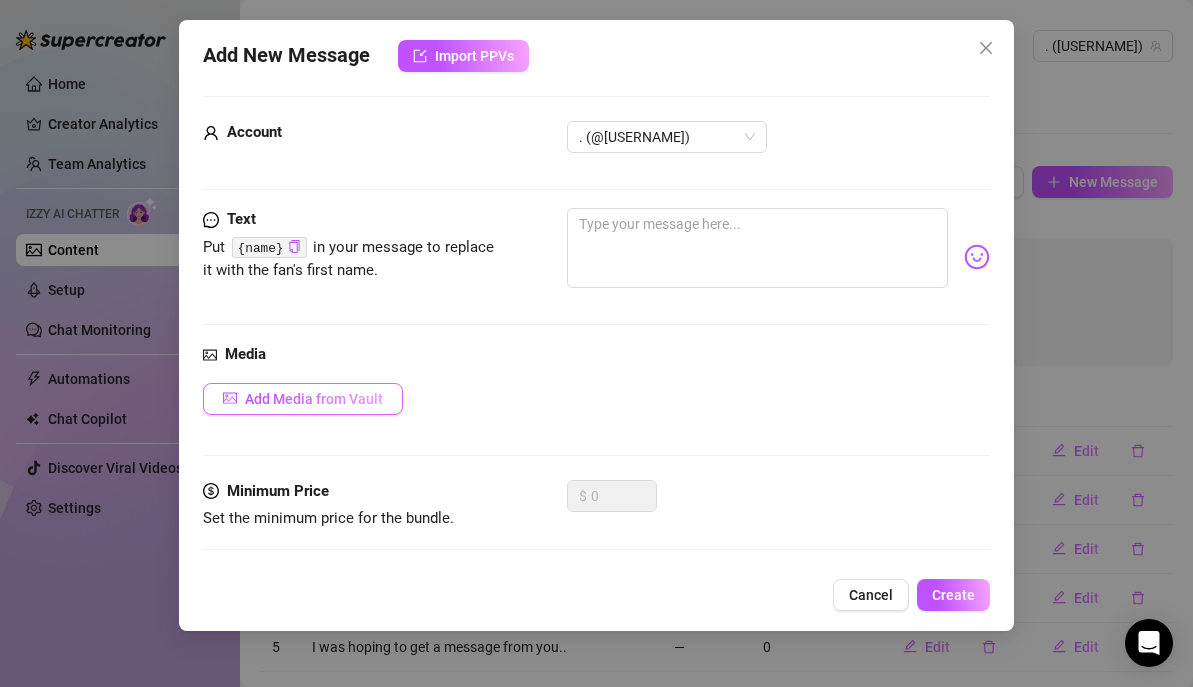 click on "Add Media from Vault" at bounding box center [314, 399] 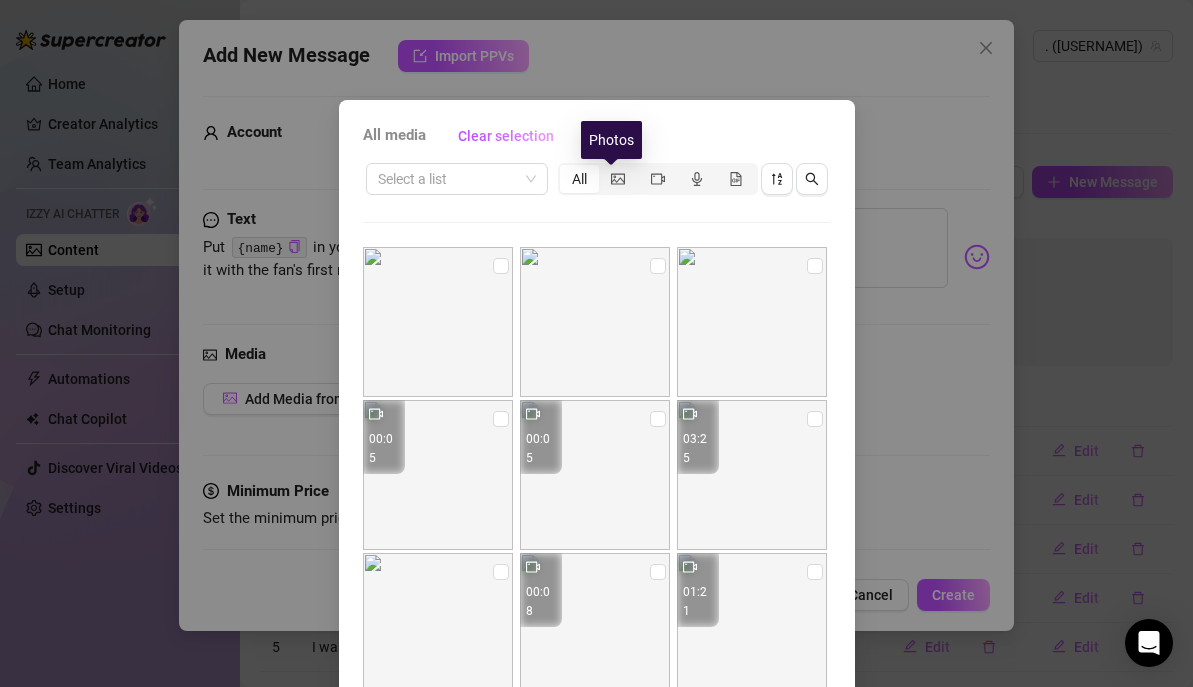 drag, startPoint x: 604, startPoint y: 173, endPoint x: 805, endPoint y: 266, distance: 221.47235 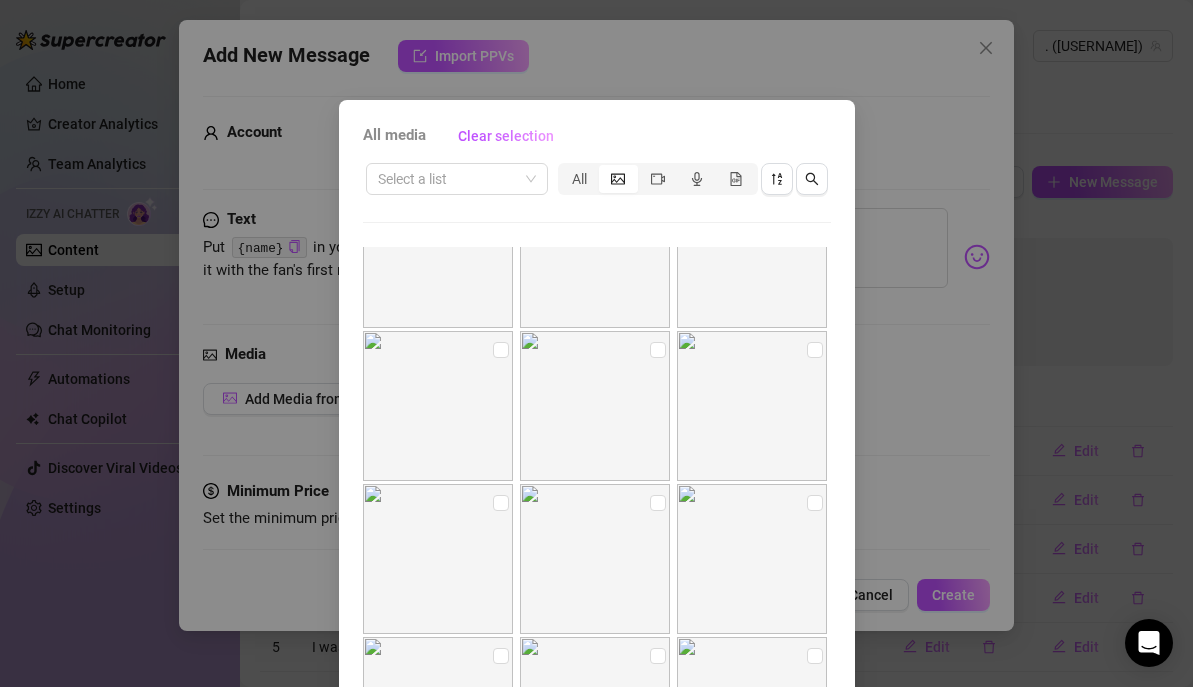 scroll, scrollTop: 15409, scrollLeft: 0, axis: vertical 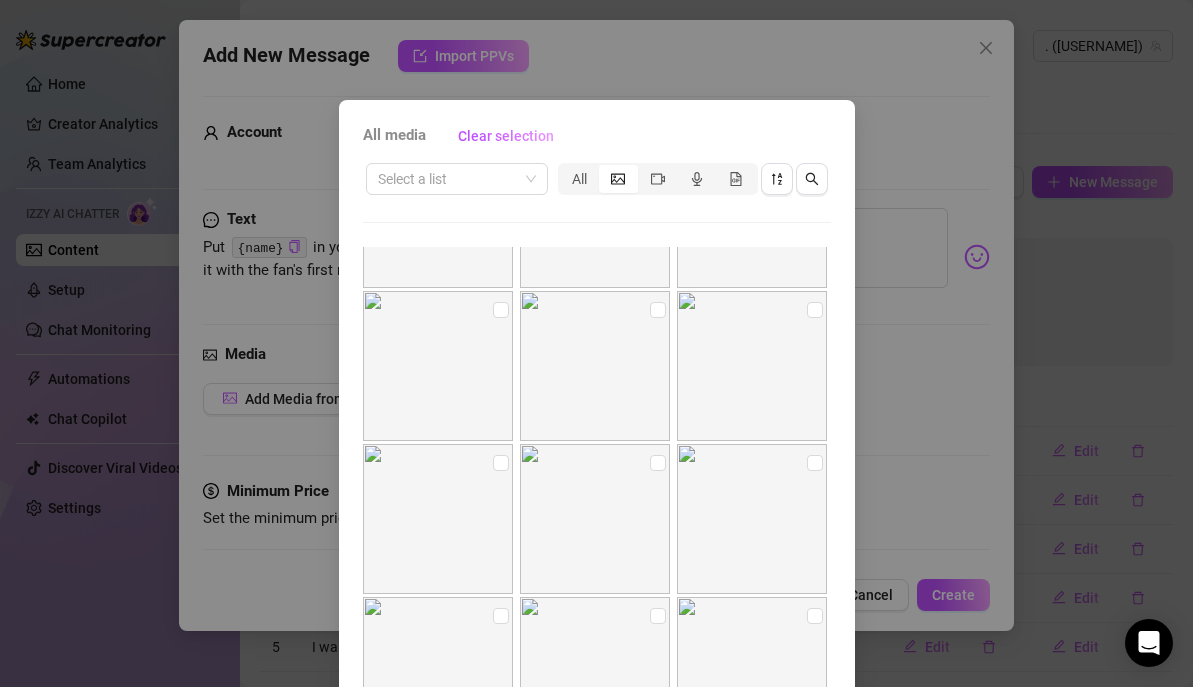 click at bounding box center (752, 366) 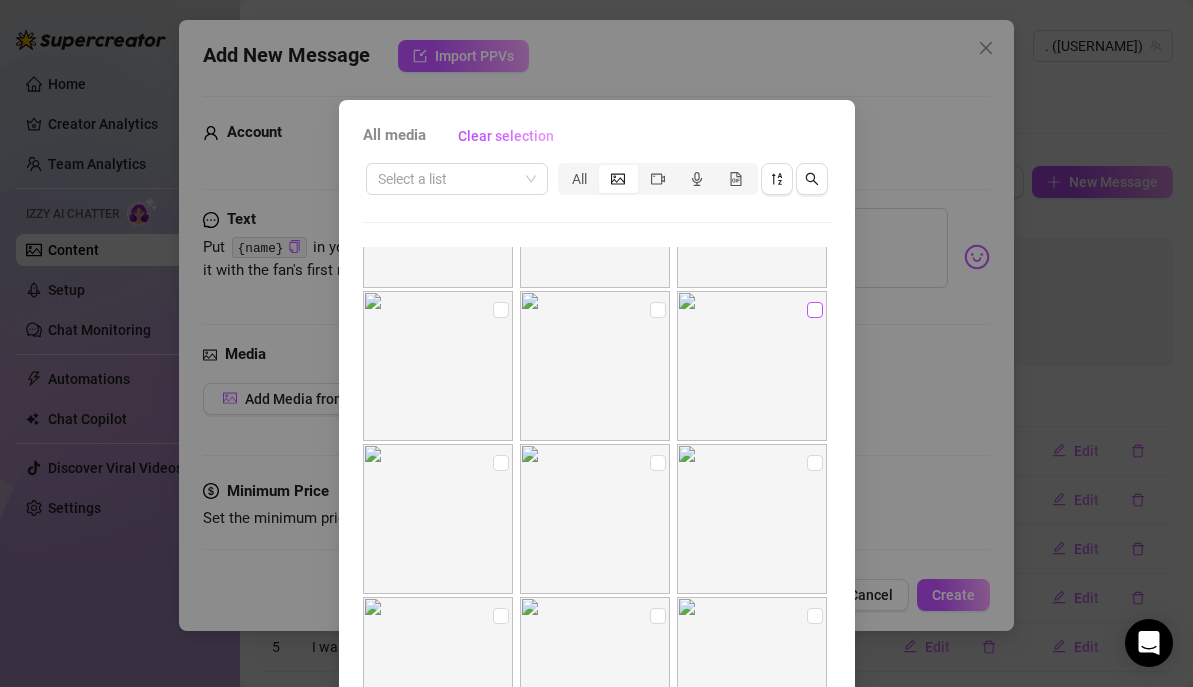 click at bounding box center (815, 310) 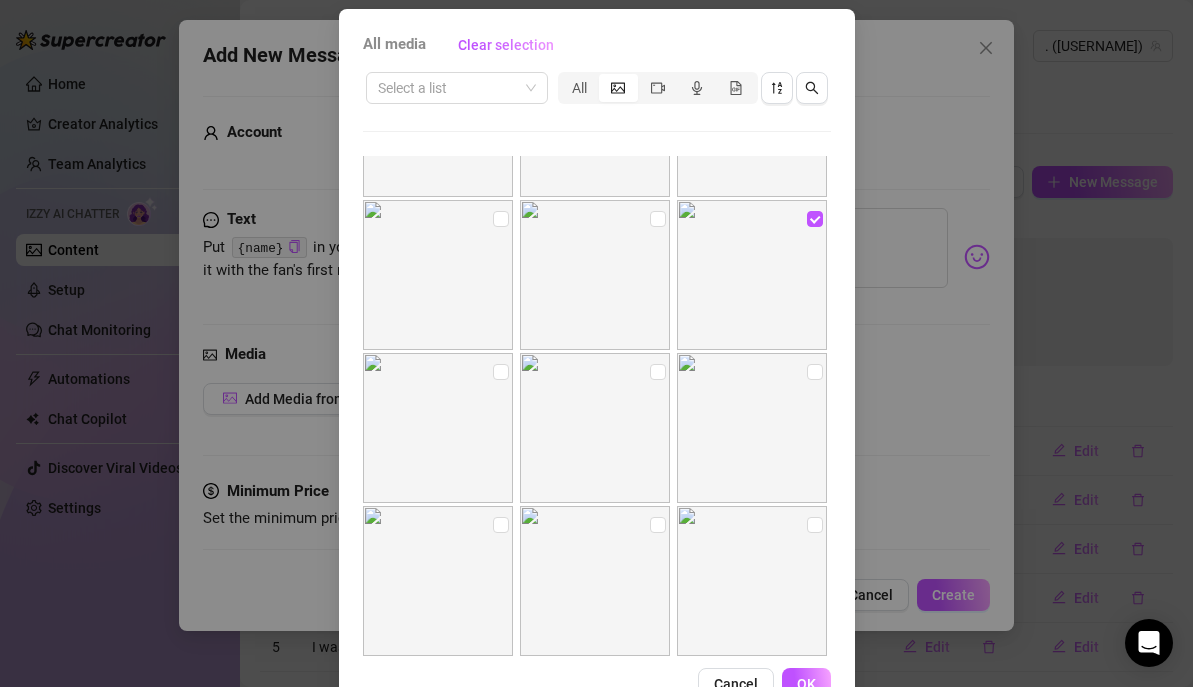 scroll, scrollTop: 148, scrollLeft: 0, axis: vertical 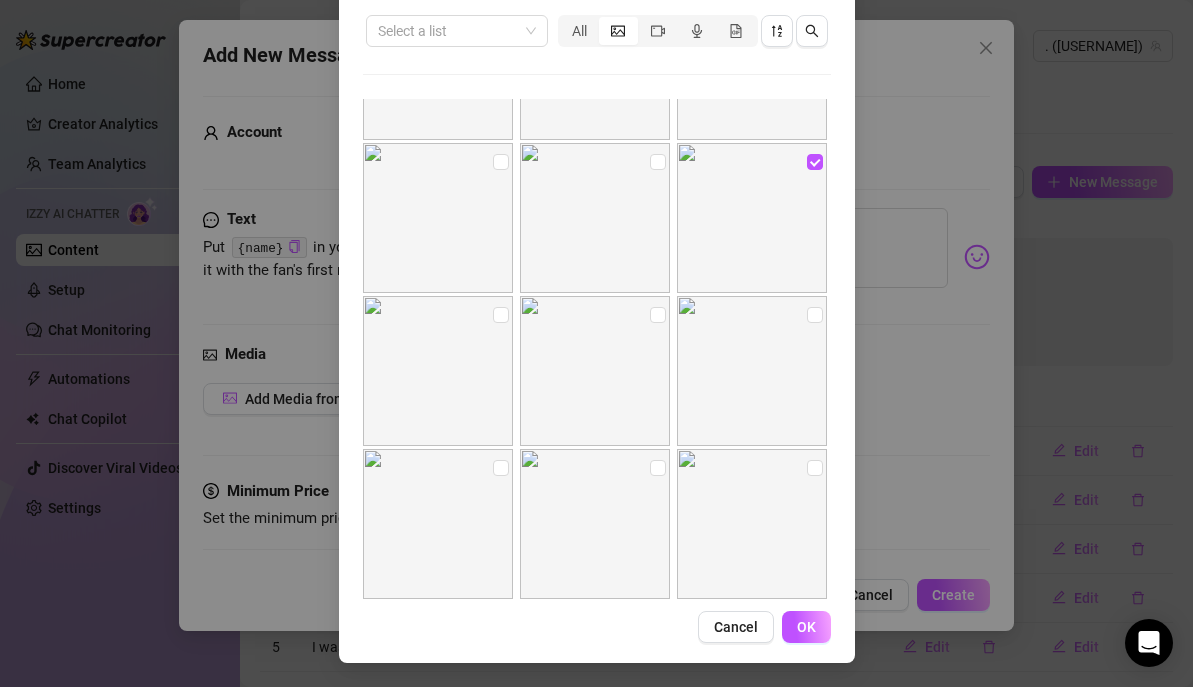 drag, startPoint x: 812, startPoint y: 617, endPoint x: 749, endPoint y: 564, distance: 82.32861 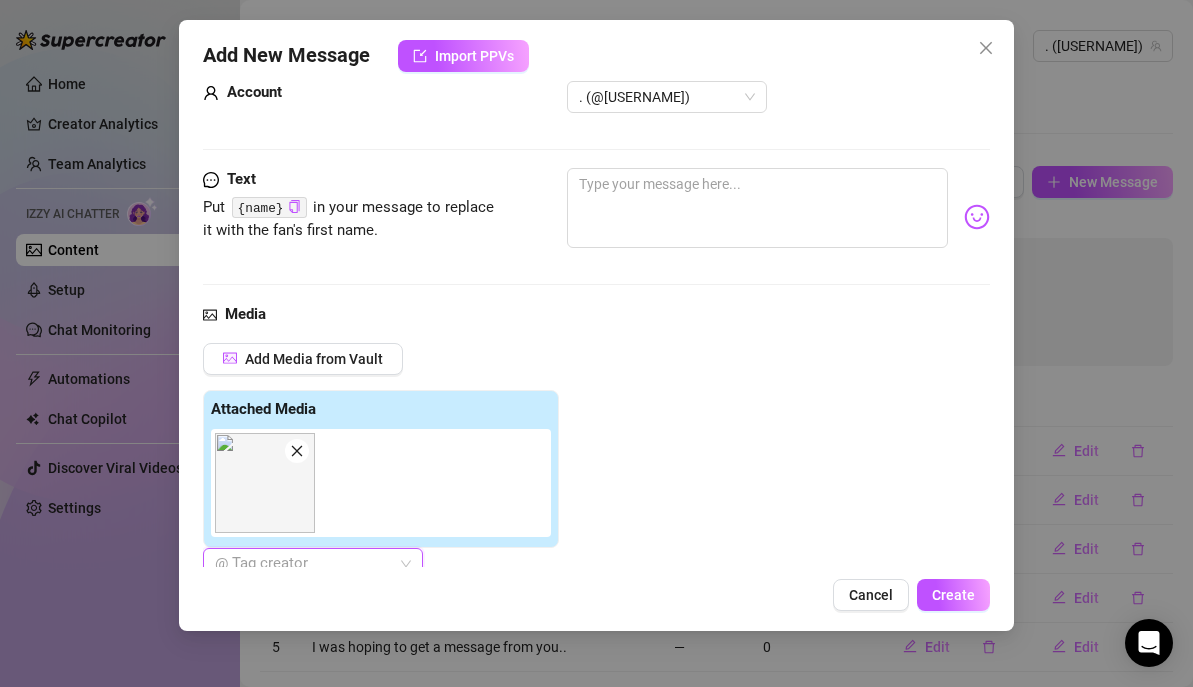 scroll, scrollTop: 0, scrollLeft: 0, axis: both 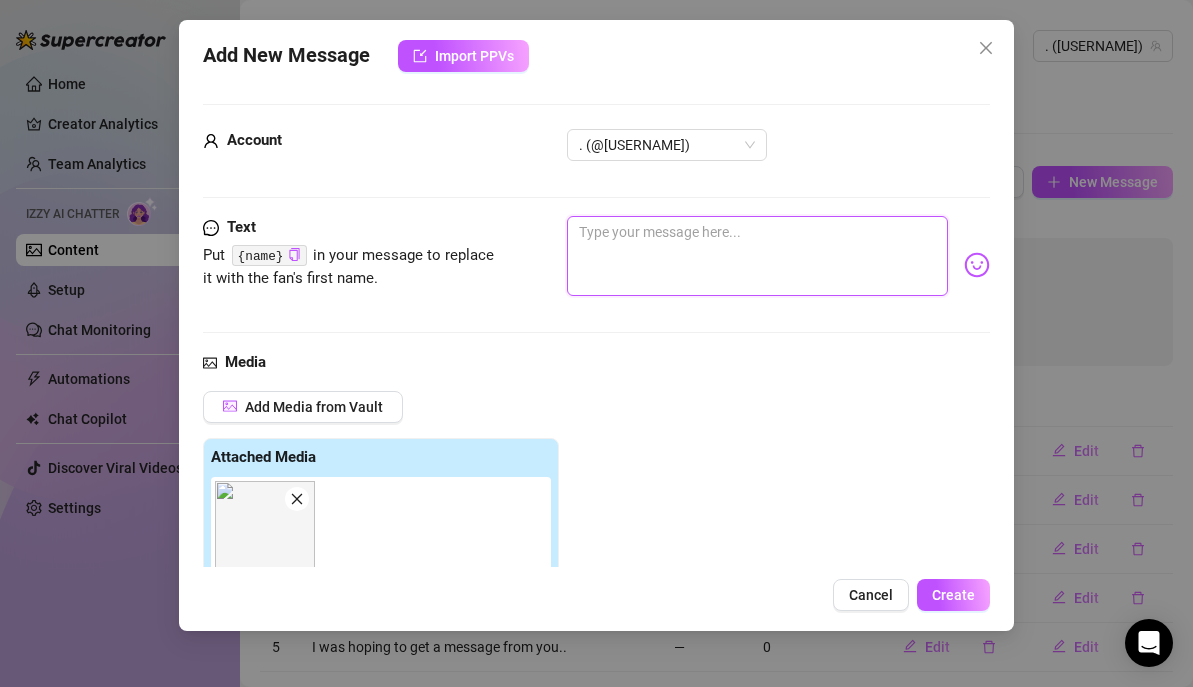 click at bounding box center [757, 256] 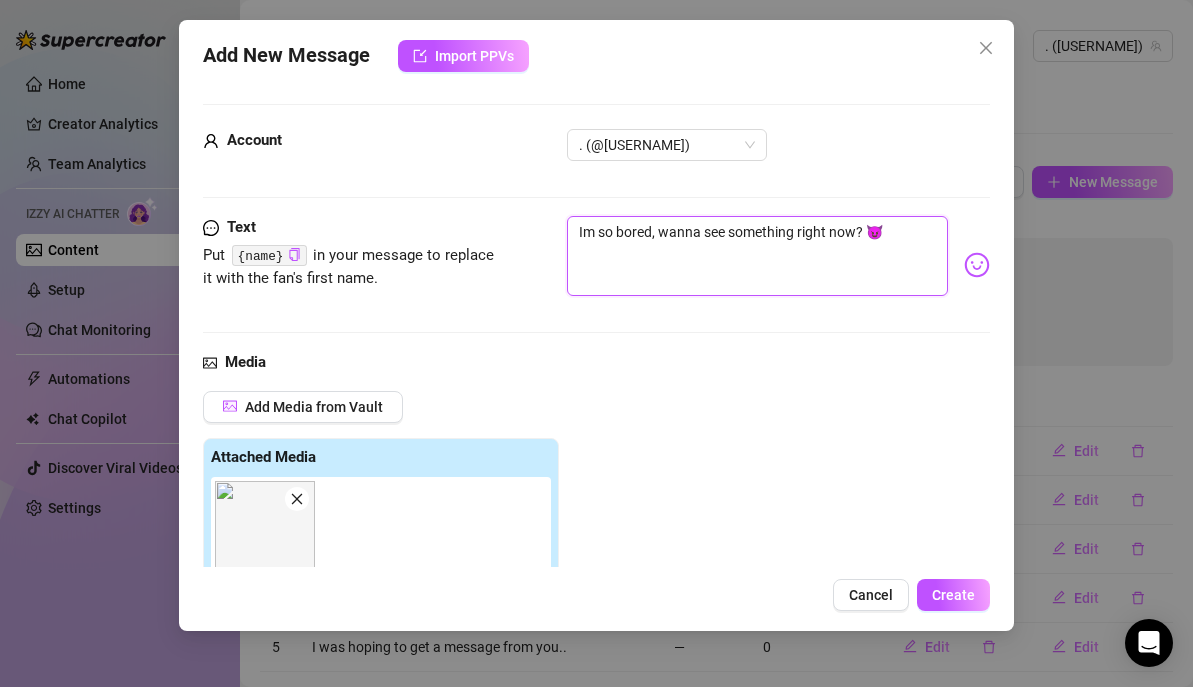 scroll, scrollTop: 213, scrollLeft: 0, axis: vertical 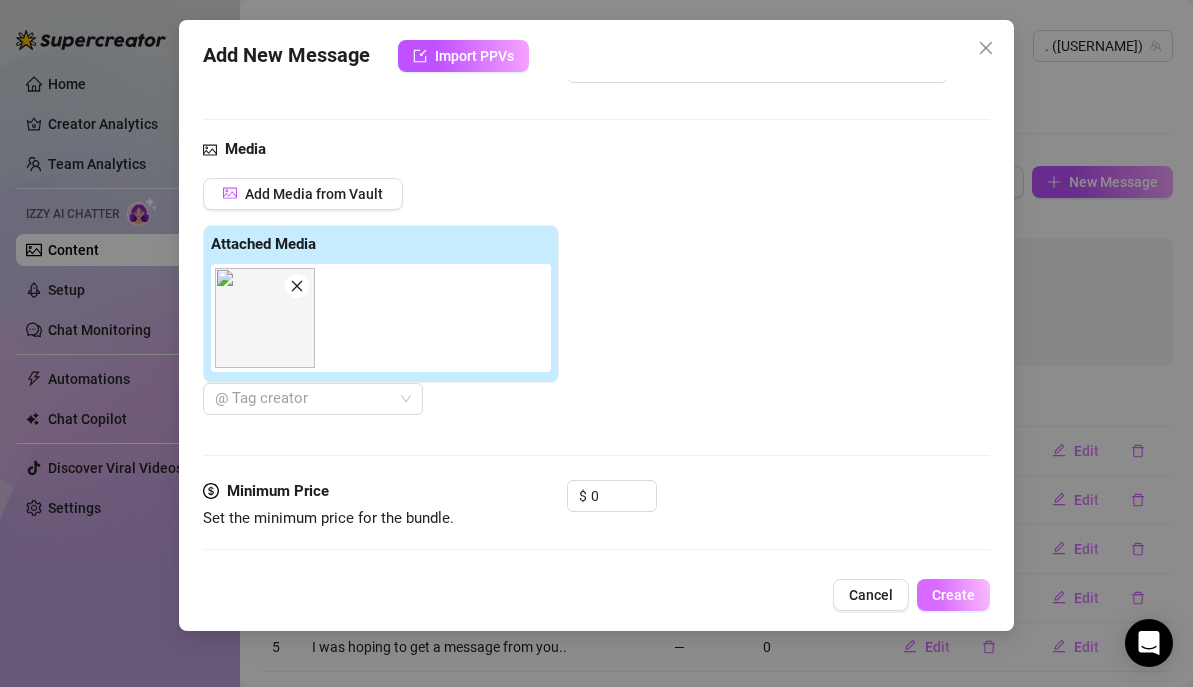 click on "Create" at bounding box center [953, 595] 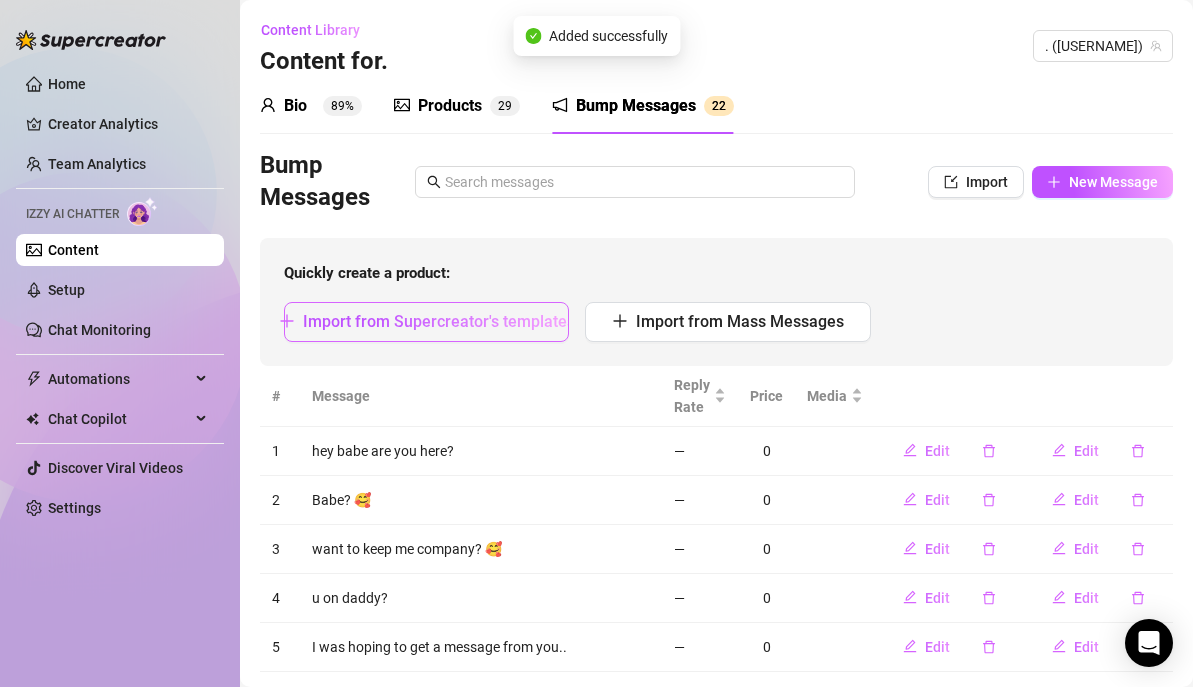 click on "Import from Supercreator's templates" at bounding box center [439, 321] 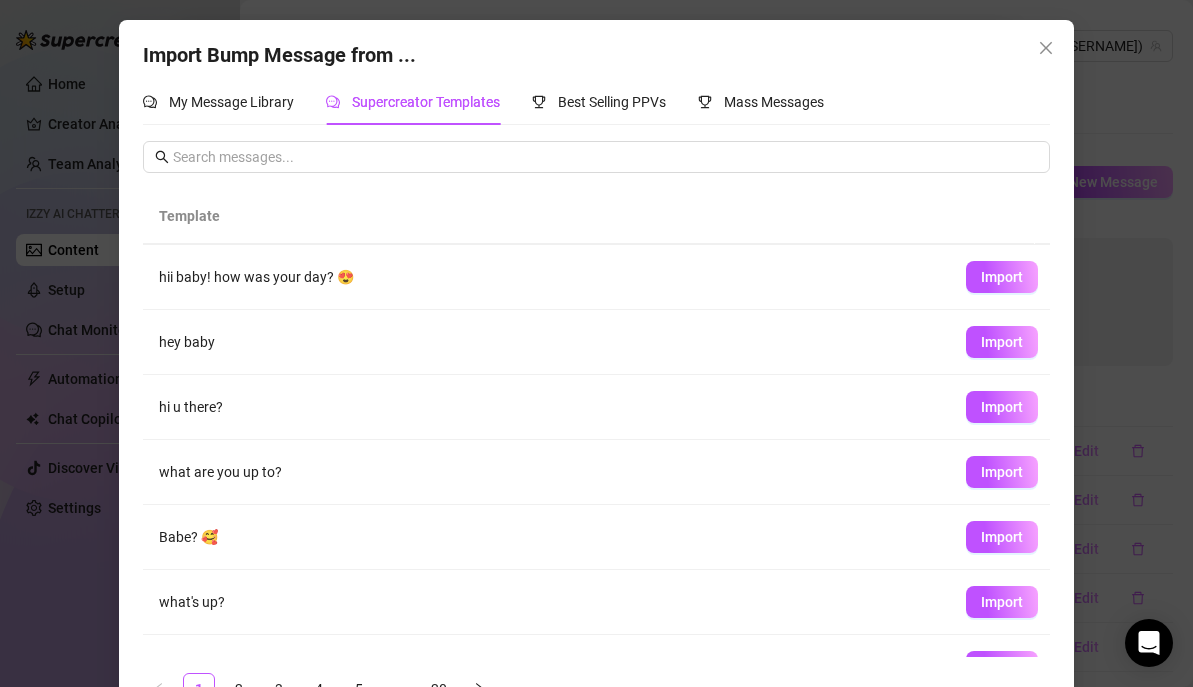 scroll, scrollTop: 238, scrollLeft: 0, axis: vertical 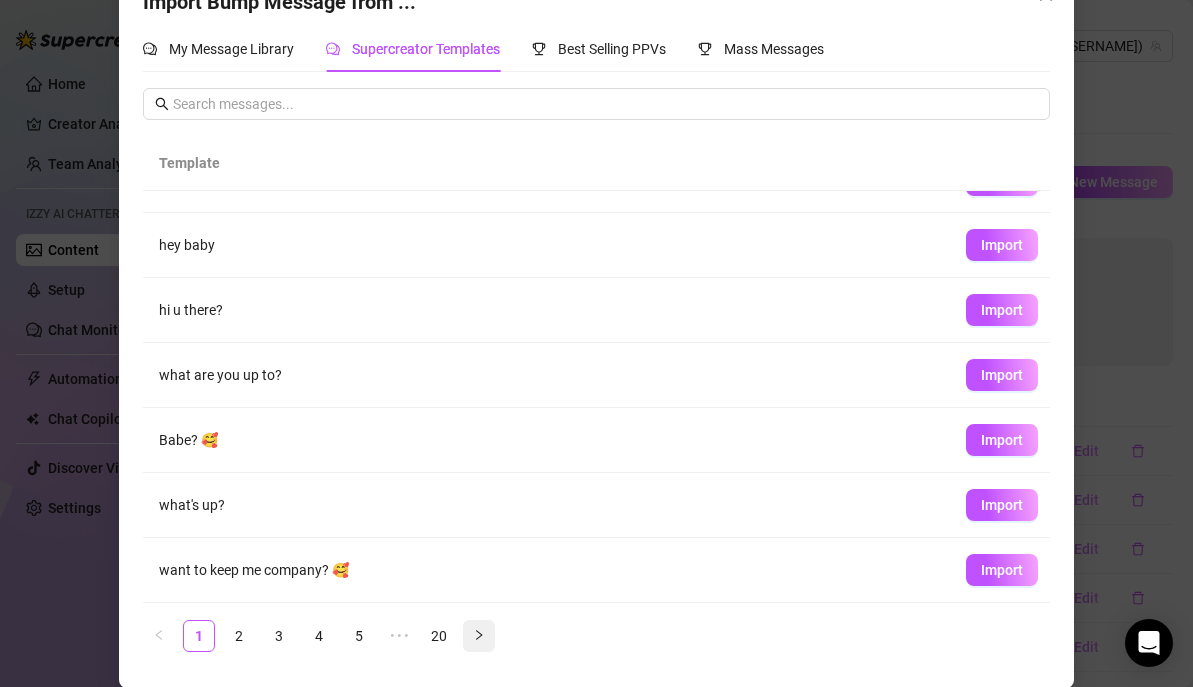 click 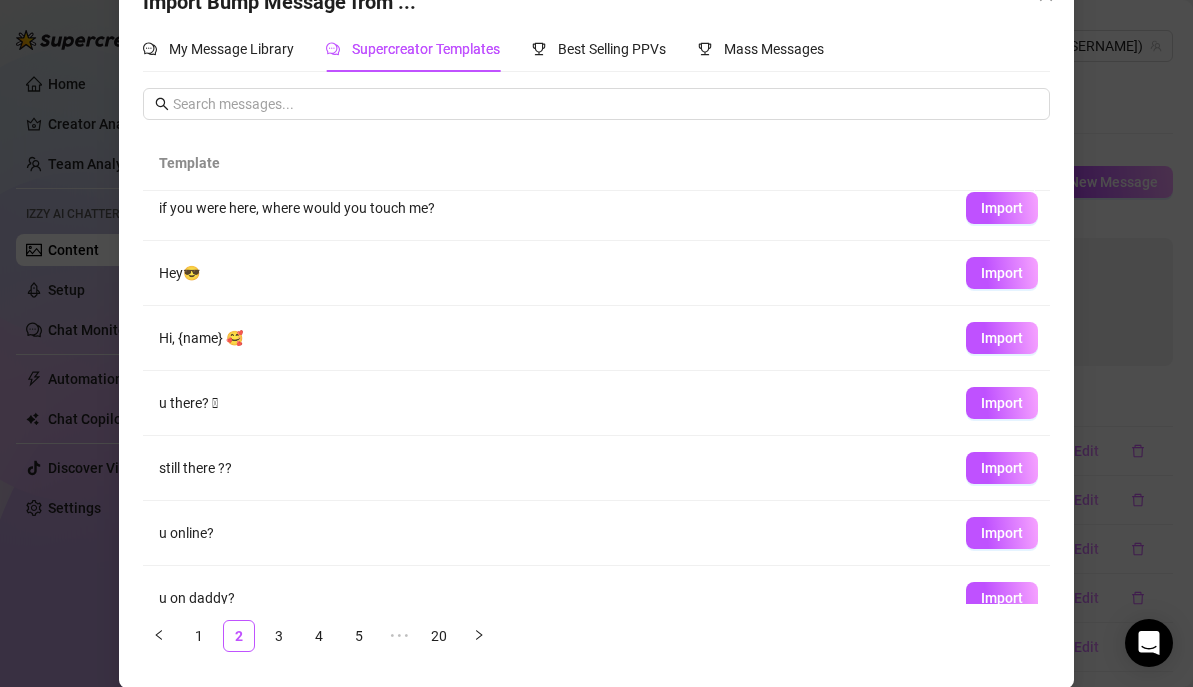 scroll, scrollTop: 0, scrollLeft: 0, axis: both 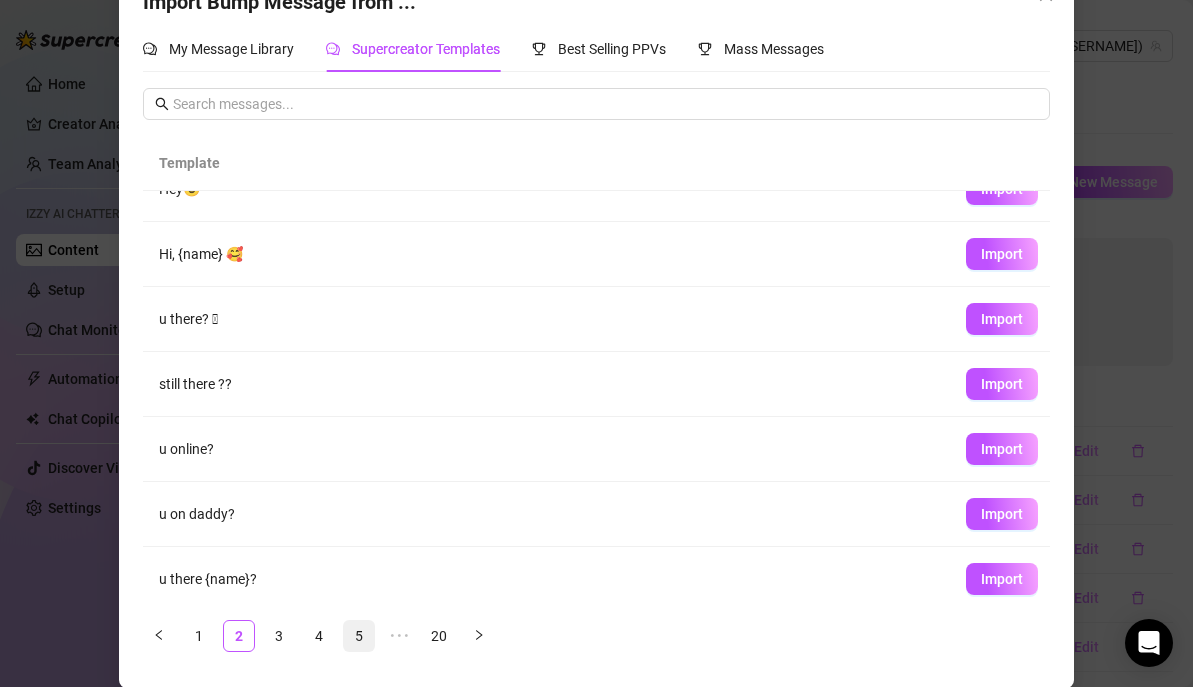 click on "5" at bounding box center [359, 636] 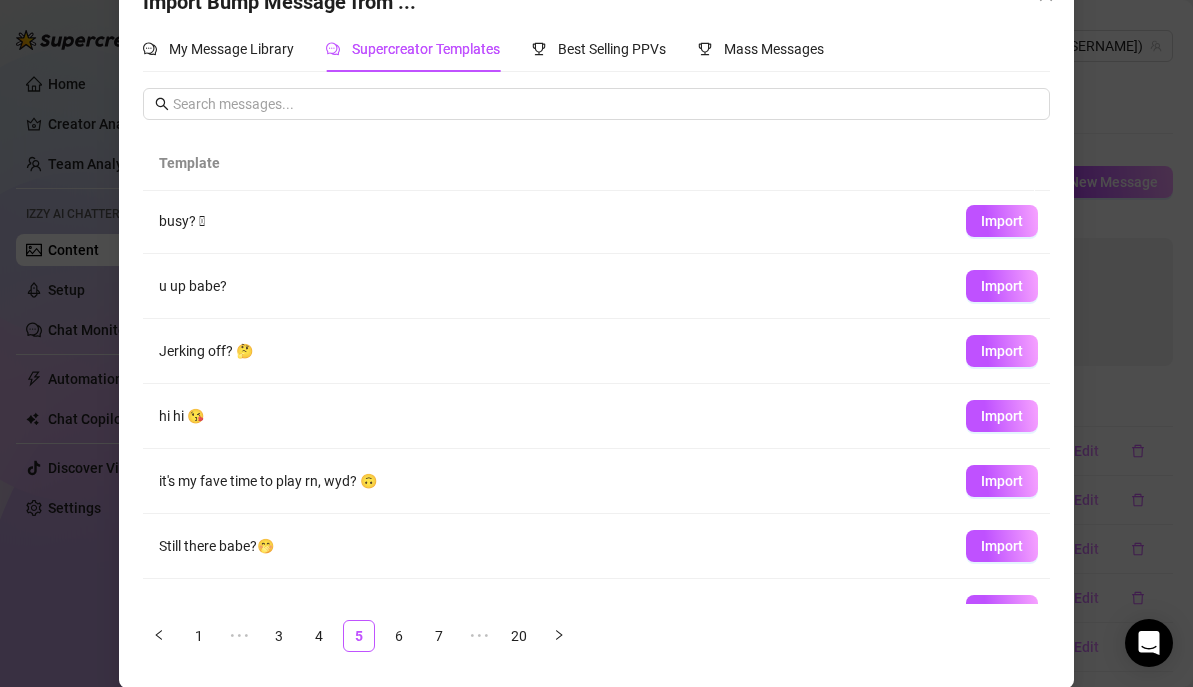 scroll, scrollTop: 0, scrollLeft: 0, axis: both 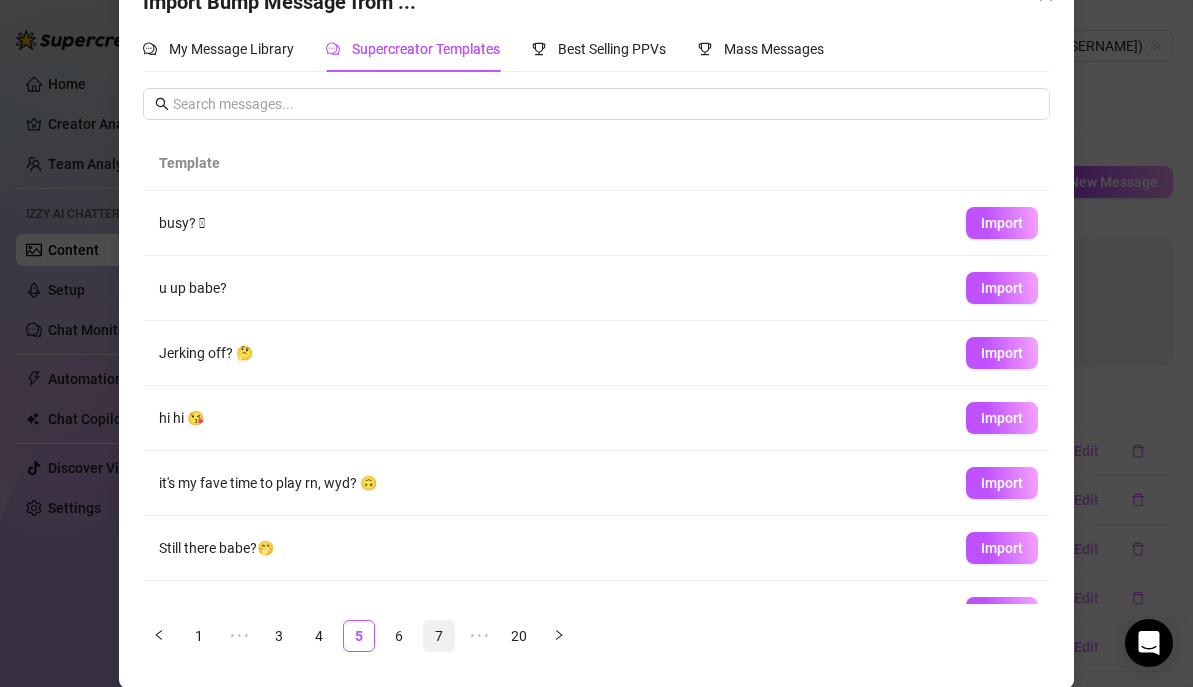 click on "7" at bounding box center [439, 636] 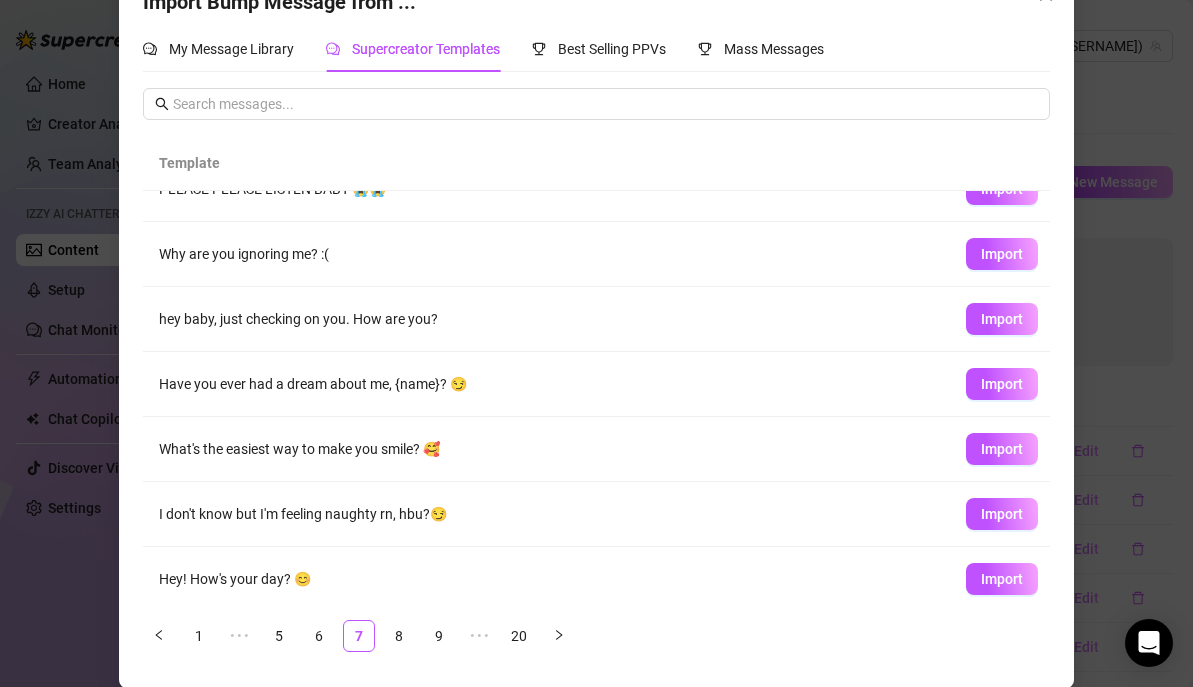 scroll, scrollTop: 238, scrollLeft: 0, axis: vertical 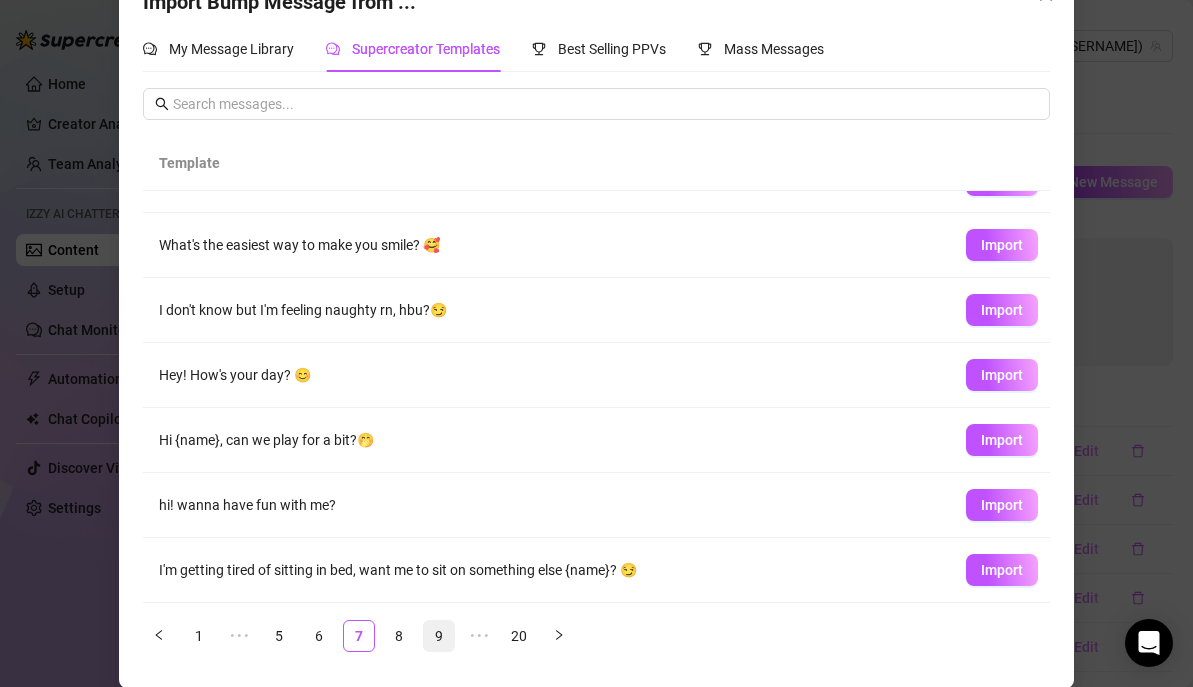 click on "9" at bounding box center (439, 636) 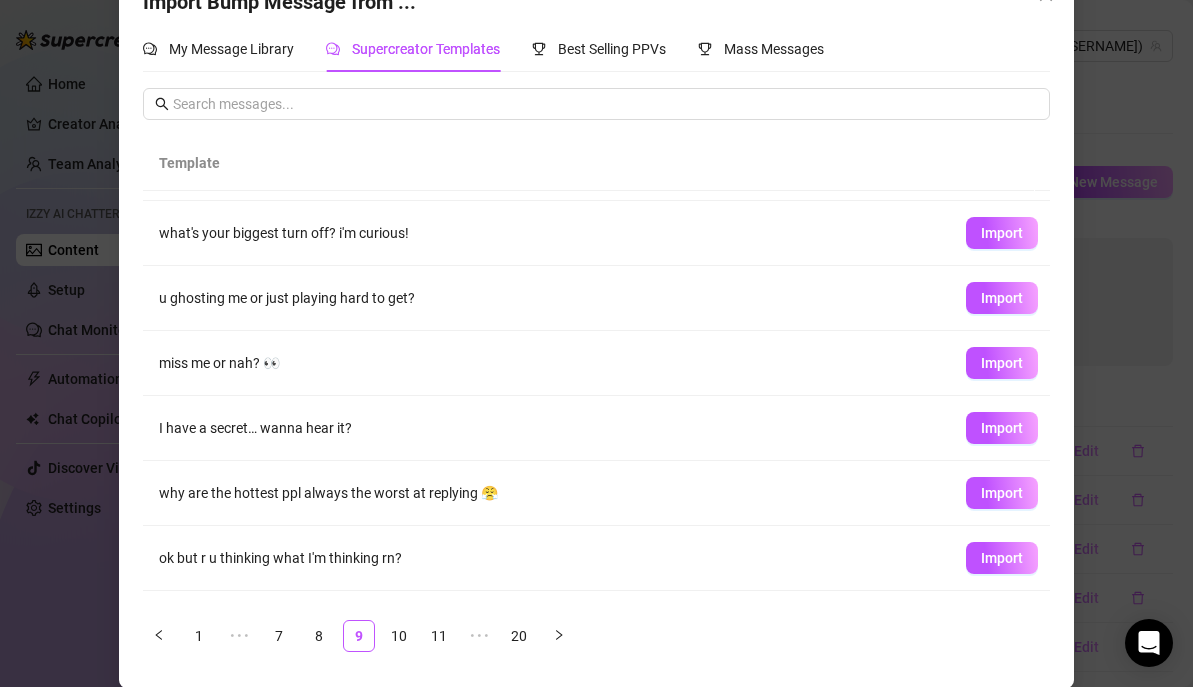 scroll, scrollTop: 238, scrollLeft: 0, axis: vertical 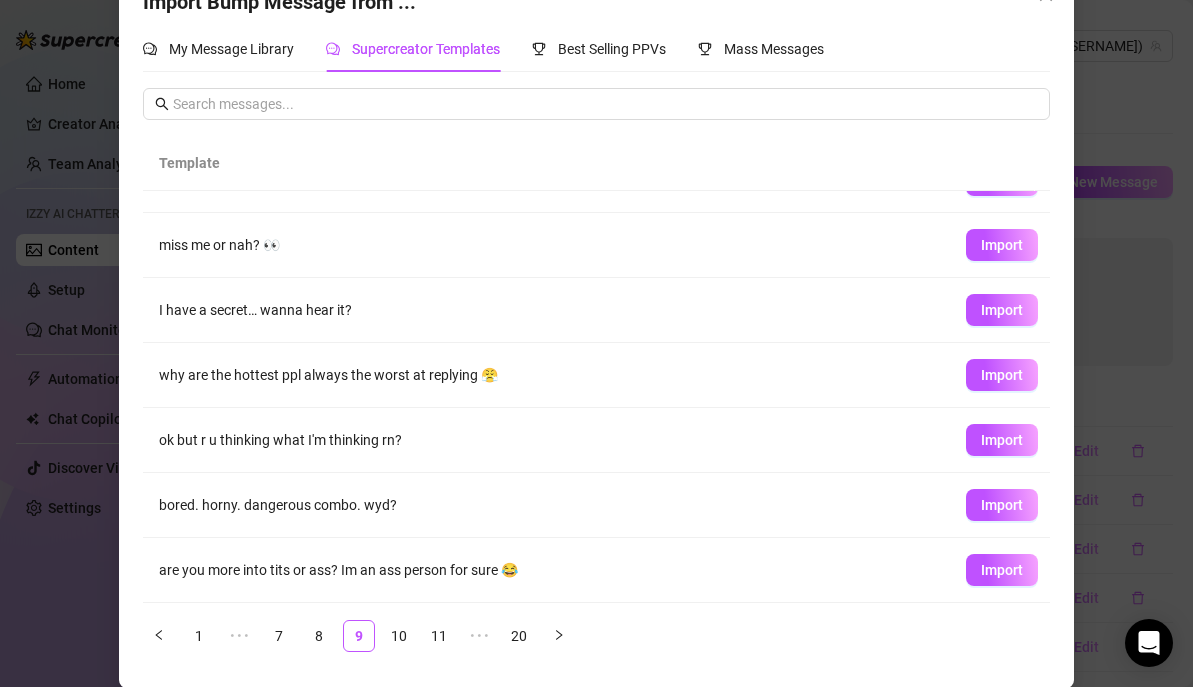 click on "bored. horny. dangerous combo. wyd?" at bounding box center (546, 505) 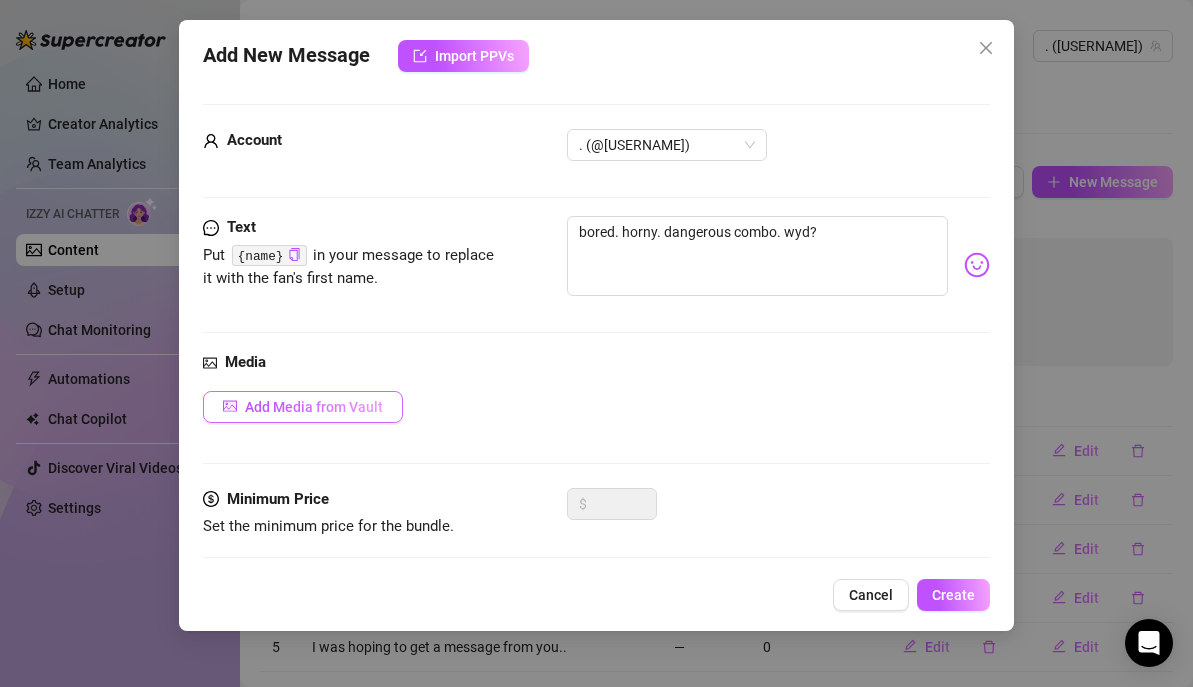 click on "Add Media from Vault" at bounding box center (314, 407) 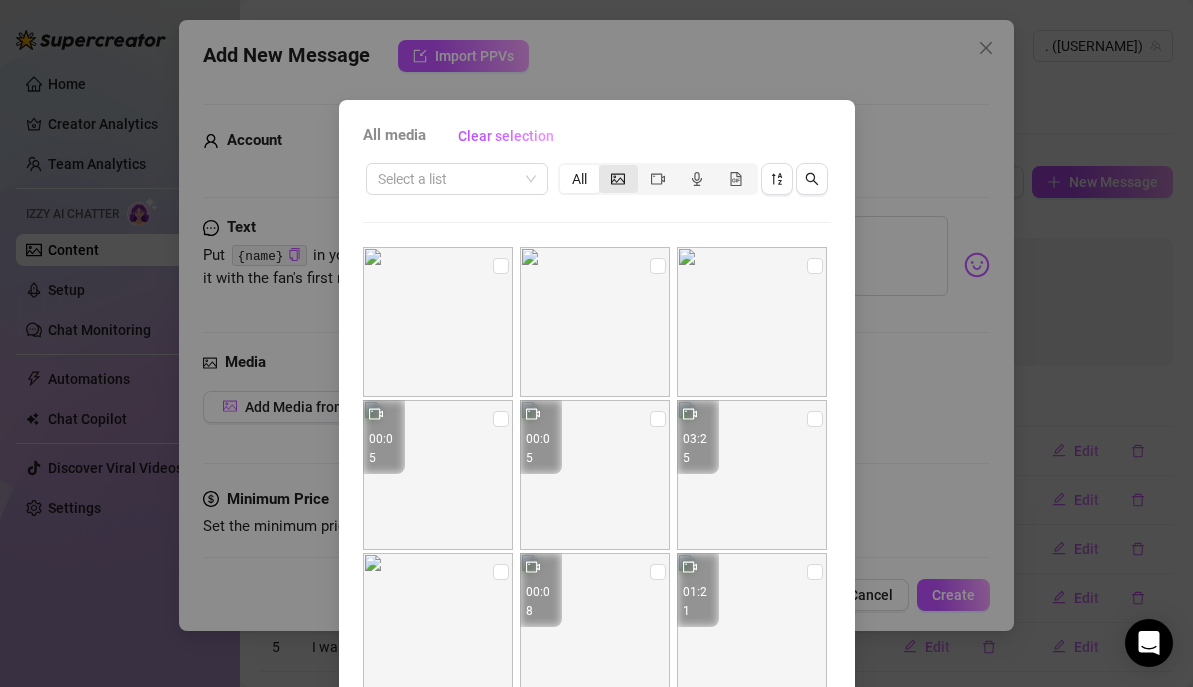 click 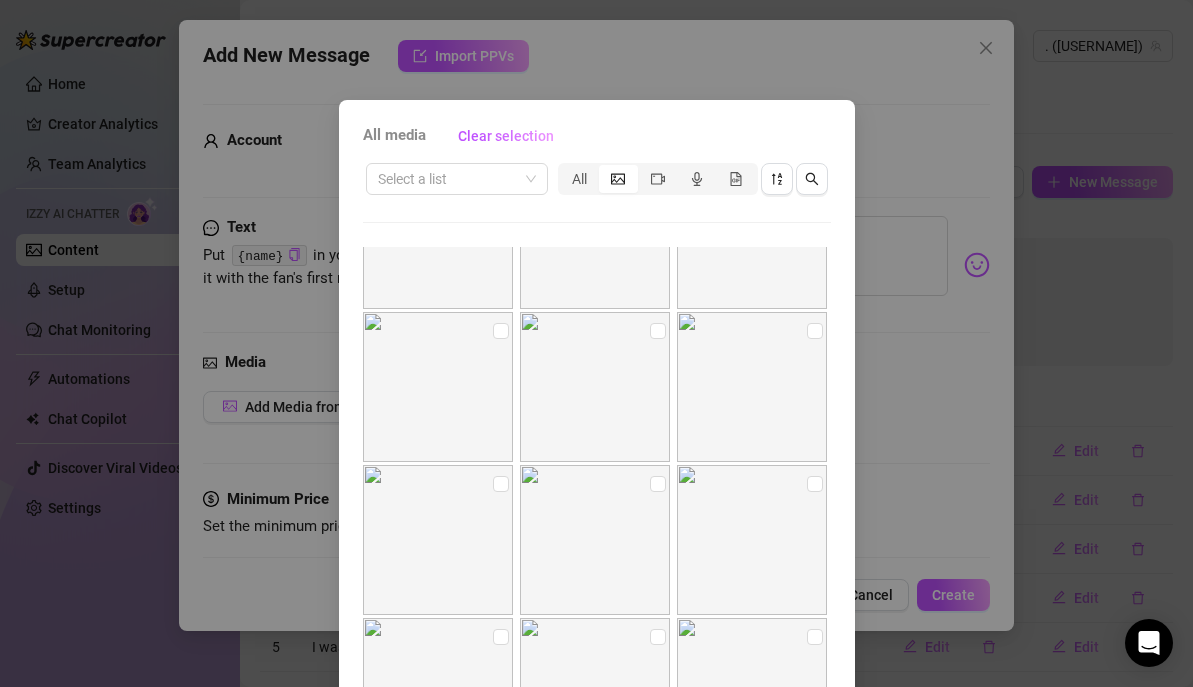 scroll, scrollTop: 15998, scrollLeft: 0, axis: vertical 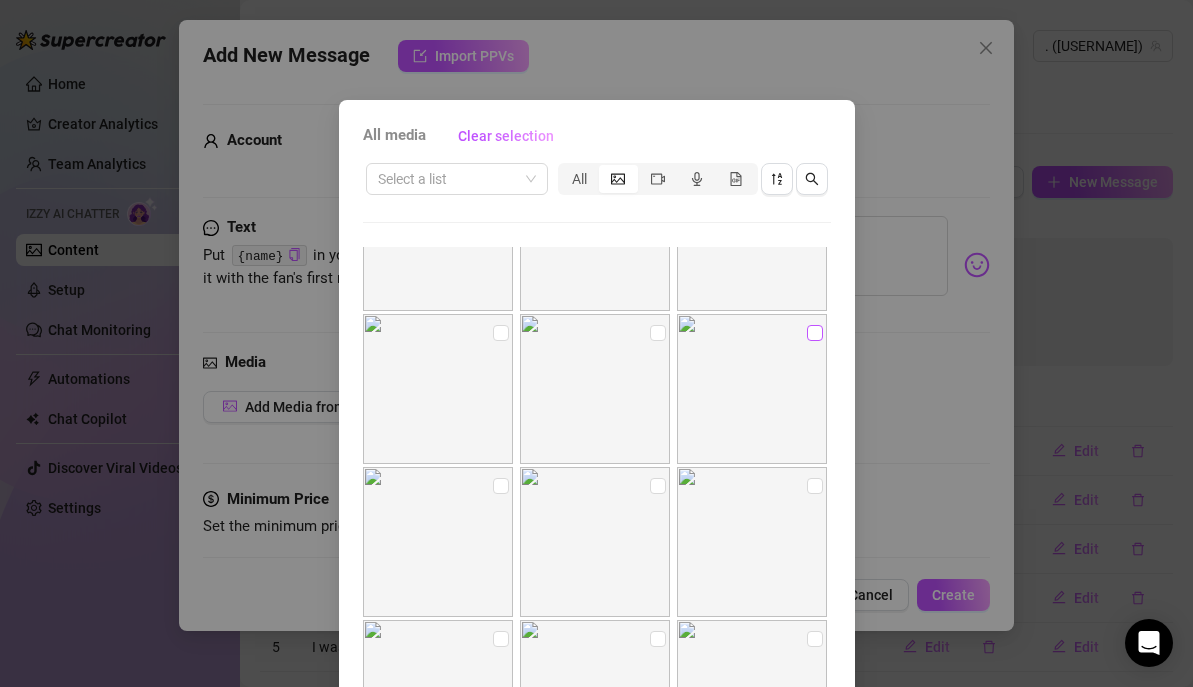 click at bounding box center (815, 333) 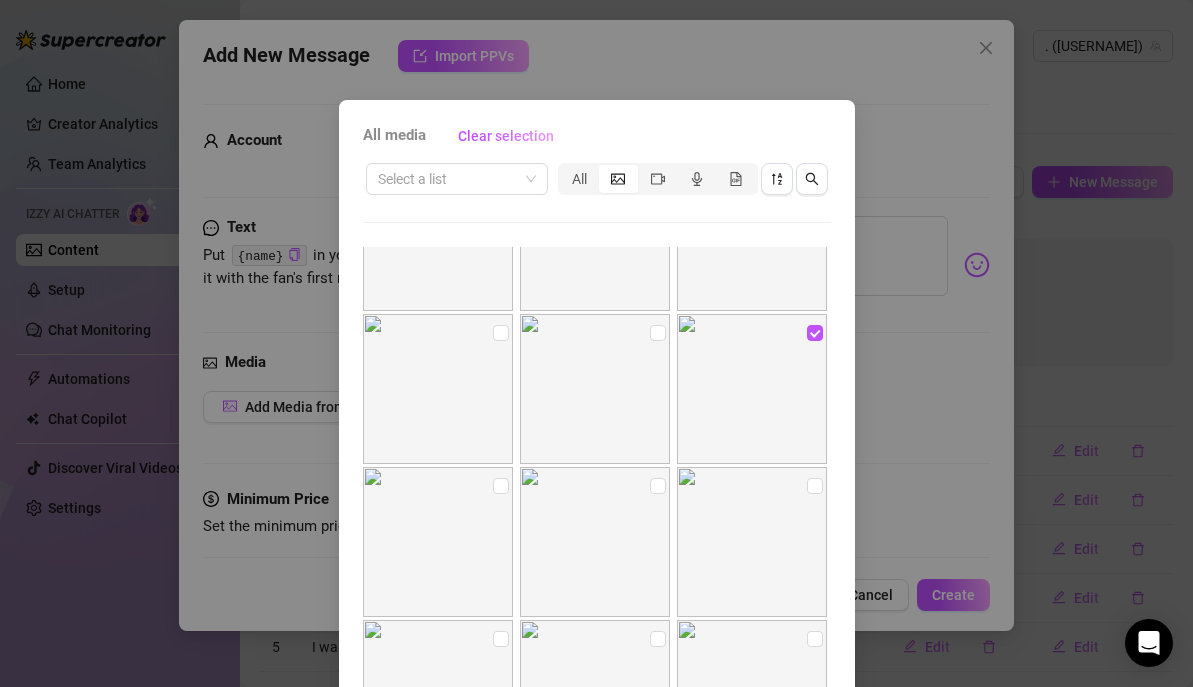 scroll, scrollTop: 148, scrollLeft: 0, axis: vertical 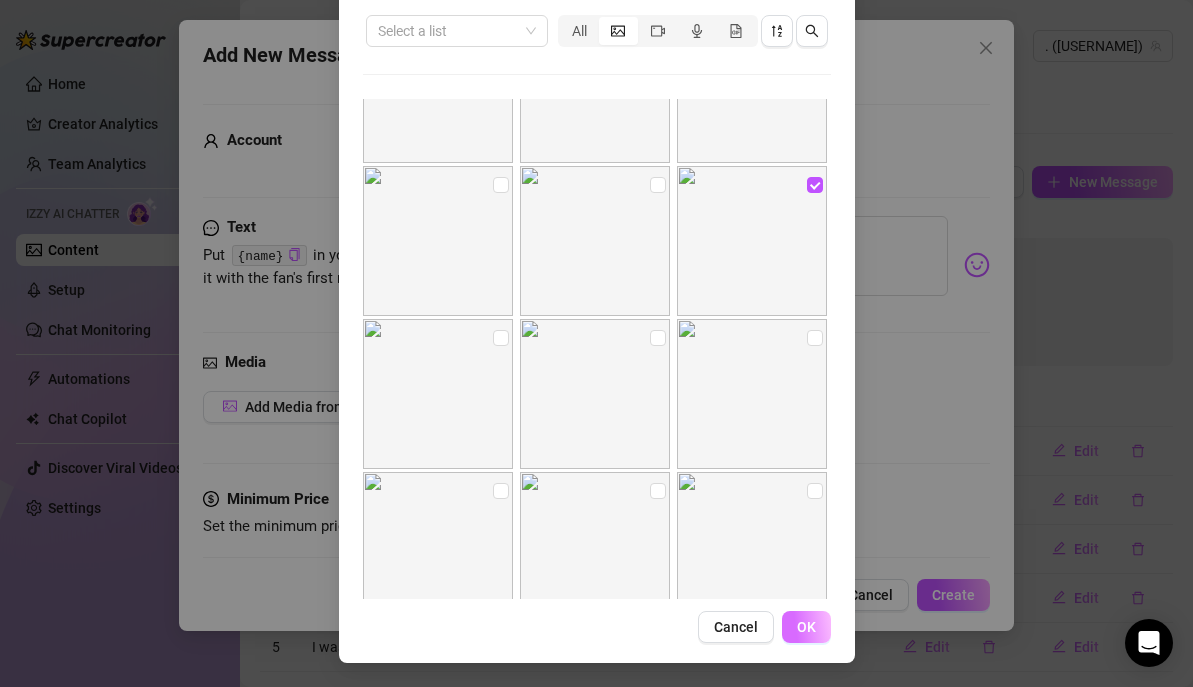 click on "OK" at bounding box center [806, 627] 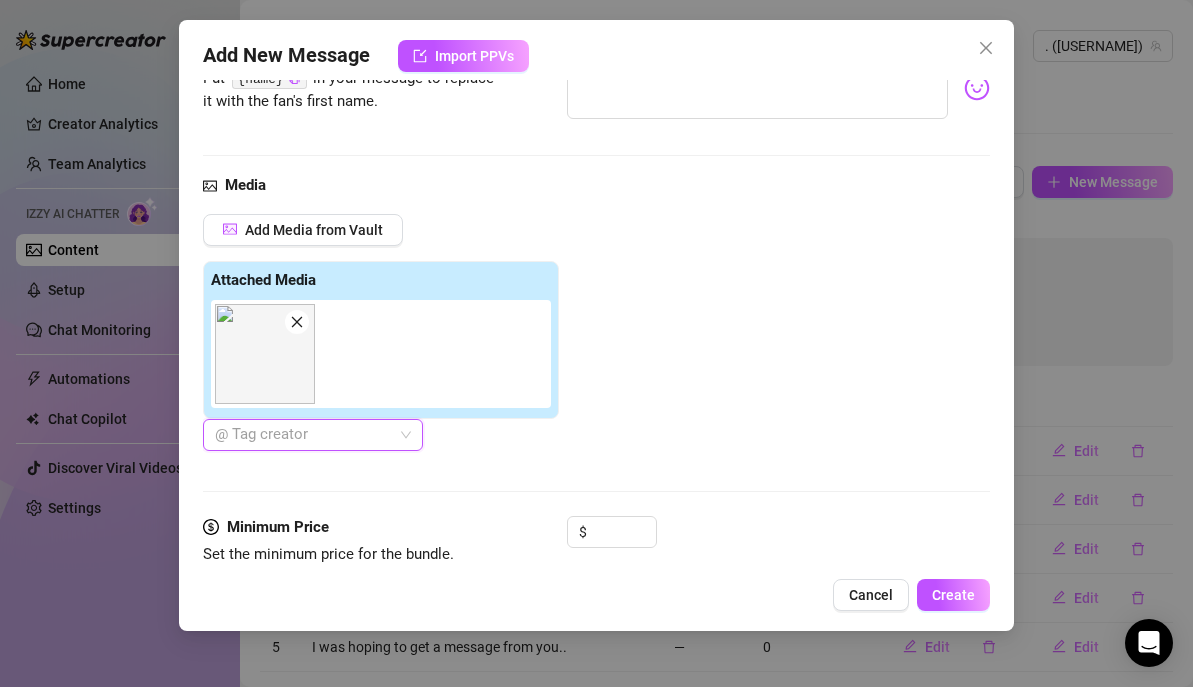 scroll, scrollTop: 213, scrollLeft: 0, axis: vertical 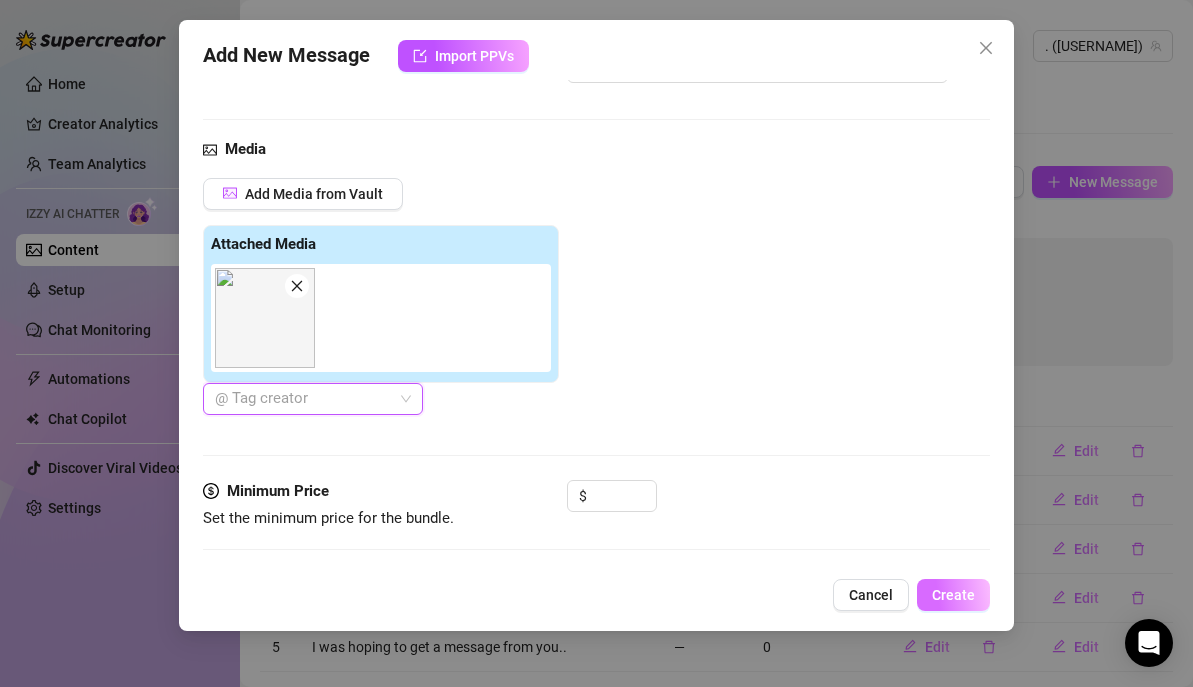 click on "Create" at bounding box center (953, 595) 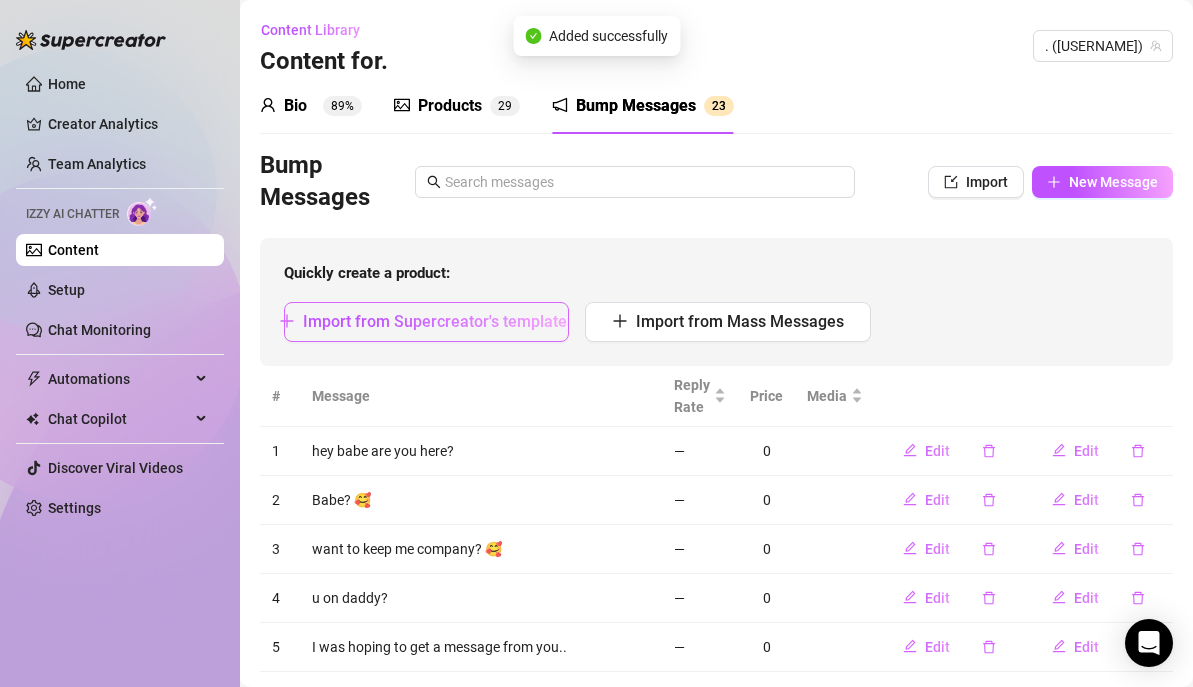 click on "Import from Supercreator's templates" at bounding box center (439, 321) 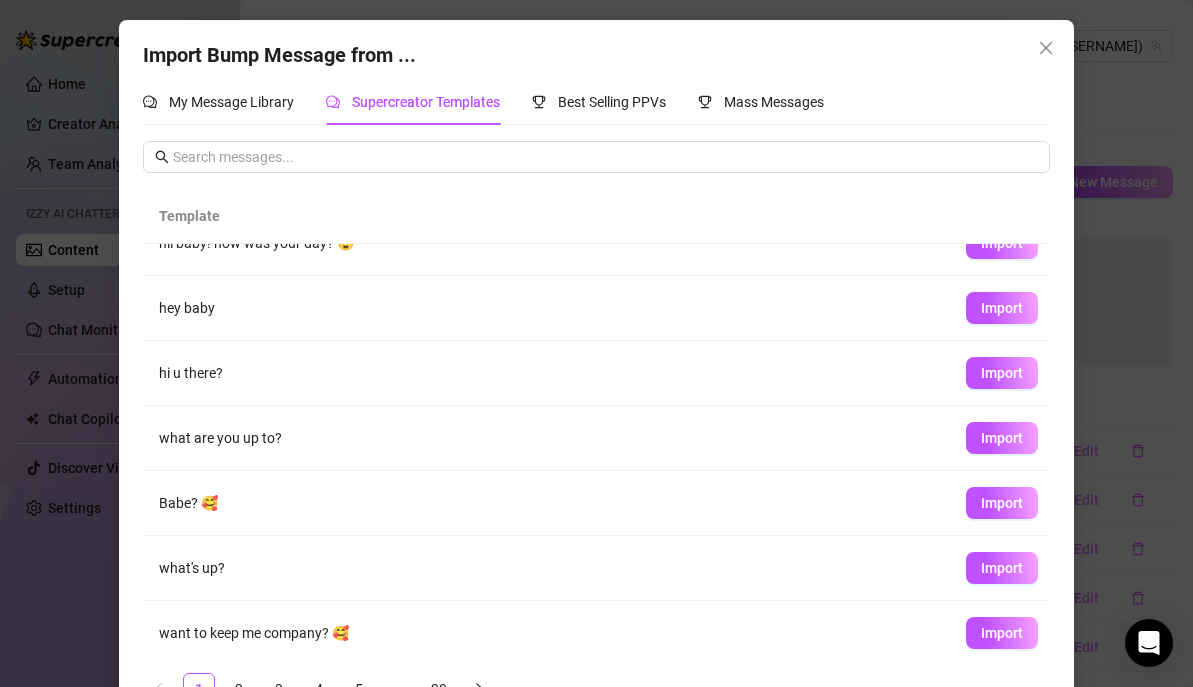 scroll, scrollTop: 238, scrollLeft: 0, axis: vertical 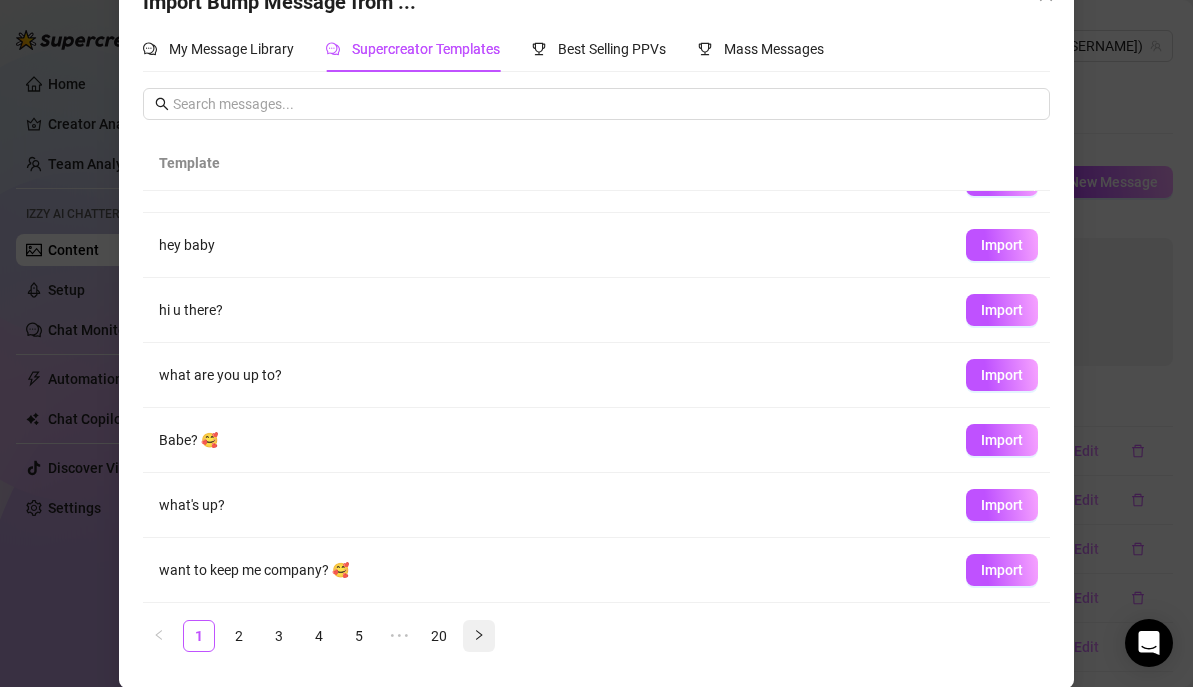 click at bounding box center [479, 636] 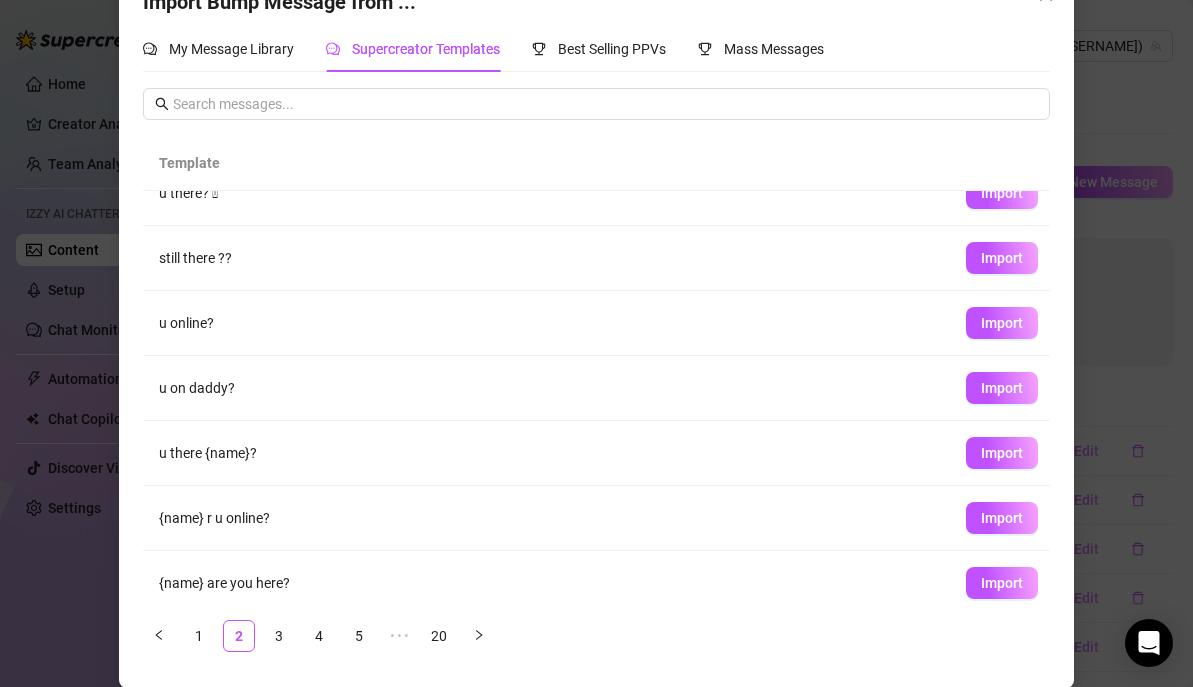 scroll, scrollTop: 238, scrollLeft: 0, axis: vertical 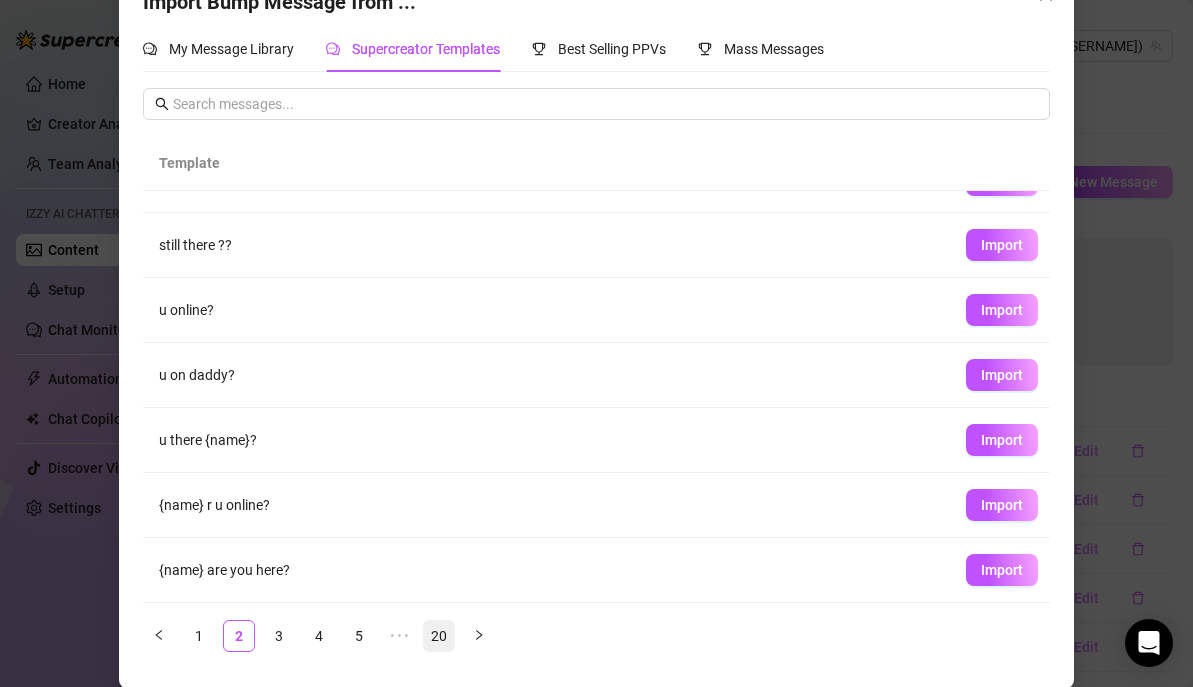 click on "20" at bounding box center [439, 636] 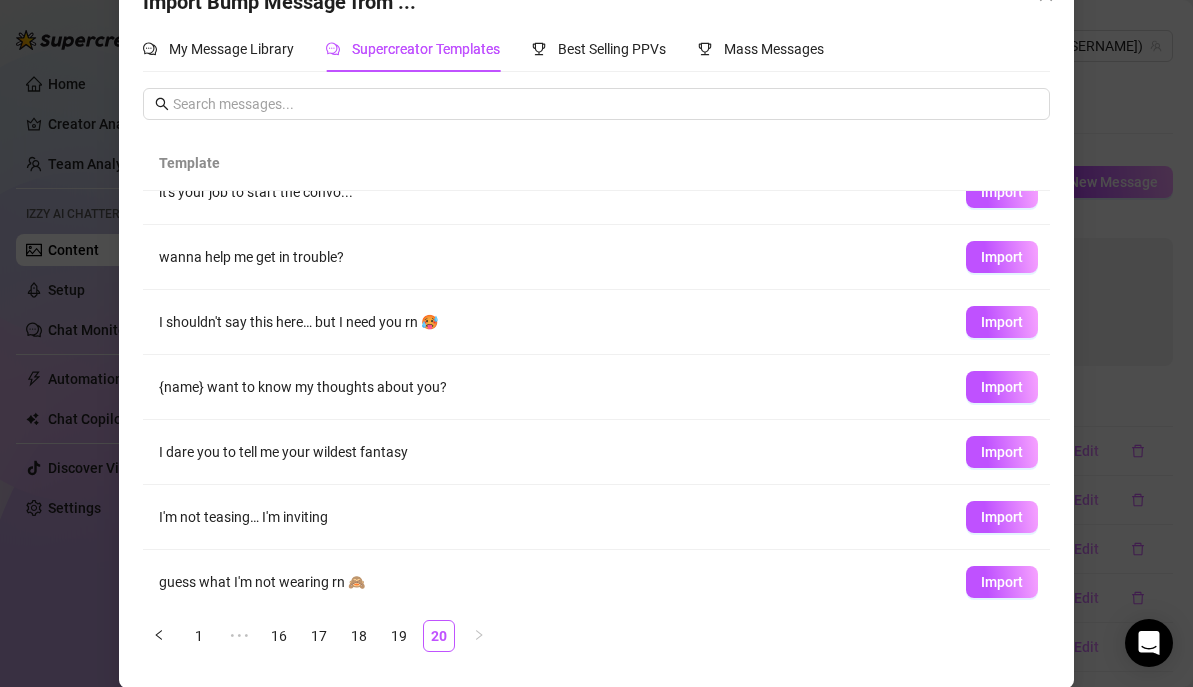 scroll, scrollTop: 0, scrollLeft: 0, axis: both 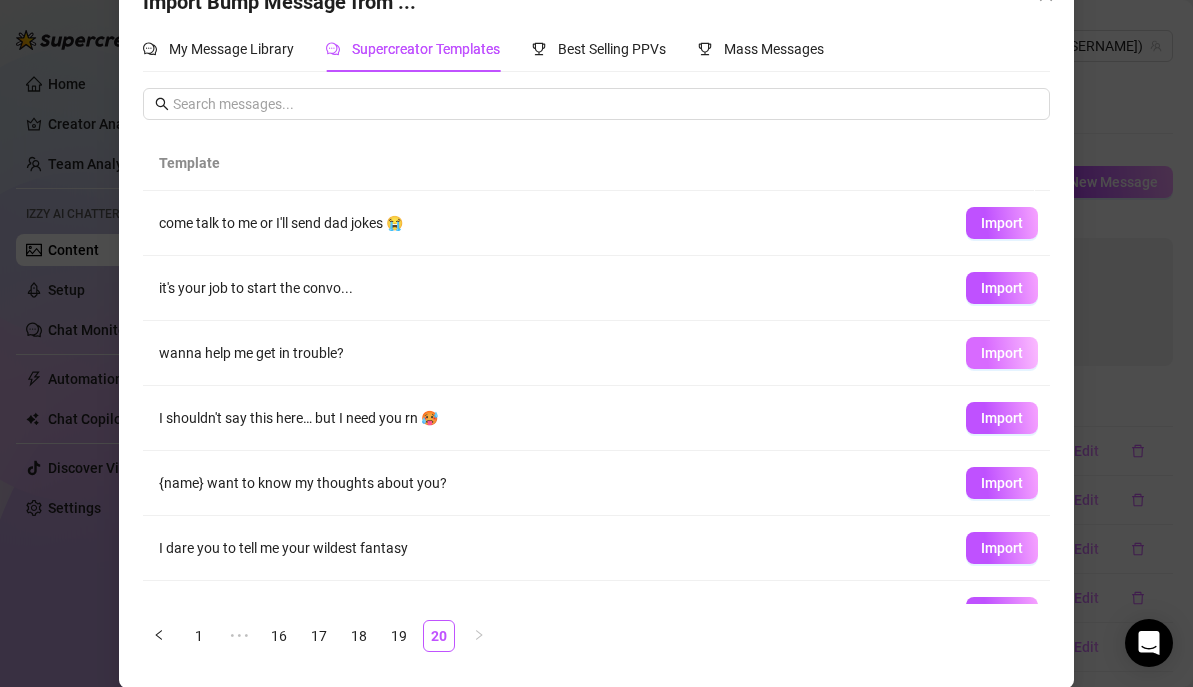 click on "Import" at bounding box center (1002, 353) 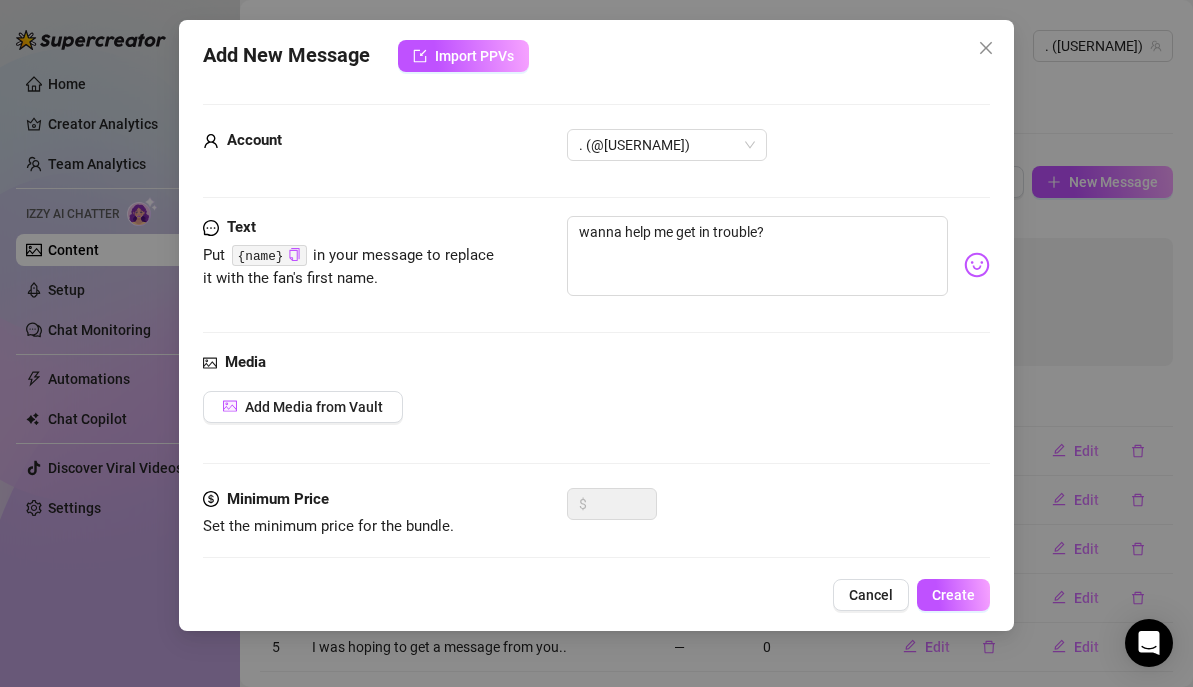 scroll, scrollTop: 33, scrollLeft: 0, axis: vertical 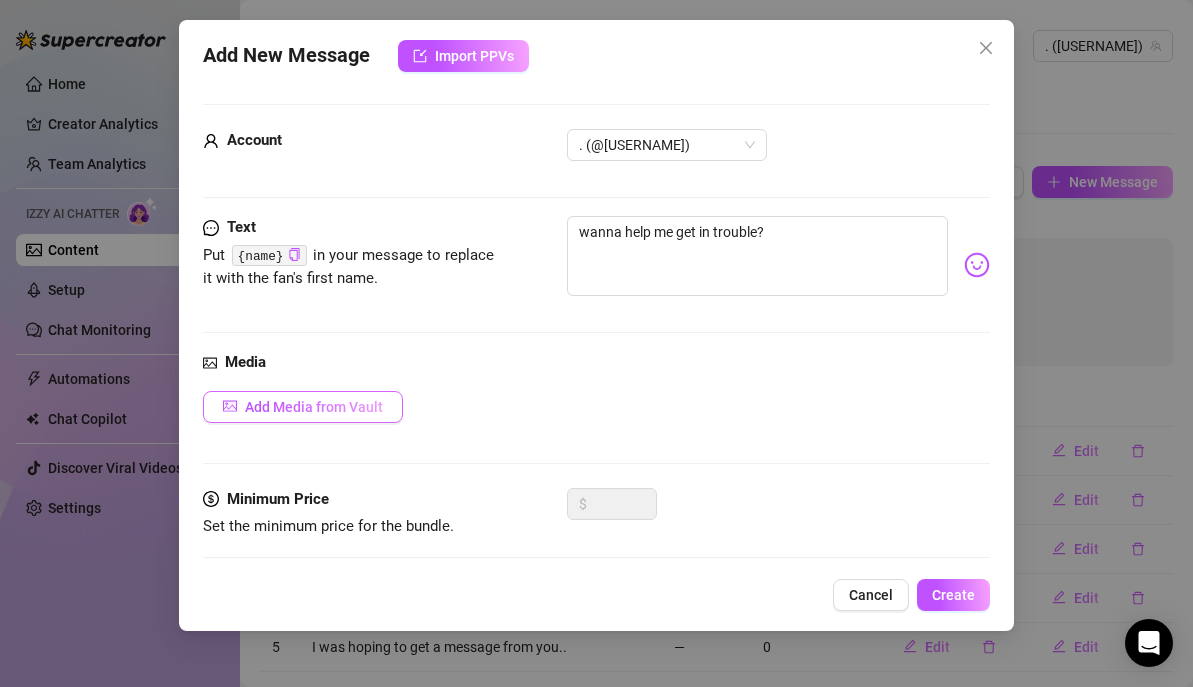 click on "Add Media from Vault" at bounding box center [314, 407] 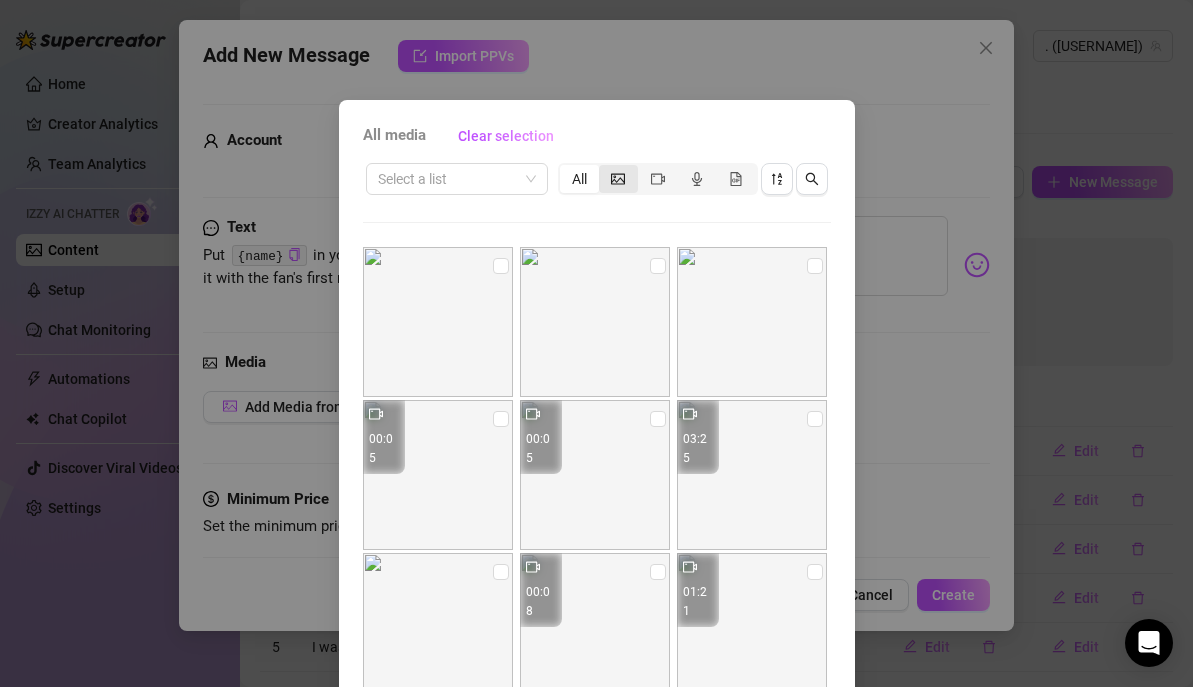 click at bounding box center (618, 179) 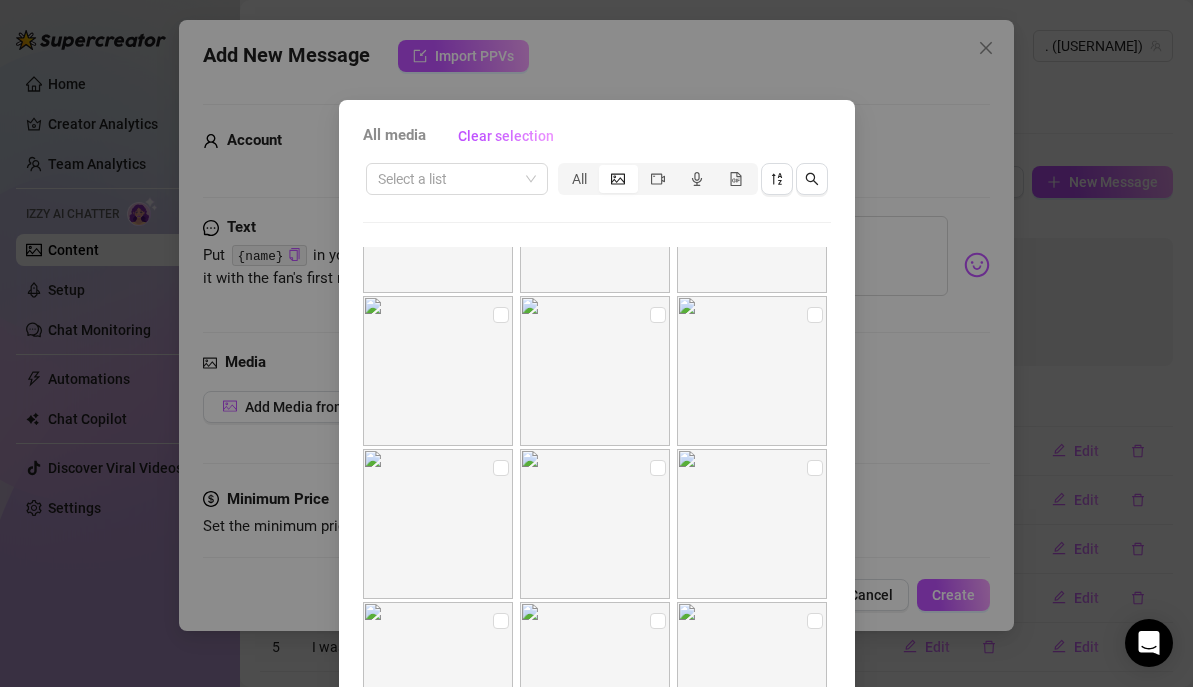 scroll, scrollTop: 18051, scrollLeft: 0, axis: vertical 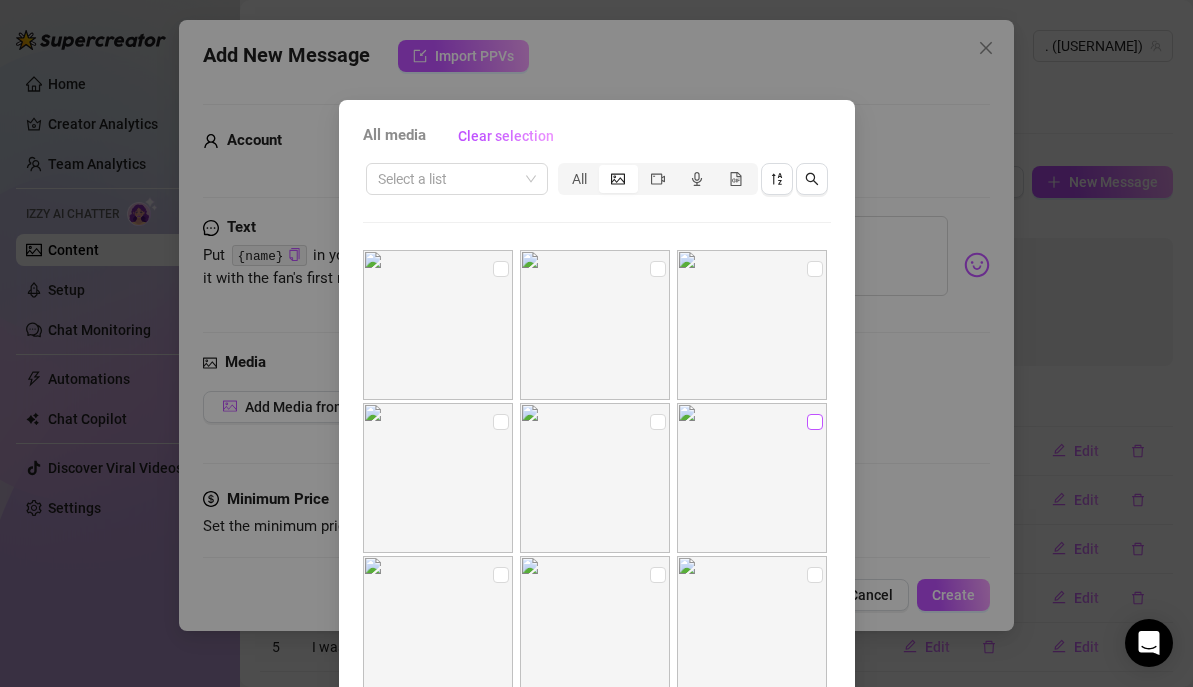 click at bounding box center [815, 422] 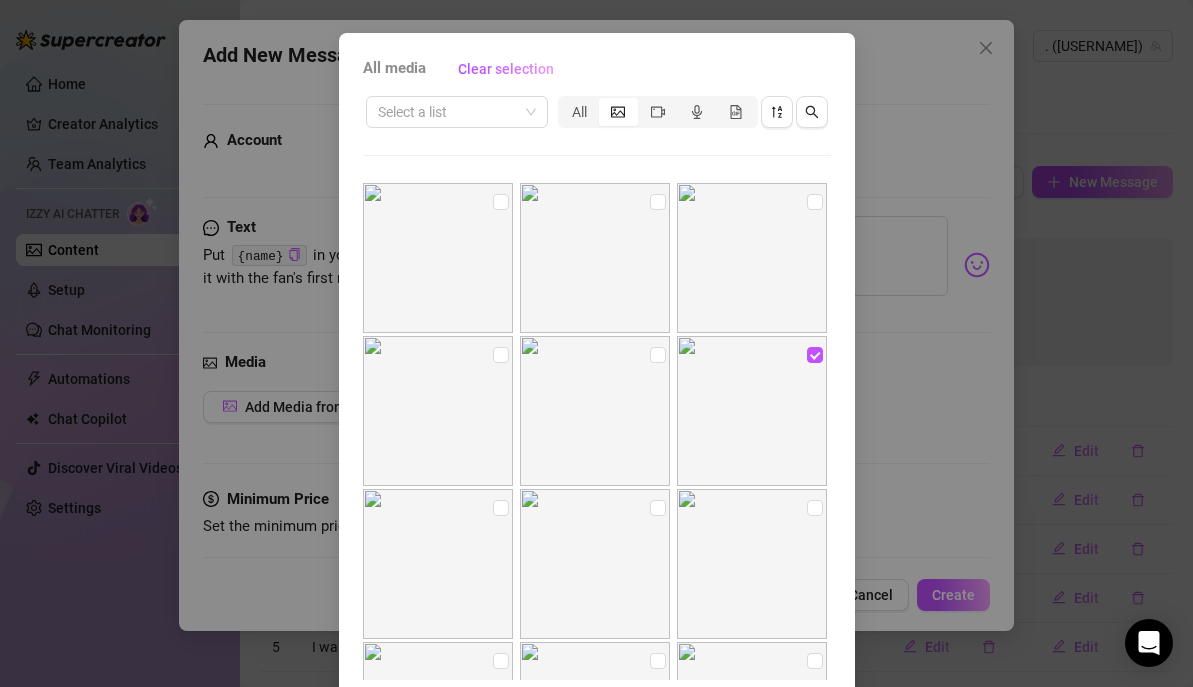 scroll, scrollTop: 148, scrollLeft: 0, axis: vertical 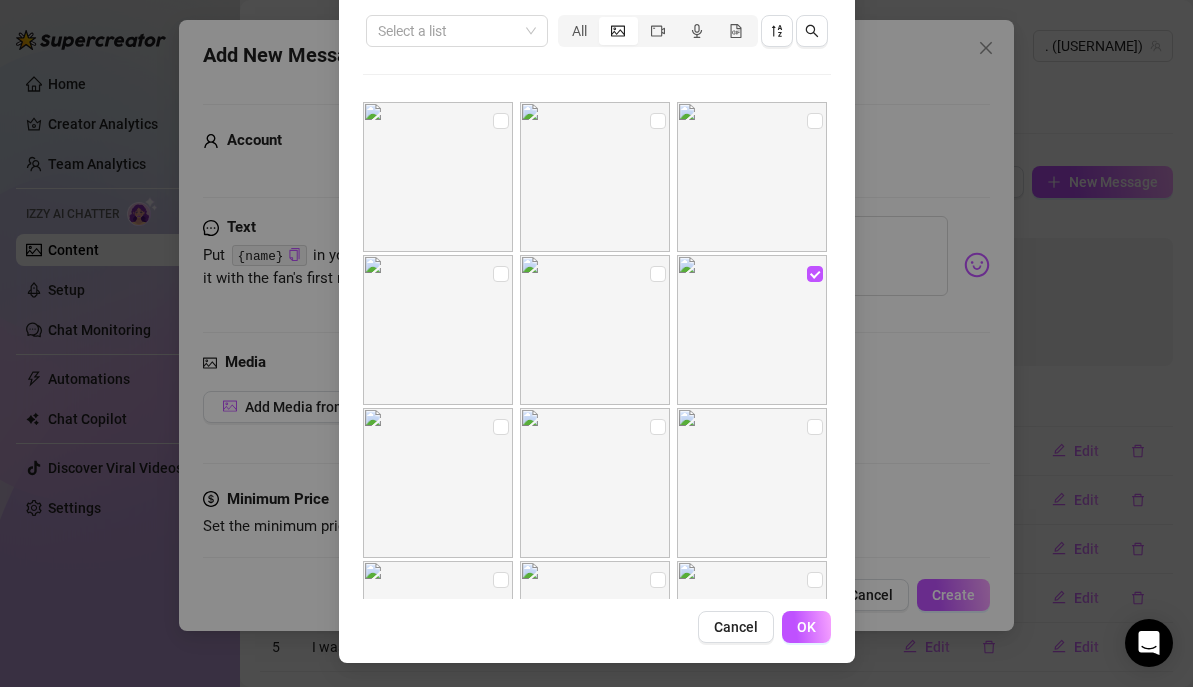 click on "OK" at bounding box center (806, 627) 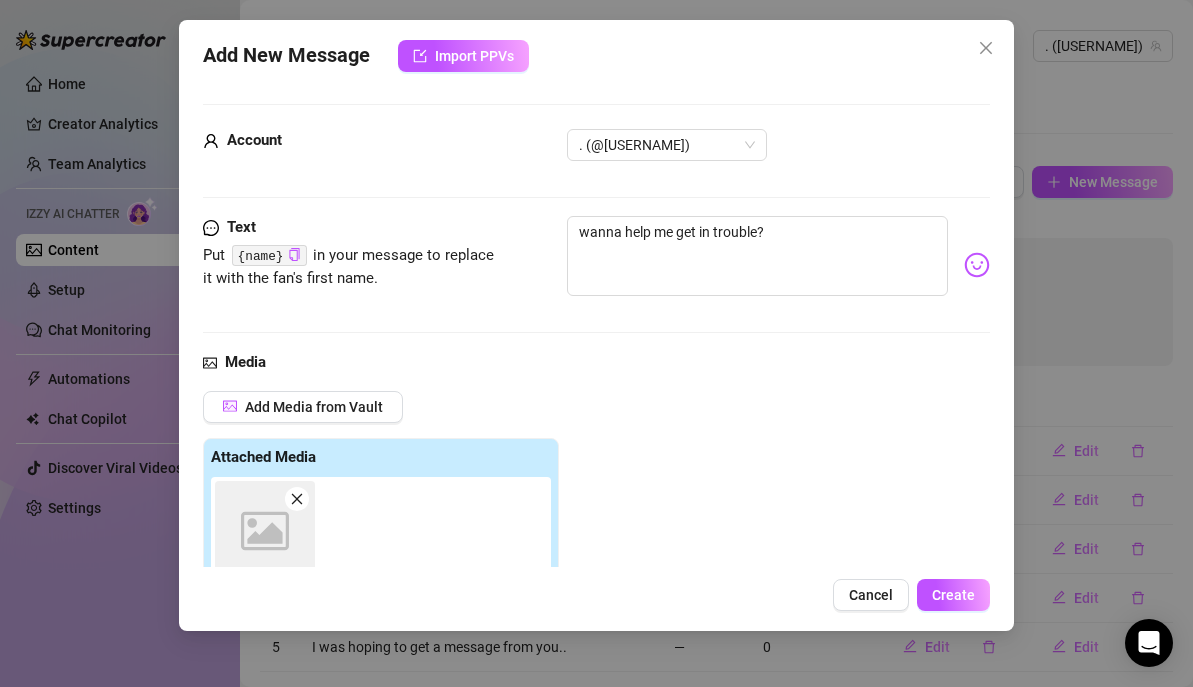 scroll, scrollTop: 198, scrollLeft: 0, axis: vertical 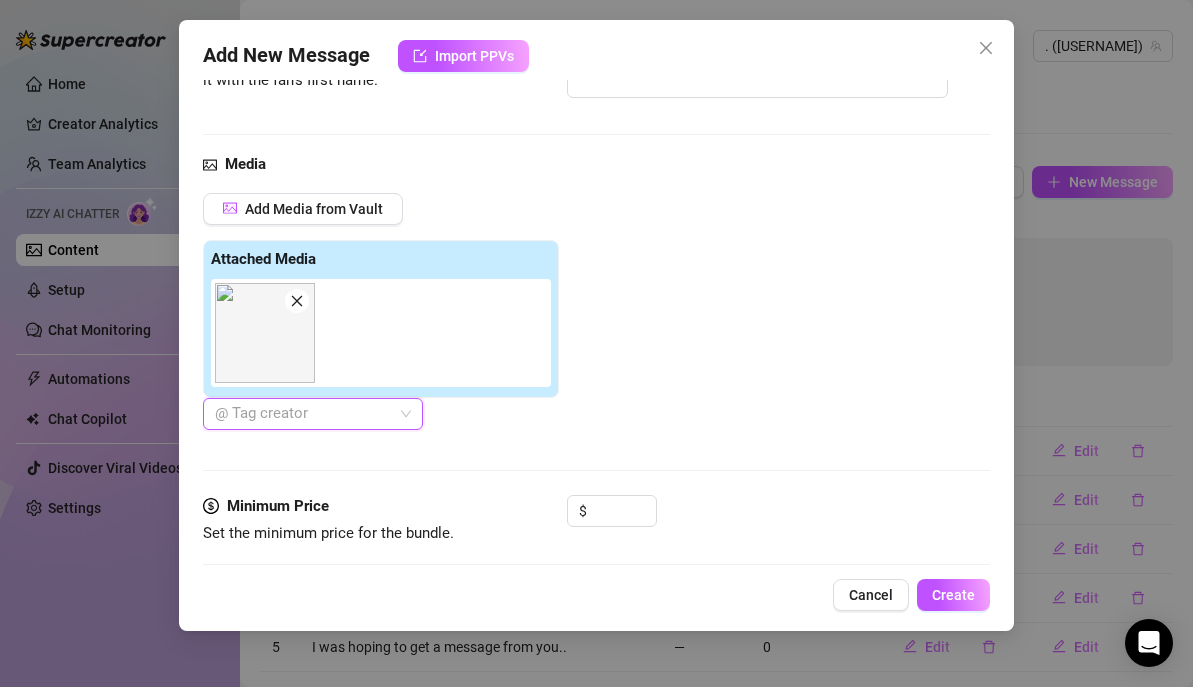 click 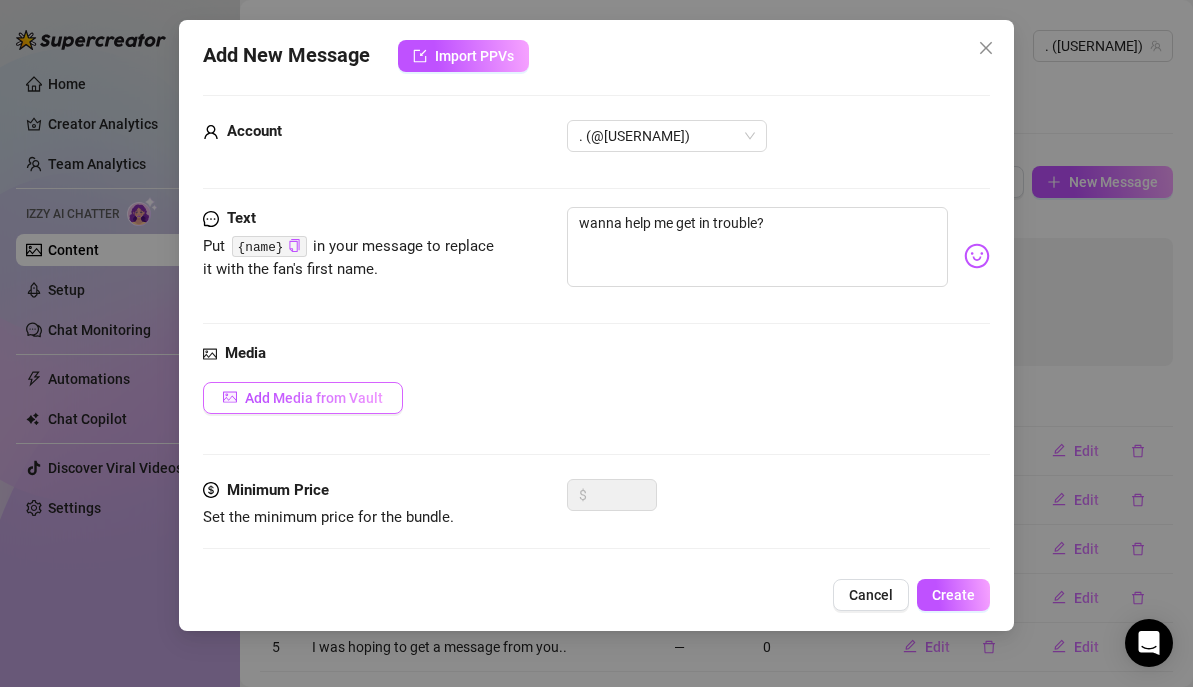 scroll, scrollTop: 8, scrollLeft: 0, axis: vertical 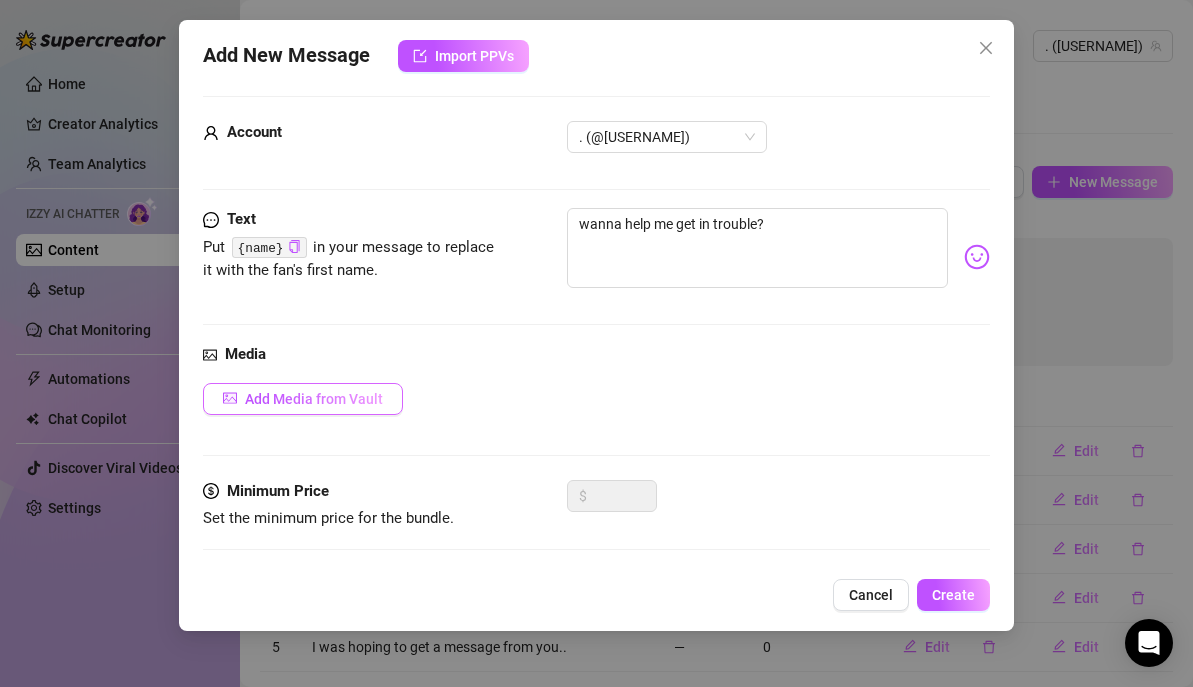 click on "Add Media from Vault" at bounding box center [314, 399] 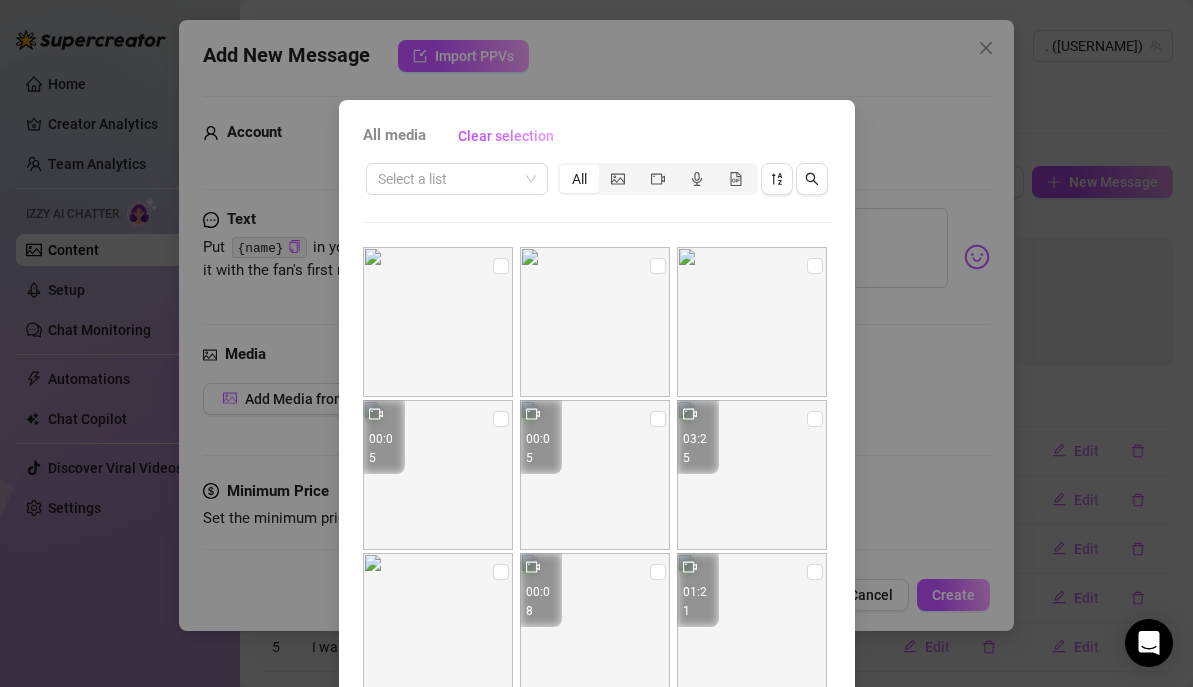 drag, startPoint x: 603, startPoint y: 183, endPoint x: 770, endPoint y: 259, distance: 183.48024 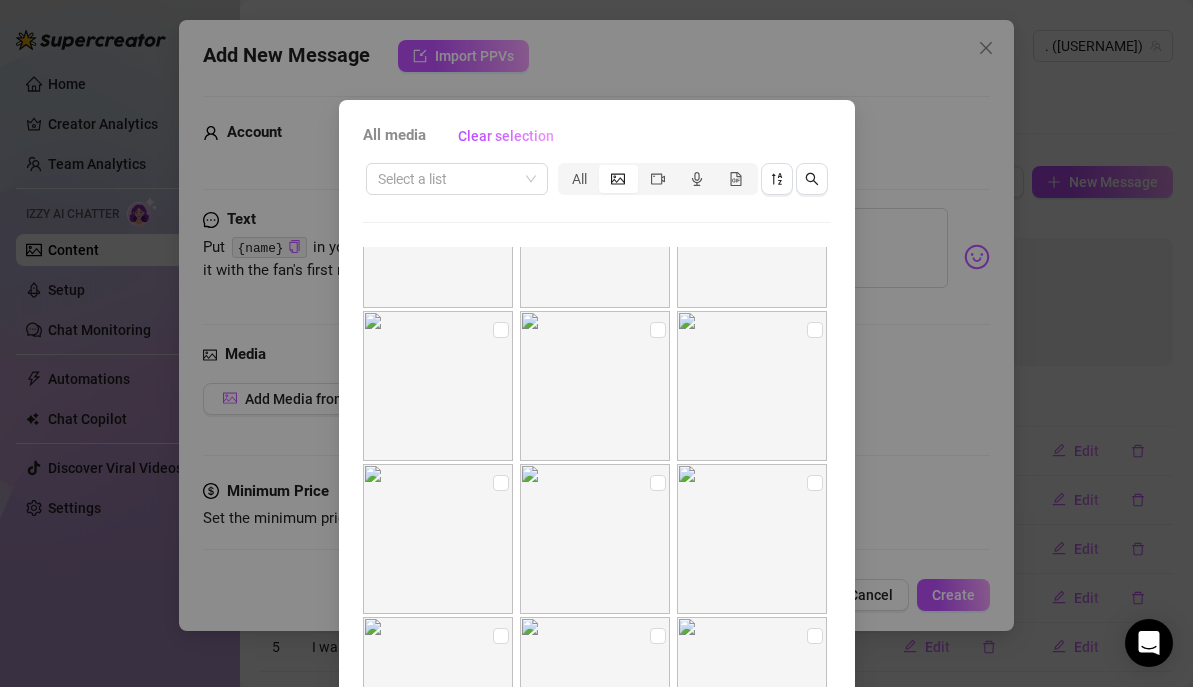 scroll, scrollTop: 20595, scrollLeft: 0, axis: vertical 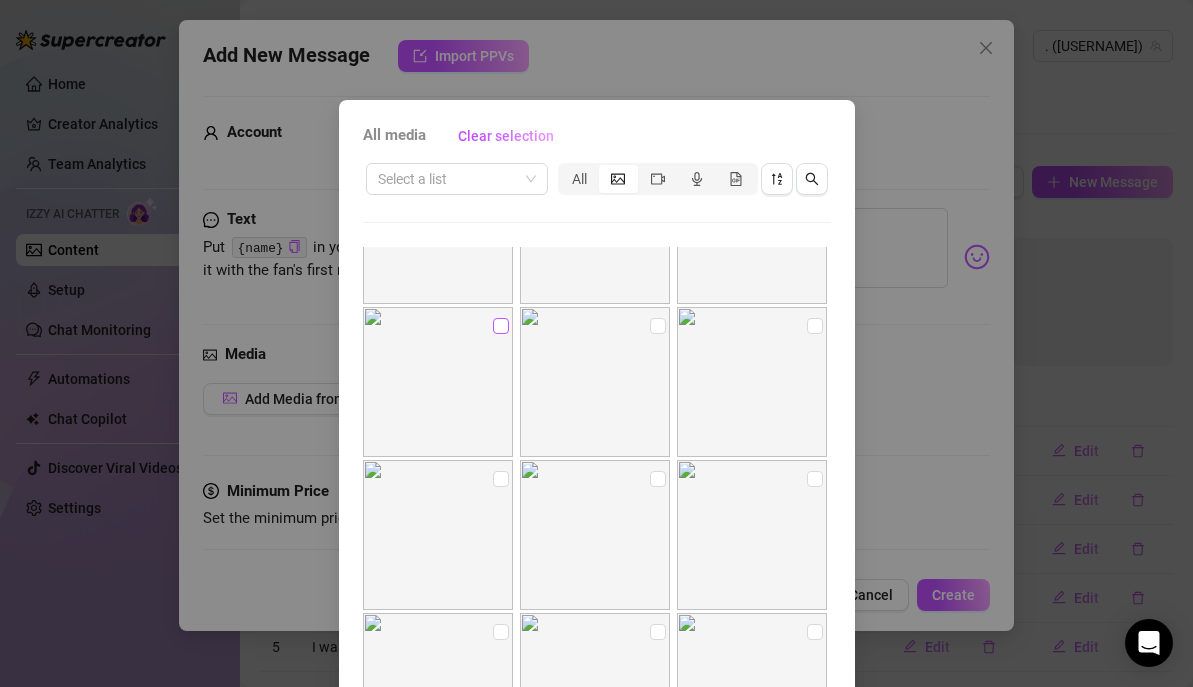 click at bounding box center (501, 326) 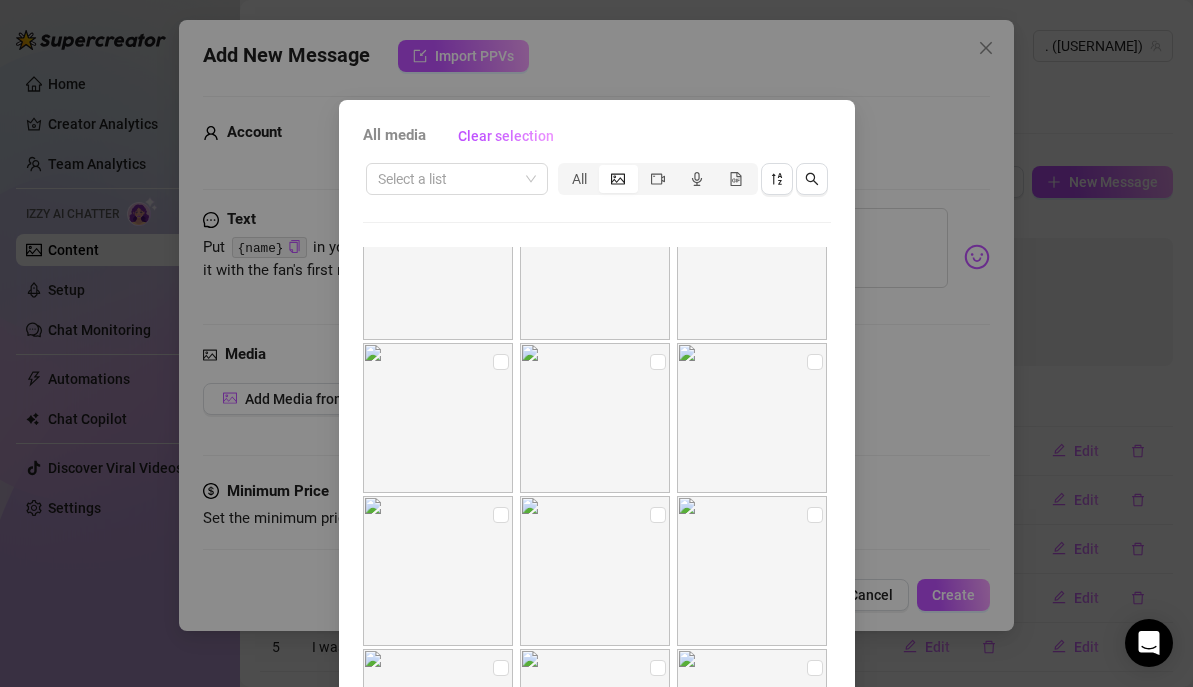 scroll, scrollTop: 20926, scrollLeft: 0, axis: vertical 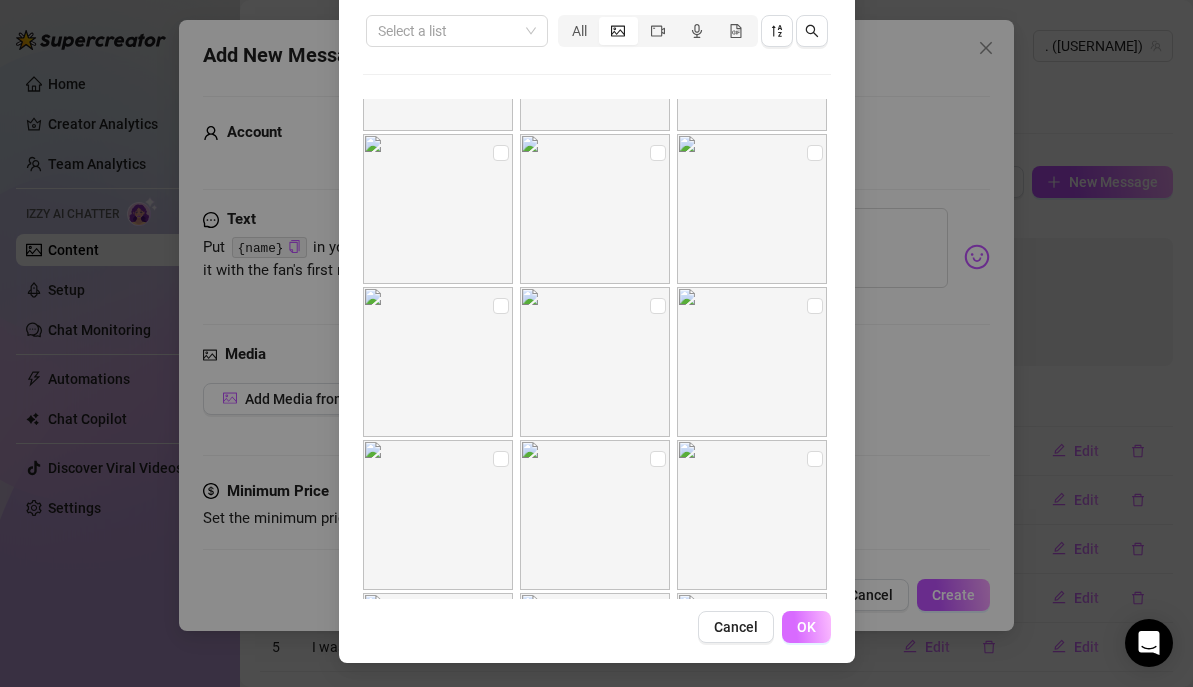 click on "OK" at bounding box center (806, 627) 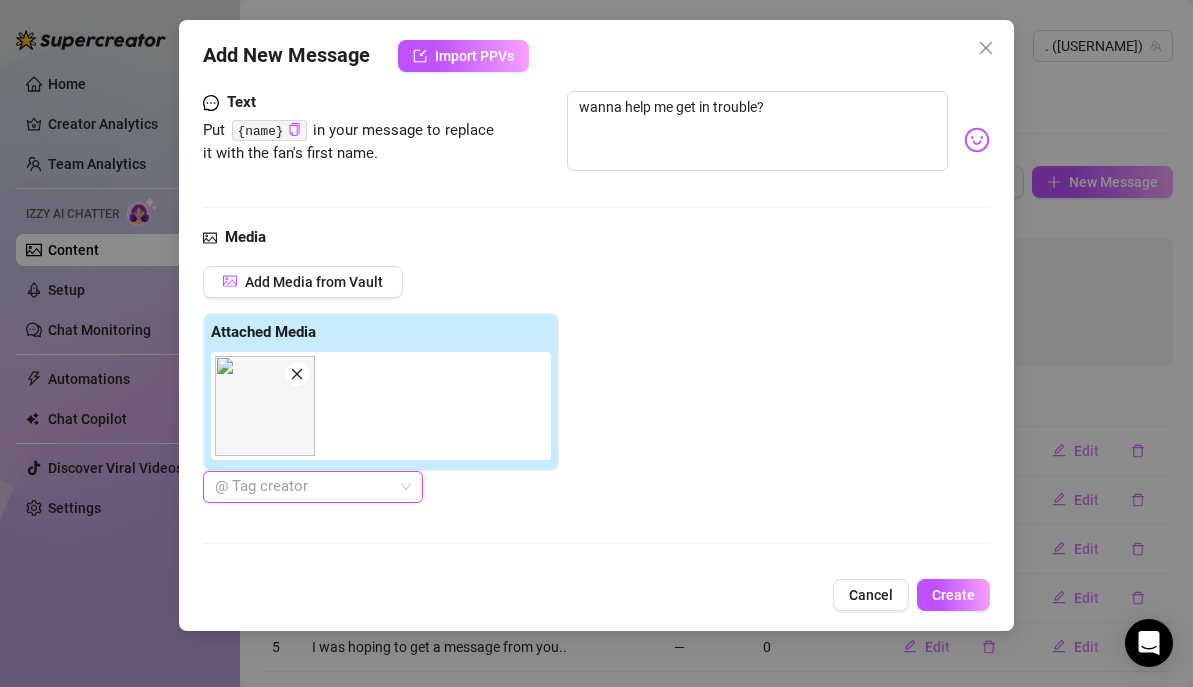 scroll, scrollTop: 213, scrollLeft: 0, axis: vertical 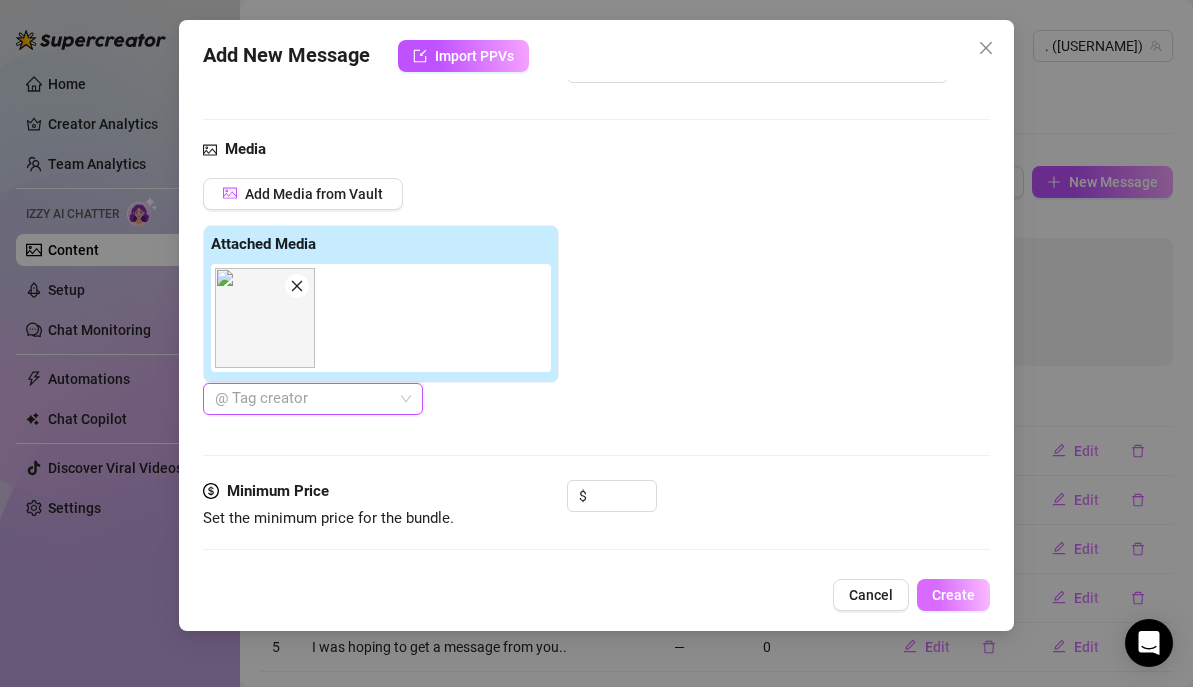 click on "Create" at bounding box center [953, 595] 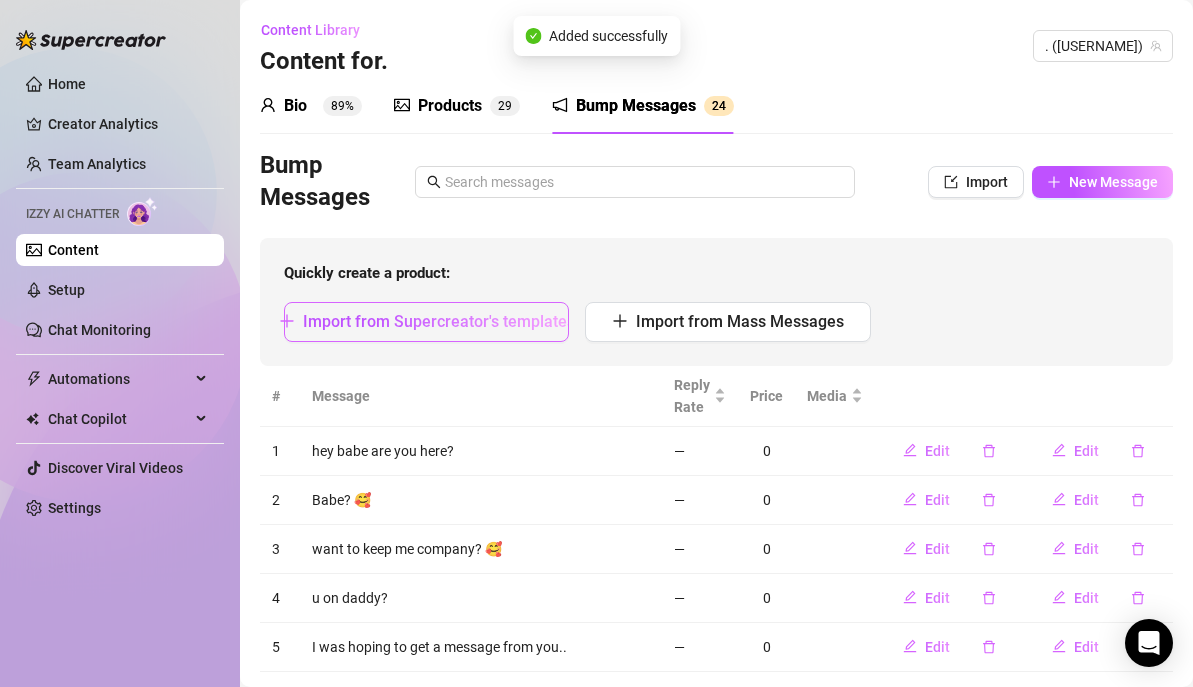 click on "Import from Supercreator's templates" at bounding box center [426, 322] 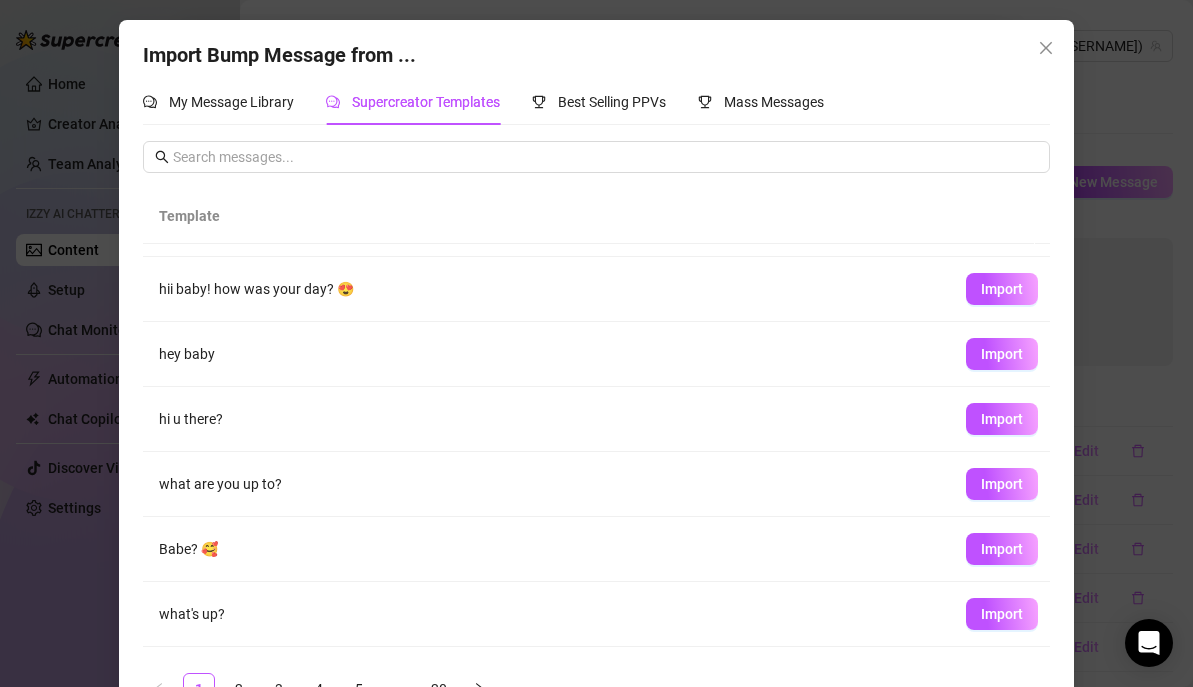 scroll, scrollTop: 238, scrollLeft: 0, axis: vertical 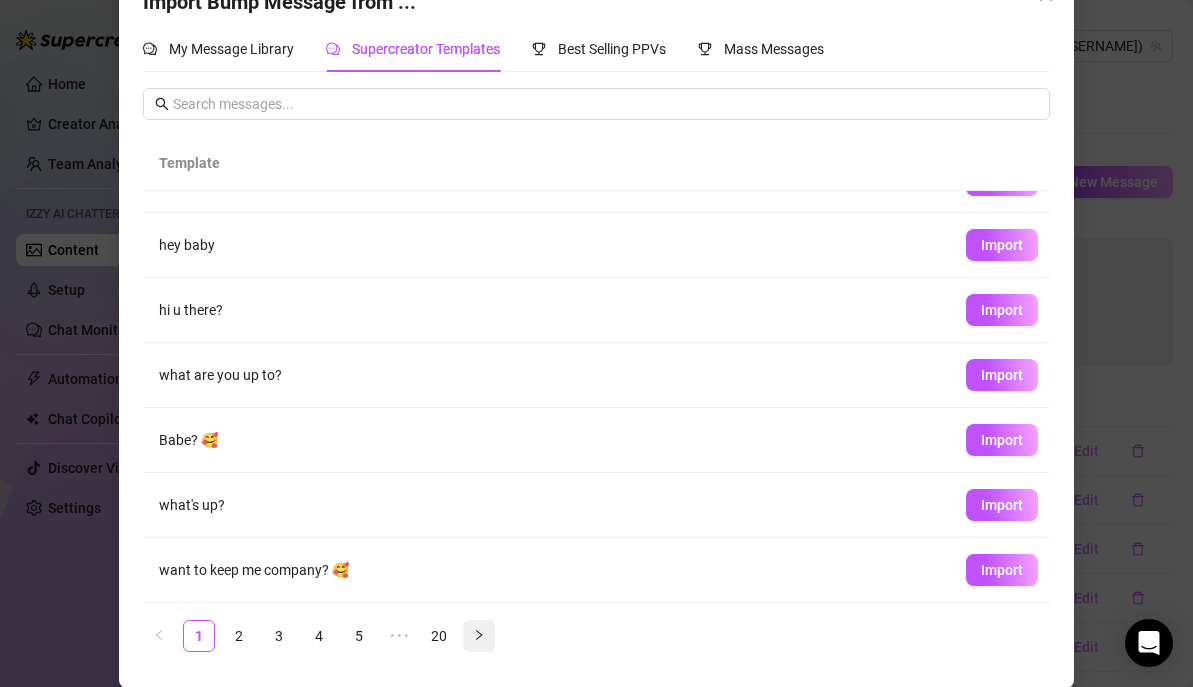 click at bounding box center (479, 636) 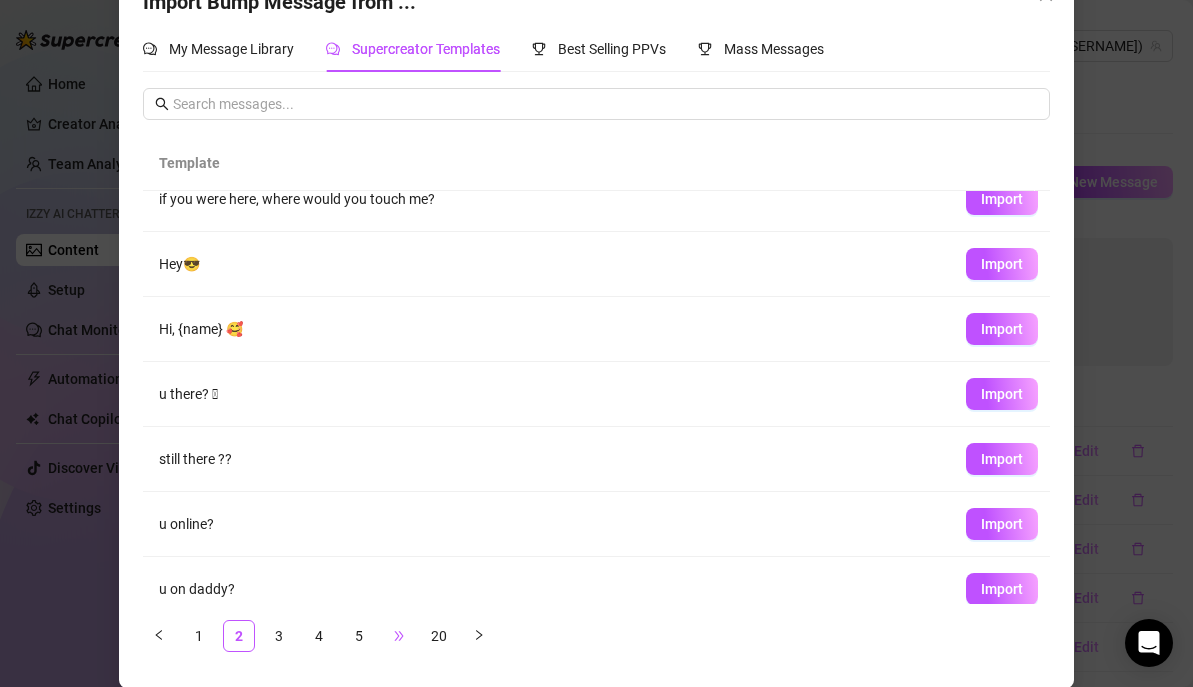 scroll, scrollTop: 0, scrollLeft: 0, axis: both 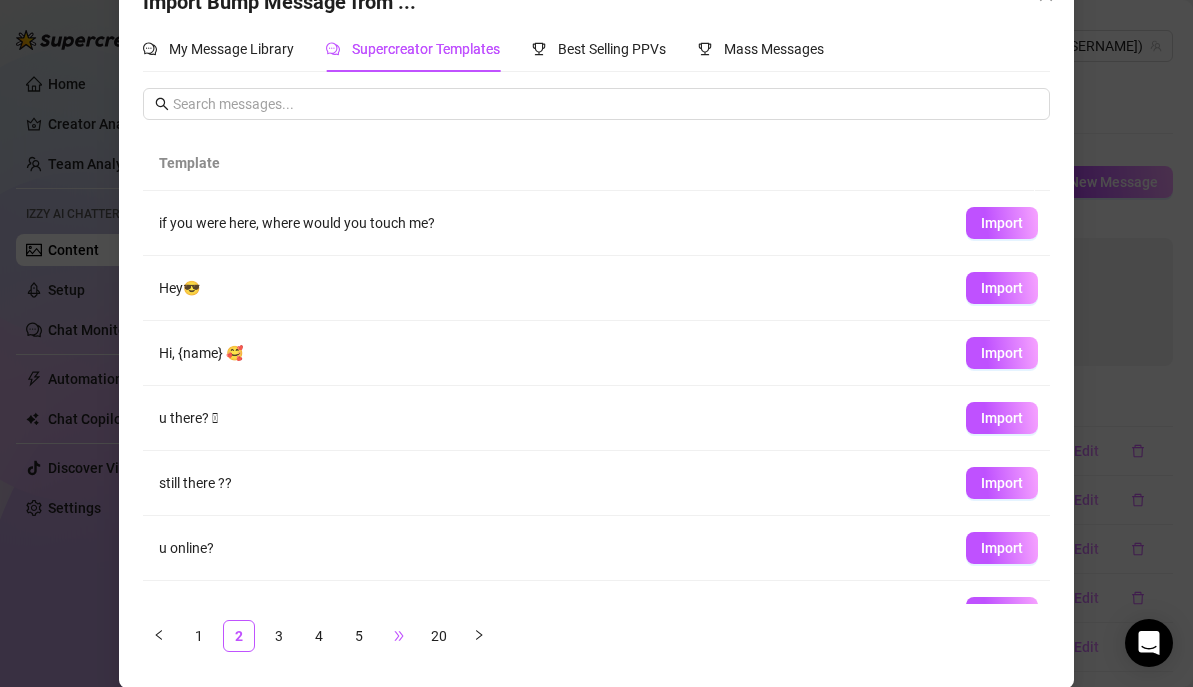 click on "•••" at bounding box center (399, 636) 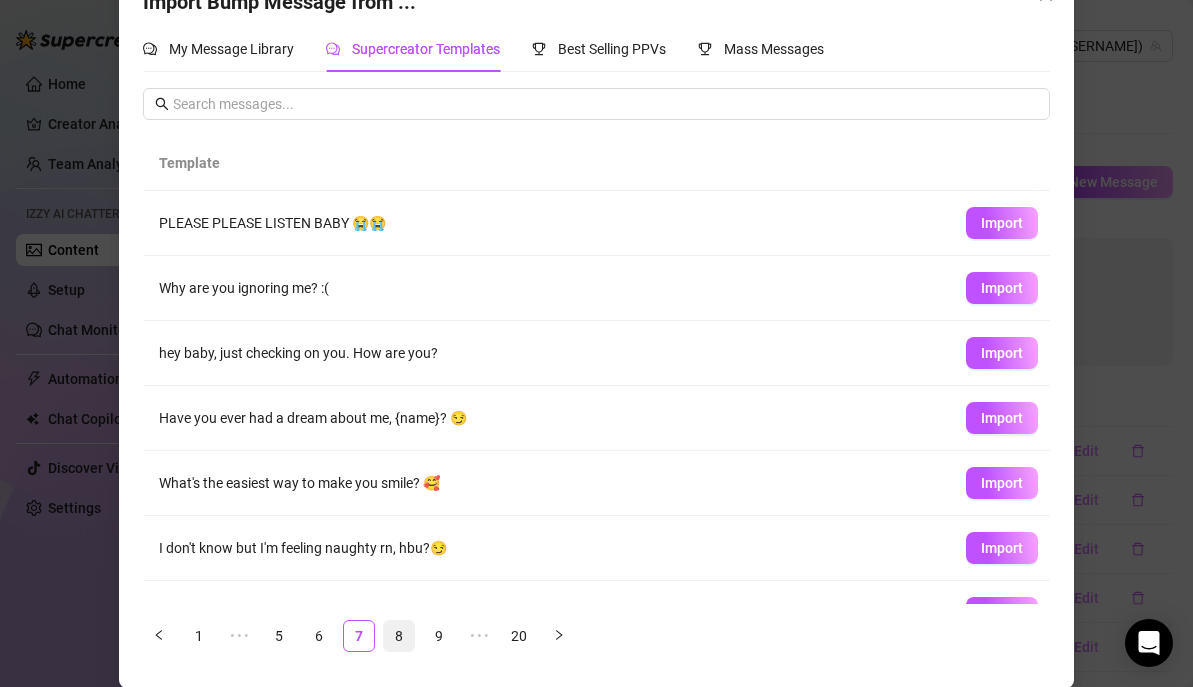 click on "8" at bounding box center (399, 636) 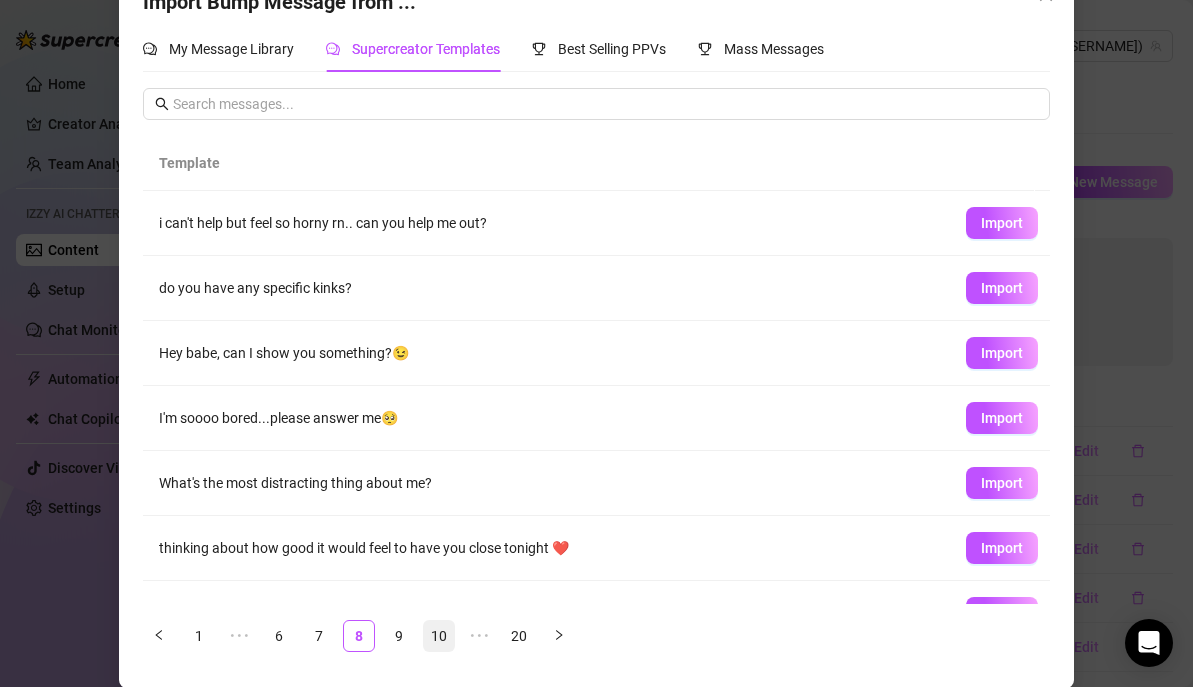 click on "10" at bounding box center [439, 636] 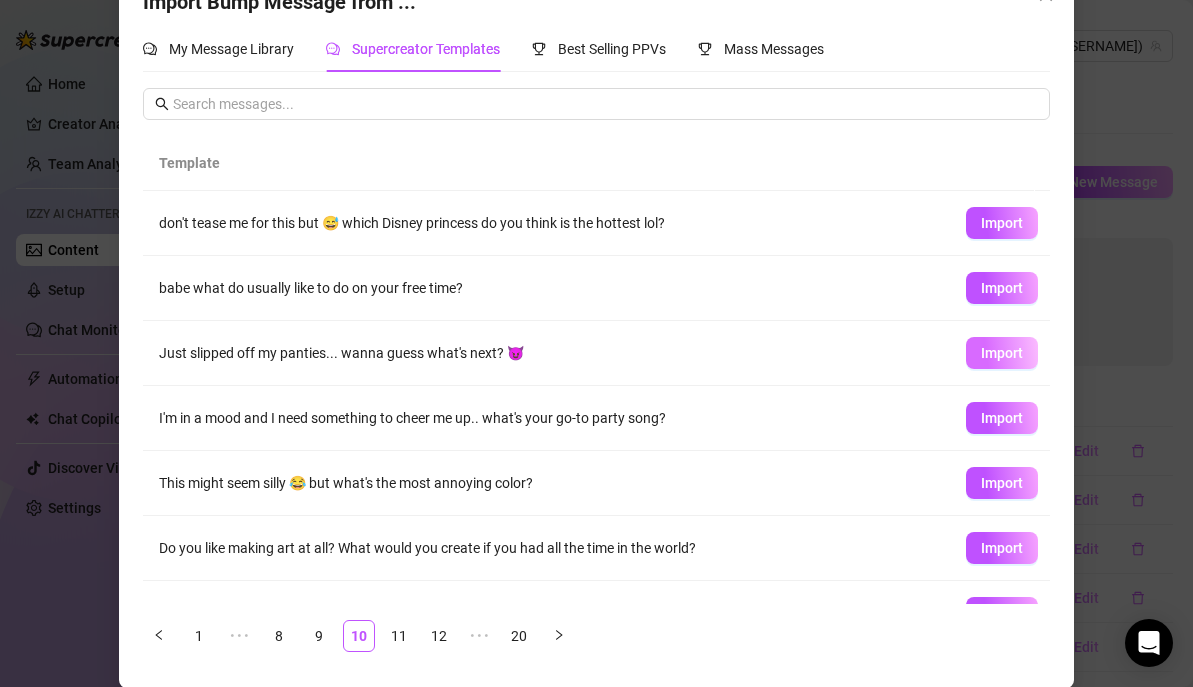 click on "Import" at bounding box center [1002, 353] 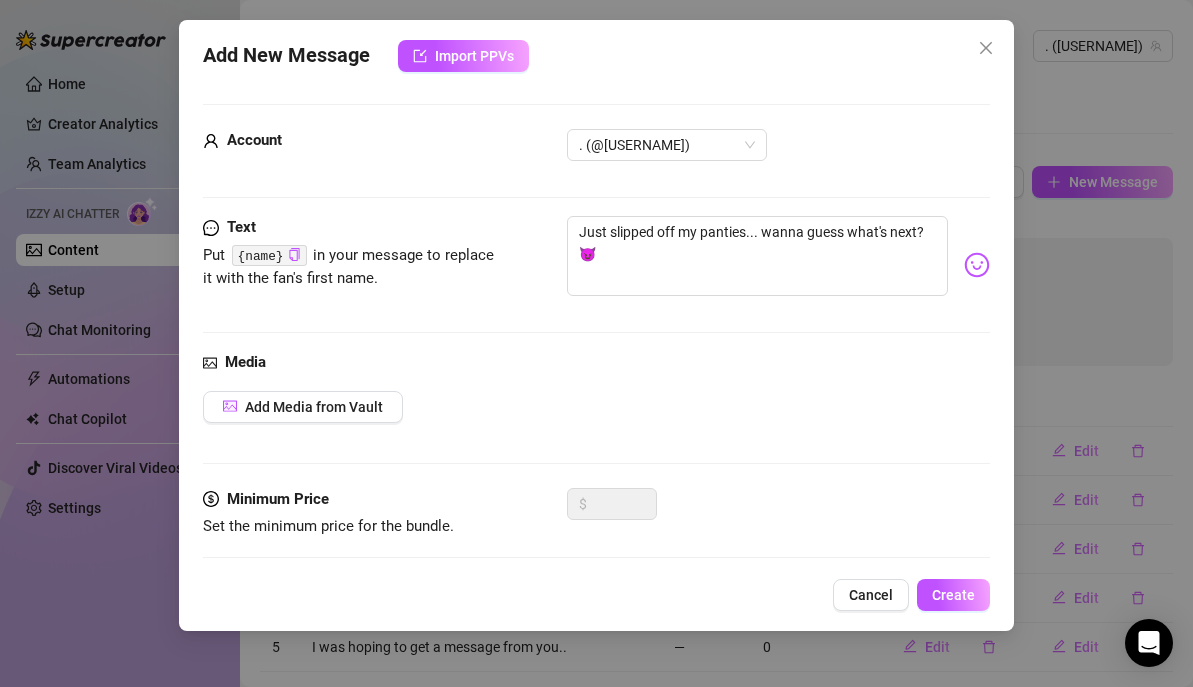 scroll, scrollTop: 33, scrollLeft: 0, axis: vertical 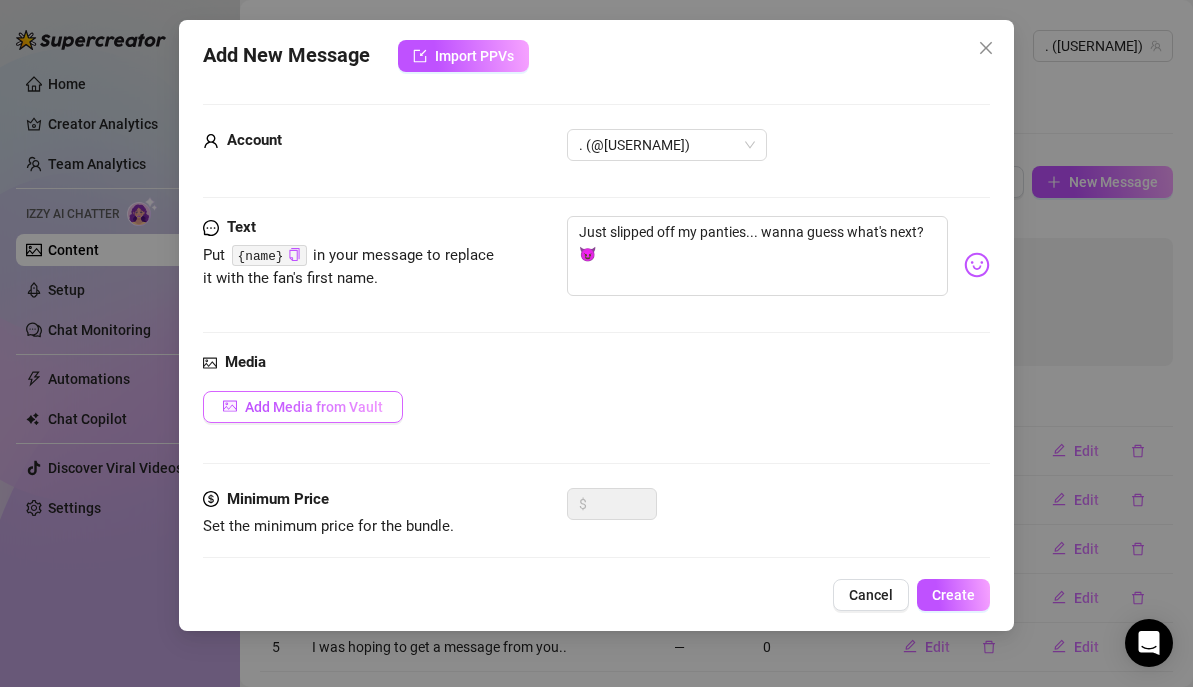 click on "Add Media from Vault" at bounding box center [314, 407] 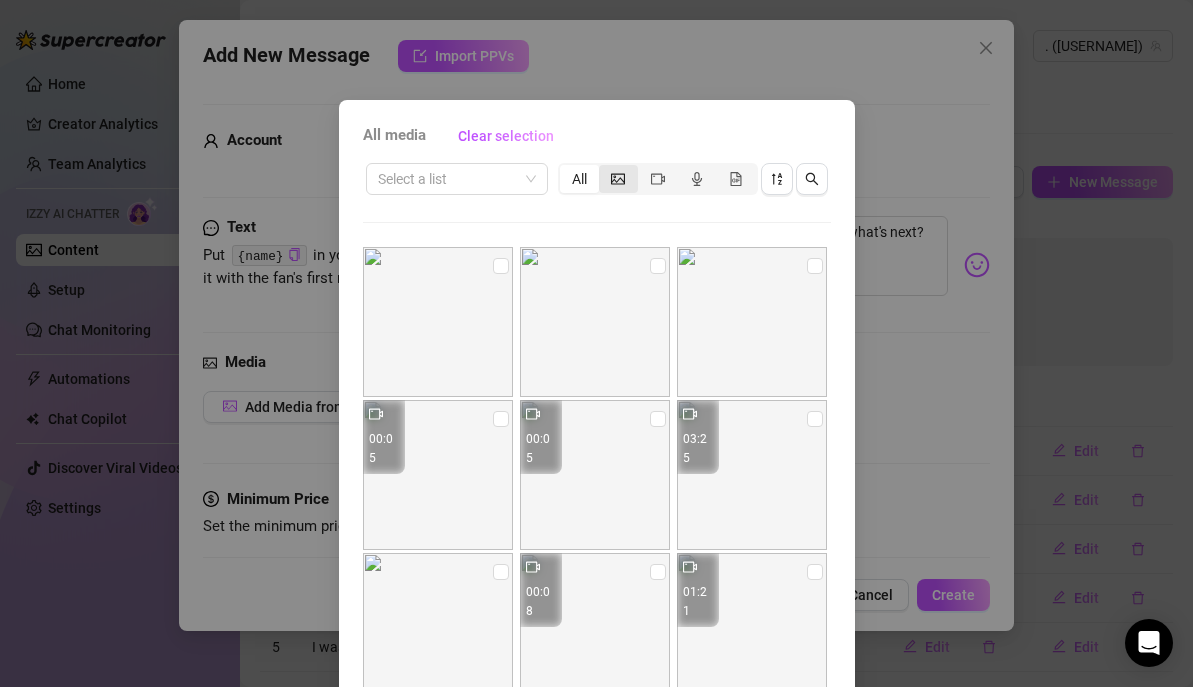 click 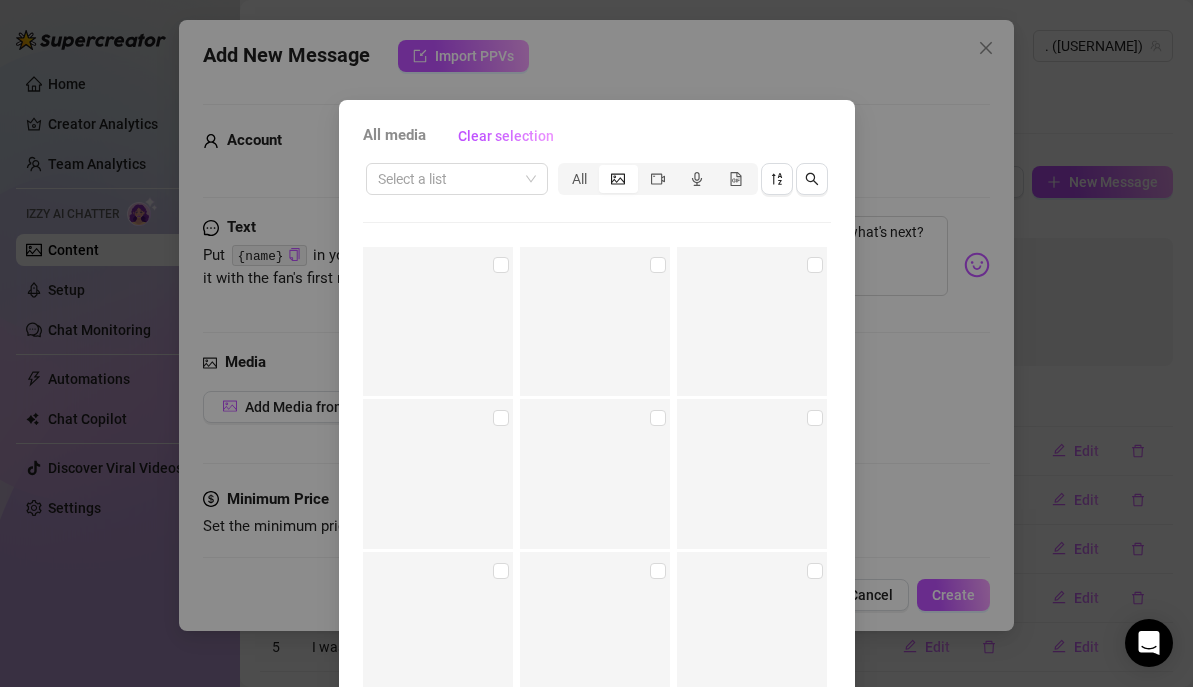 scroll, scrollTop: 17571, scrollLeft: 0, axis: vertical 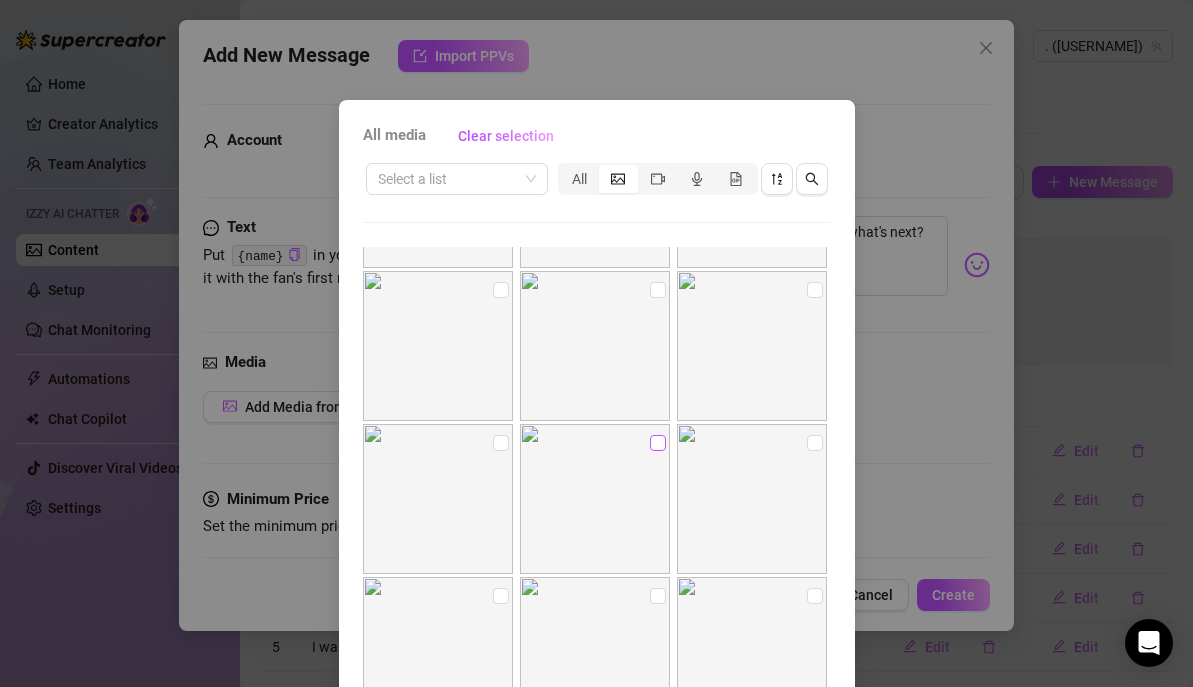 click at bounding box center [658, 443] 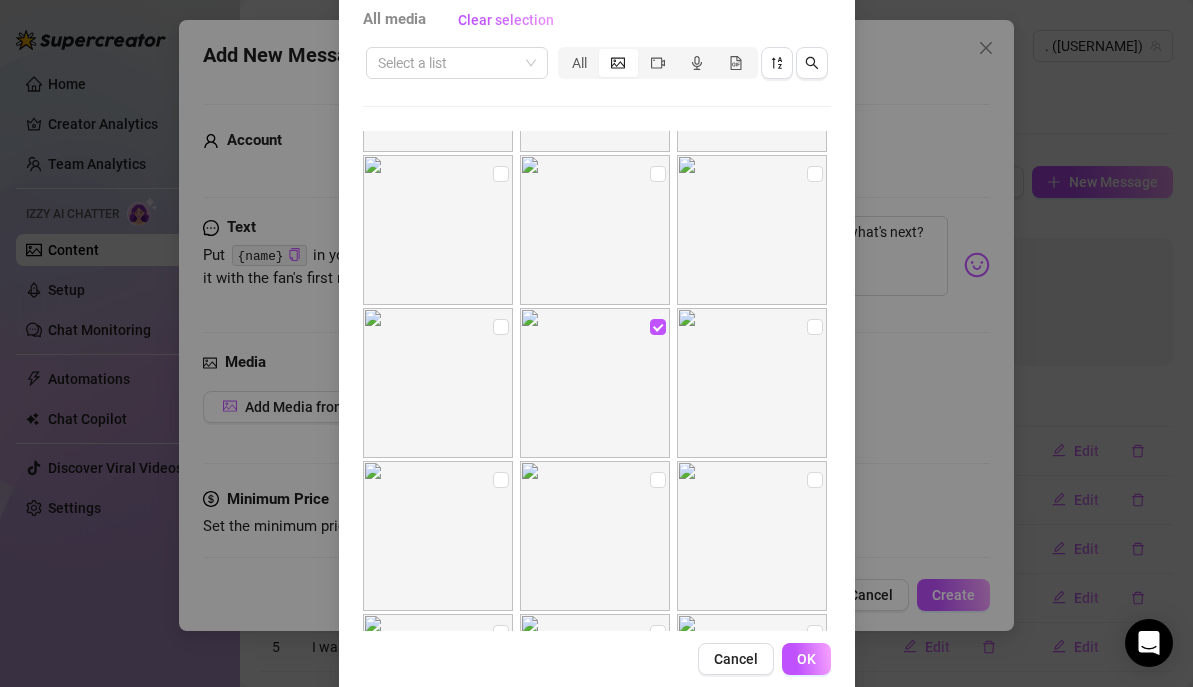 scroll, scrollTop: 148, scrollLeft: 0, axis: vertical 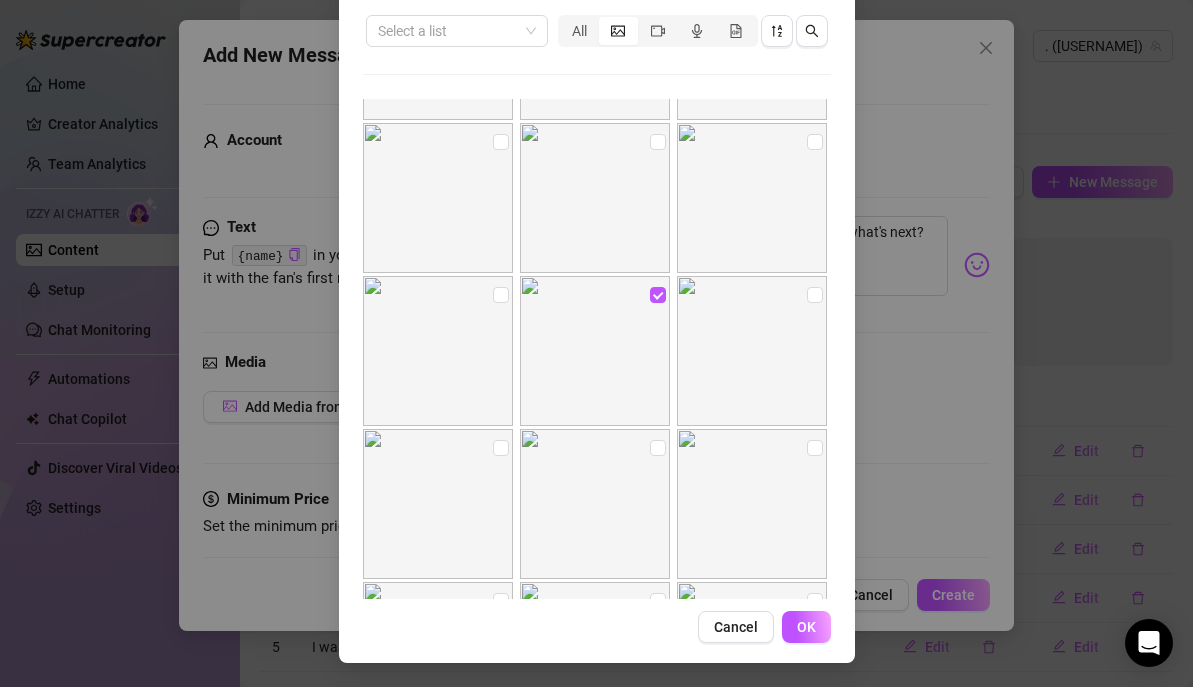 click on "OK" at bounding box center [806, 627] 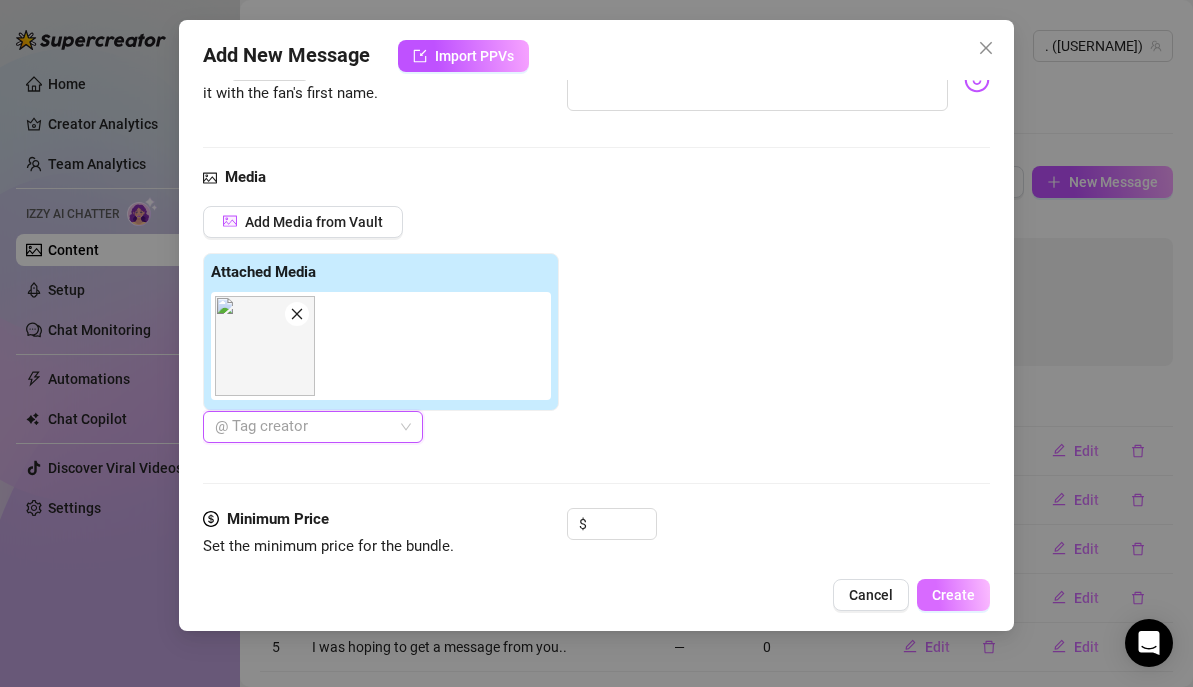 scroll, scrollTop: 213, scrollLeft: 0, axis: vertical 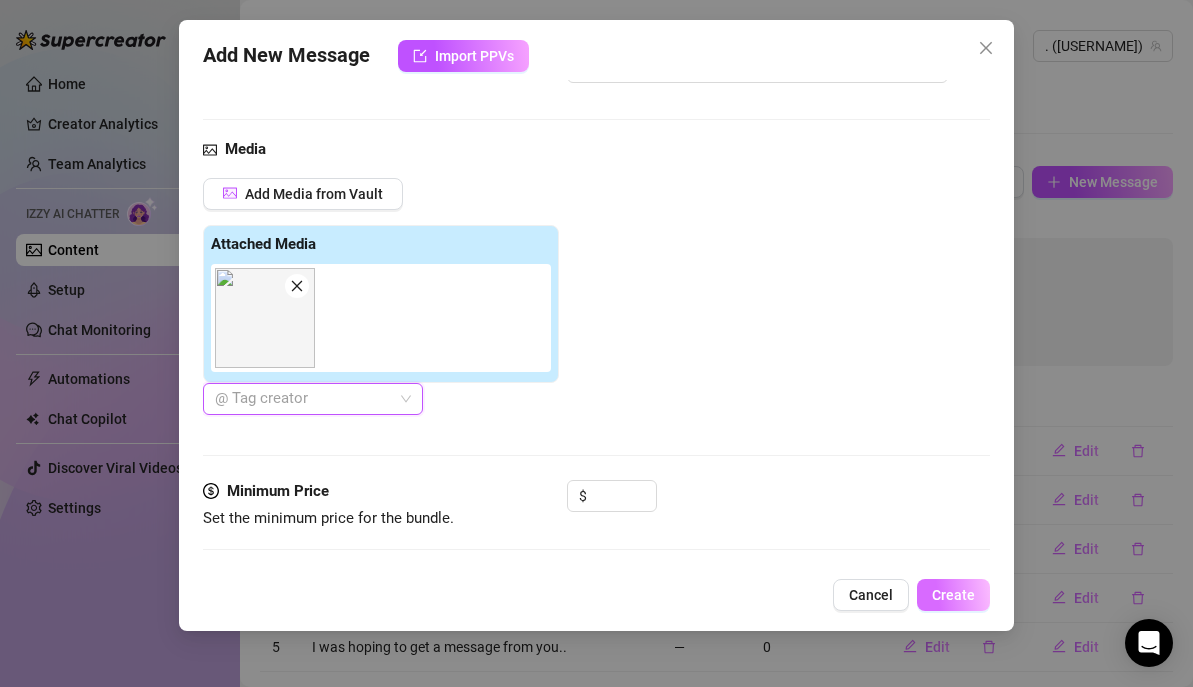 click on "Create" at bounding box center (953, 595) 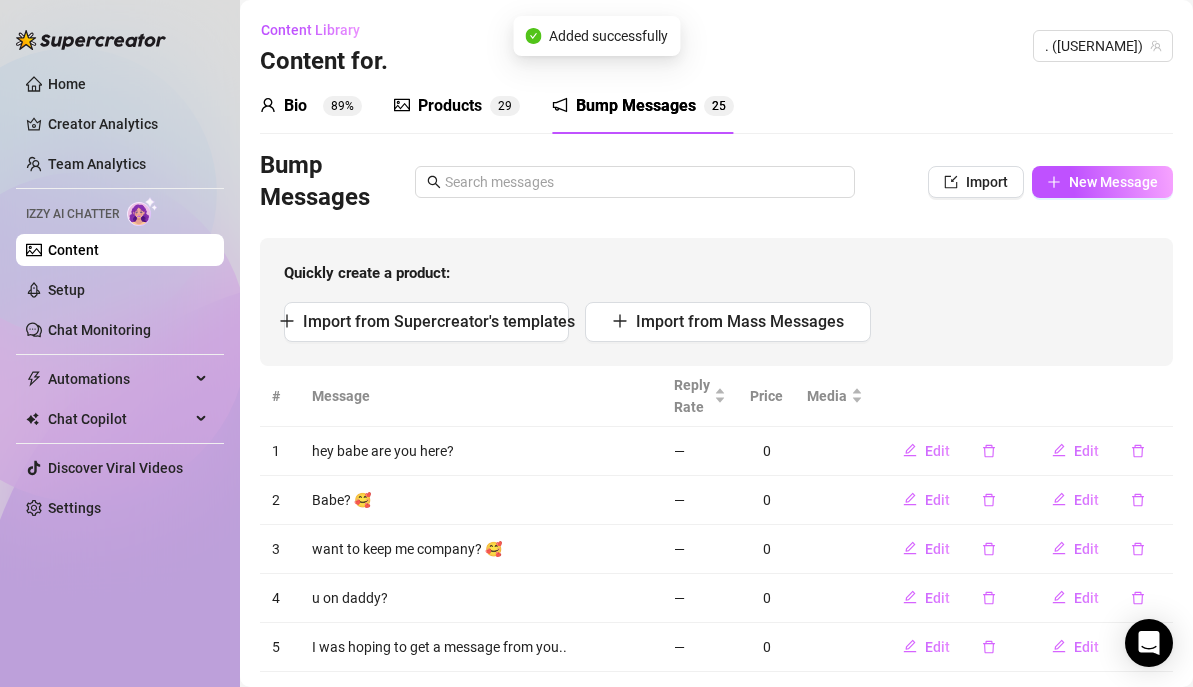 click on "Content" at bounding box center [73, 250] 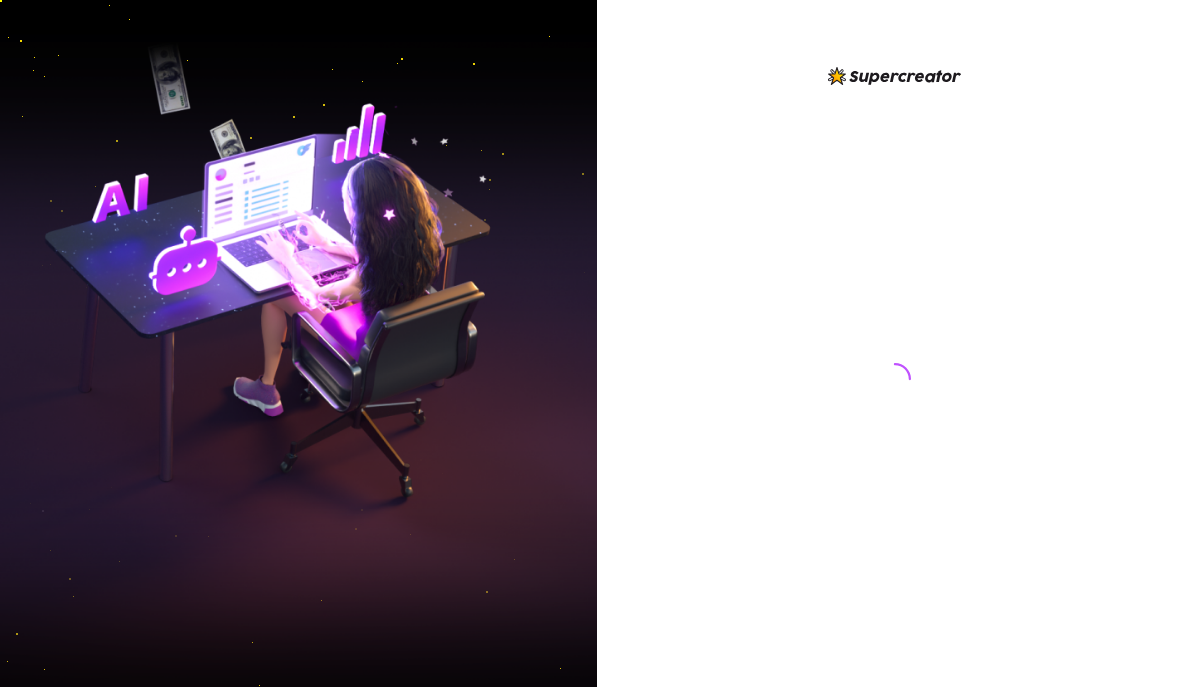 scroll, scrollTop: 0, scrollLeft: 0, axis: both 